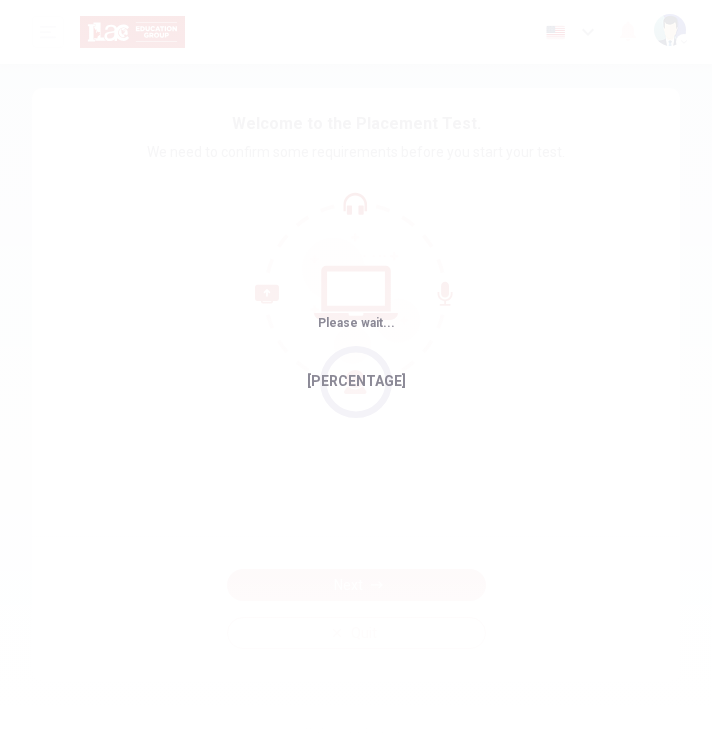 scroll, scrollTop: 0, scrollLeft: 0, axis: both 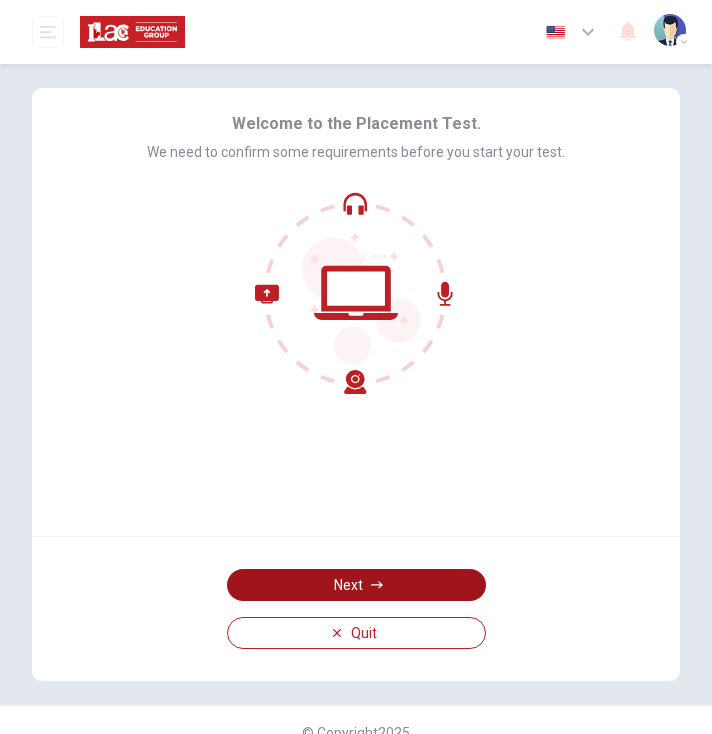 click at bounding box center [377, 585] 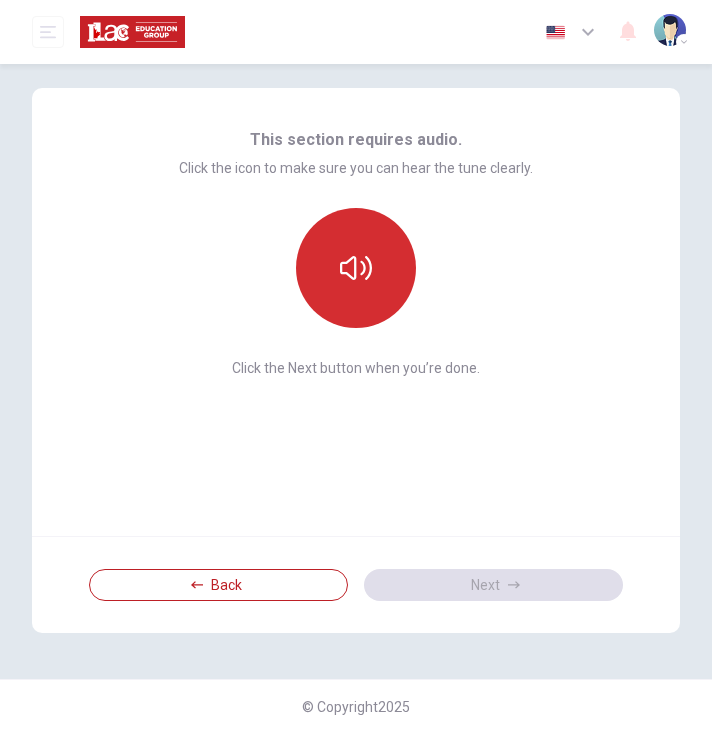 click at bounding box center [356, 268] 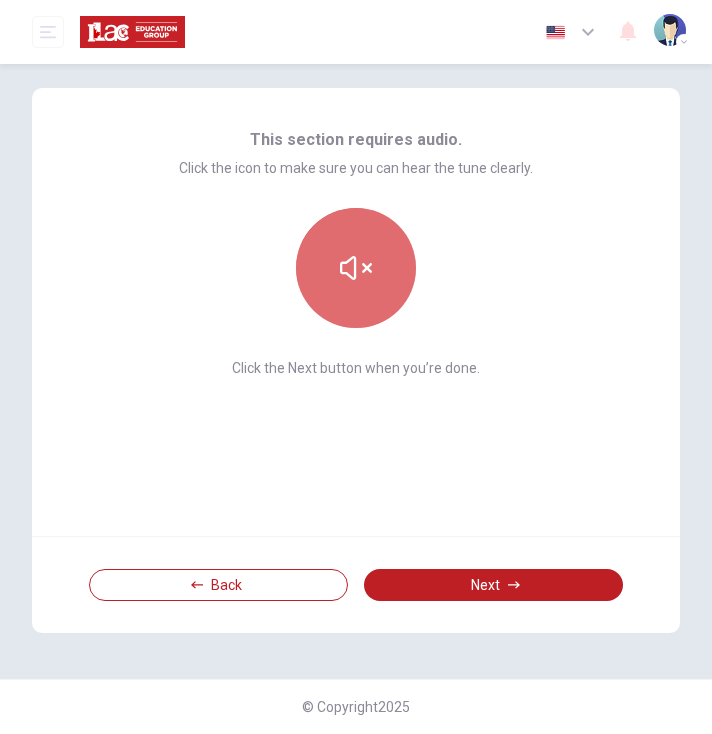 click at bounding box center (356, 268) 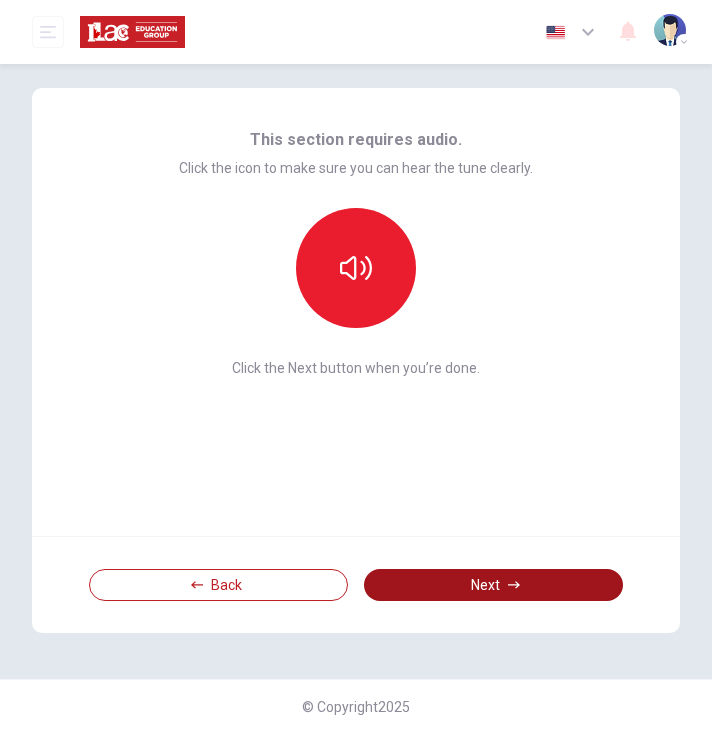 click on "Next" at bounding box center (493, 585) 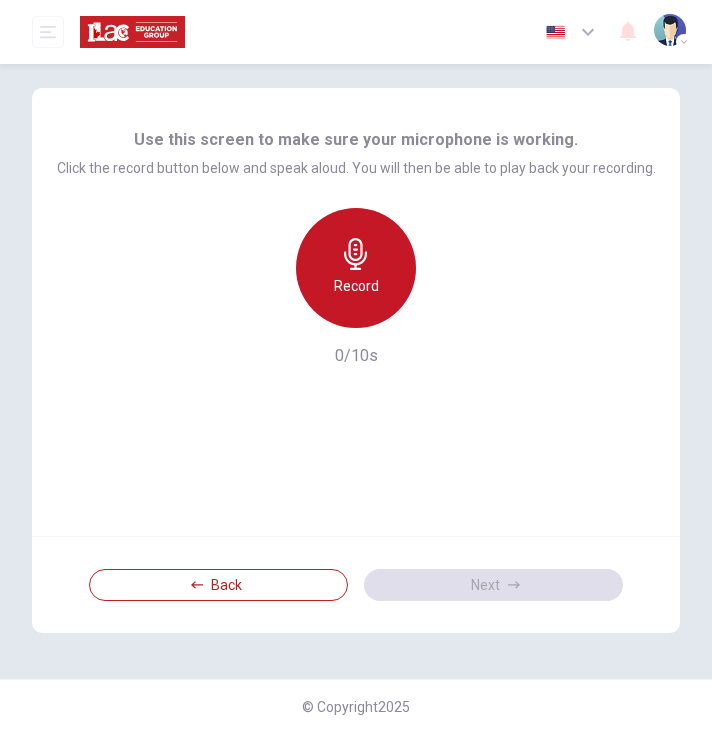 click on "Record" at bounding box center [356, 286] 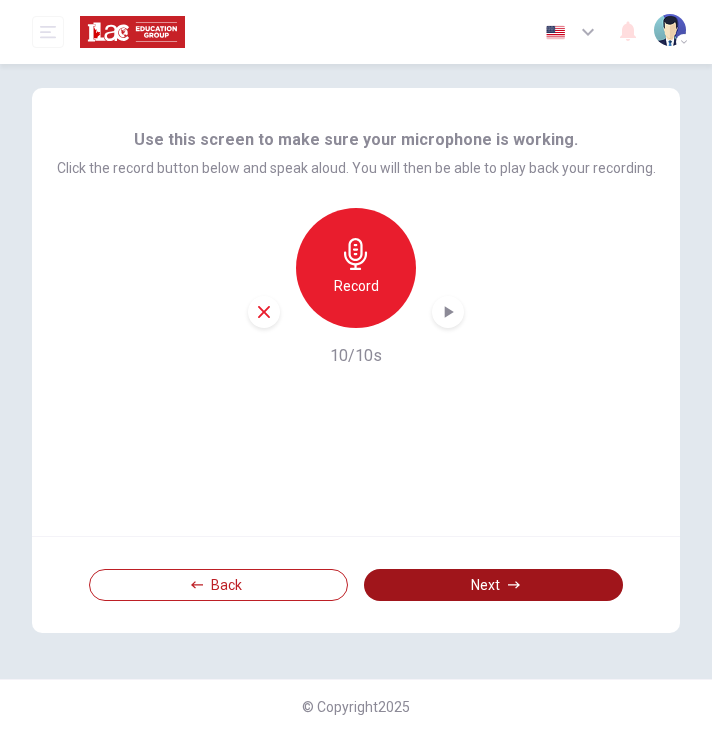 click on "Next" at bounding box center [493, 585] 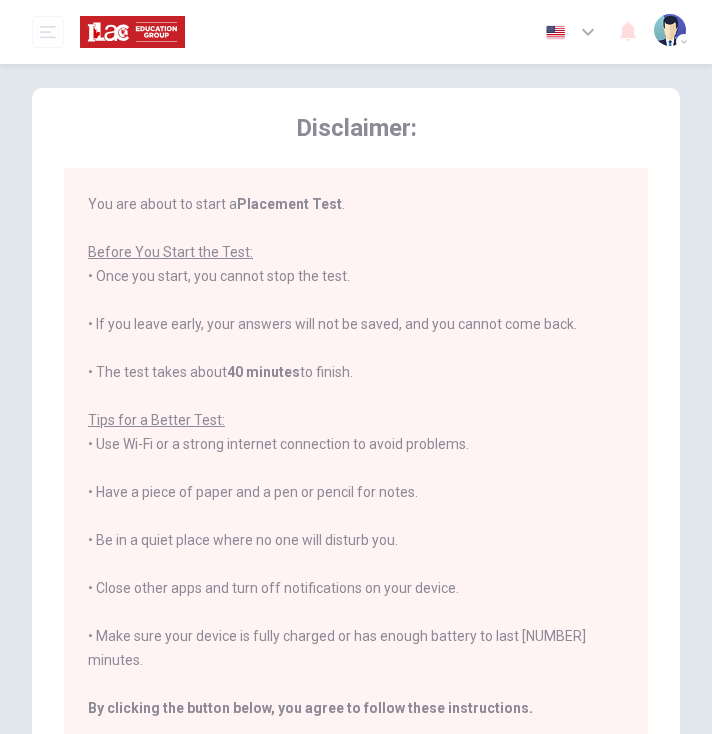 scroll, scrollTop: 0, scrollLeft: 0, axis: both 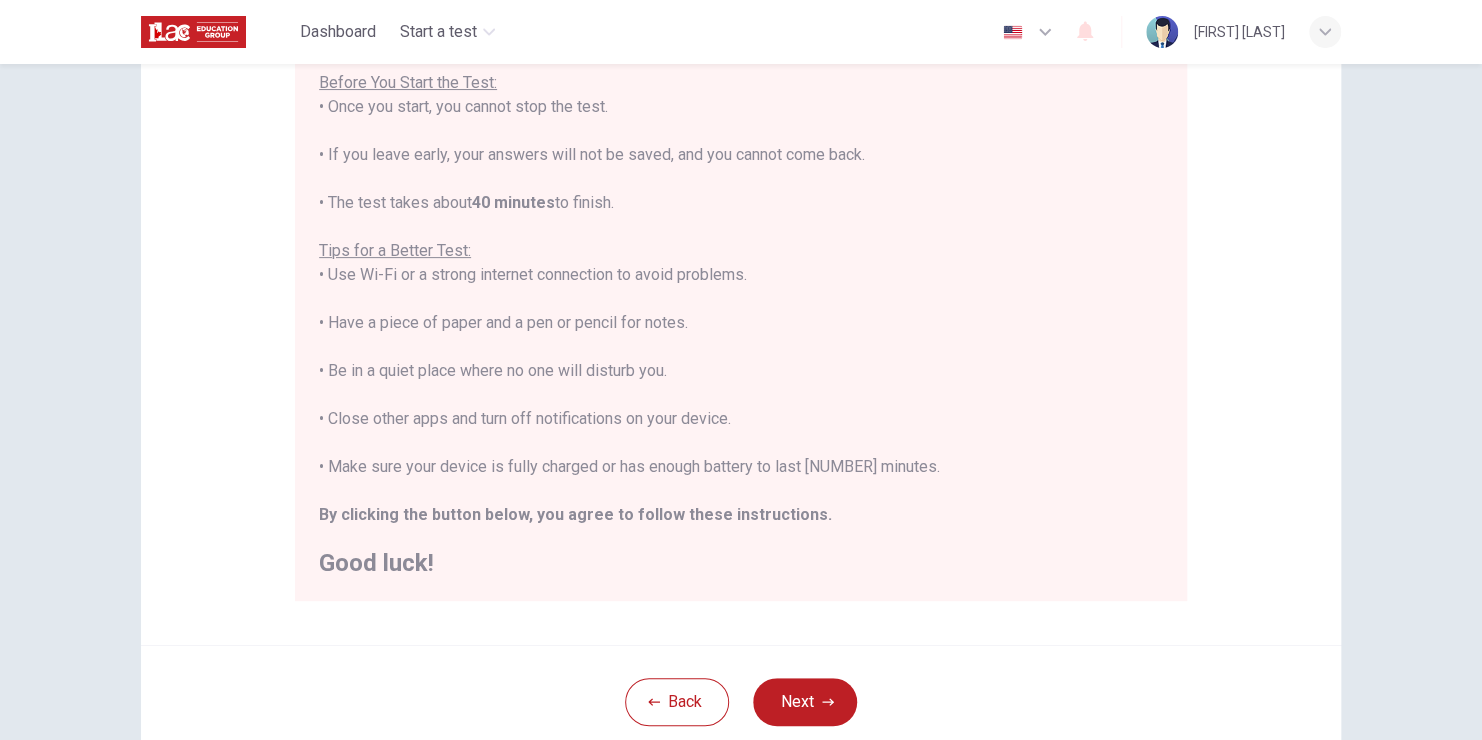 click on "Back Next" at bounding box center [741, 701] 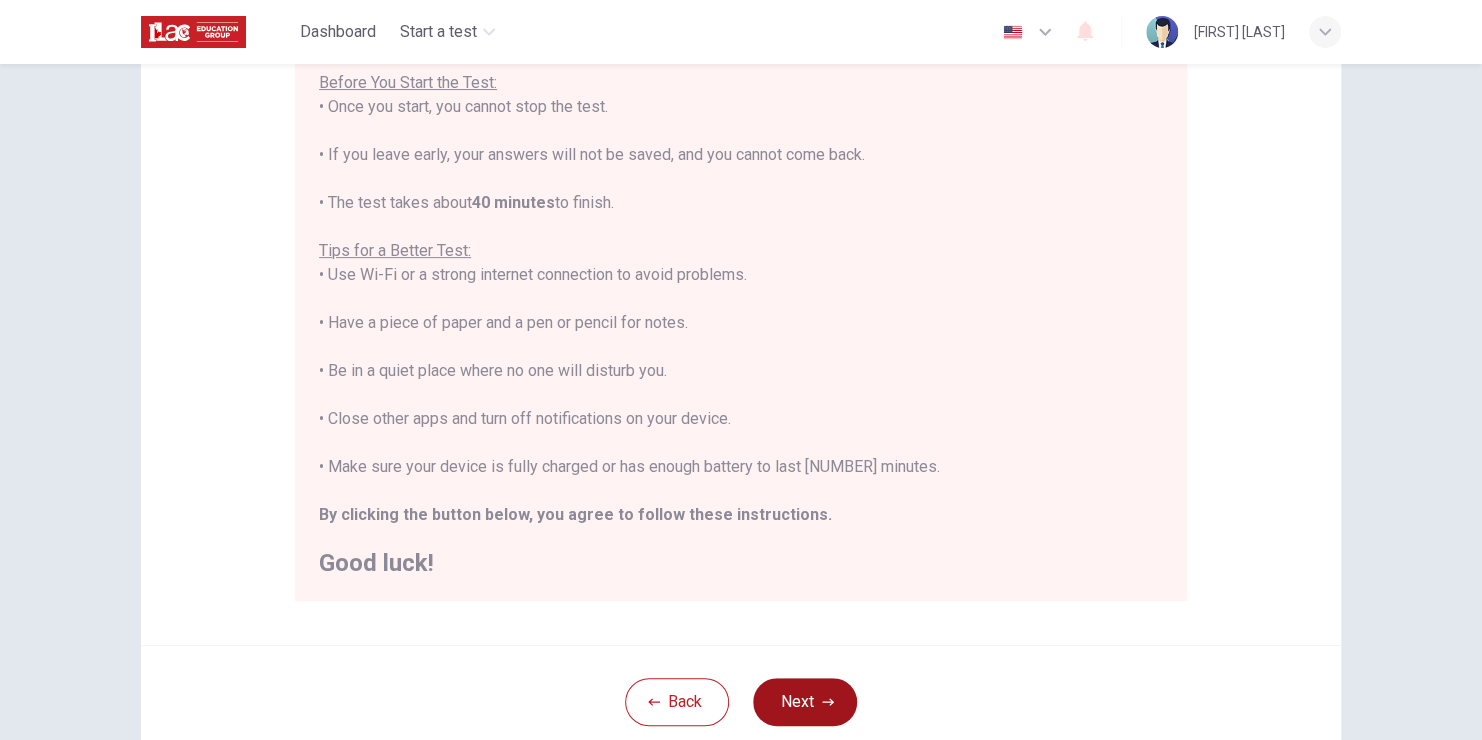 click on "Next" at bounding box center [805, 702] 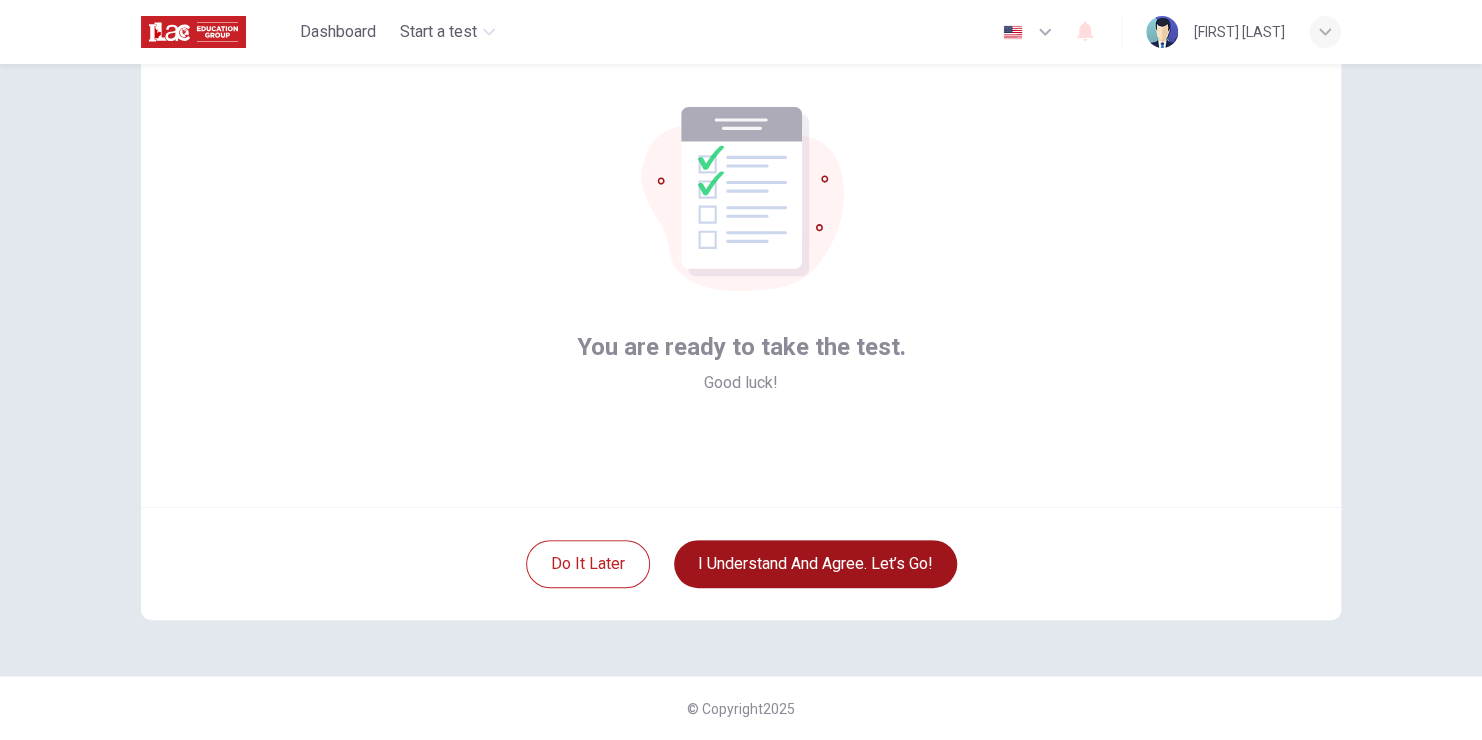 scroll, scrollTop: 92, scrollLeft: 0, axis: vertical 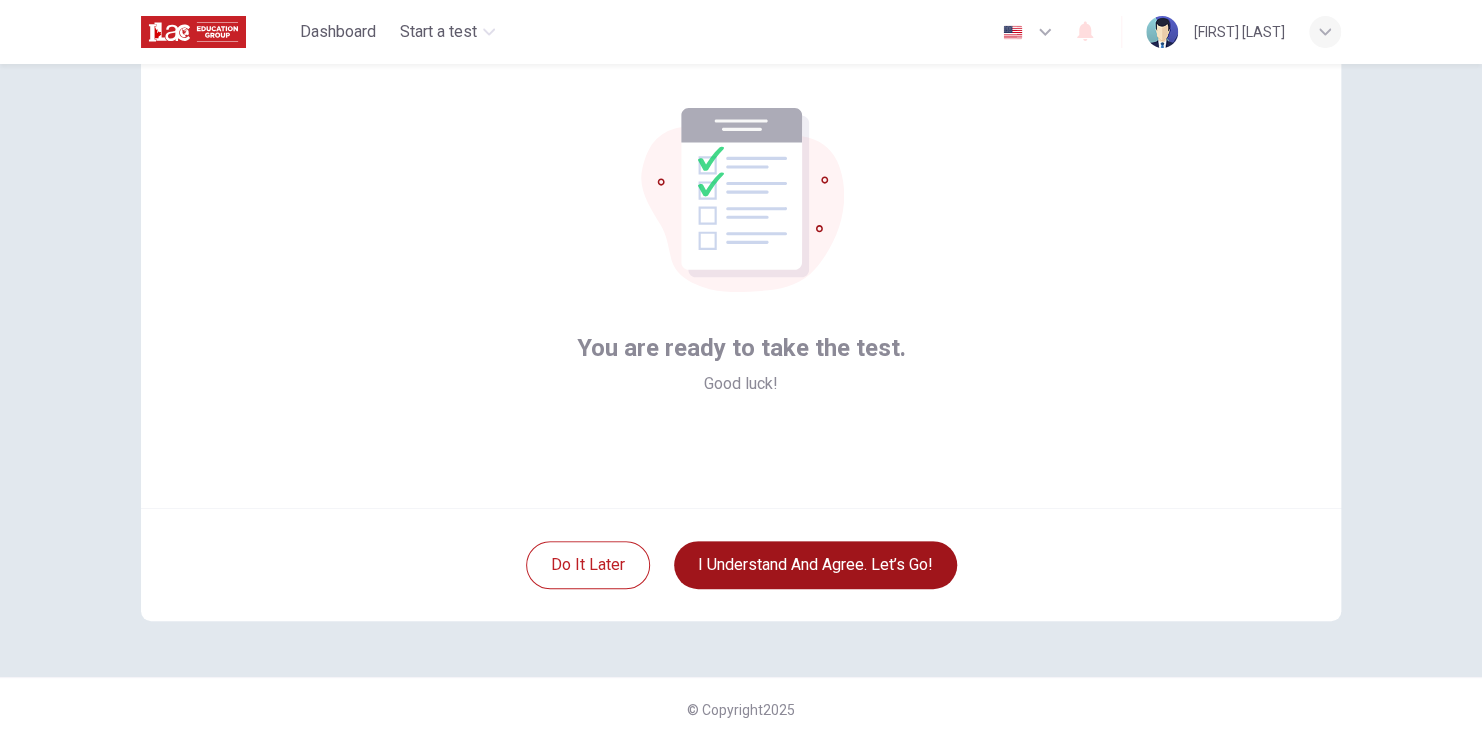 click on "I understand and agree. Let’s go!" at bounding box center (815, 565) 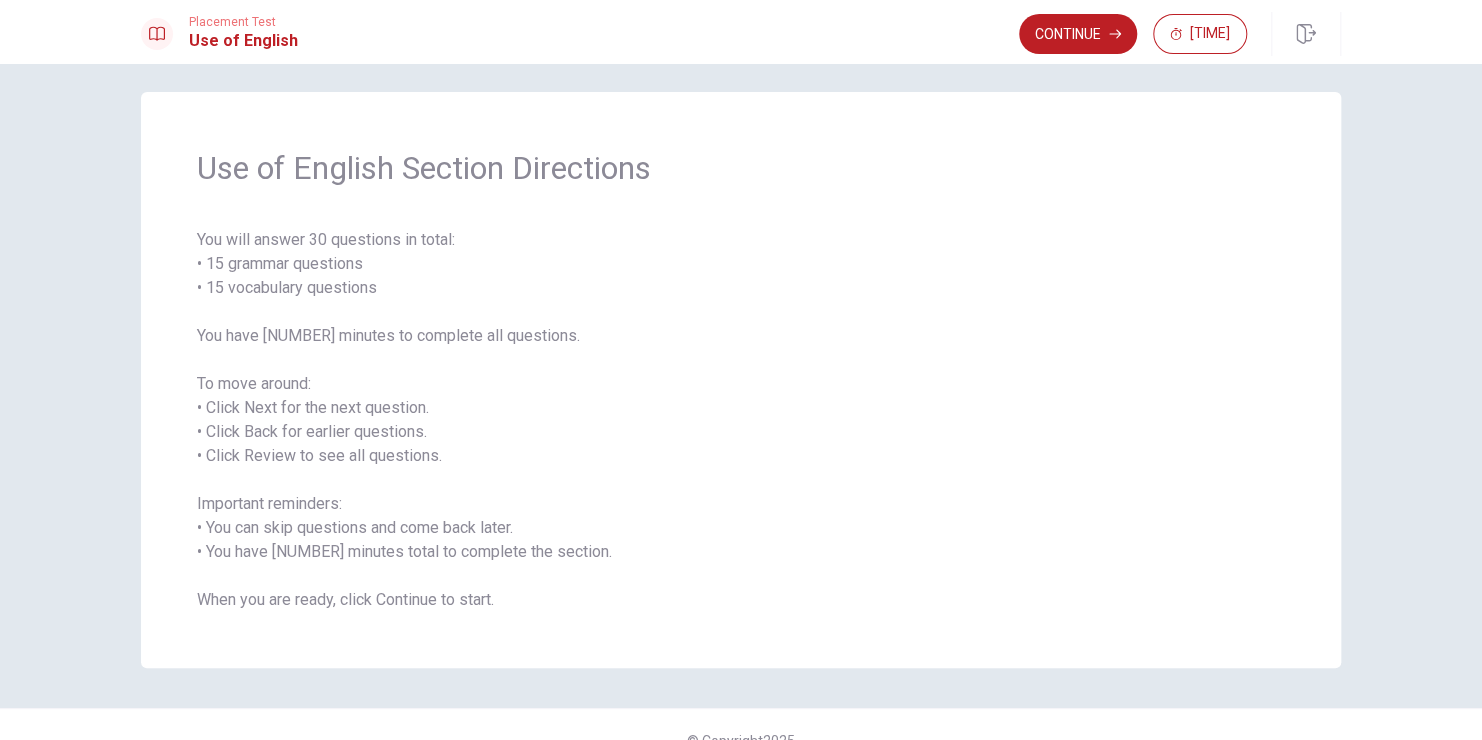 scroll, scrollTop: 0, scrollLeft: 0, axis: both 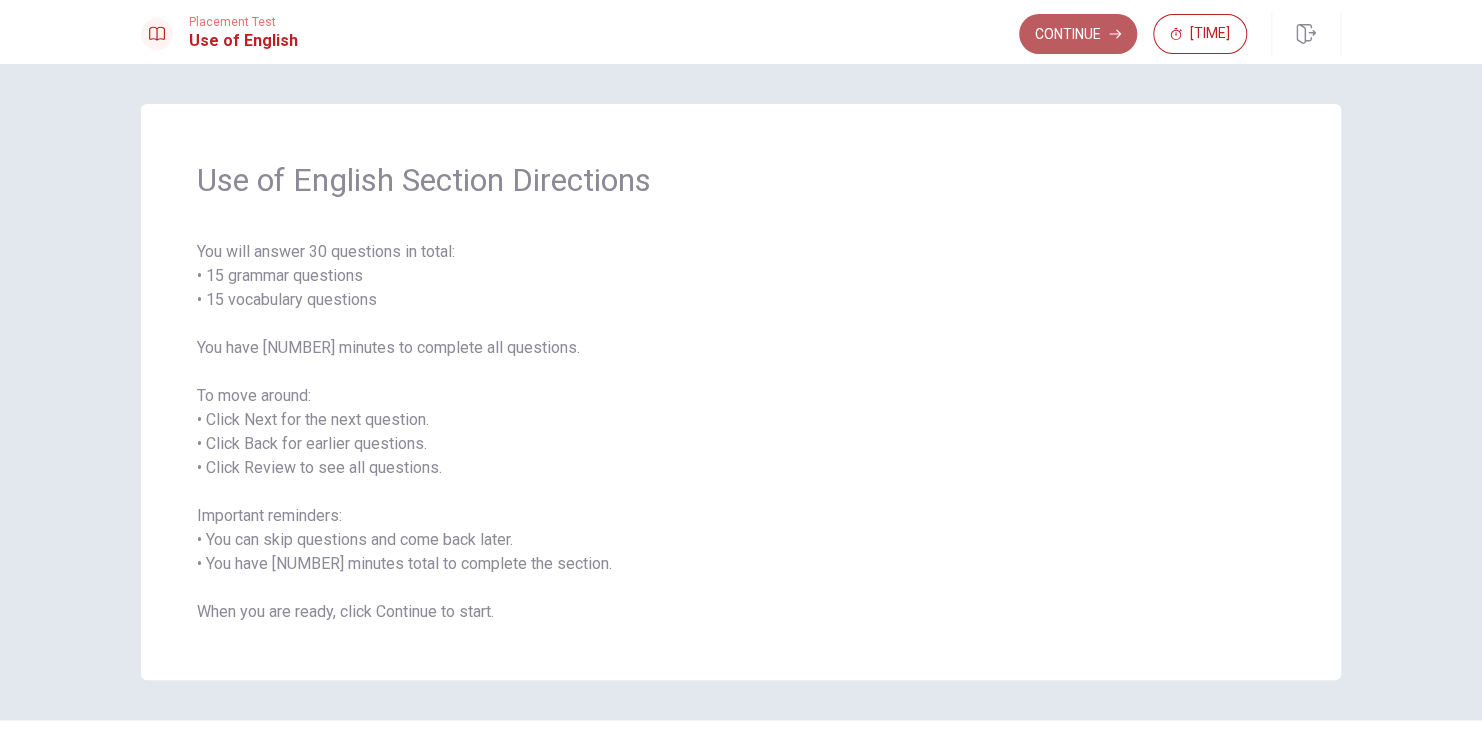 click on "Continue" at bounding box center [1078, 34] 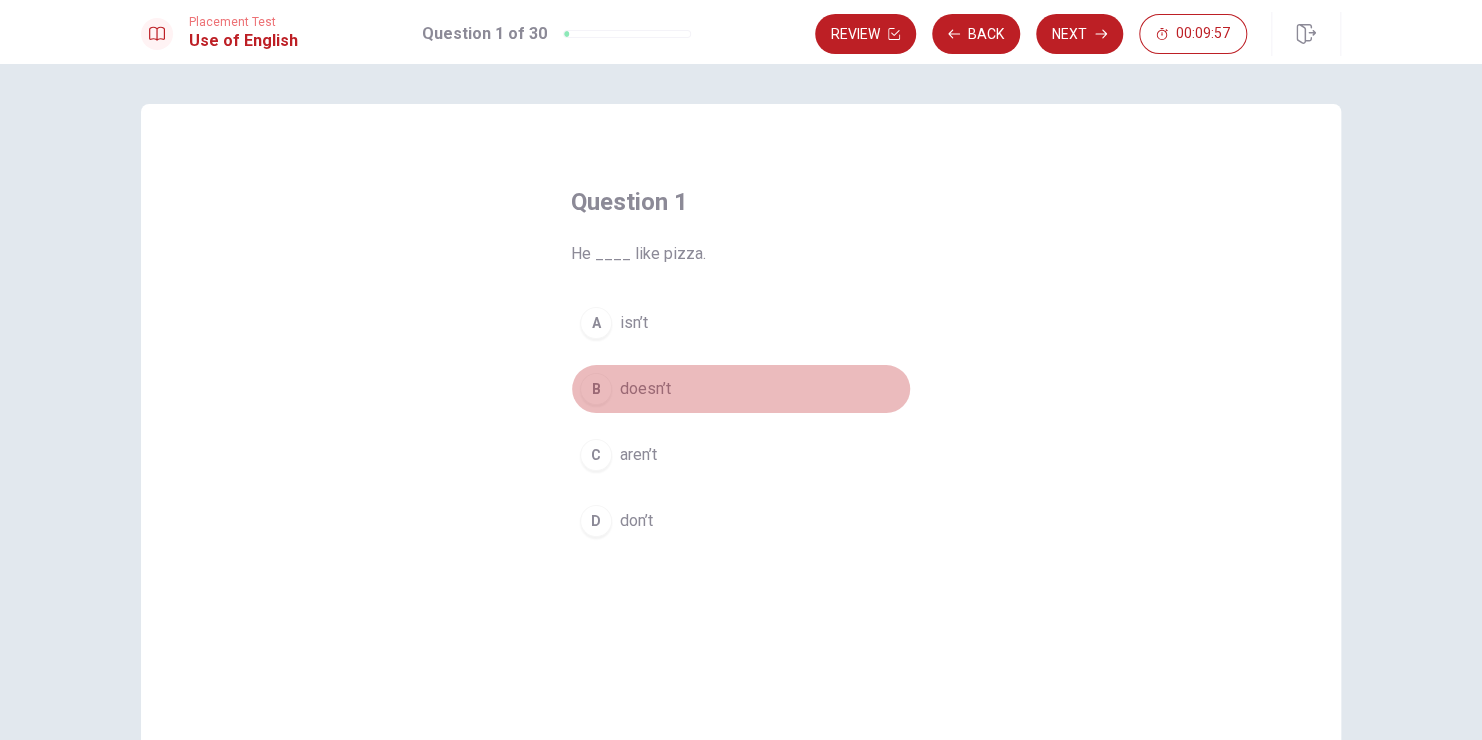 click on "B" at bounding box center (596, 323) 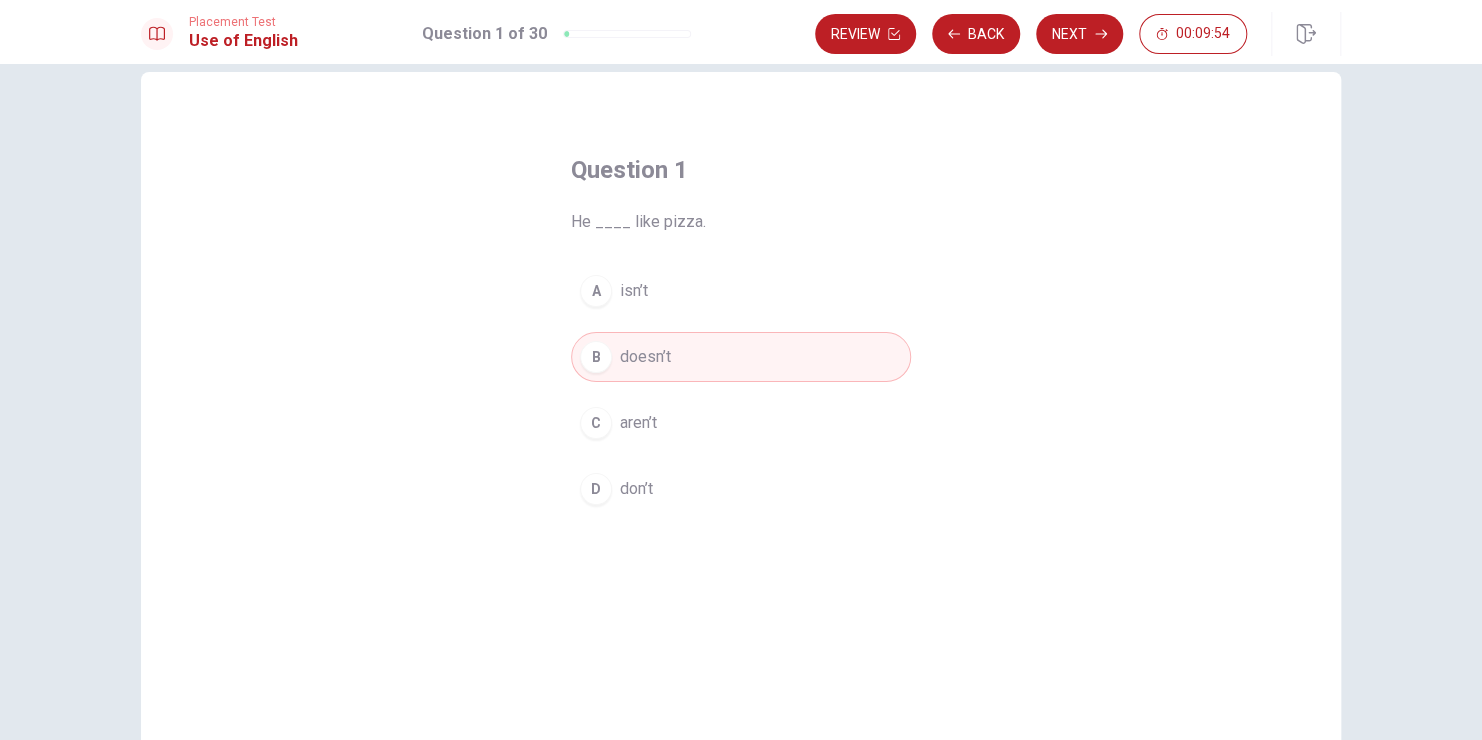 scroll, scrollTop: 4, scrollLeft: 0, axis: vertical 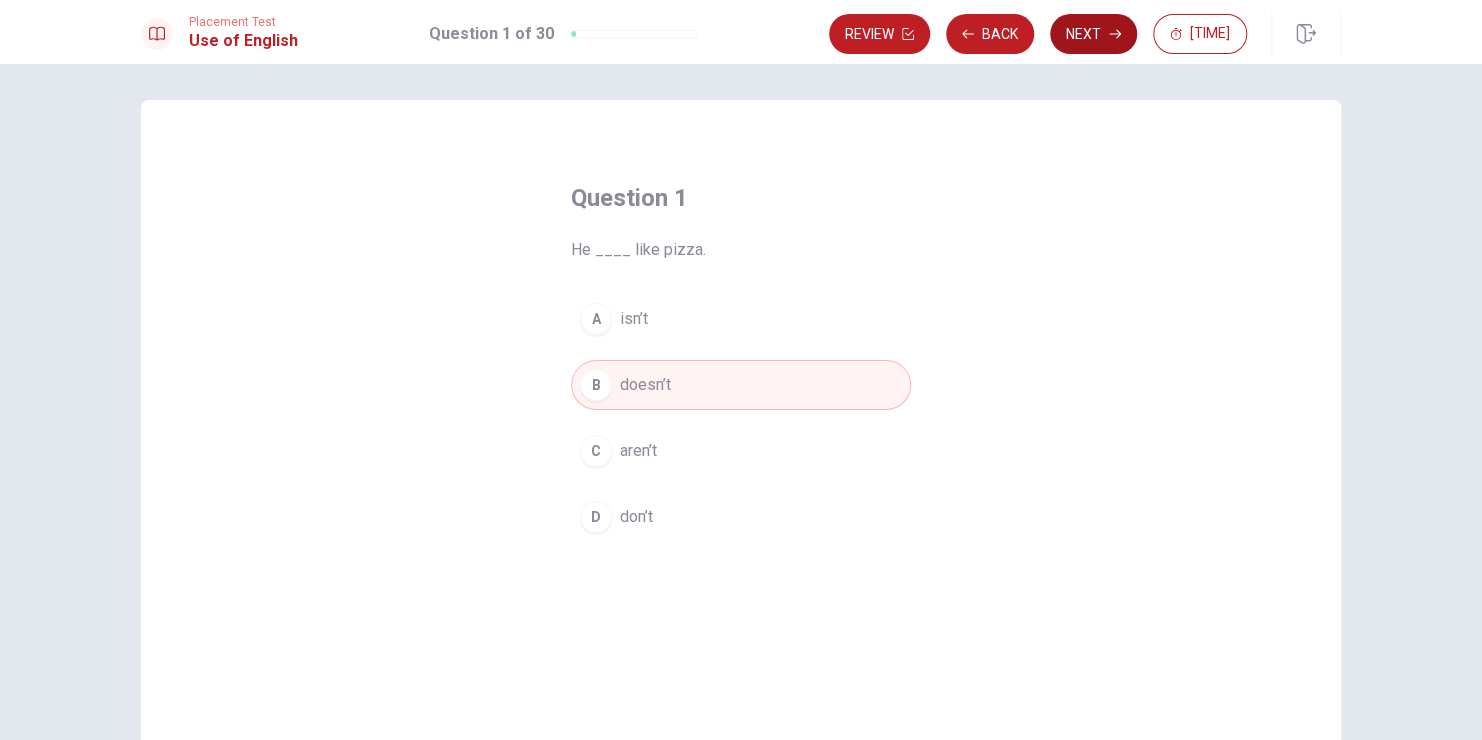 click on "Next" at bounding box center (1093, 34) 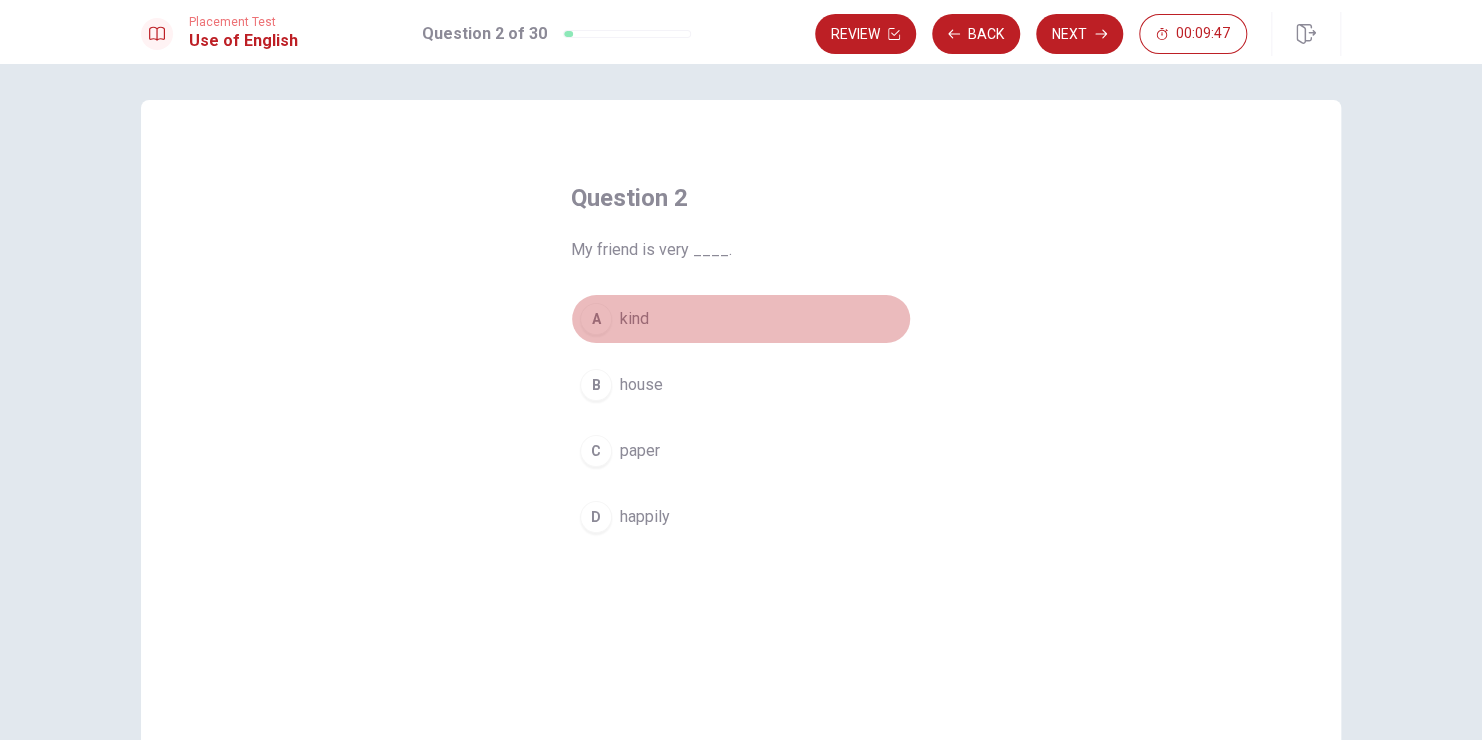 click on "A kind" at bounding box center (741, 319) 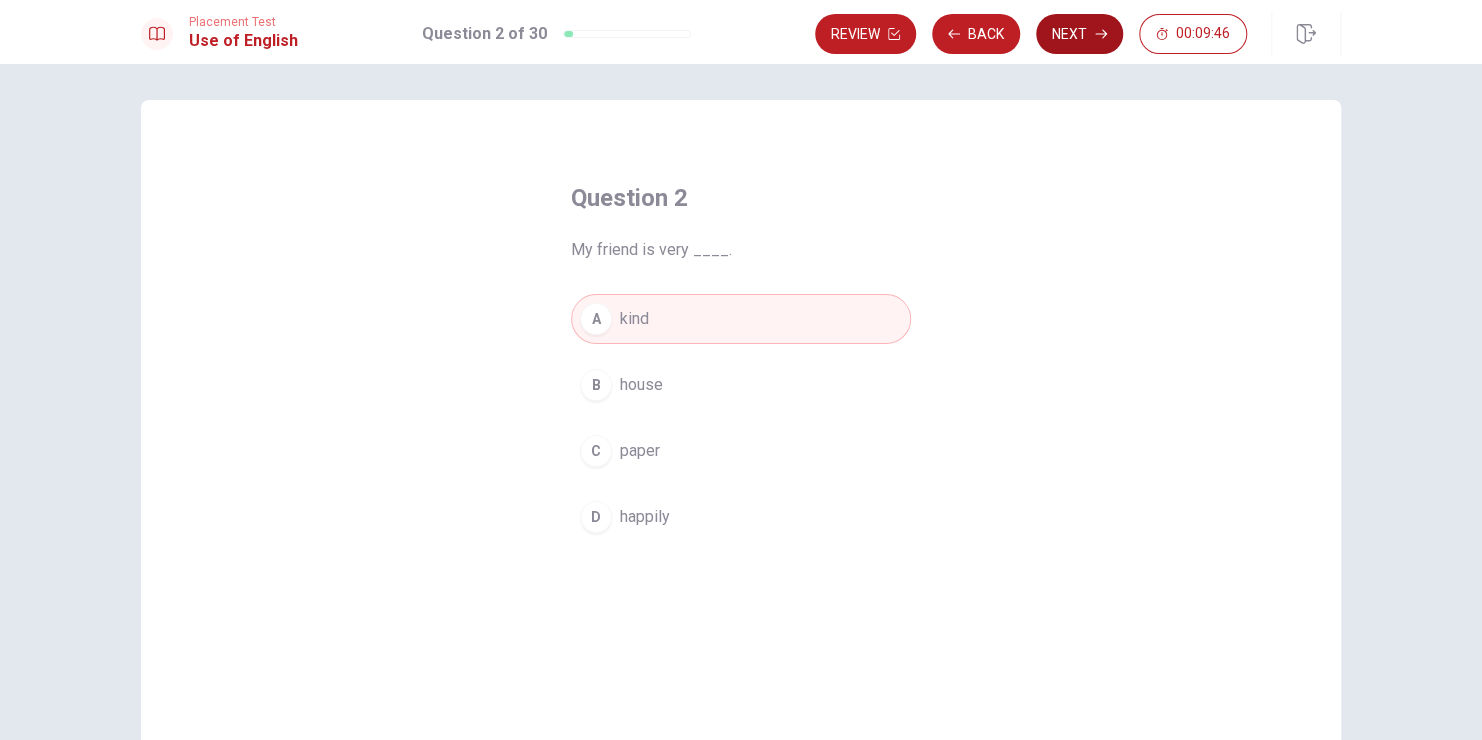 click on "Next" at bounding box center (1079, 34) 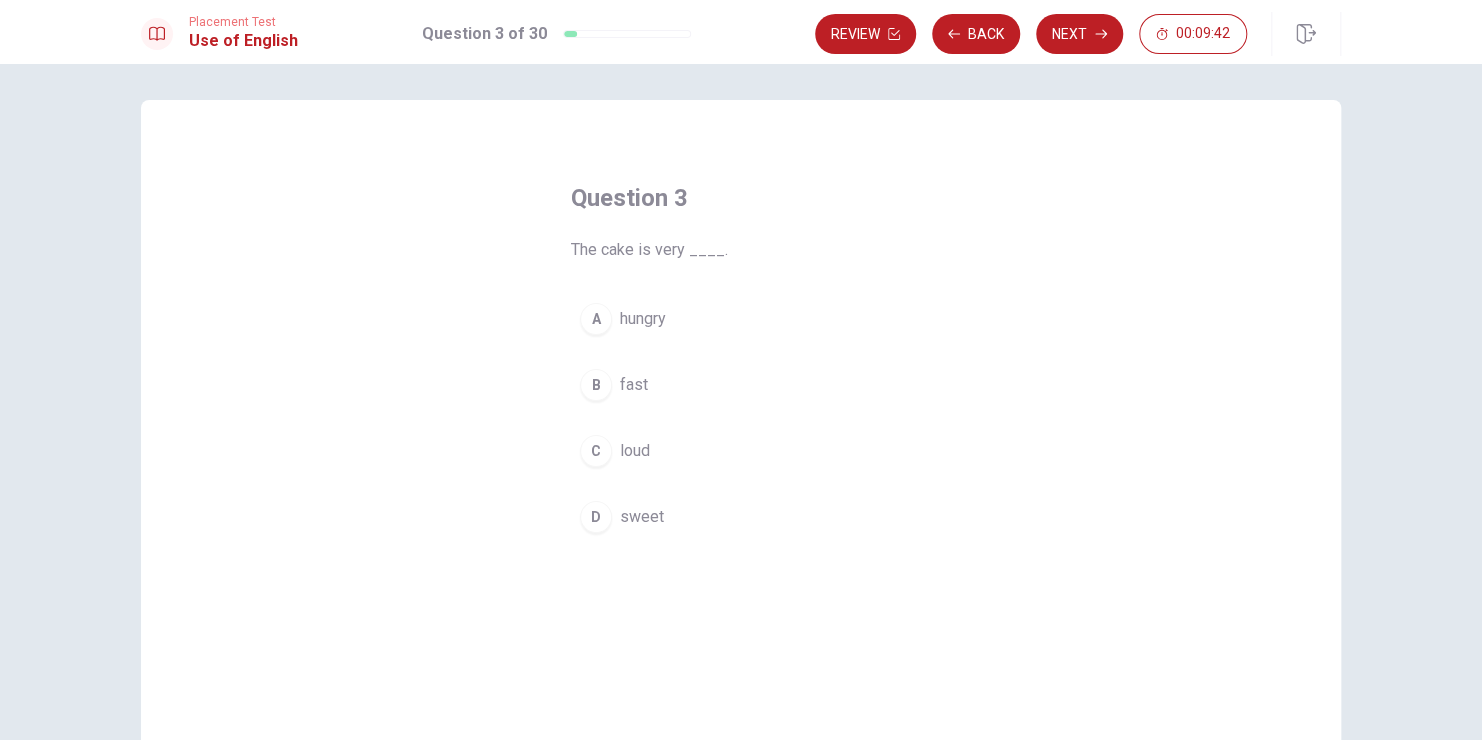 click on "D" at bounding box center (596, 319) 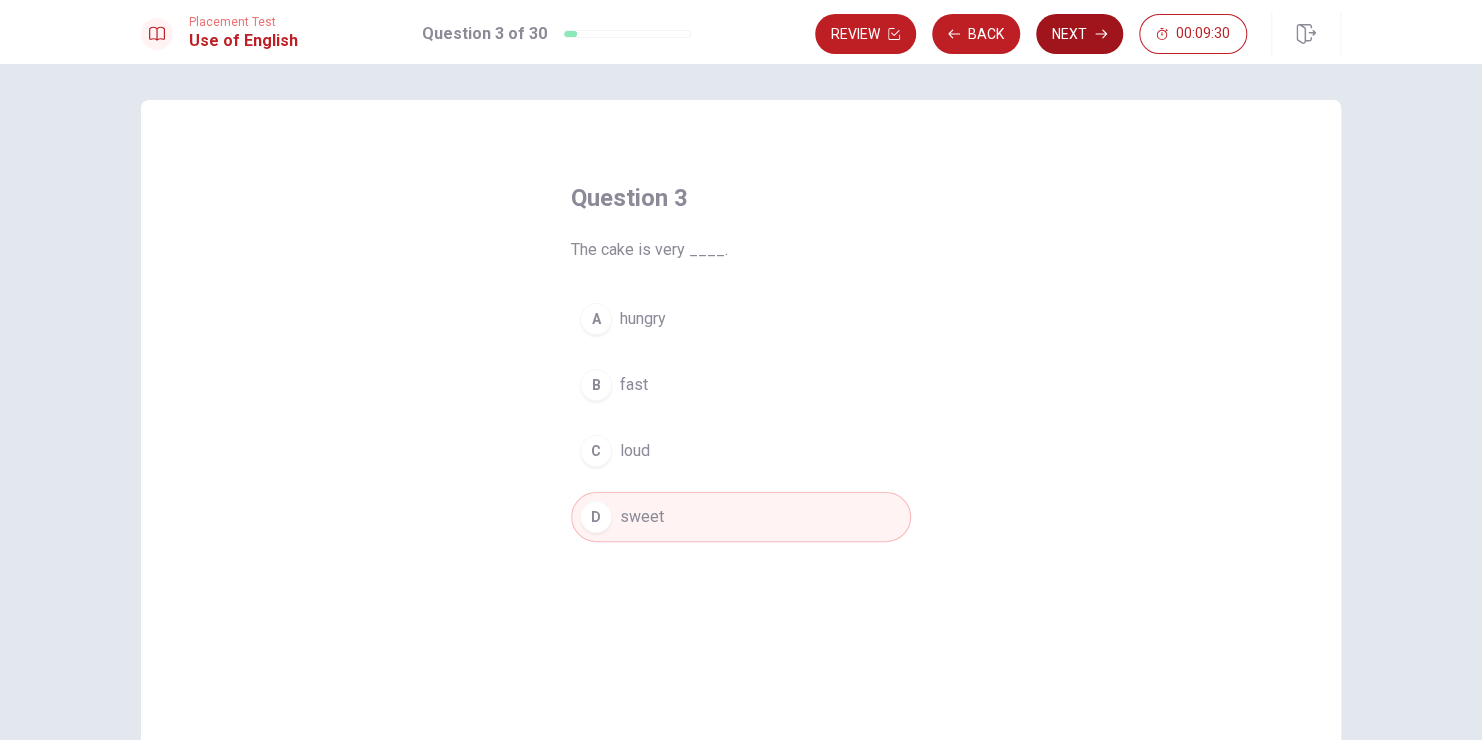 click on "Next" at bounding box center (1079, 34) 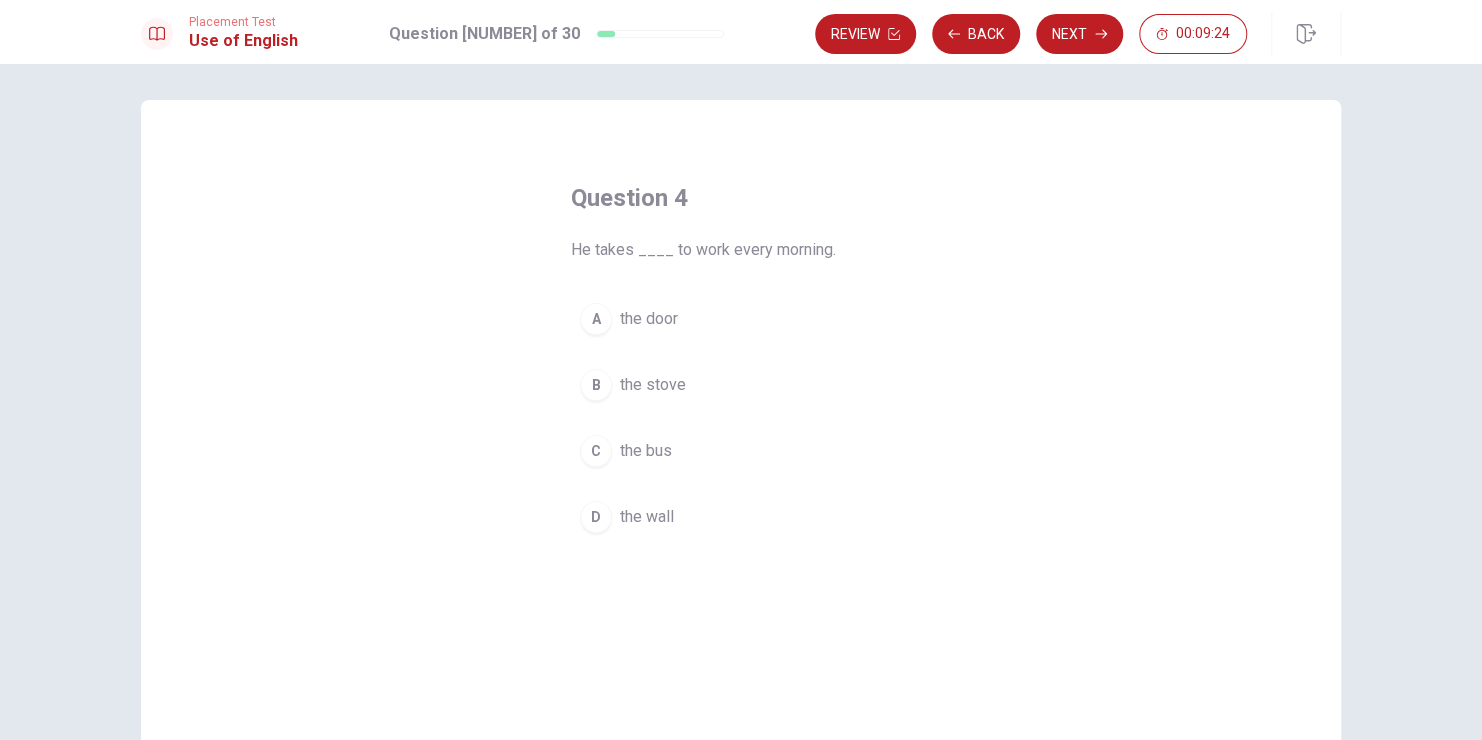 click on "C" at bounding box center (596, 319) 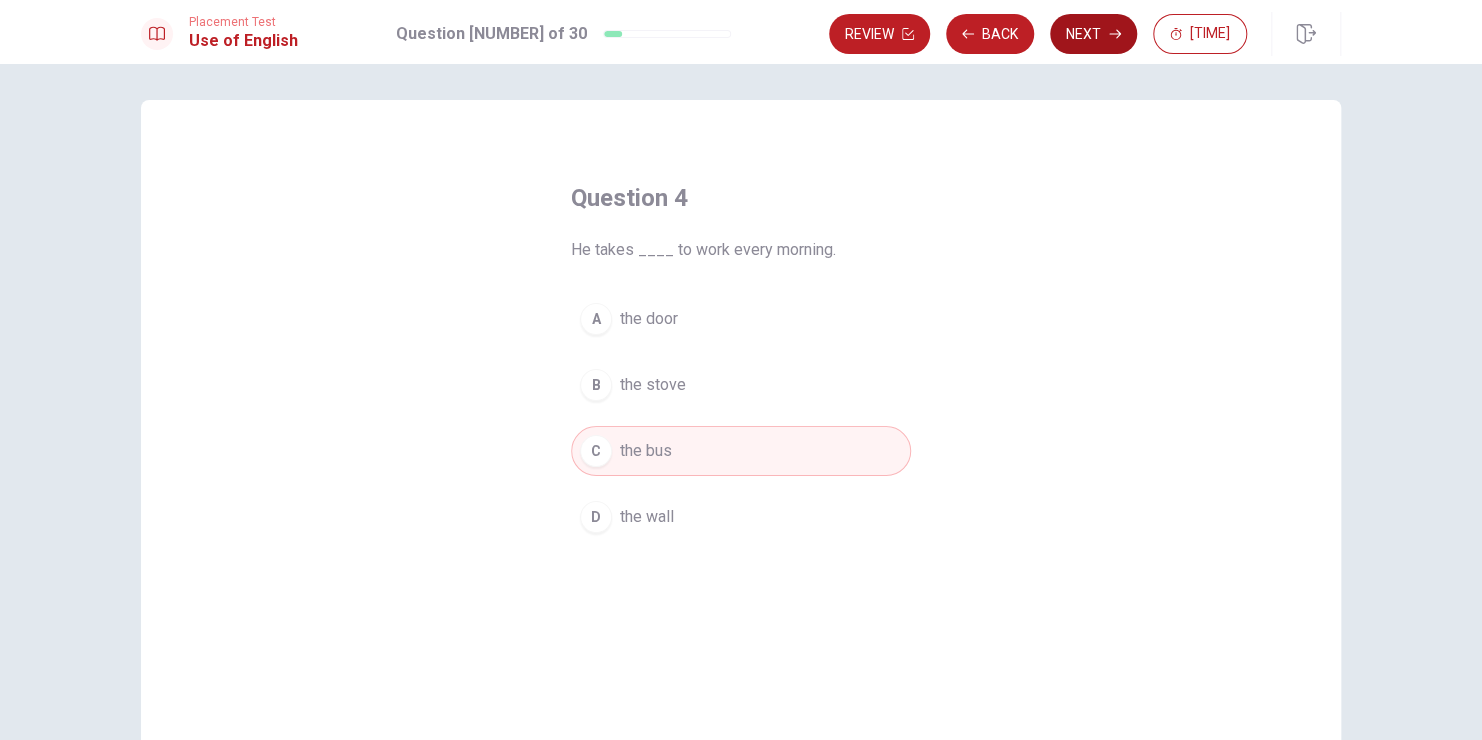 click on "Next" at bounding box center (1093, 34) 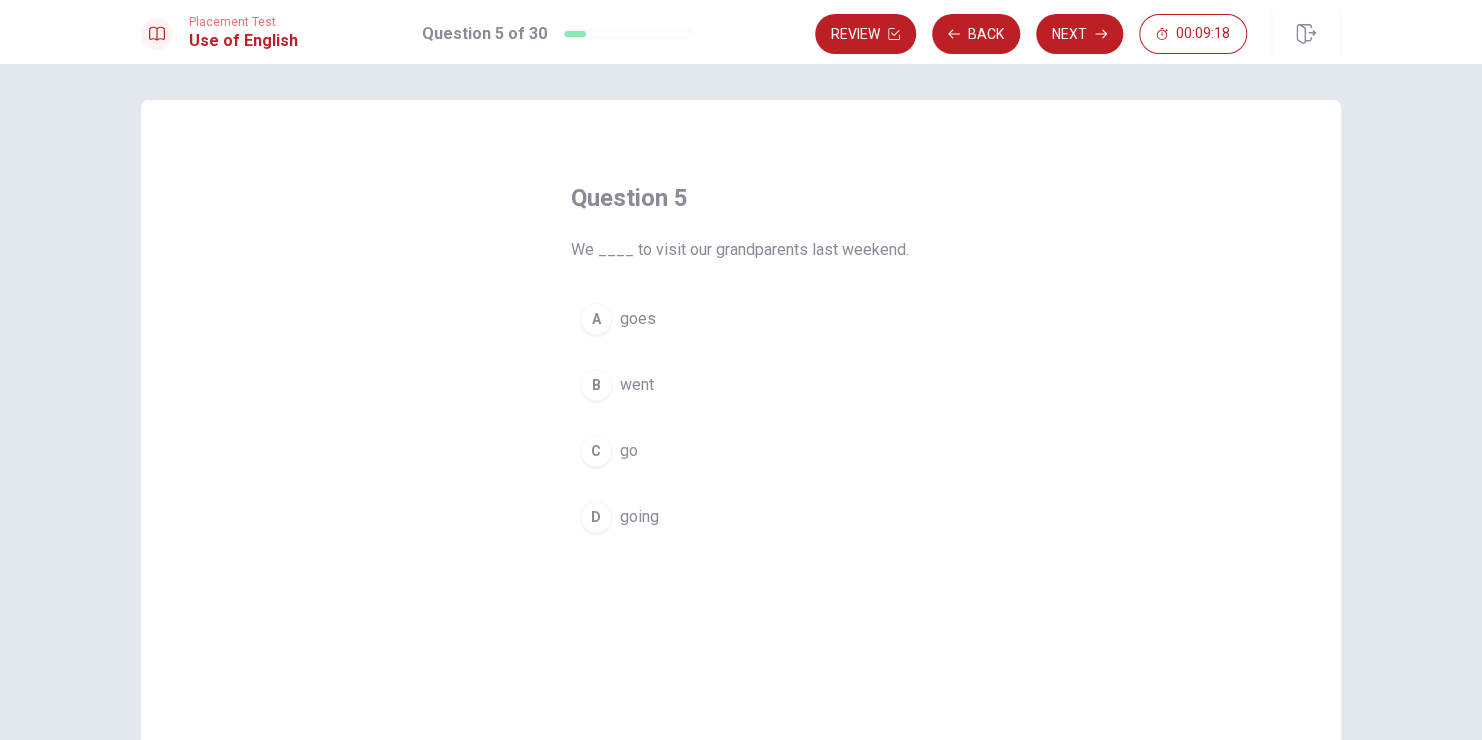 click on "B" at bounding box center [596, 319] 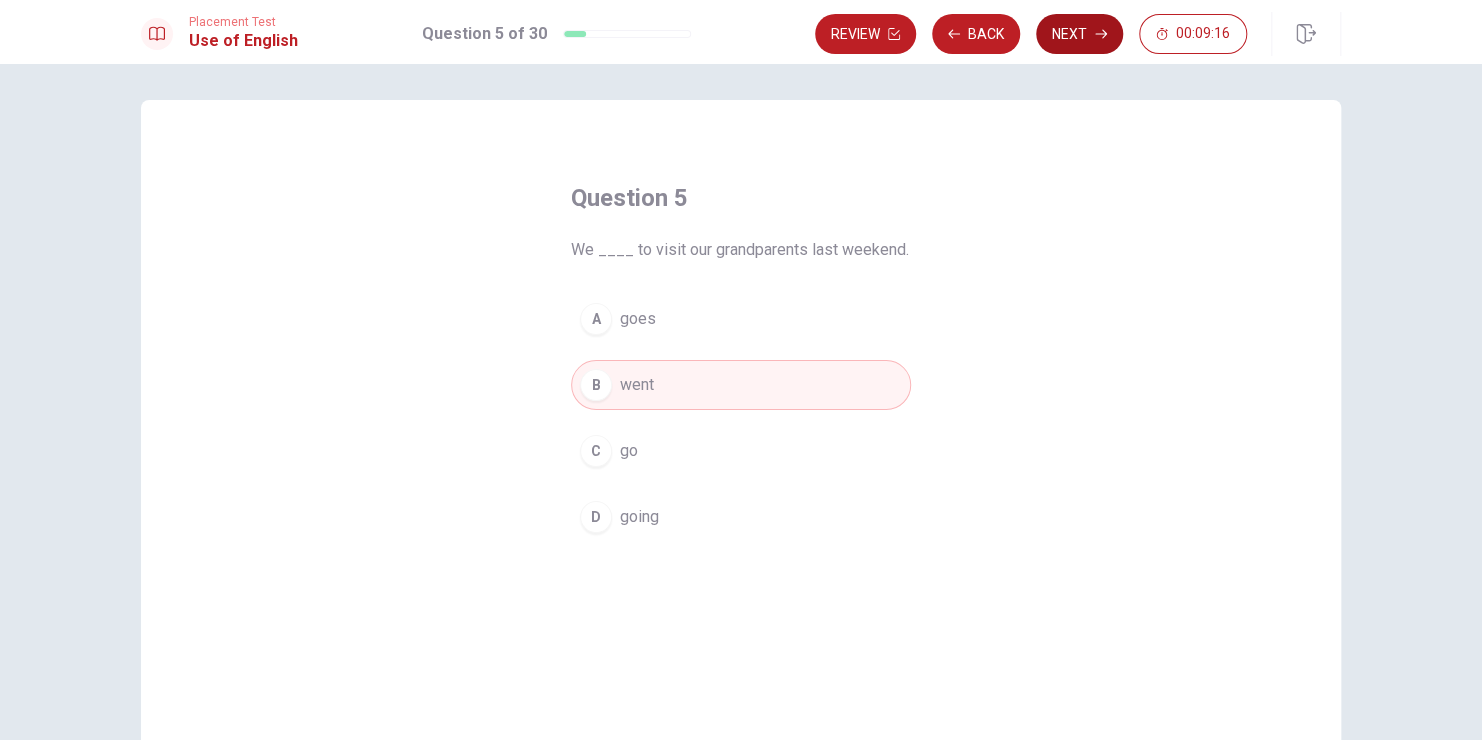 click on "Next" at bounding box center (1079, 34) 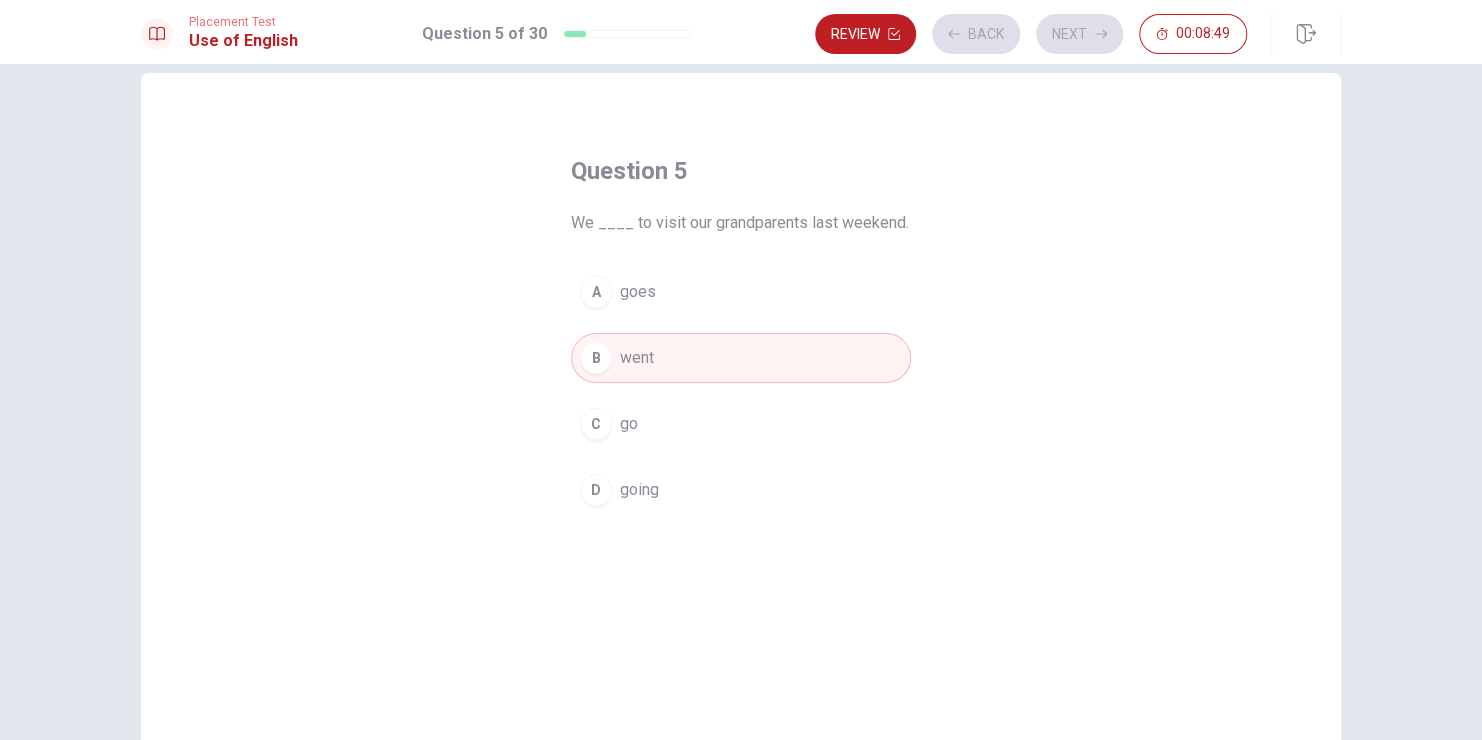 scroll, scrollTop: 0, scrollLeft: 0, axis: both 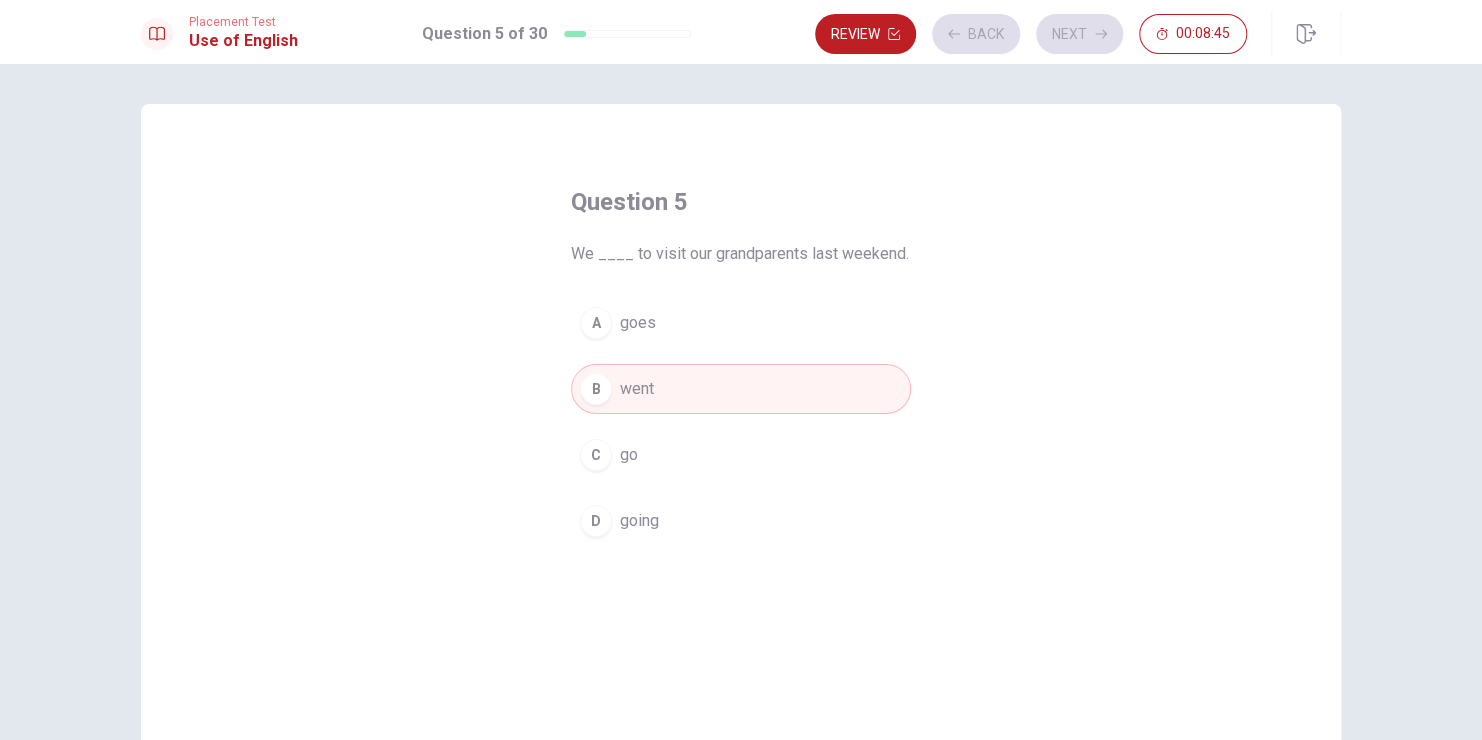 click on "Review Back Next [TIME]" at bounding box center (1031, 34) 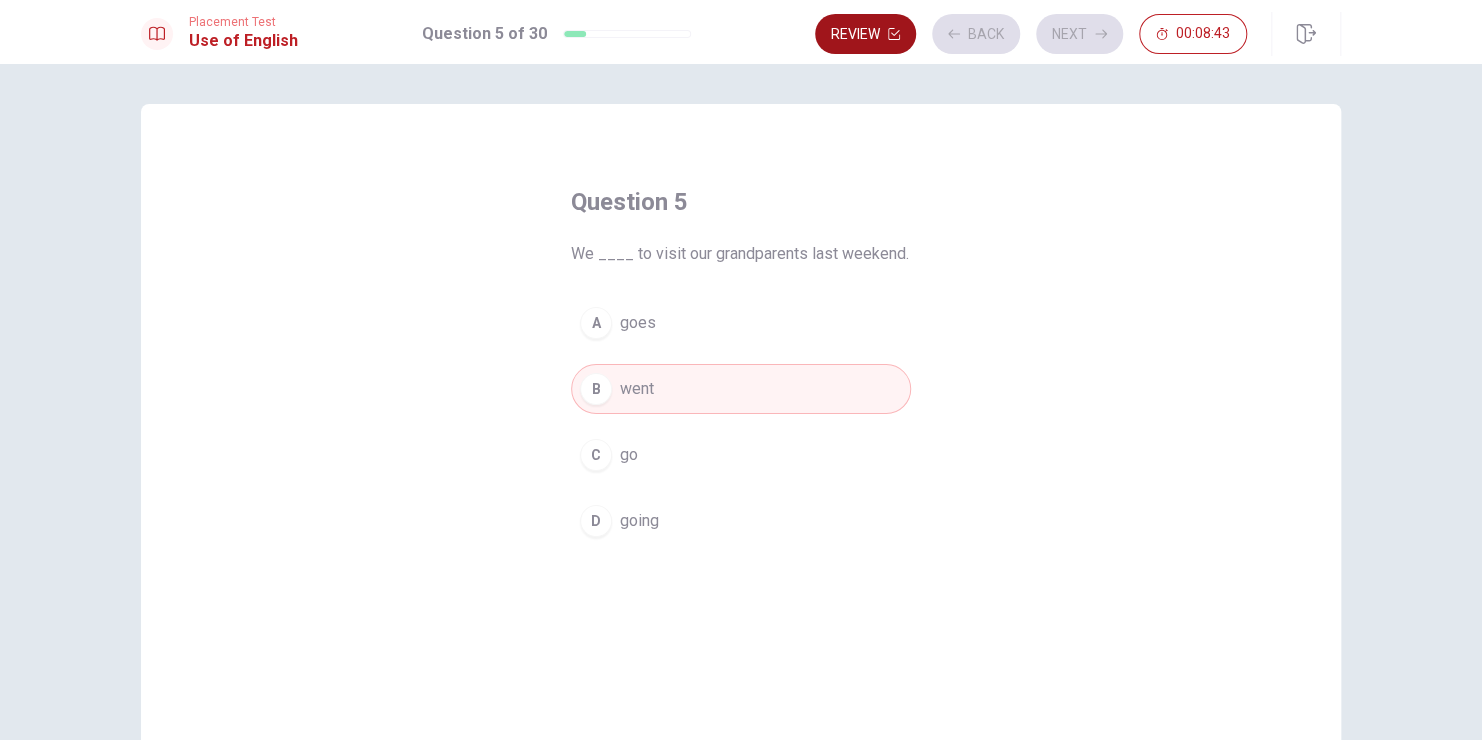 click on "Review" at bounding box center (865, 34) 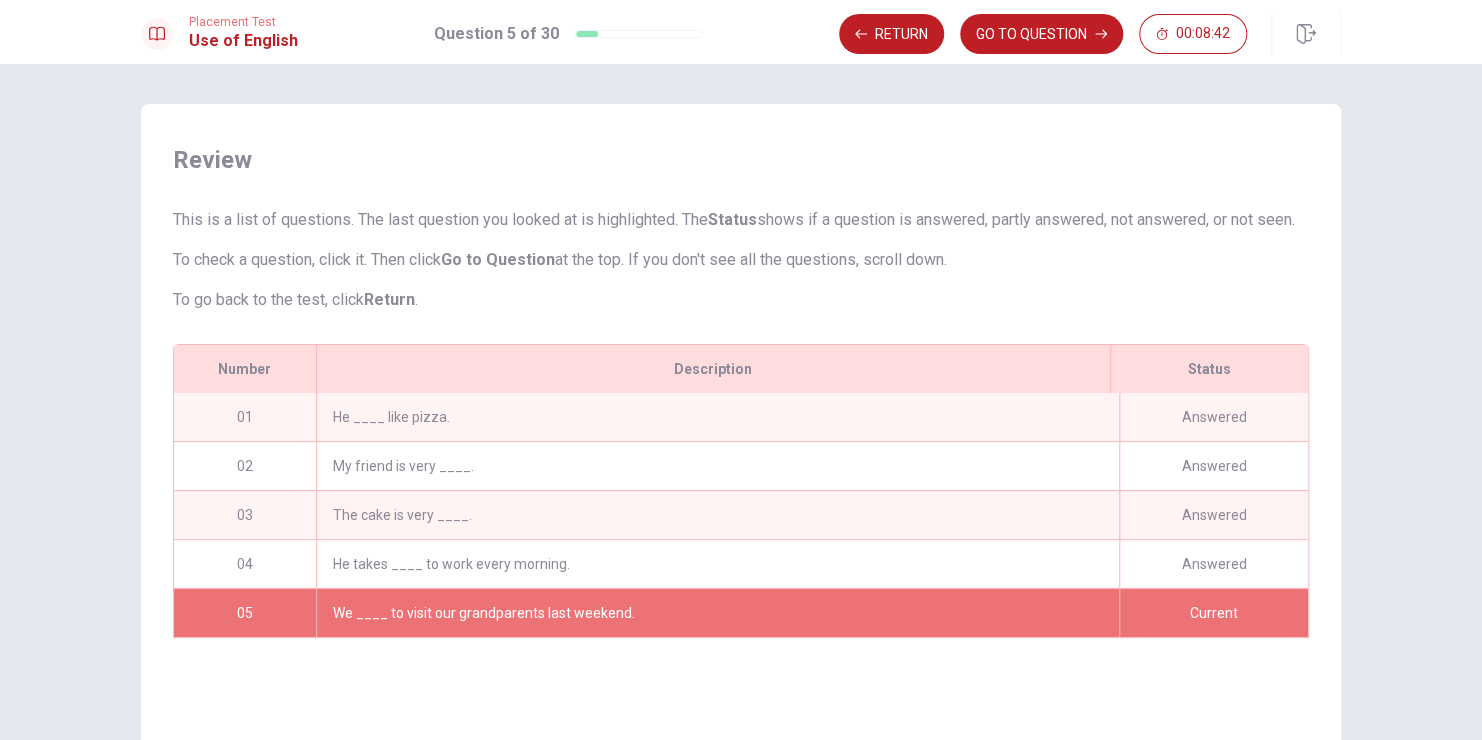 scroll, scrollTop: 163, scrollLeft: 0, axis: vertical 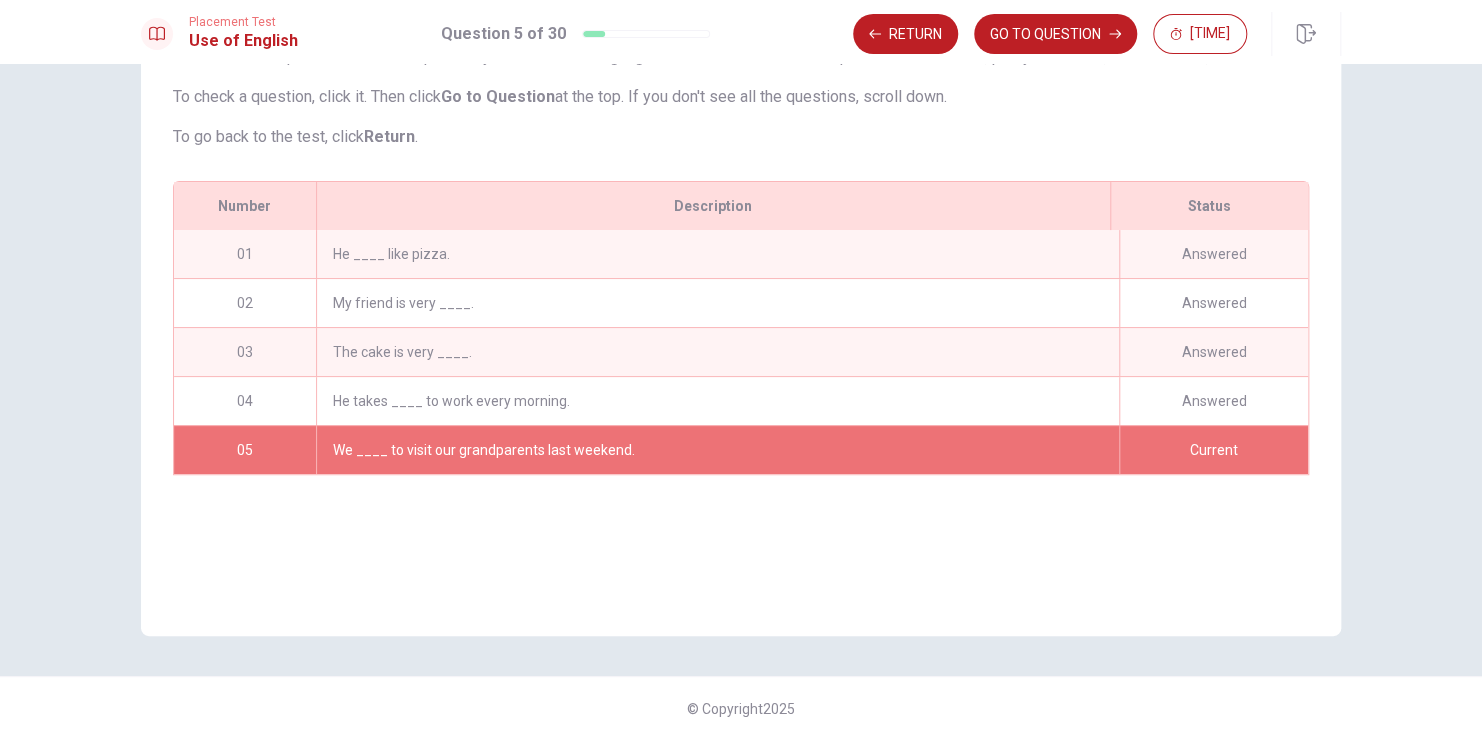 click on "We ____ to visit our grandparents last weekend." at bounding box center (717, 450) 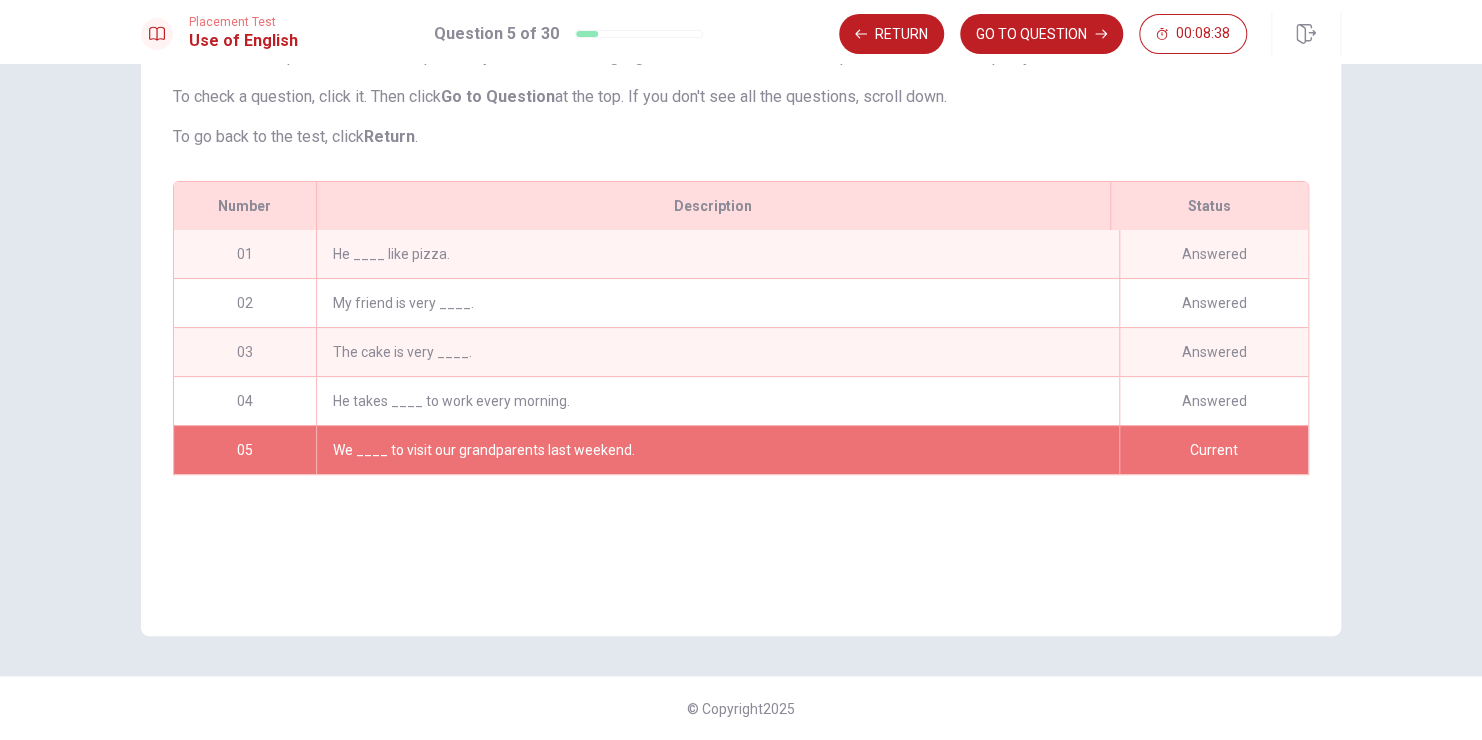 click on "Current" at bounding box center [1213, 450] 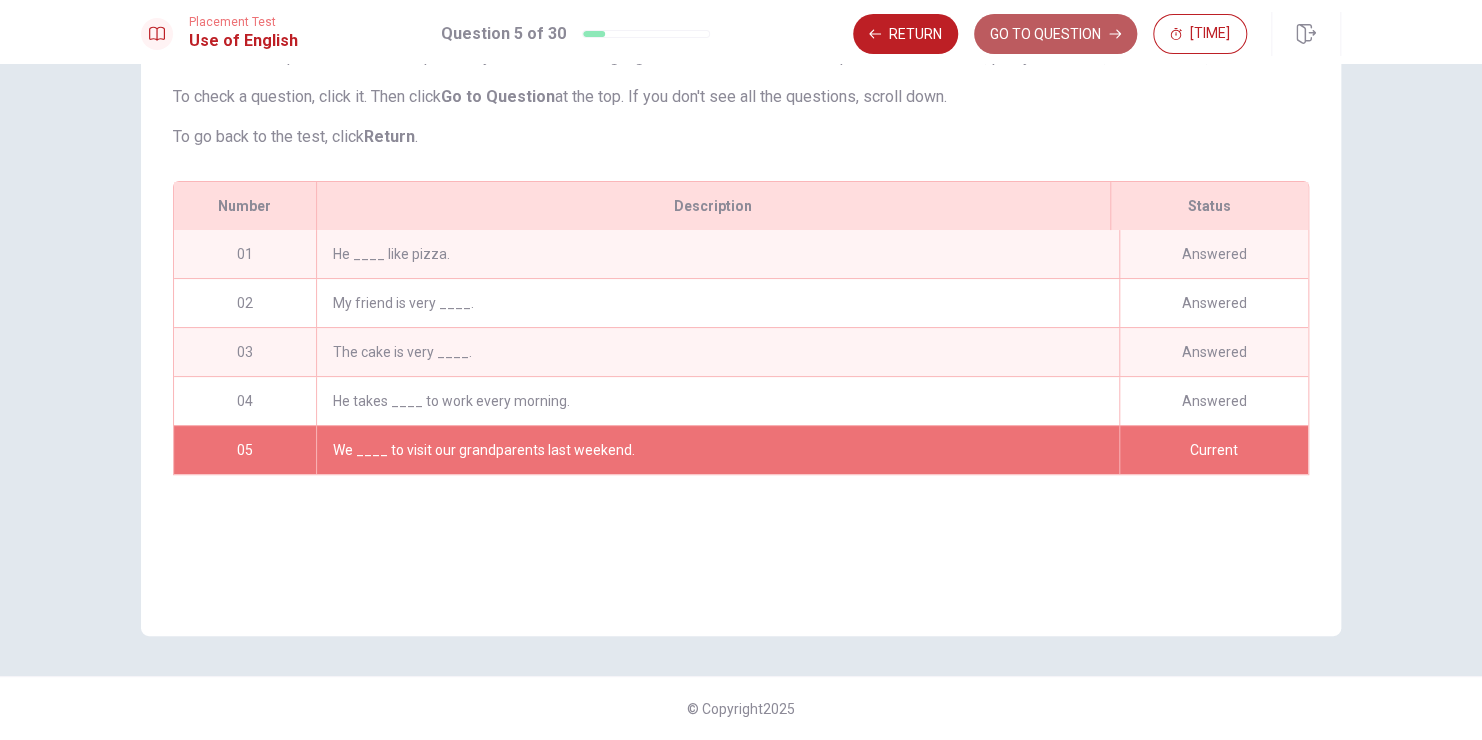 click on "GO TO QUESTION" at bounding box center (1055, 34) 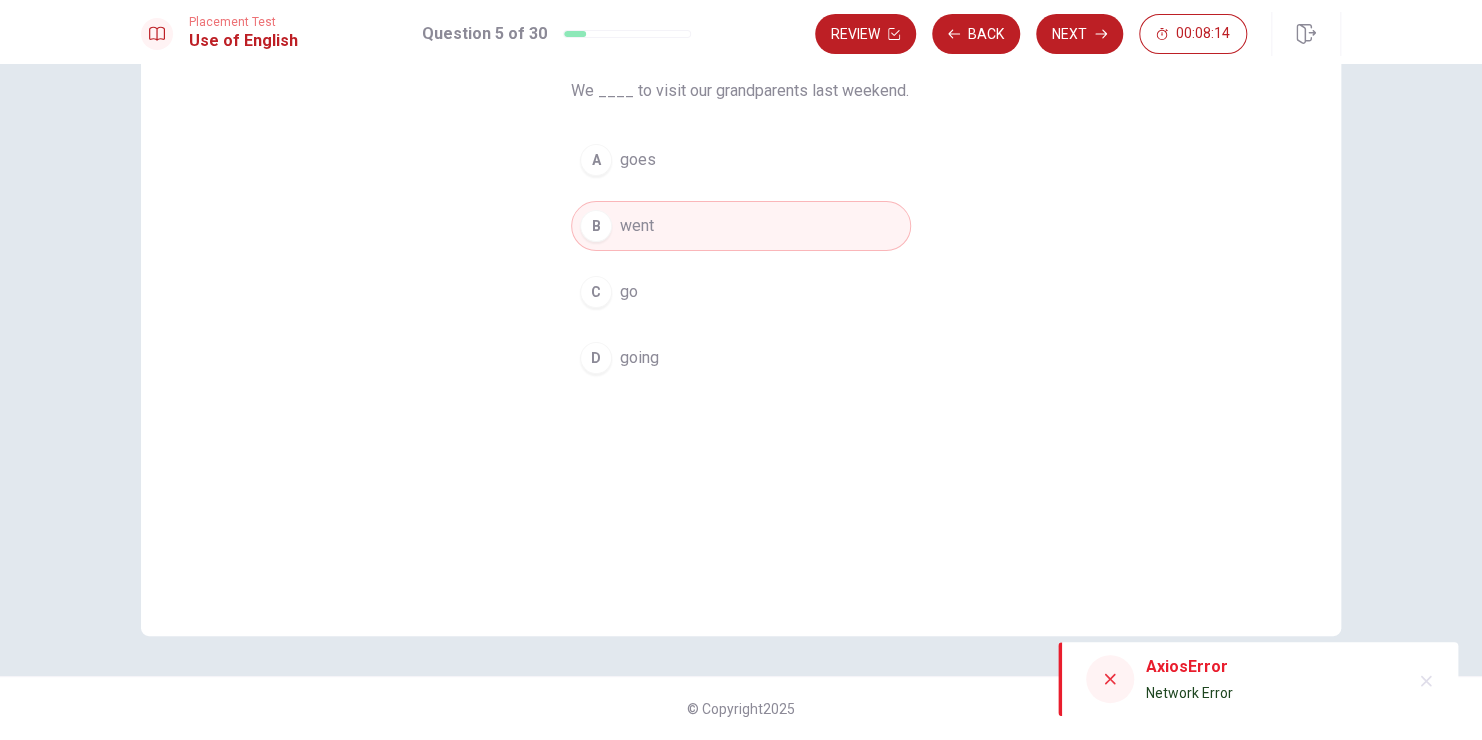 click on "B went" at bounding box center [741, 226] 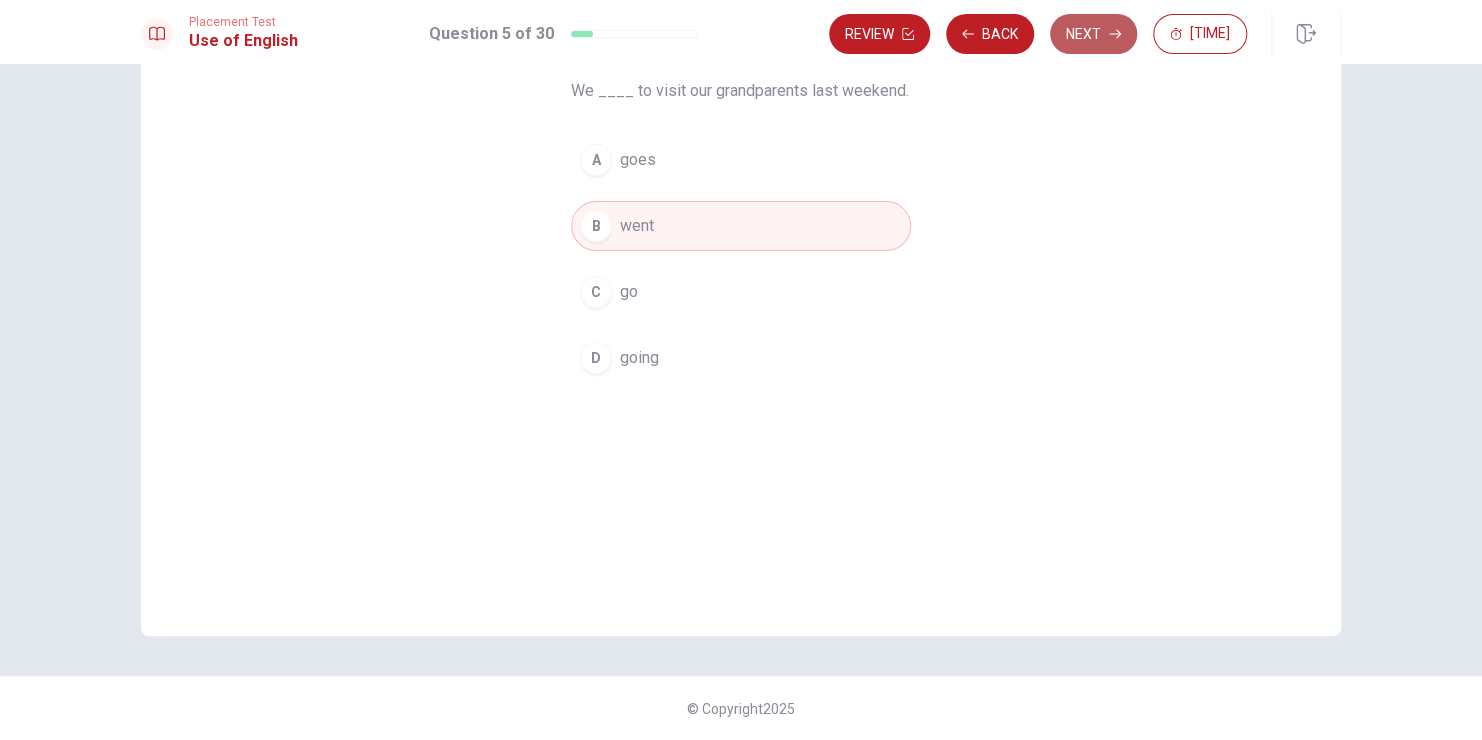 click on "Next" at bounding box center [1093, 34] 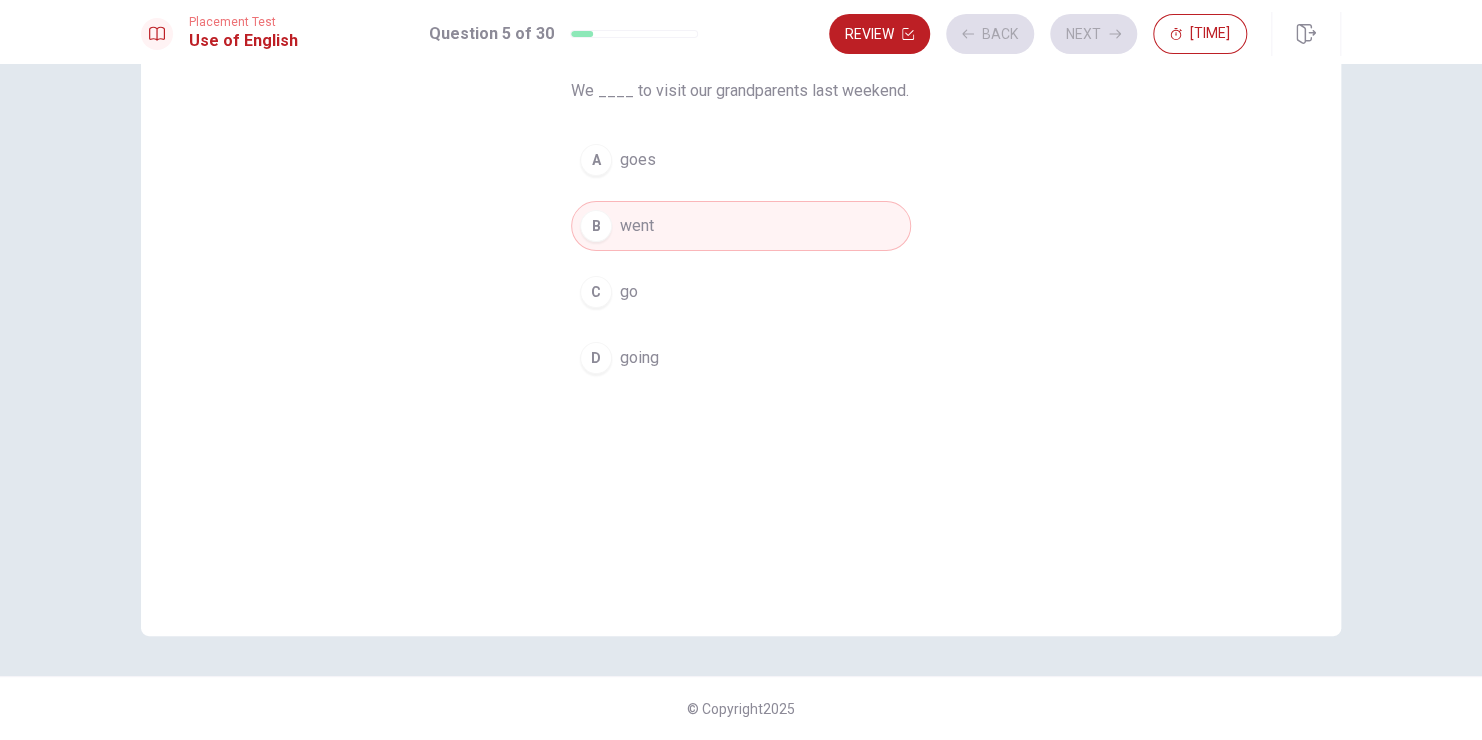 scroll, scrollTop: 0, scrollLeft: 0, axis: both 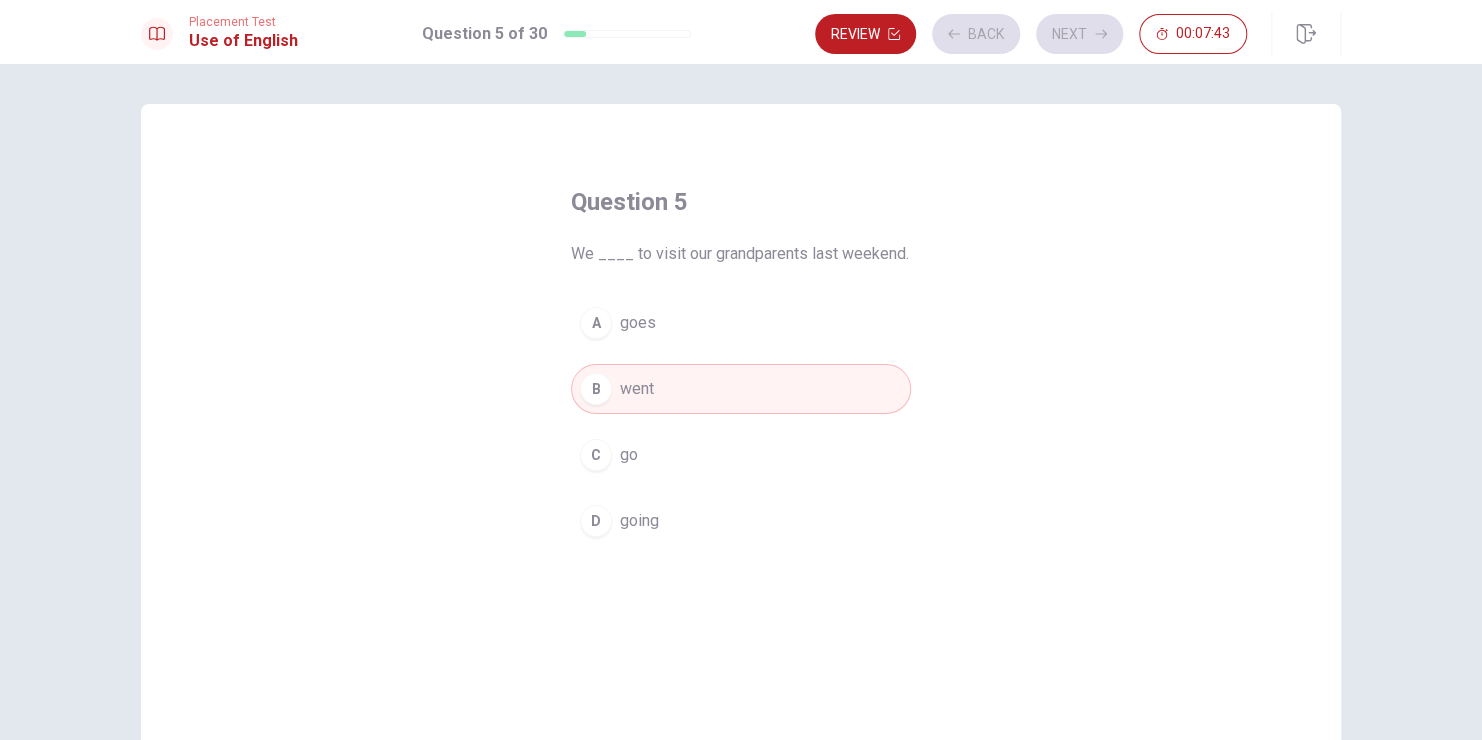 click on "Review Back Next 00:07:43" at bounding box center (1031, 34) 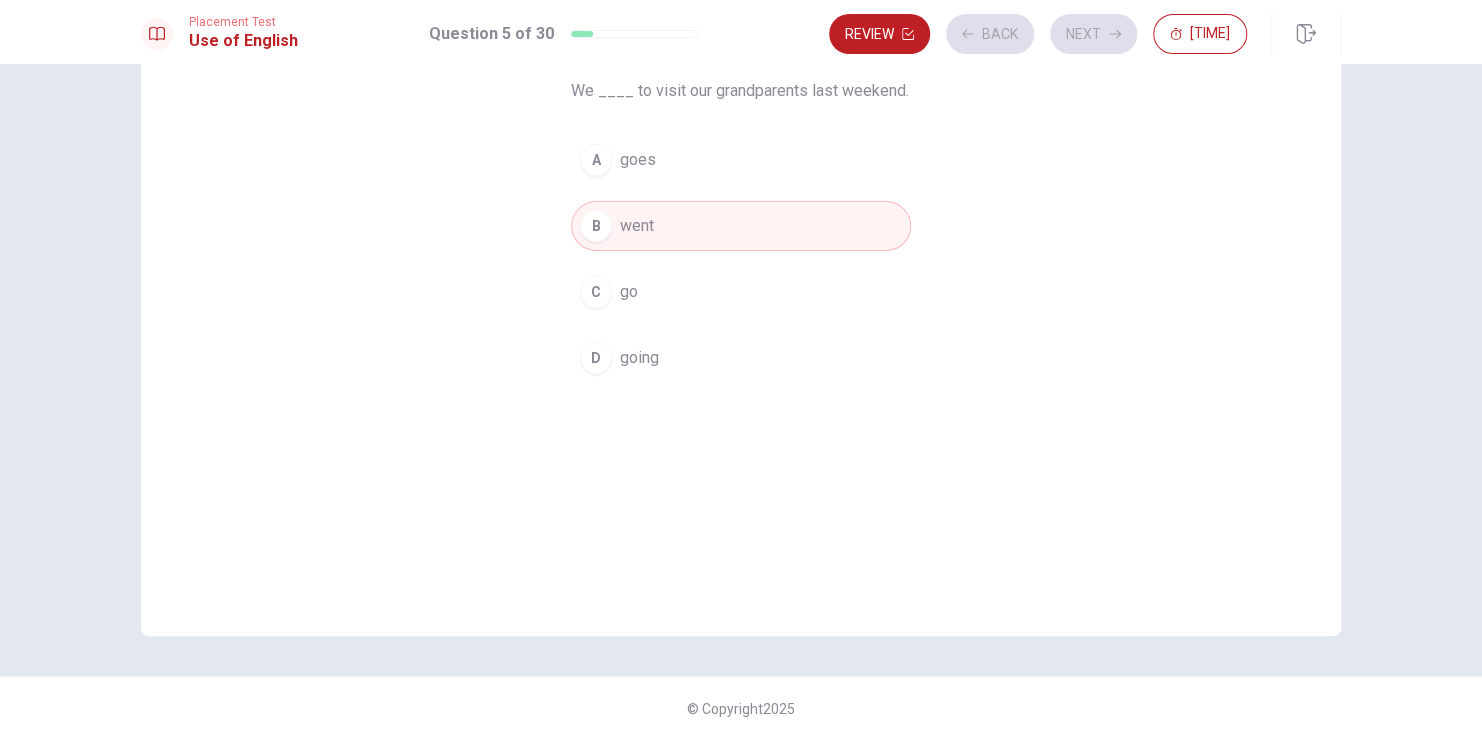 scroll, scrollTop: 0, scrollLeft: 0, axis: both 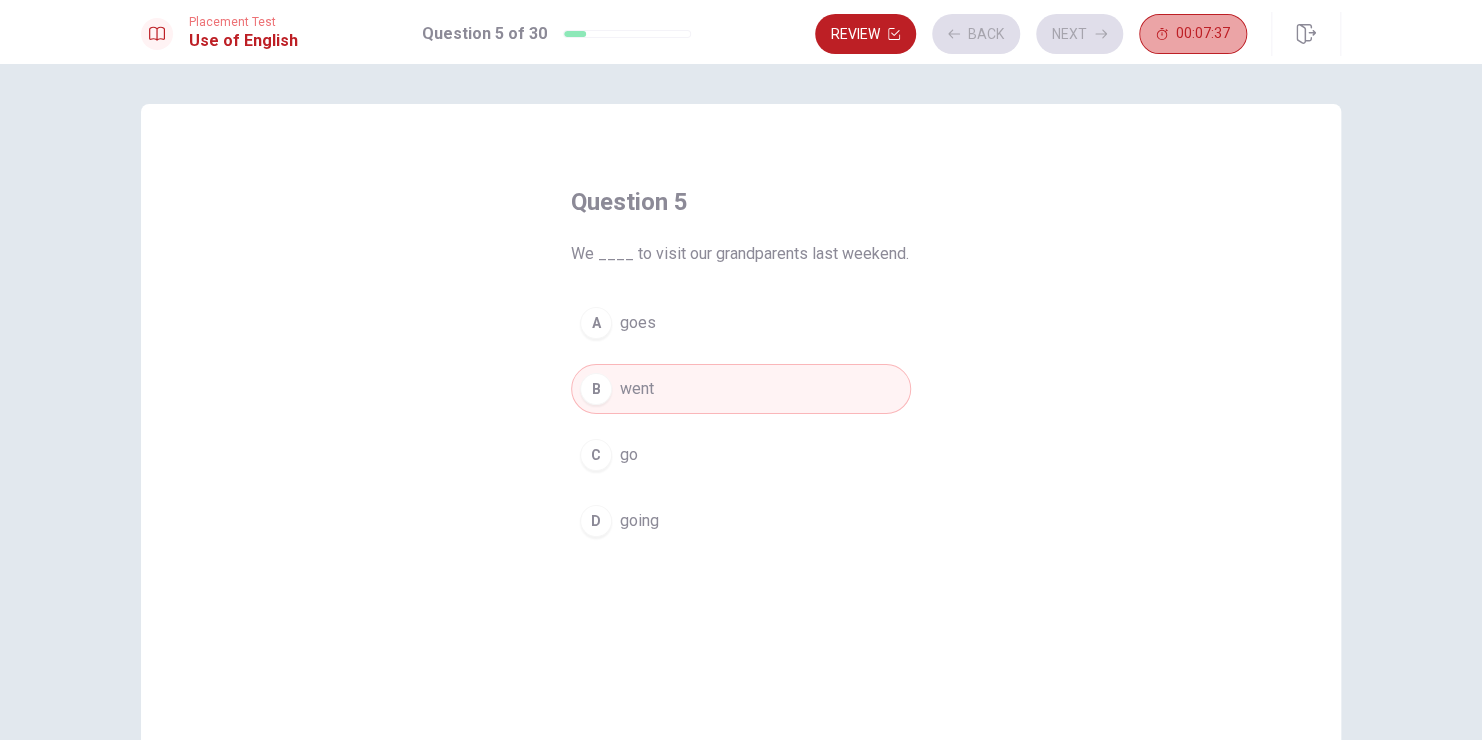 click on "00:07:37" at bounding box center (1203, 34) 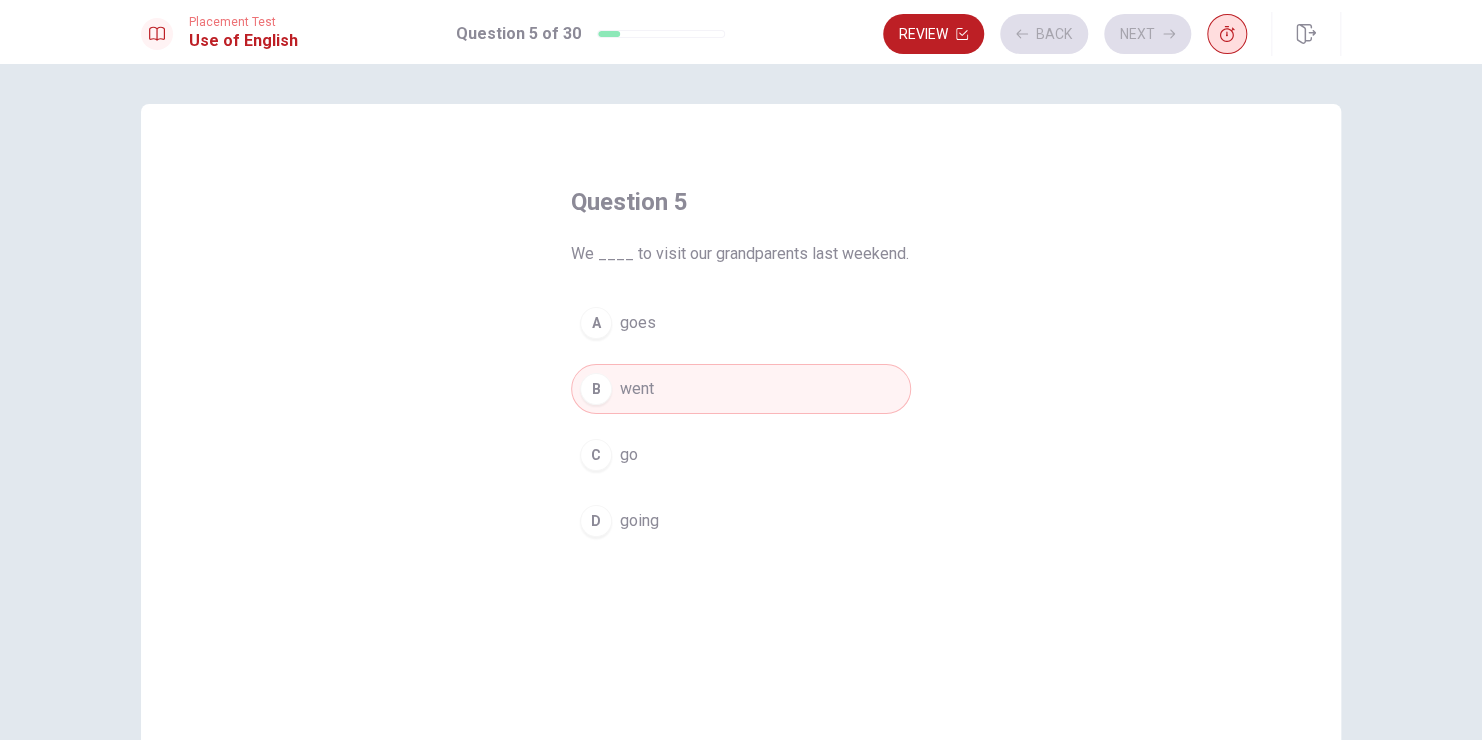 click at bounding box center [1227, 34] 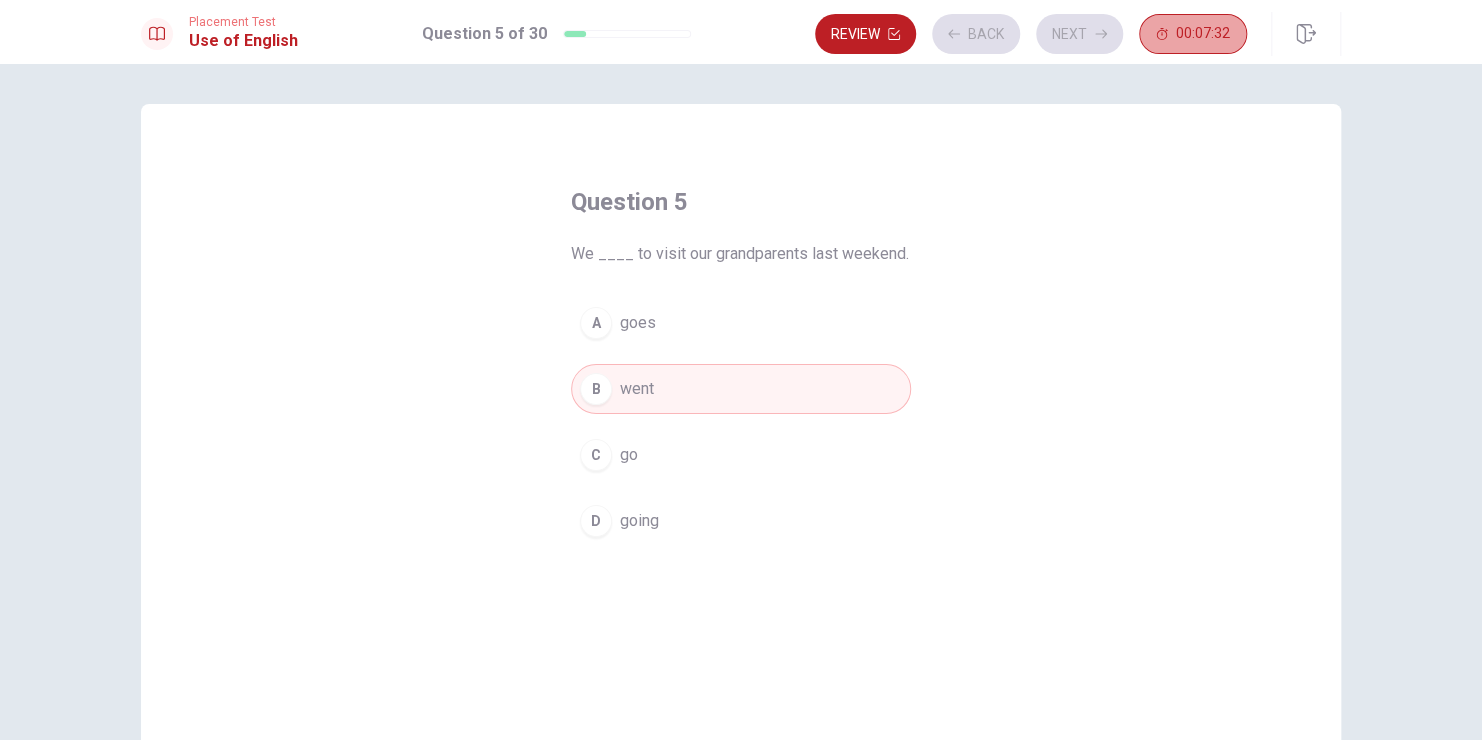 click on "00:07:32" at bounding box center [1203, 34] 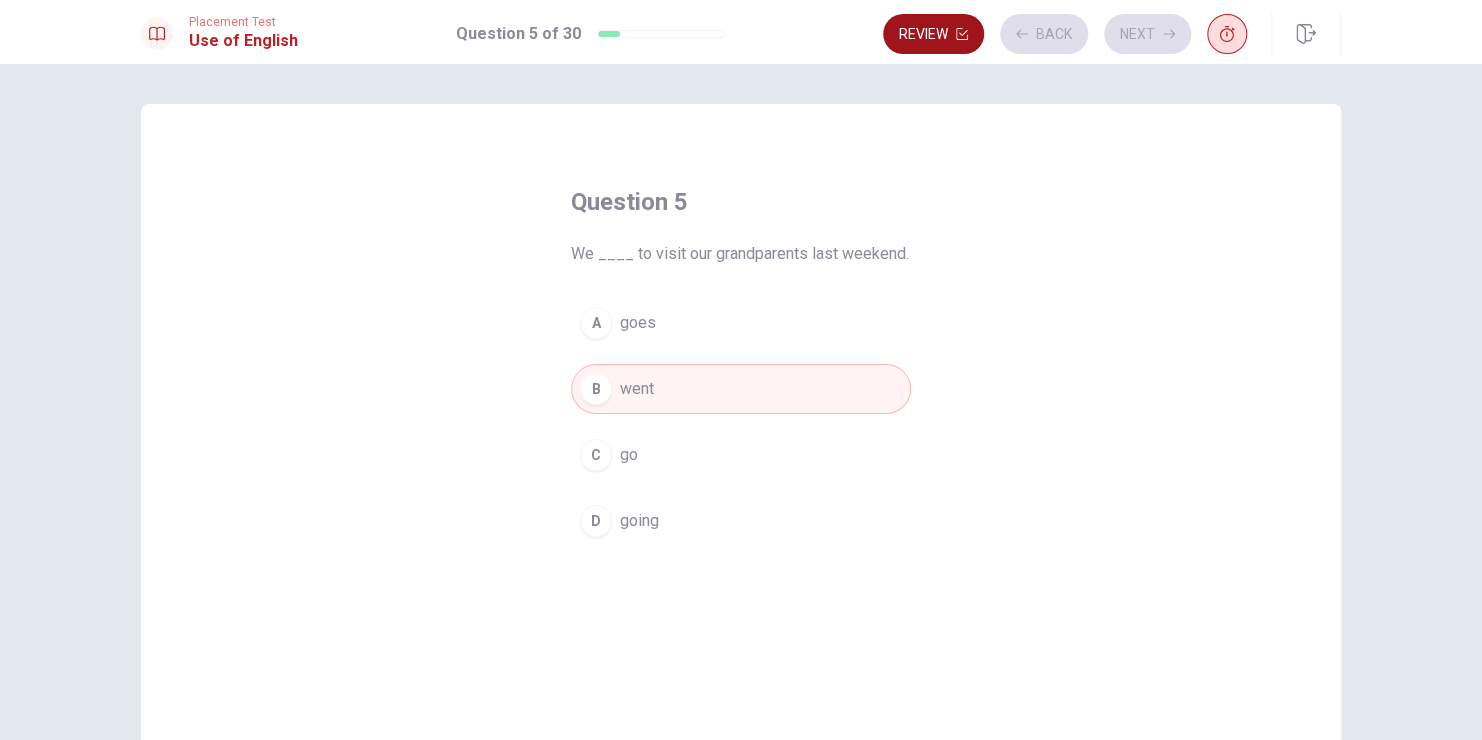 click on "Review" at bounding box center (933, 34) 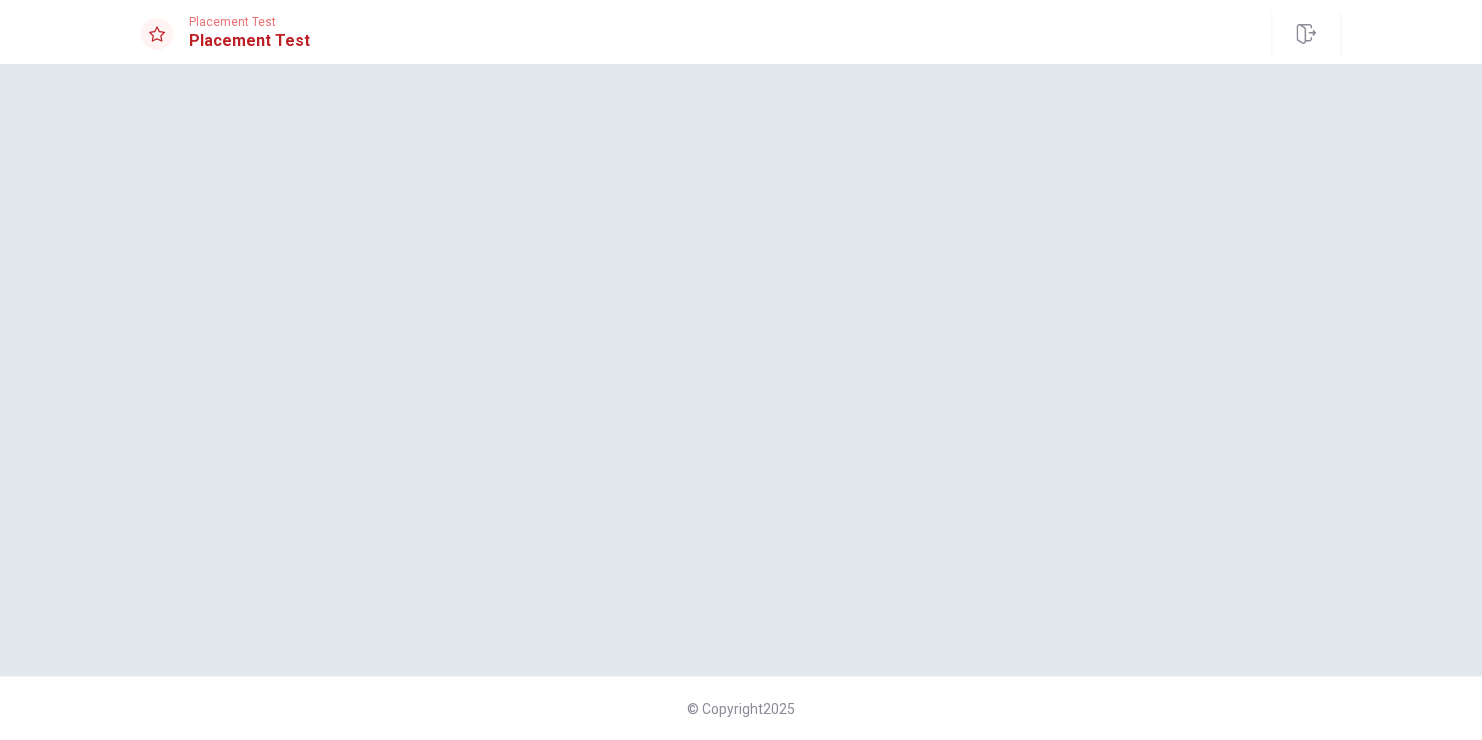 scroll, scrollTop: 0, scrollLeft: 0, axis: both 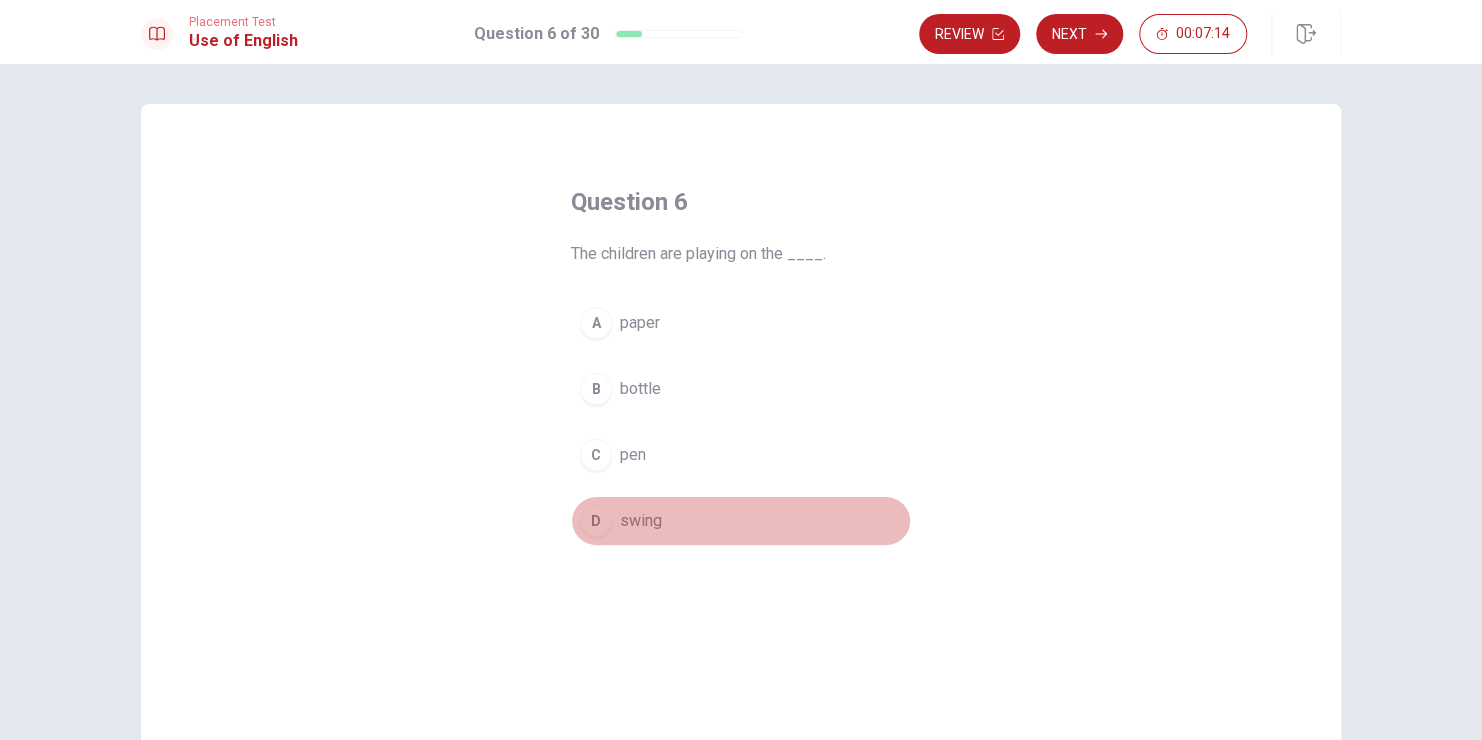 click on "swing" at bounding box center (640, 323) 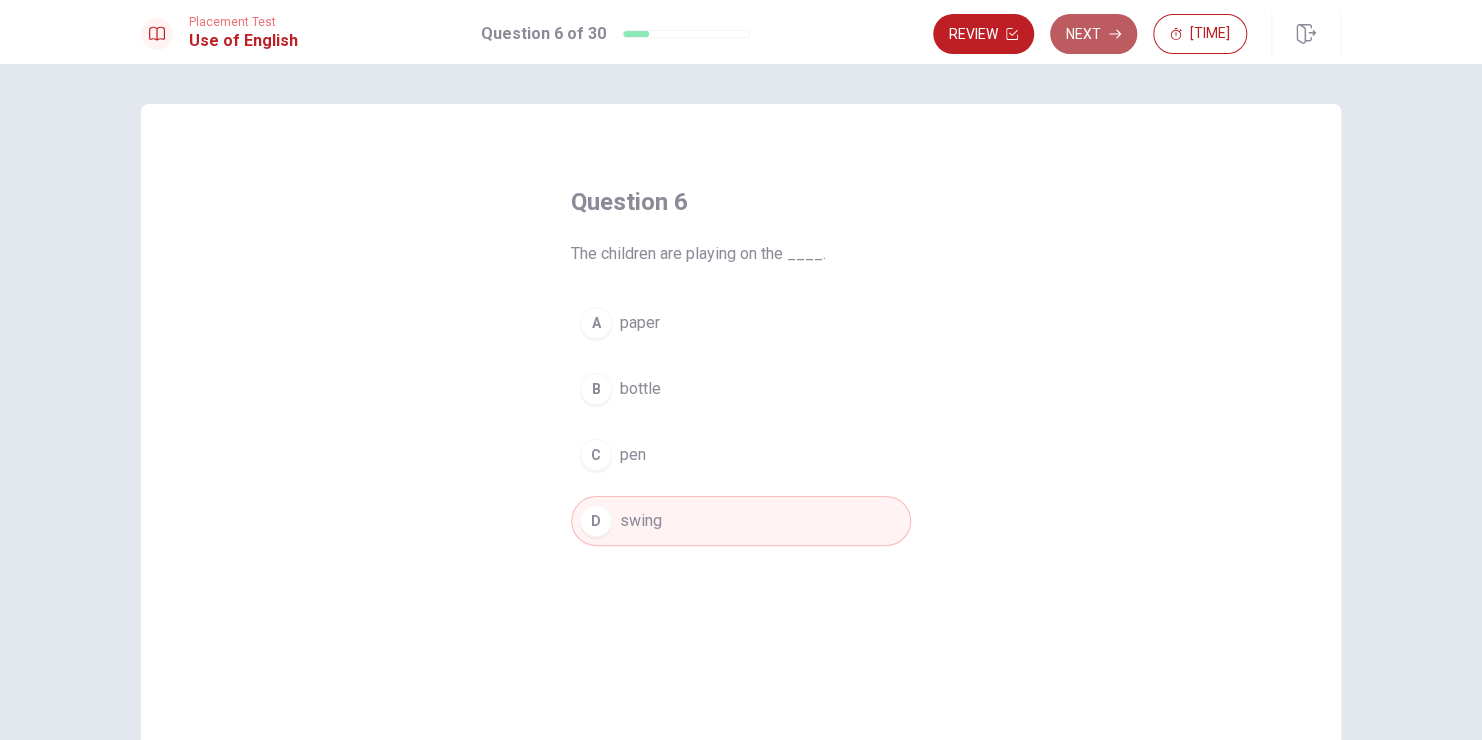 click on "Next" at bounding box center [1093, 34] 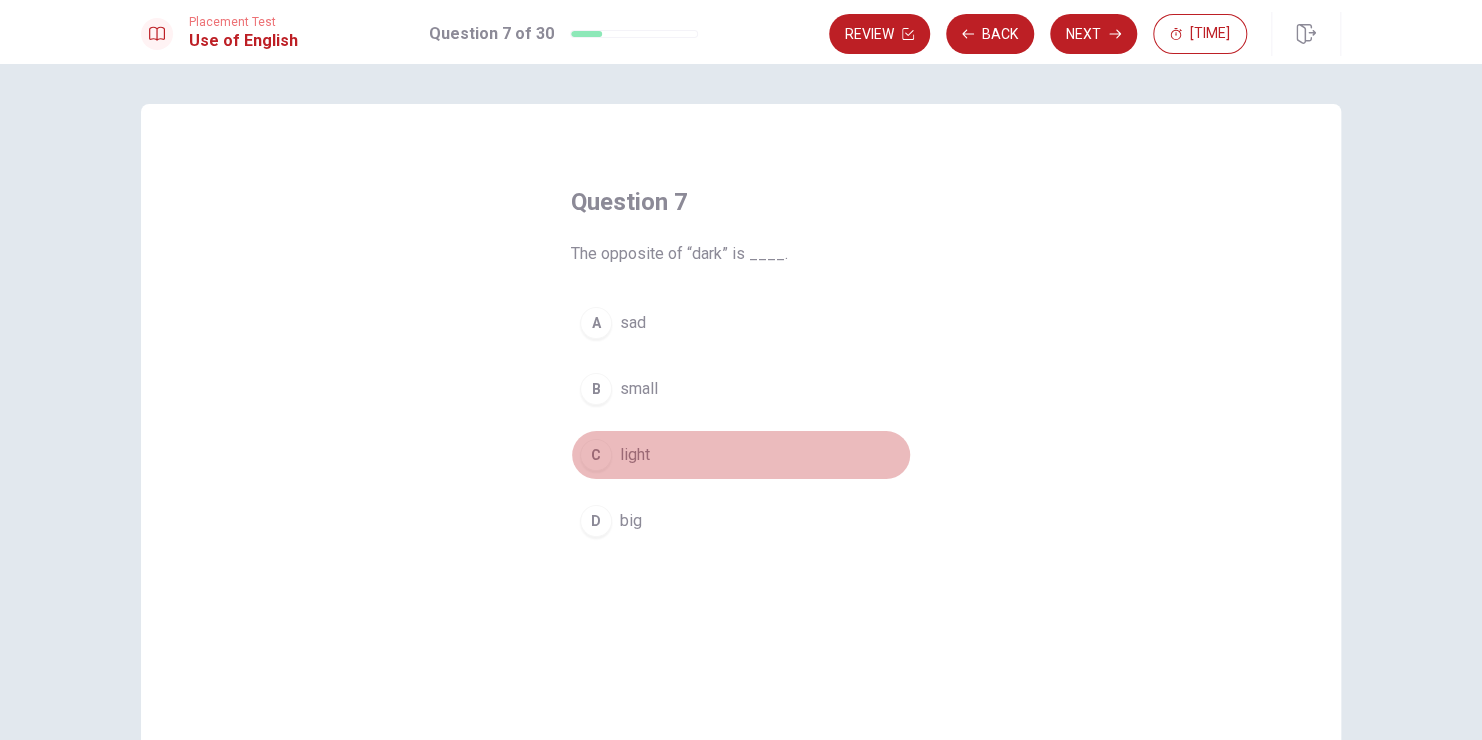 click on "C" at bounding box center [596, 323] 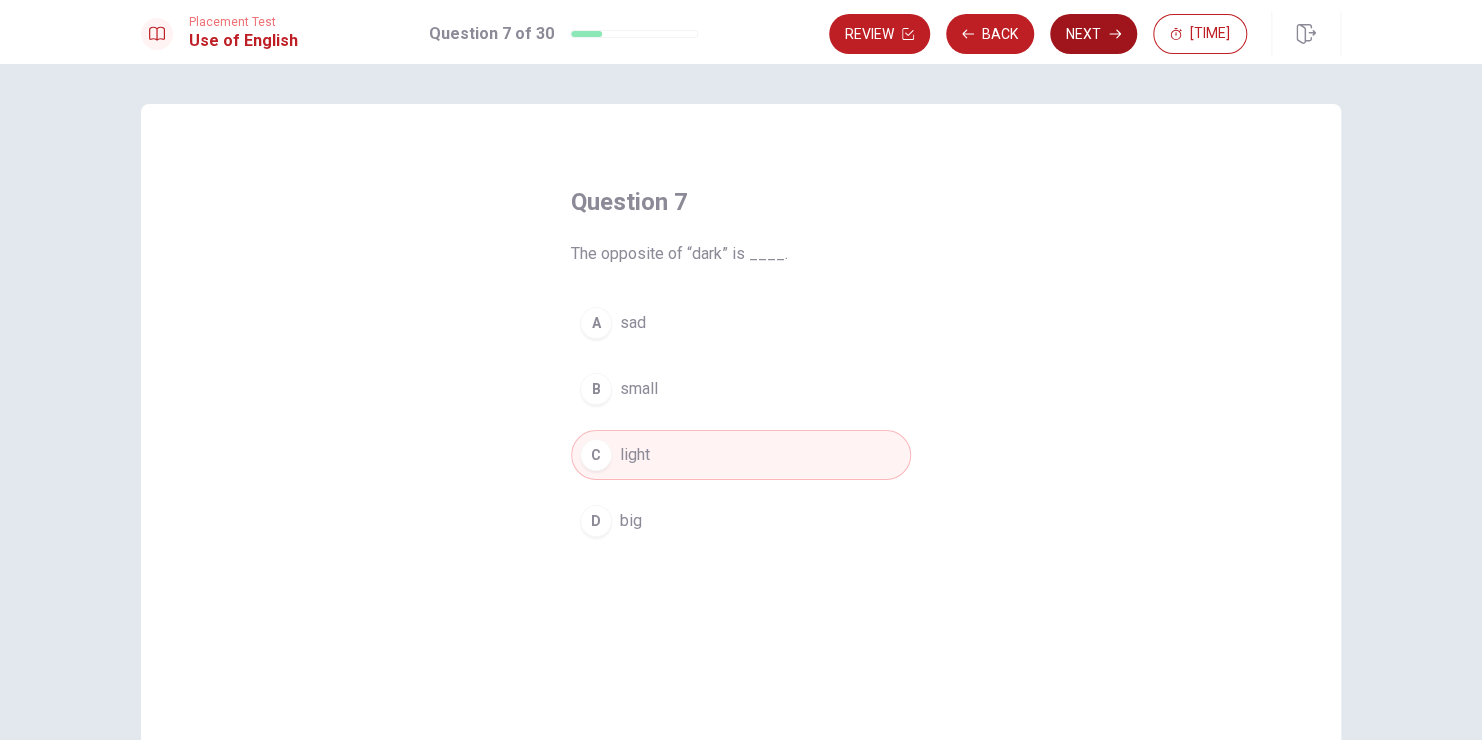 click on "Next" at bounding box center (1093, 34) 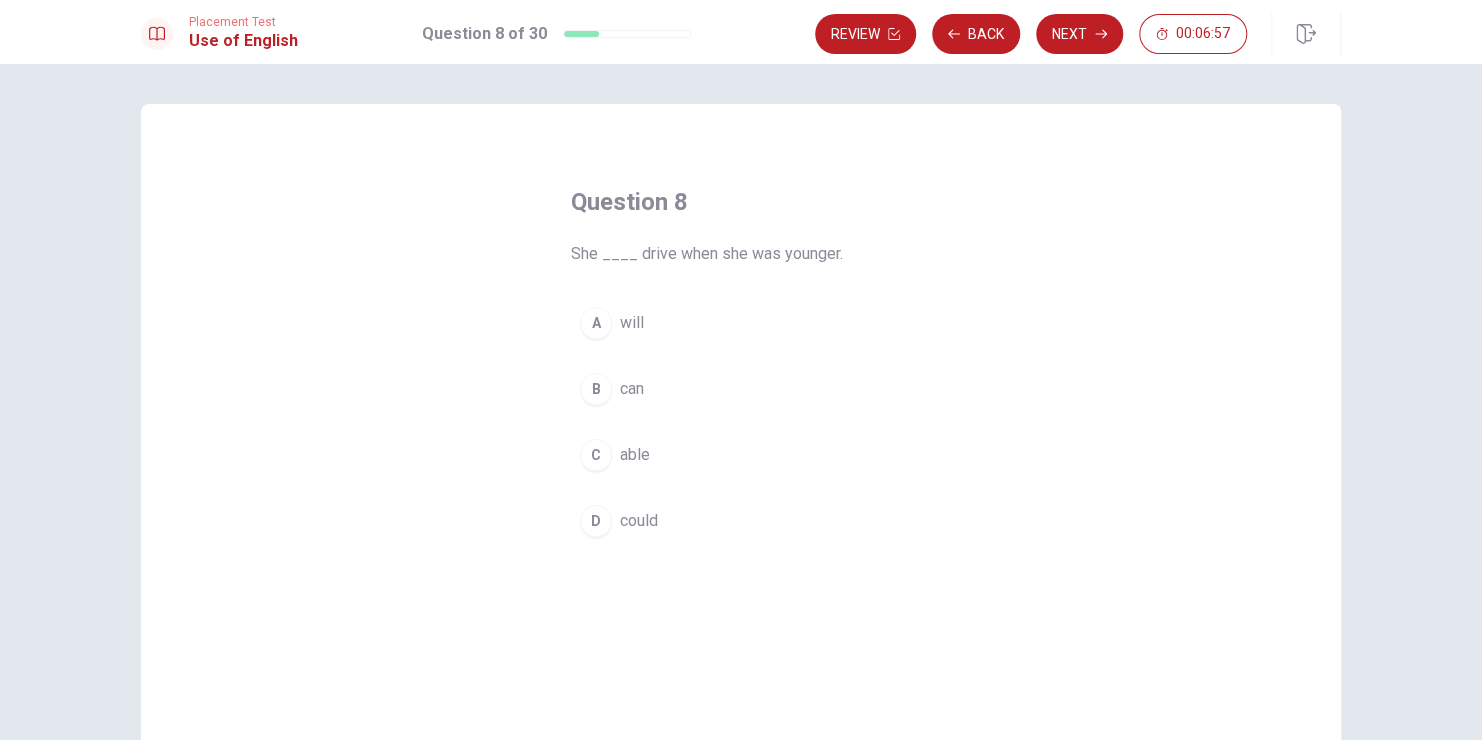 click on "D" at bounding box center (596, 323) 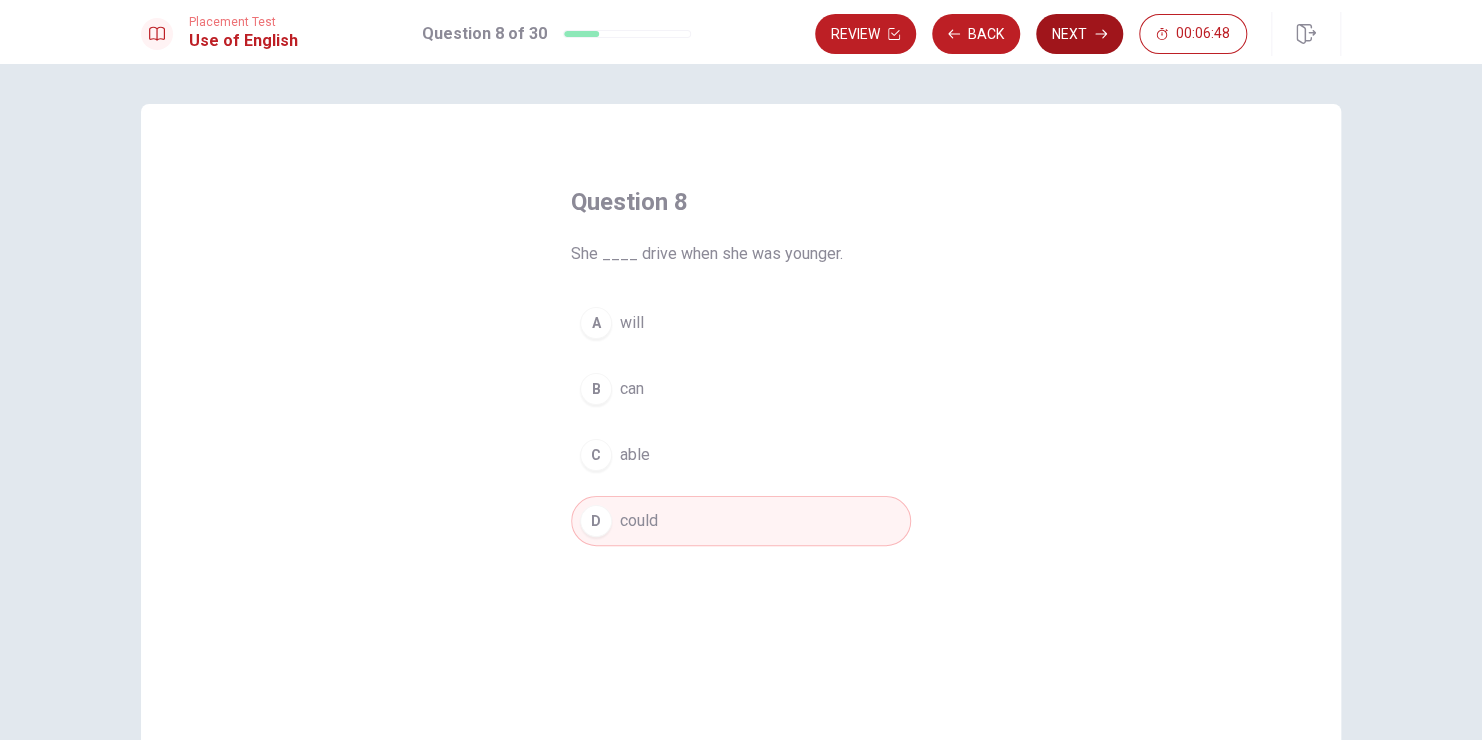 click on "Next" at bounding box center (1079, 34) 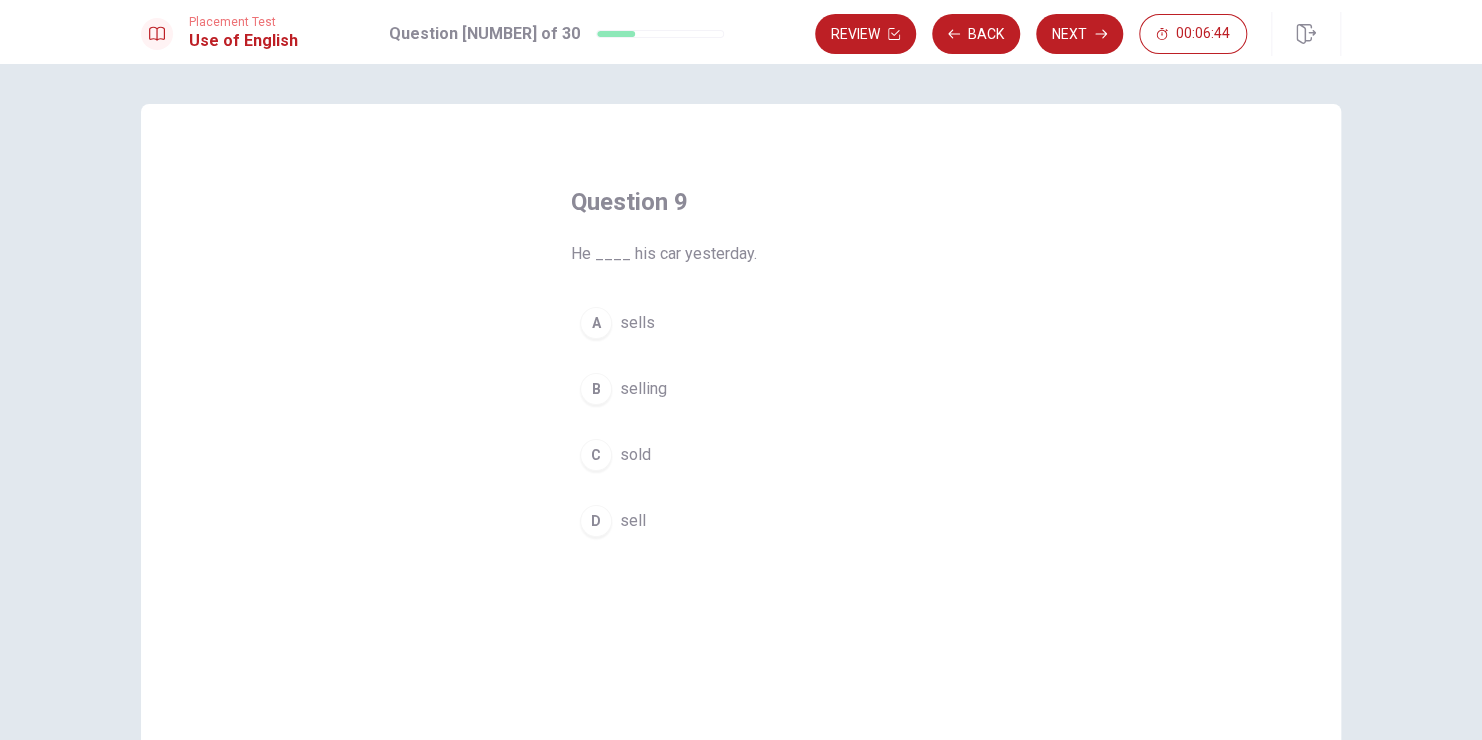click on "C sold" at bounding box center [741, 455] 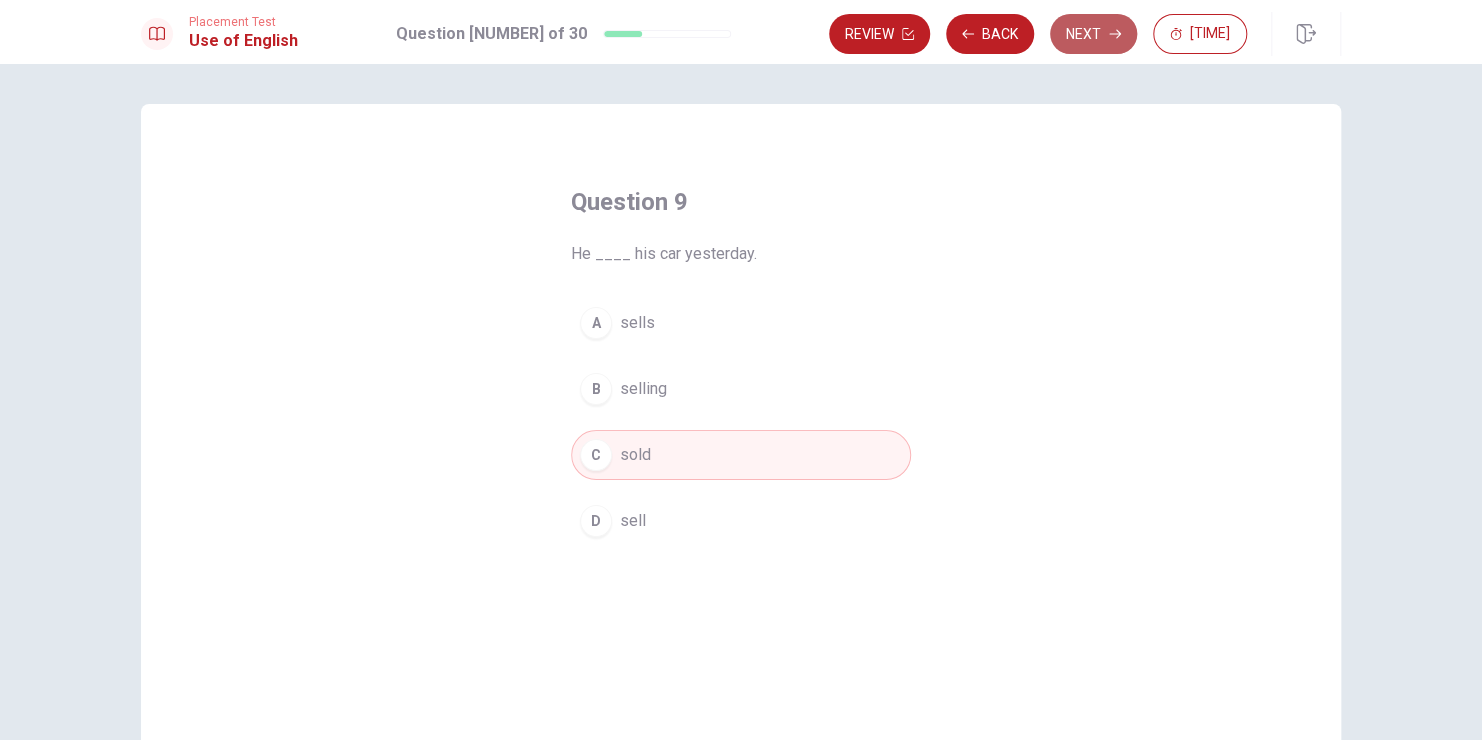 click at bounding box center [908, 34] 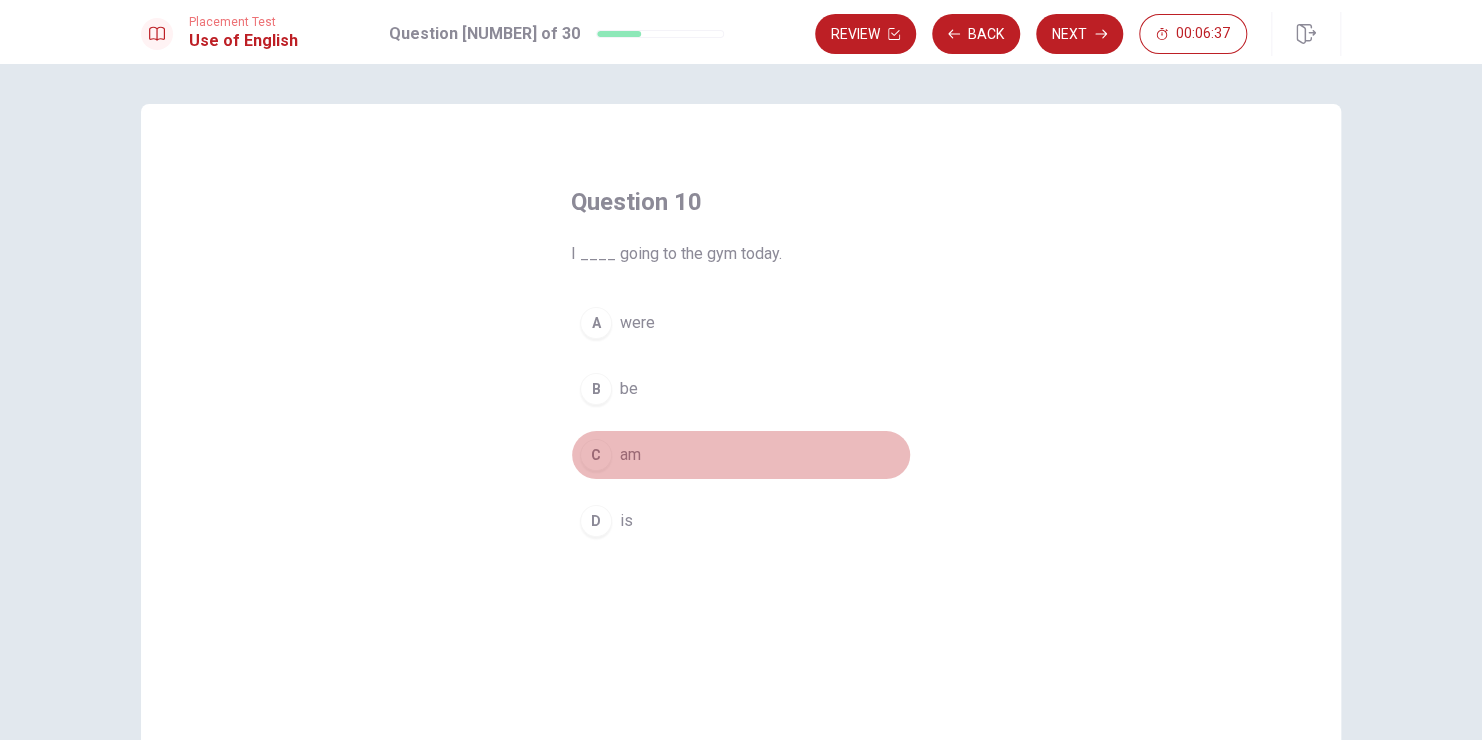 click on "am" at bounding box center (637, 323) 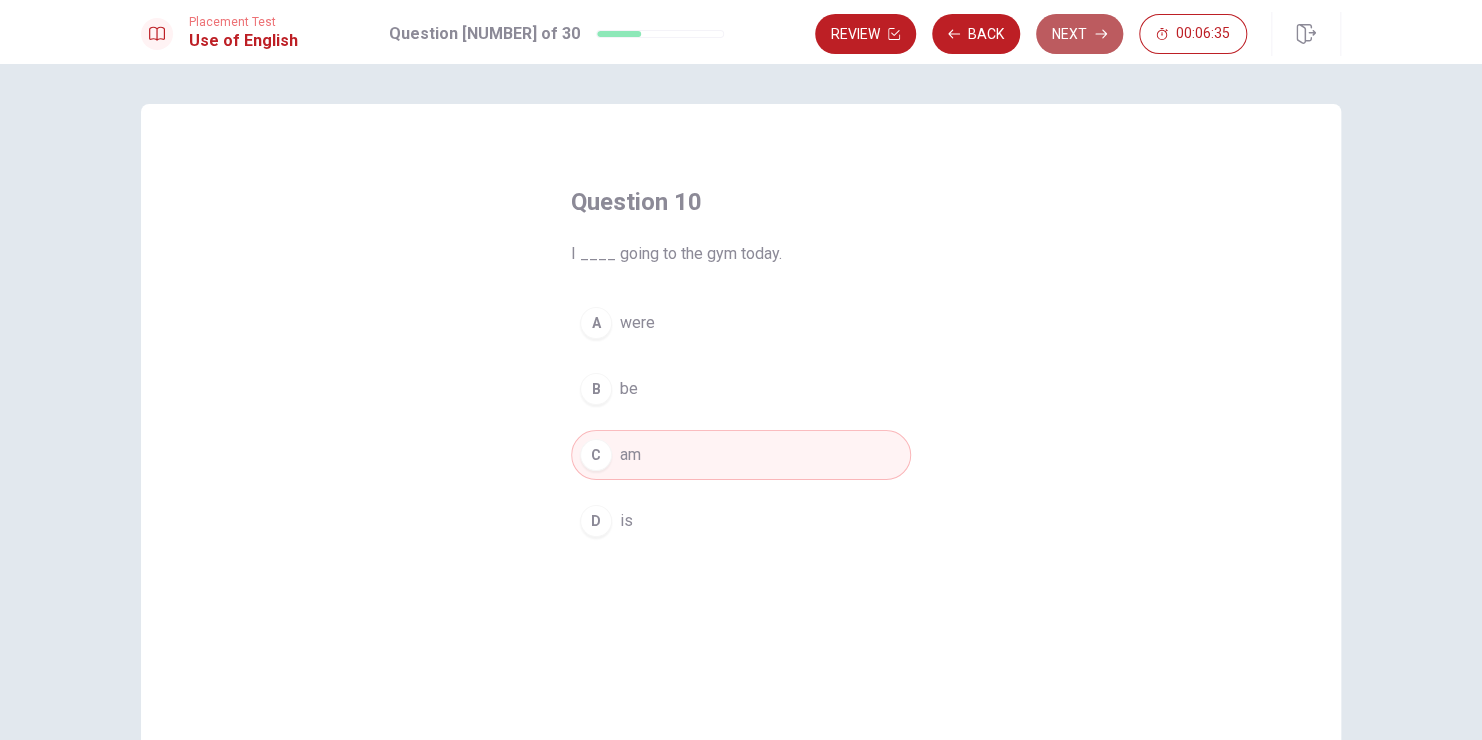 click on "Next" at bounding box center (1079, 34) 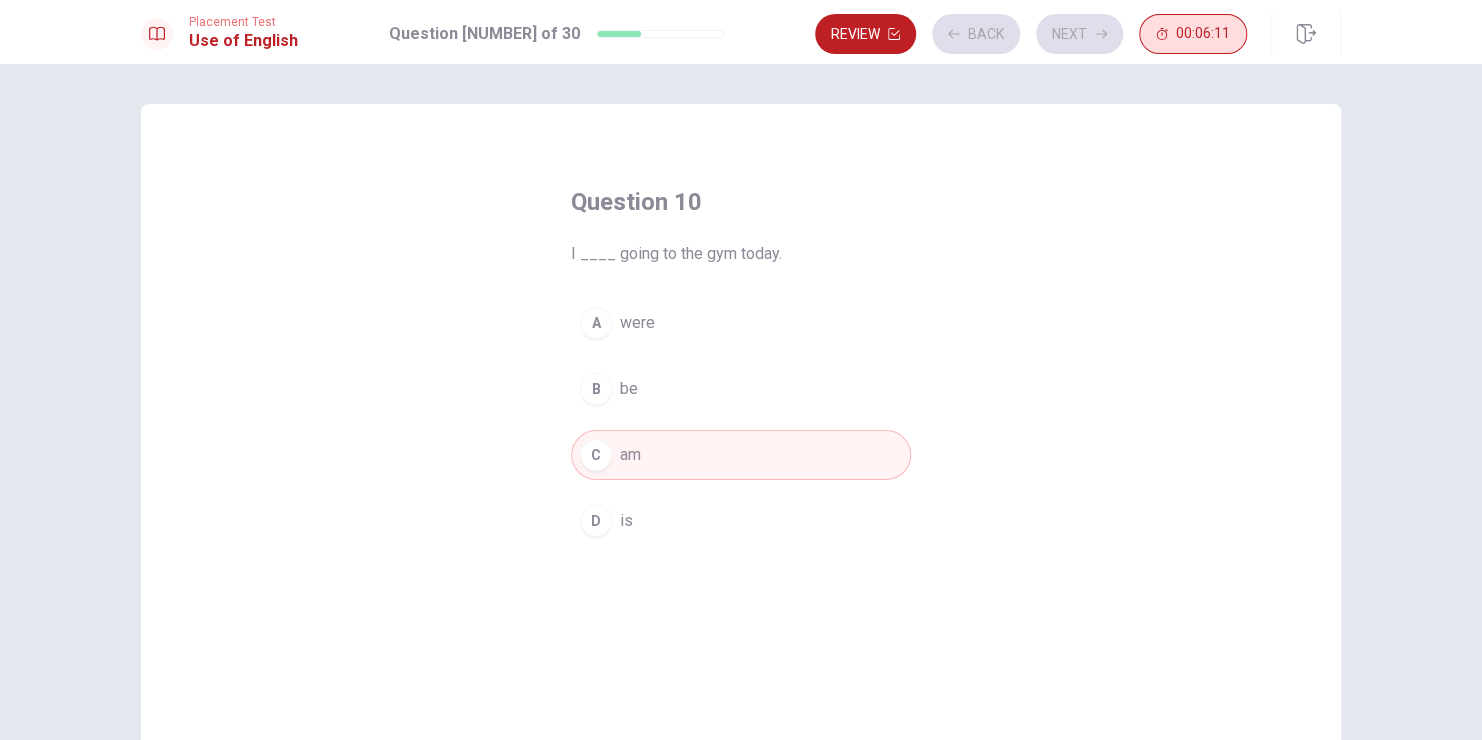 click on "00:06:11" at bounding box center (1193, 34) 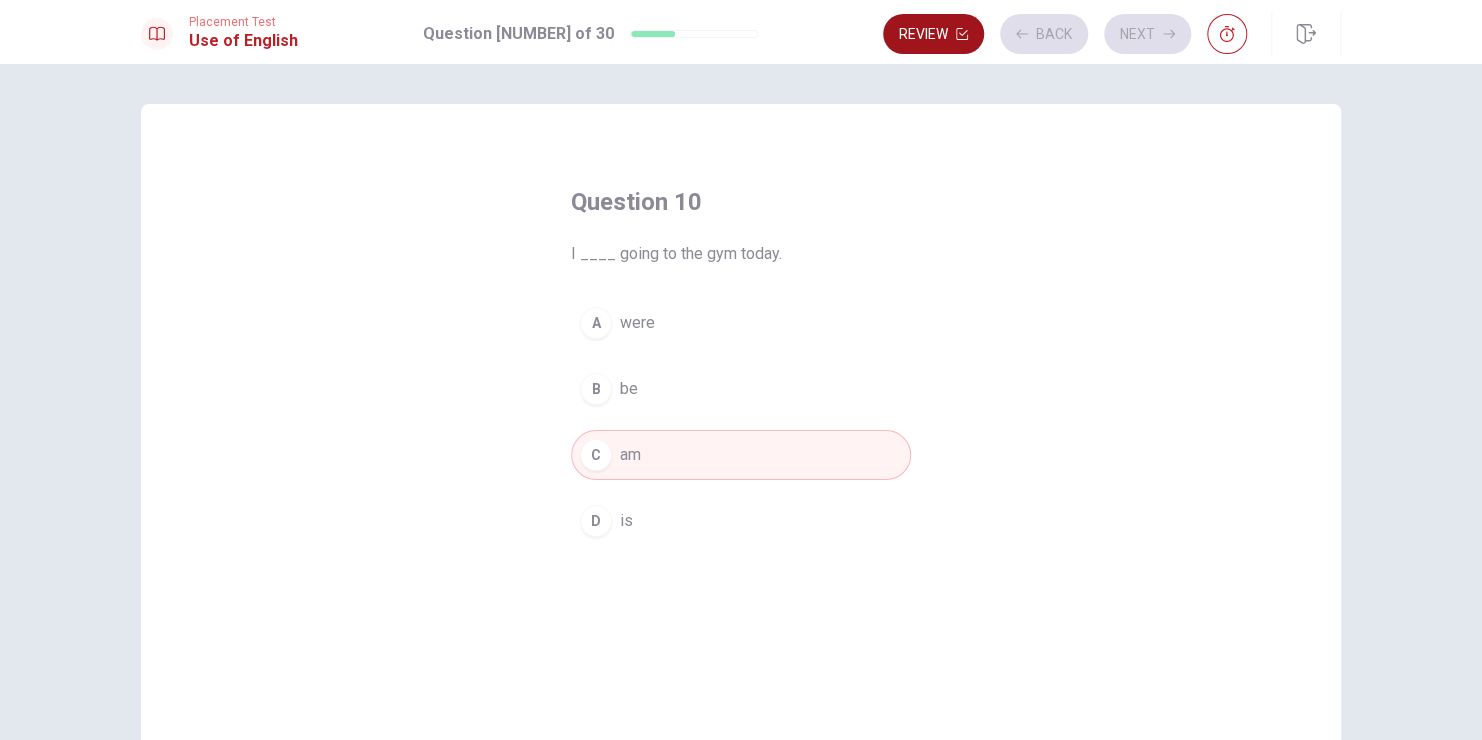 click on "Review" at bounding box center [933, 34] 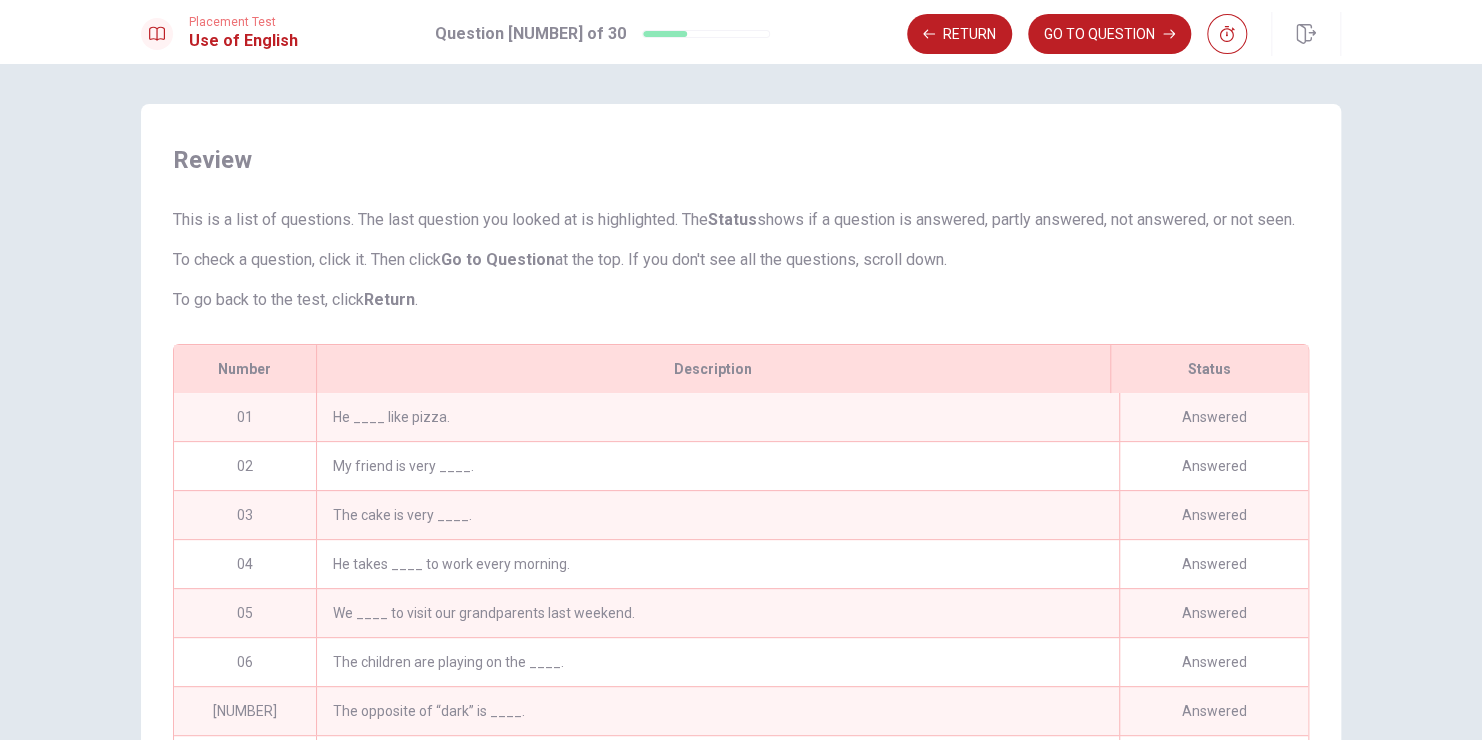 scroll, scrollTop: 202, scrollLeft: 0, axis: vertical 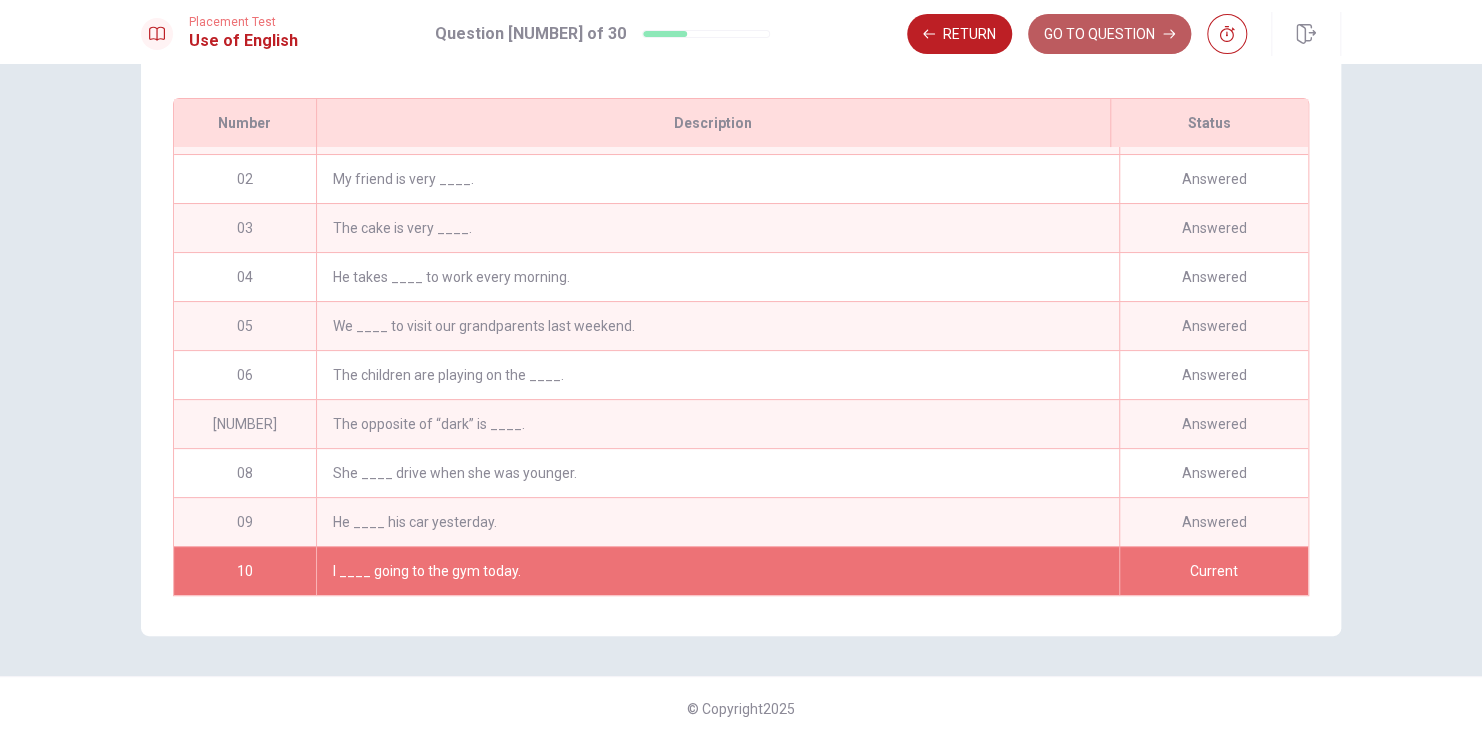 click on "GO TO QUESTION" at bounding box center (1109, 34) 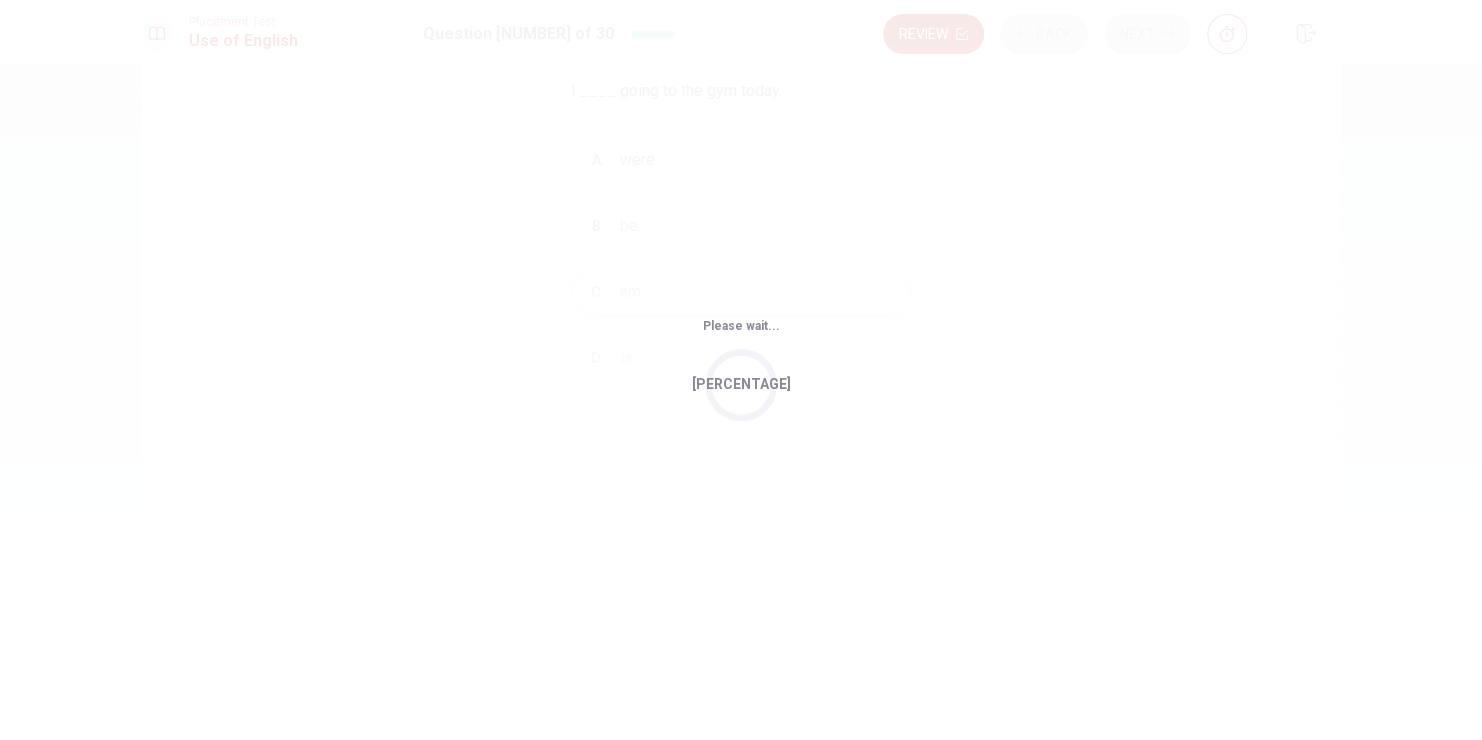 scroll, scrollTop: 163, scrollLeft: 0, axis: vertical 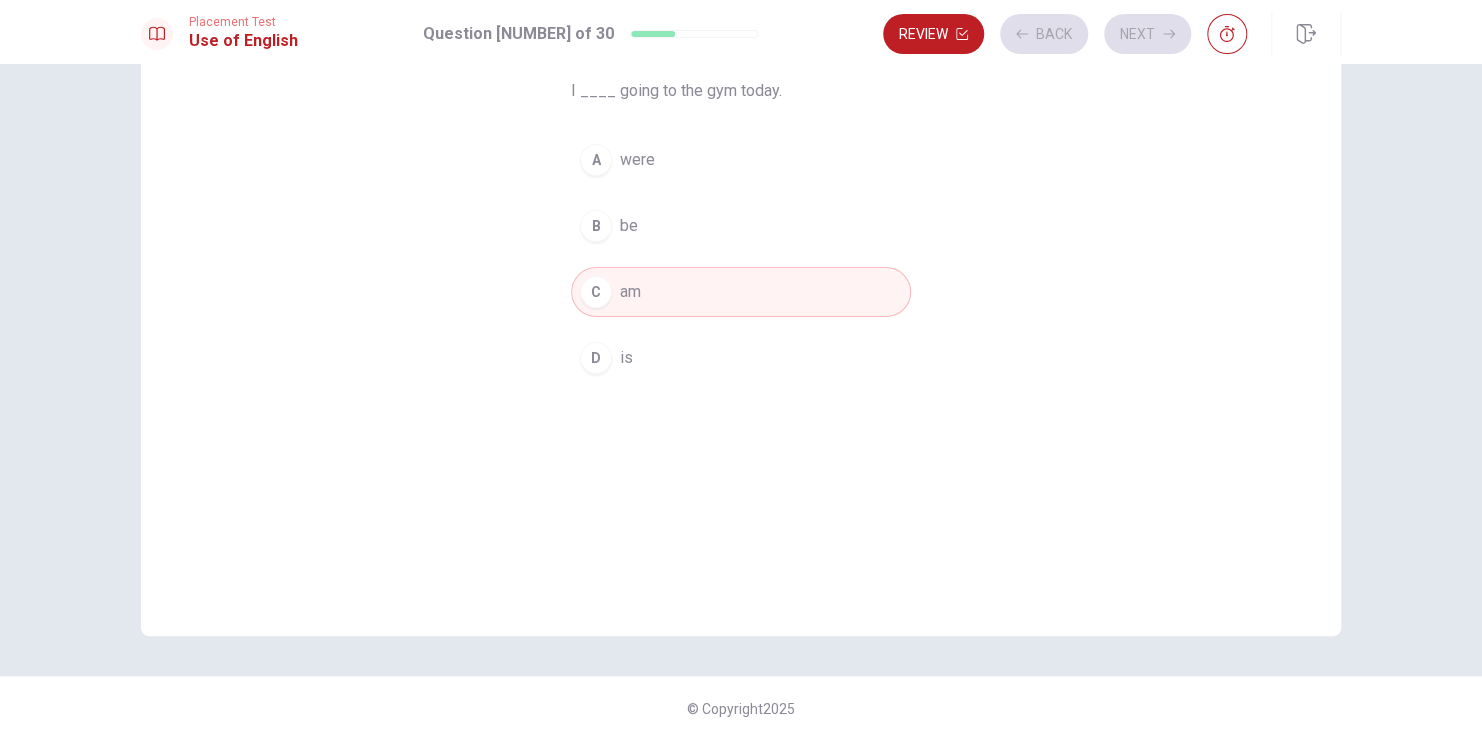 click on "C am" at bounding box center (741, 292) 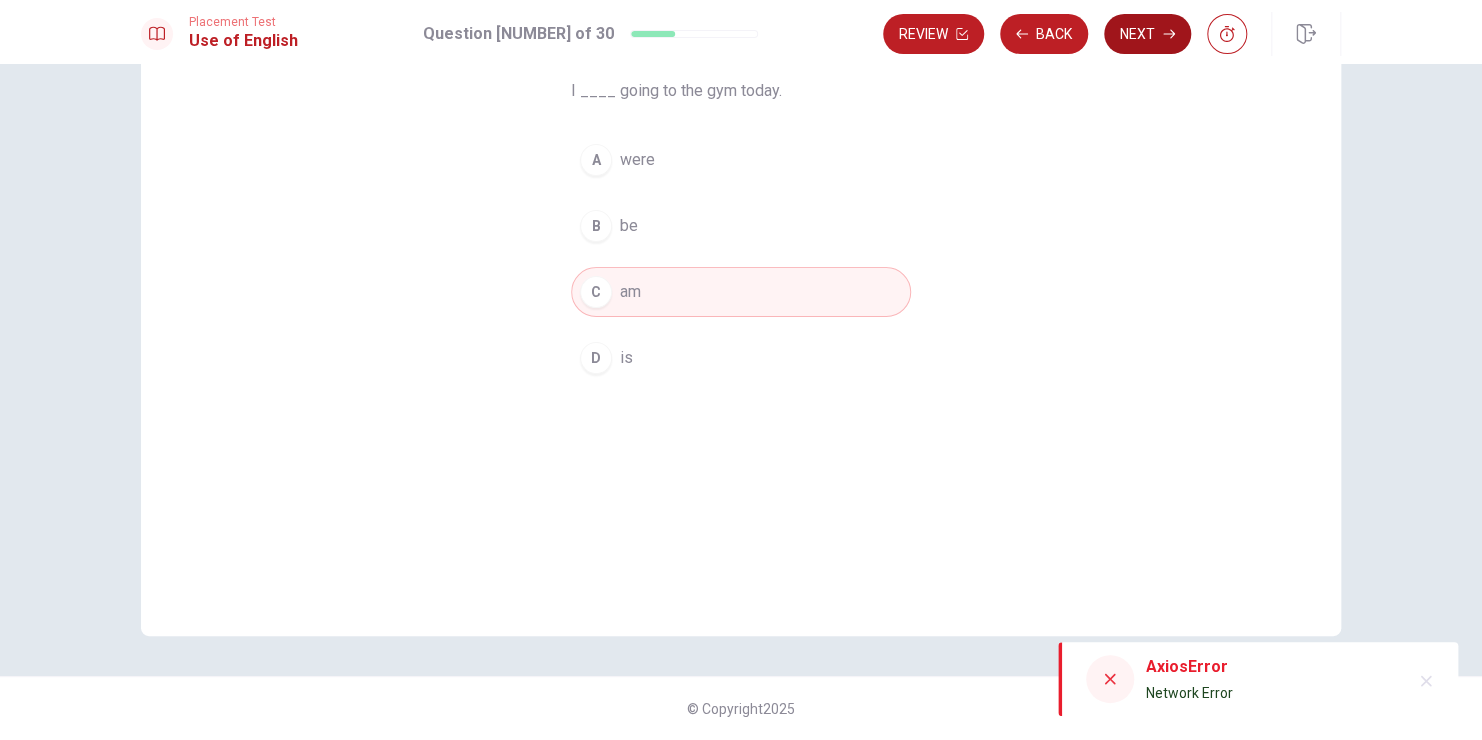 click on "Next" at bounding box center (1147, 34) 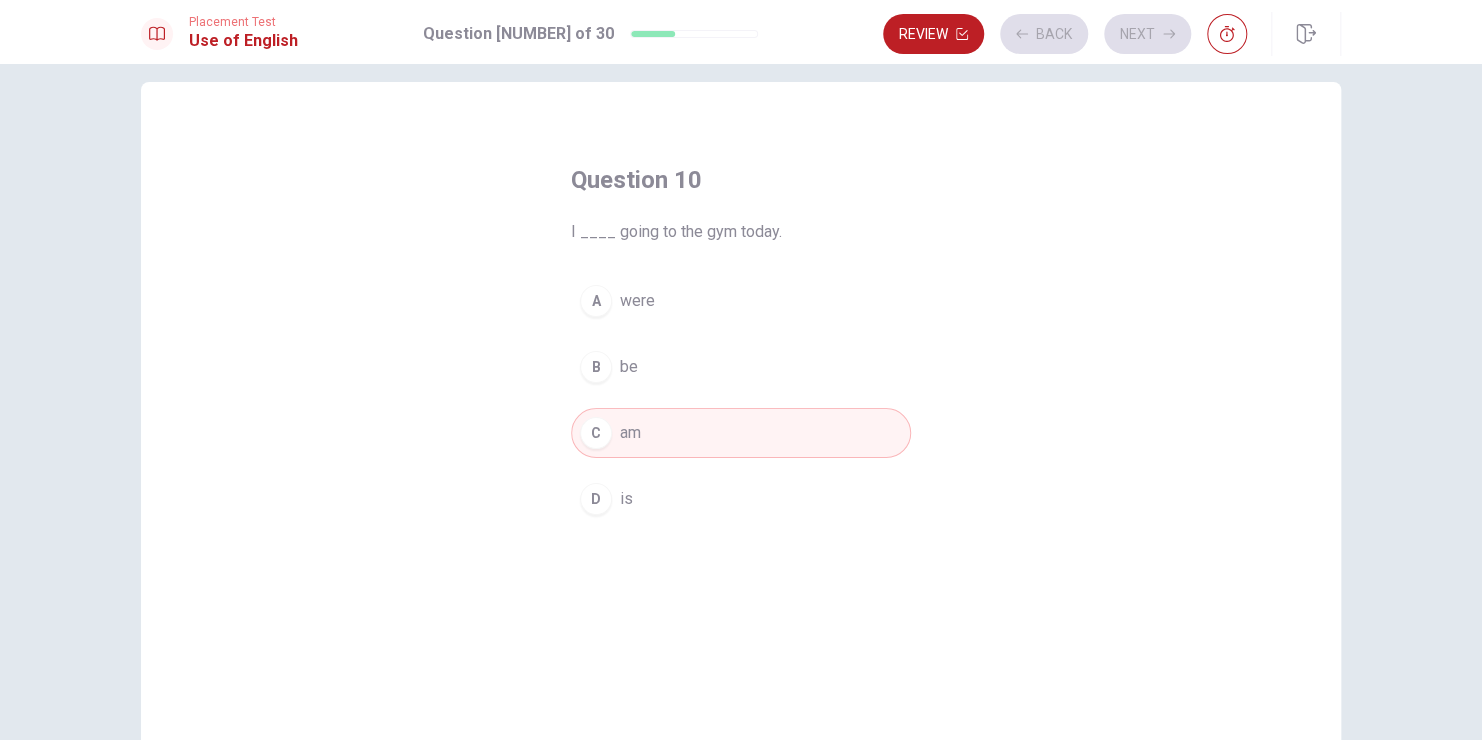 scroll, scrollTop: 7, scrollLeft: 0, axis: vertical 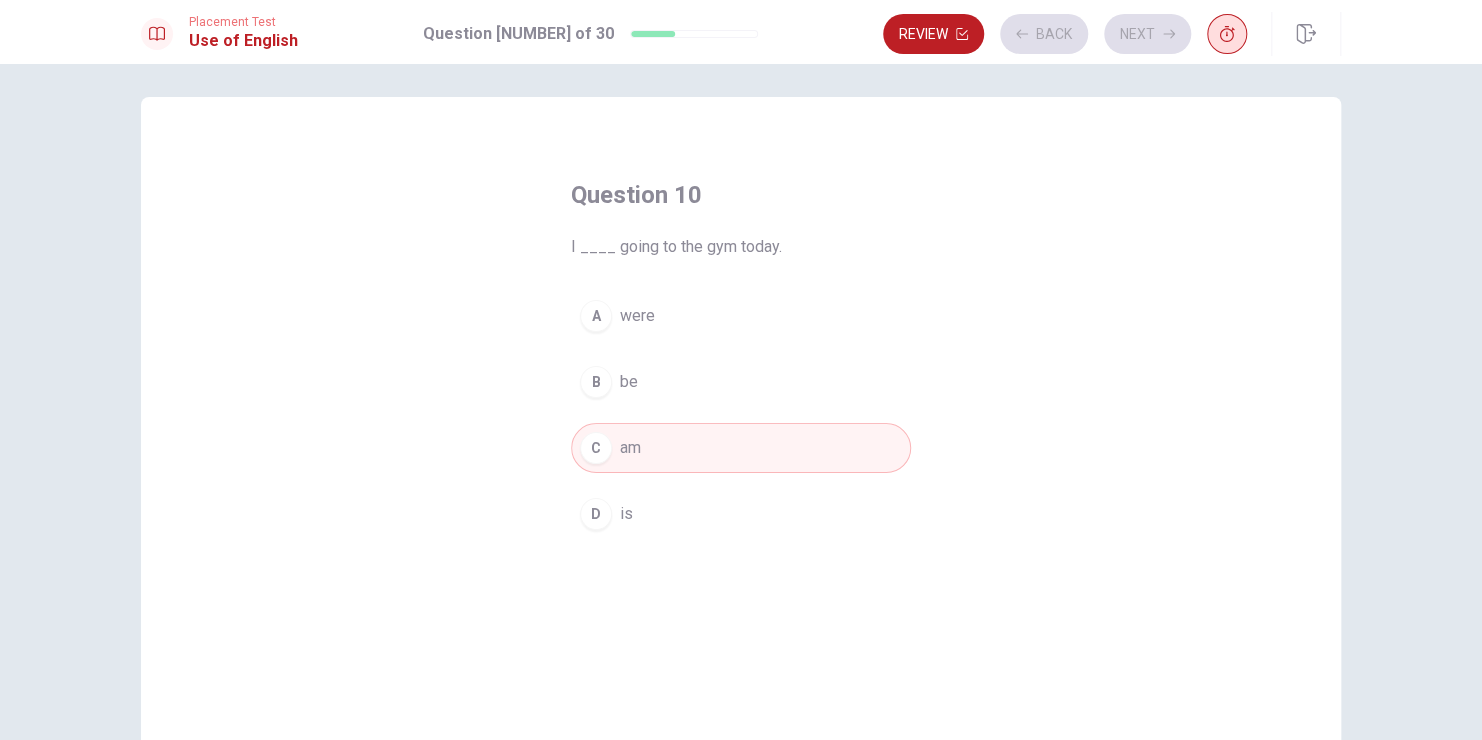 click at bounding box center [1227, 34] 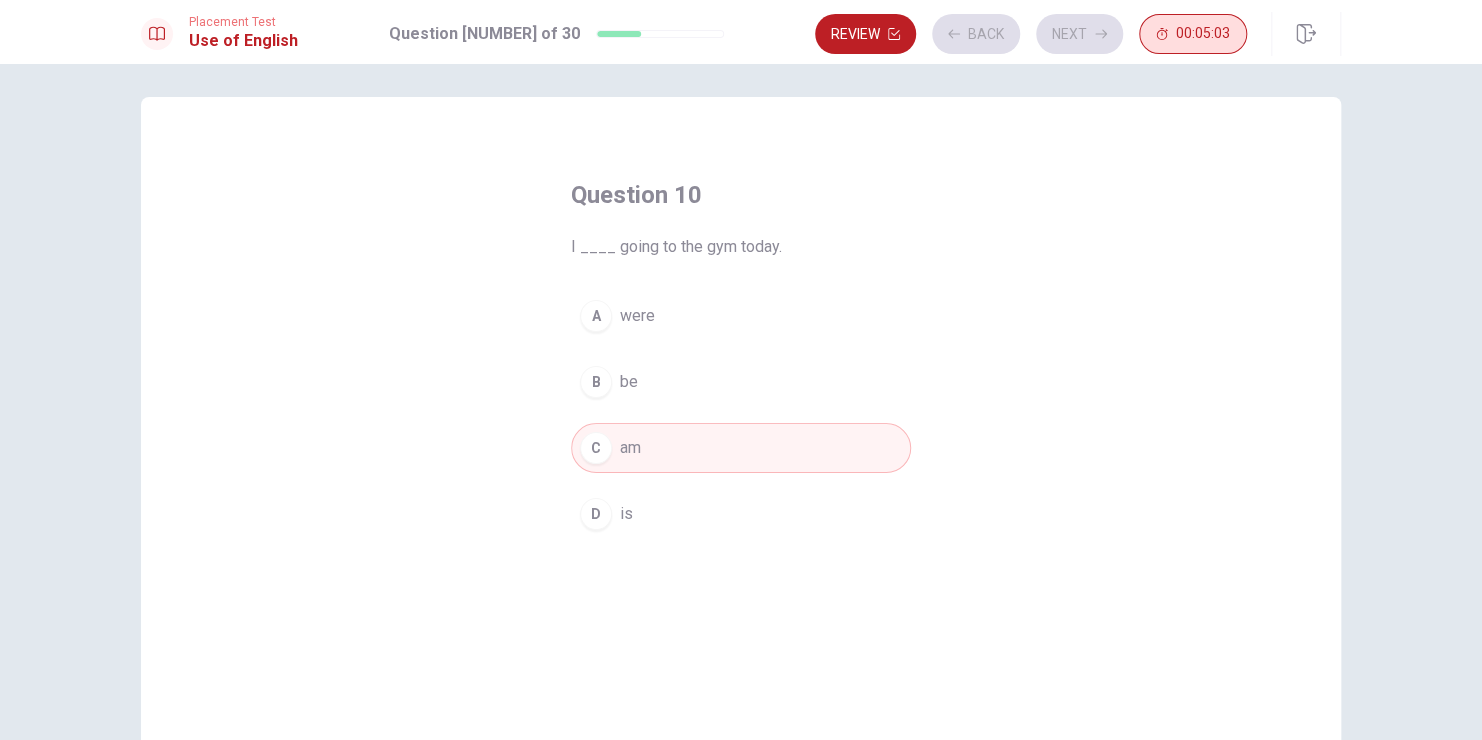 click on "00:05:03" at bounding box center [1203, 34] 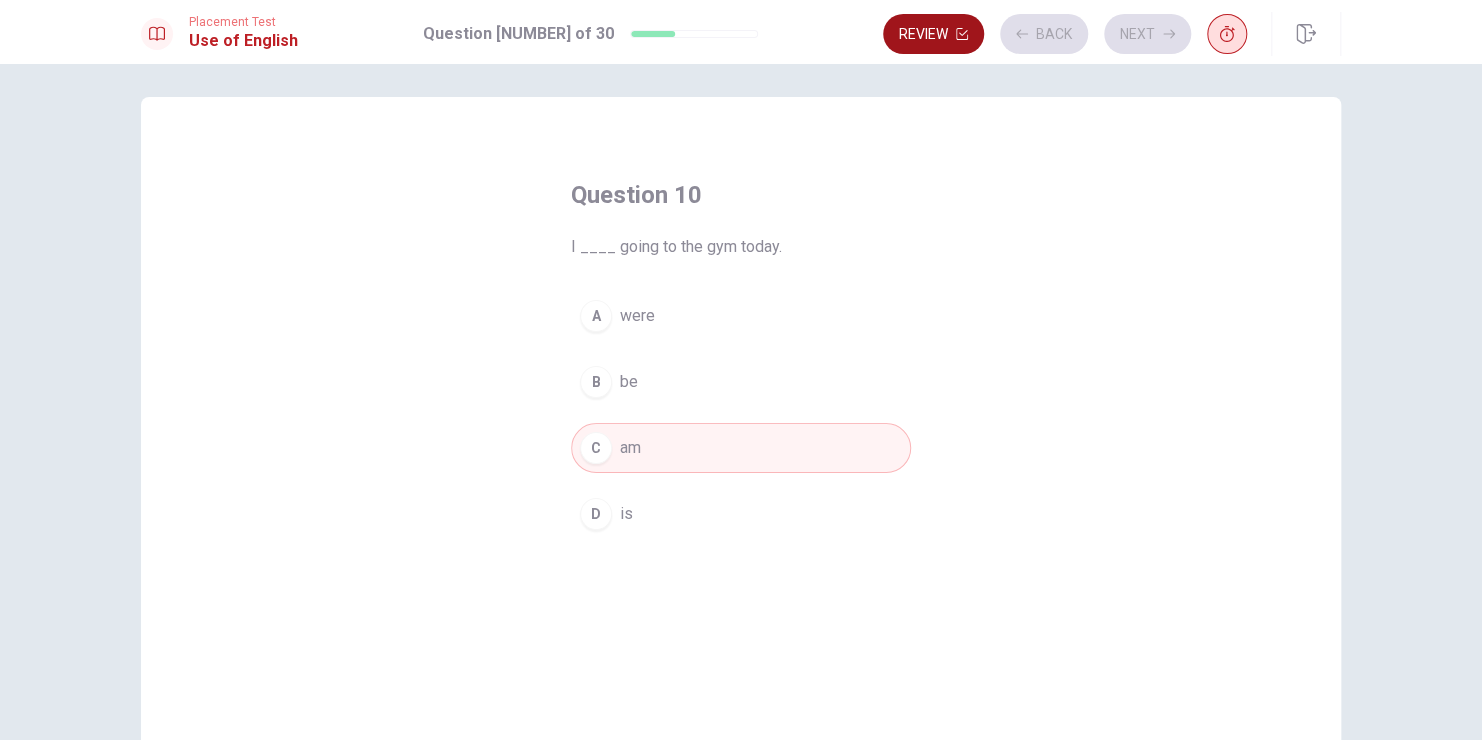 click on "Review" at bounding box center [933, 34] 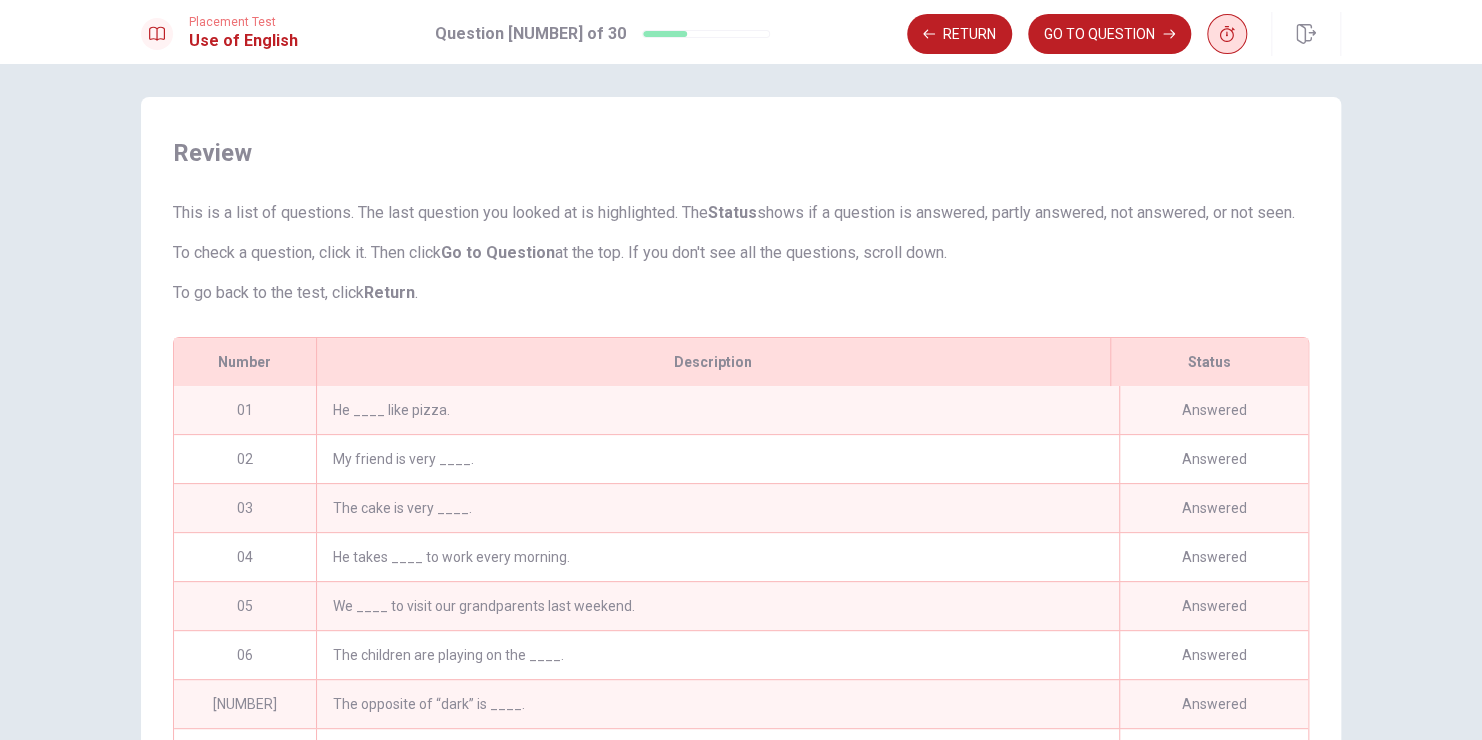 scroll, scrollTop: 269, scrollLeft: 0, axis: vertical 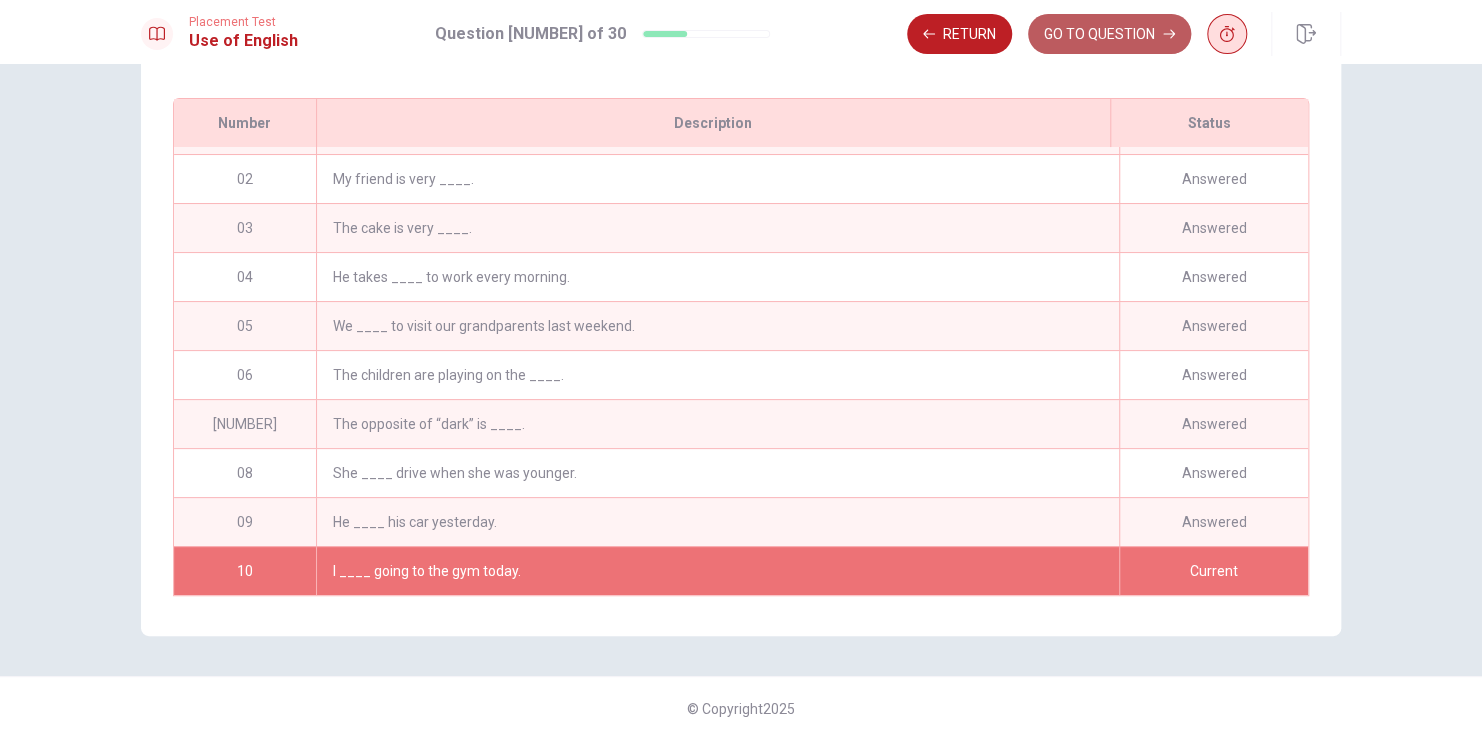 click on "GO TO QUESTION" at bounding box center [1109, 34] 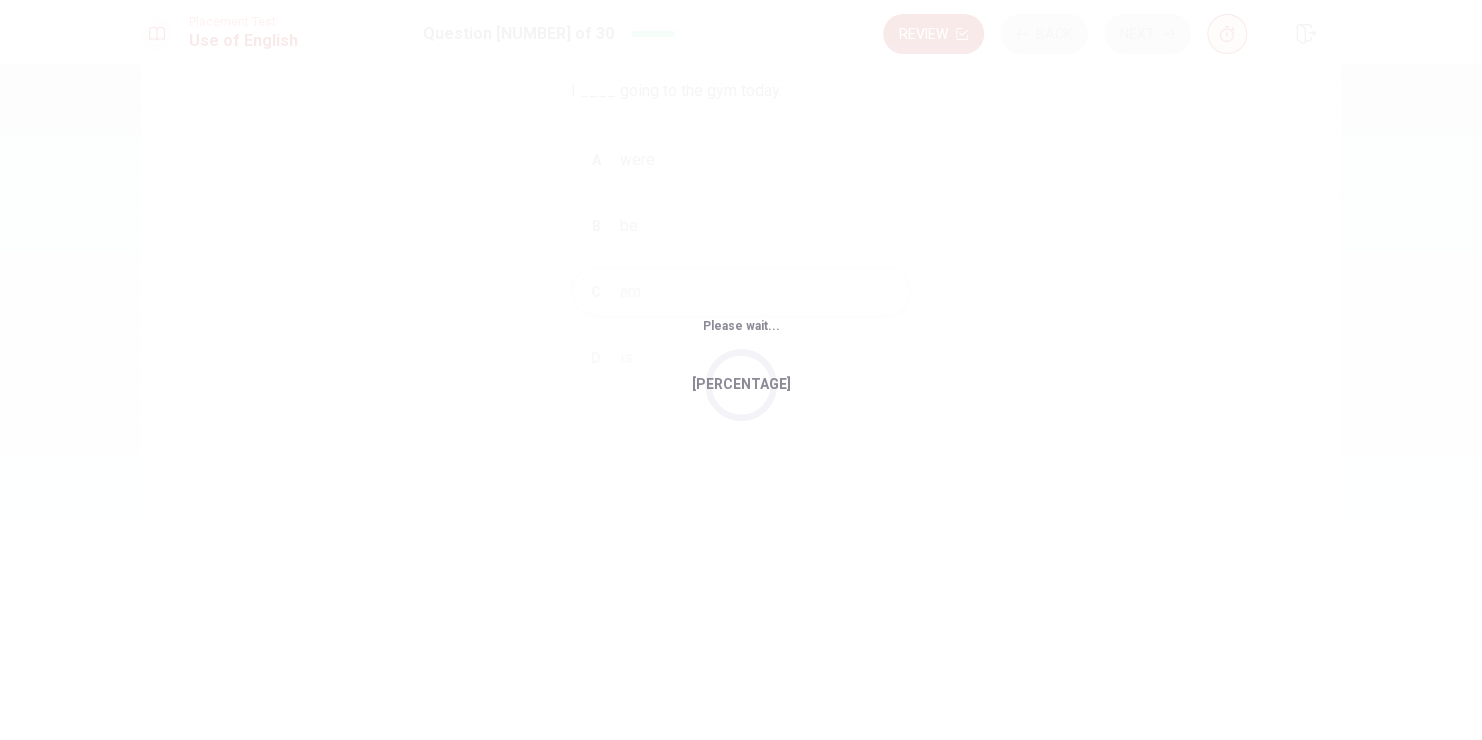 scroll, scrollTop: 163, scrollLeft: 0, axis: vertical 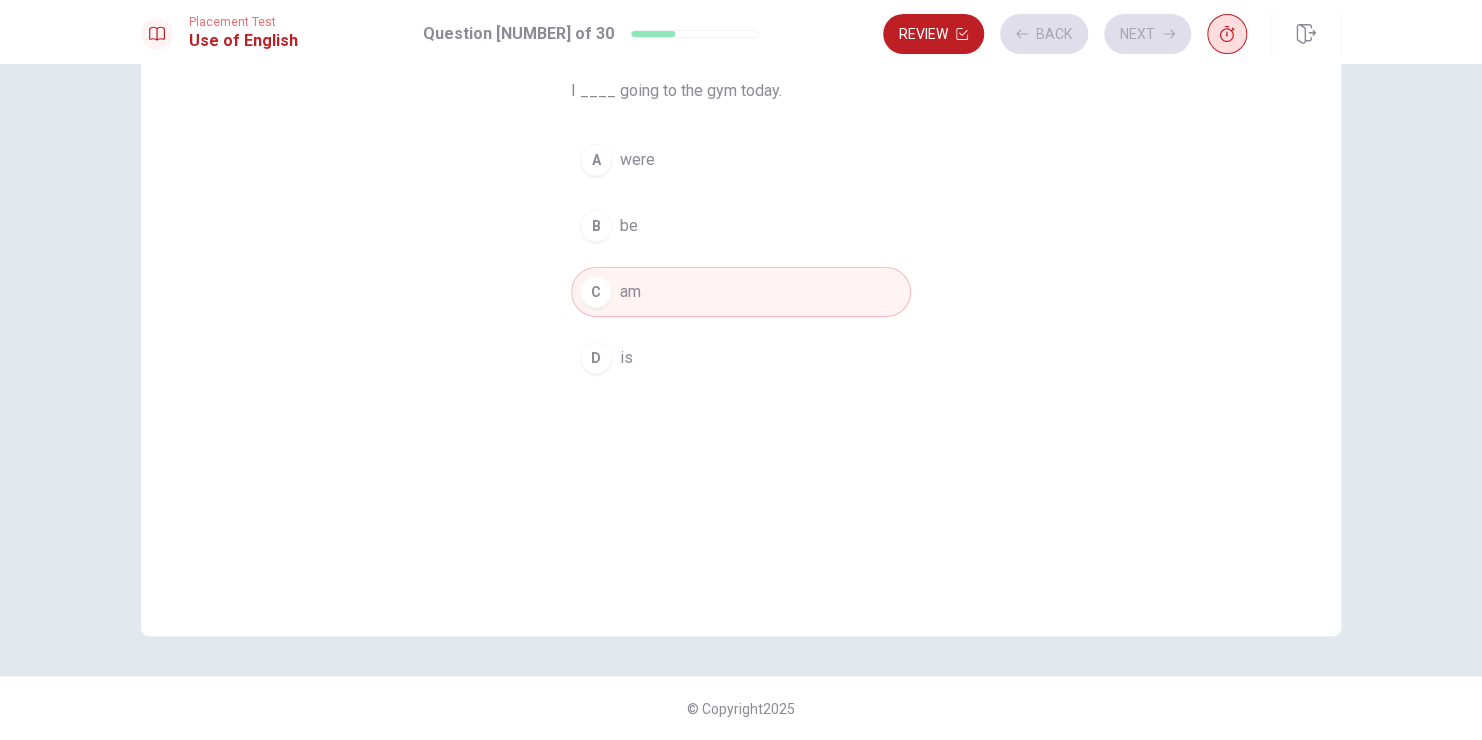 click on "Review Back Next" at bounding box center [1065, 34] 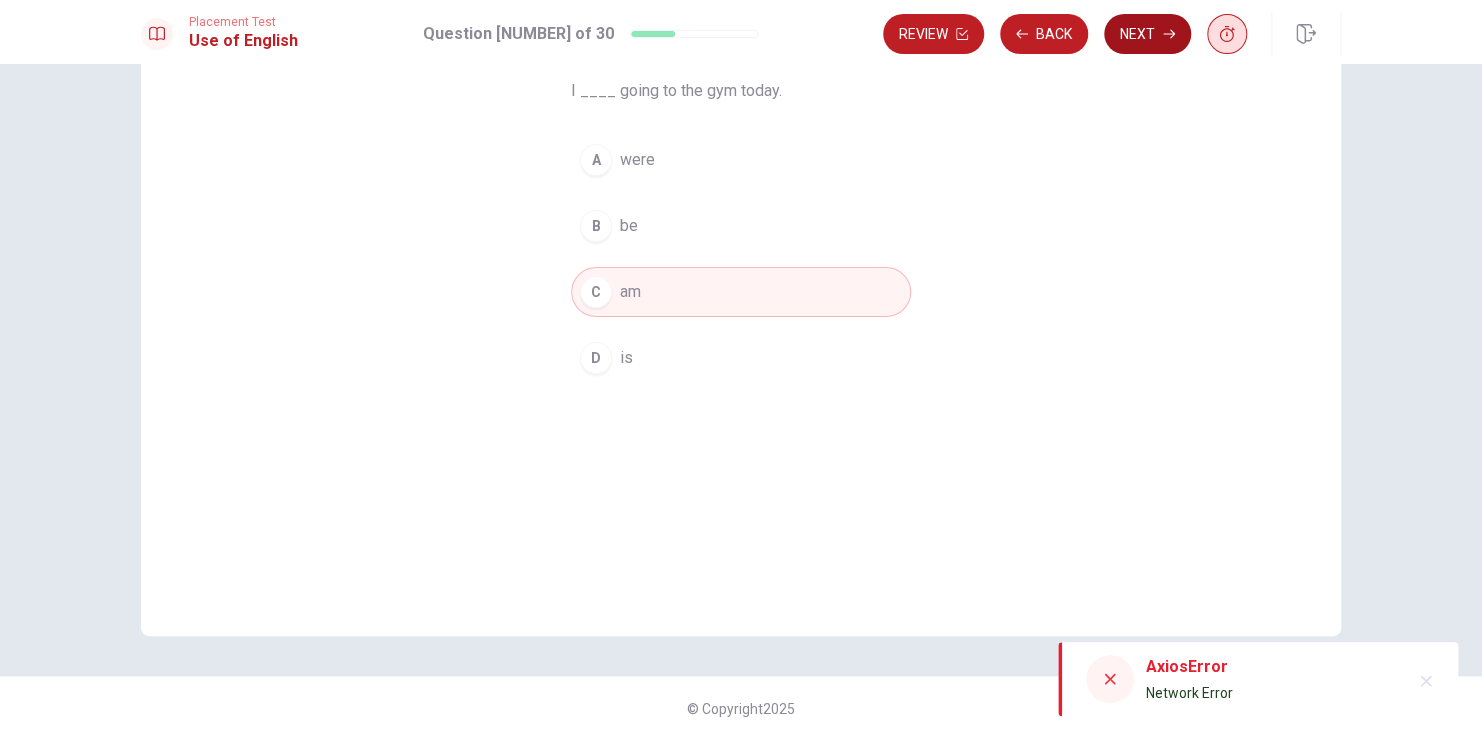 click on "Next" at bounding box center [1147, 34] 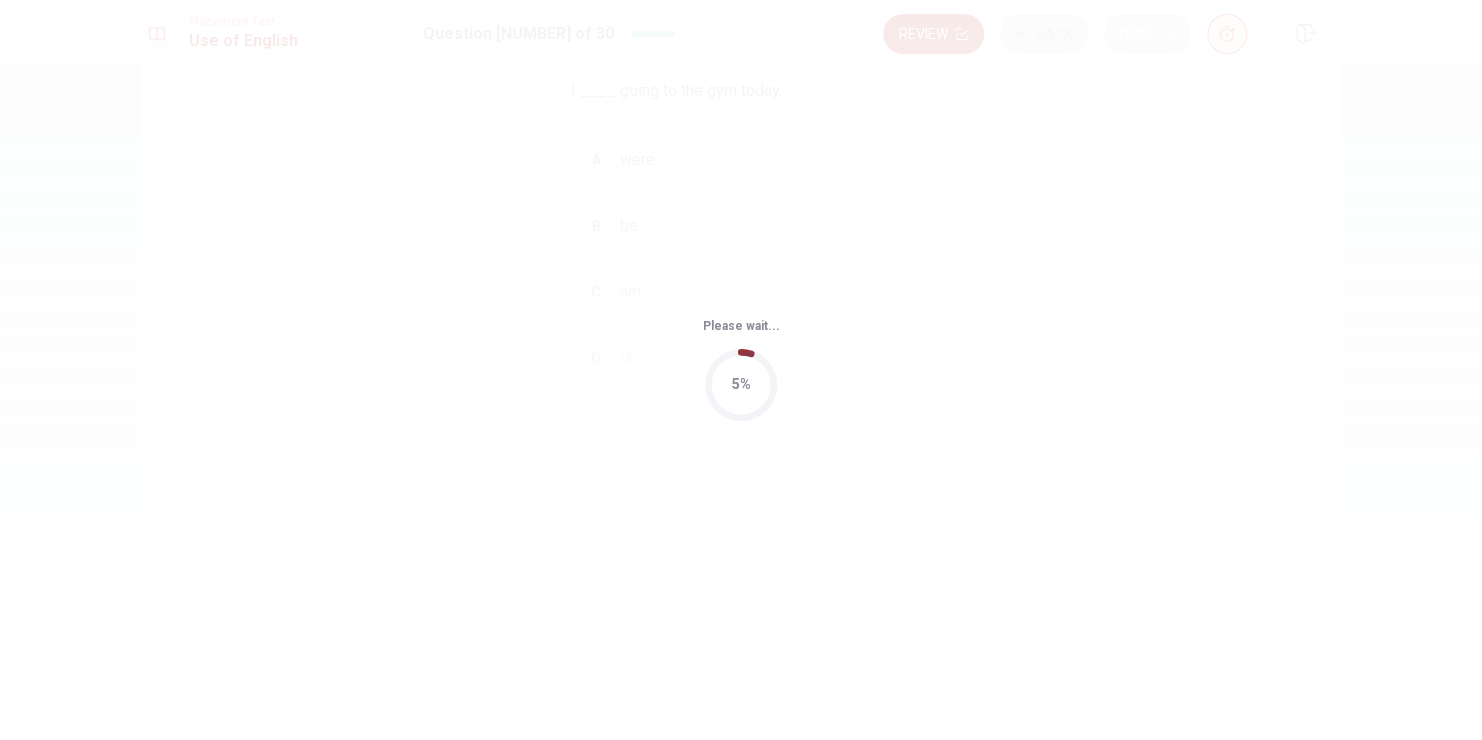 scroll, scrollTop: 0, scrollLeft: 0, axis: both 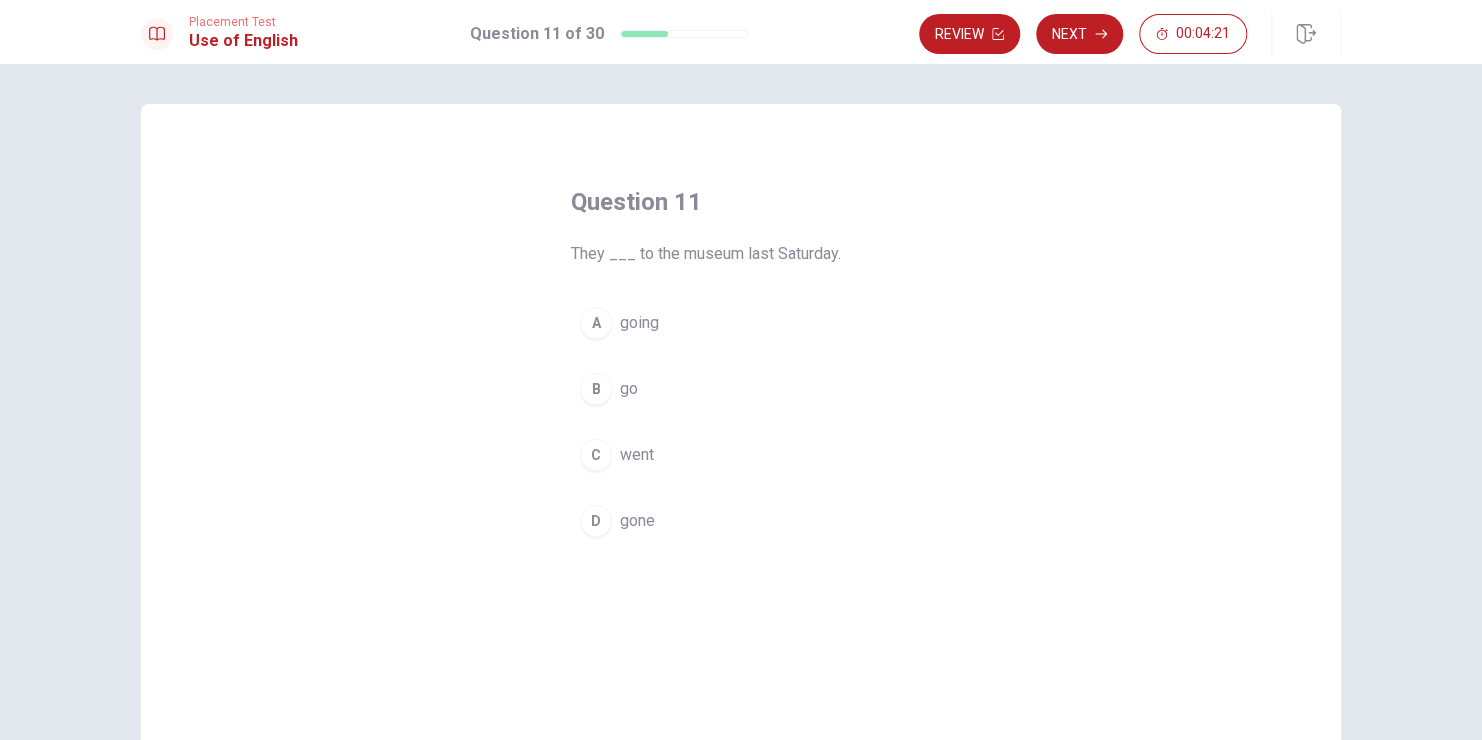 click on "C went" at bounding box center (741, 455) 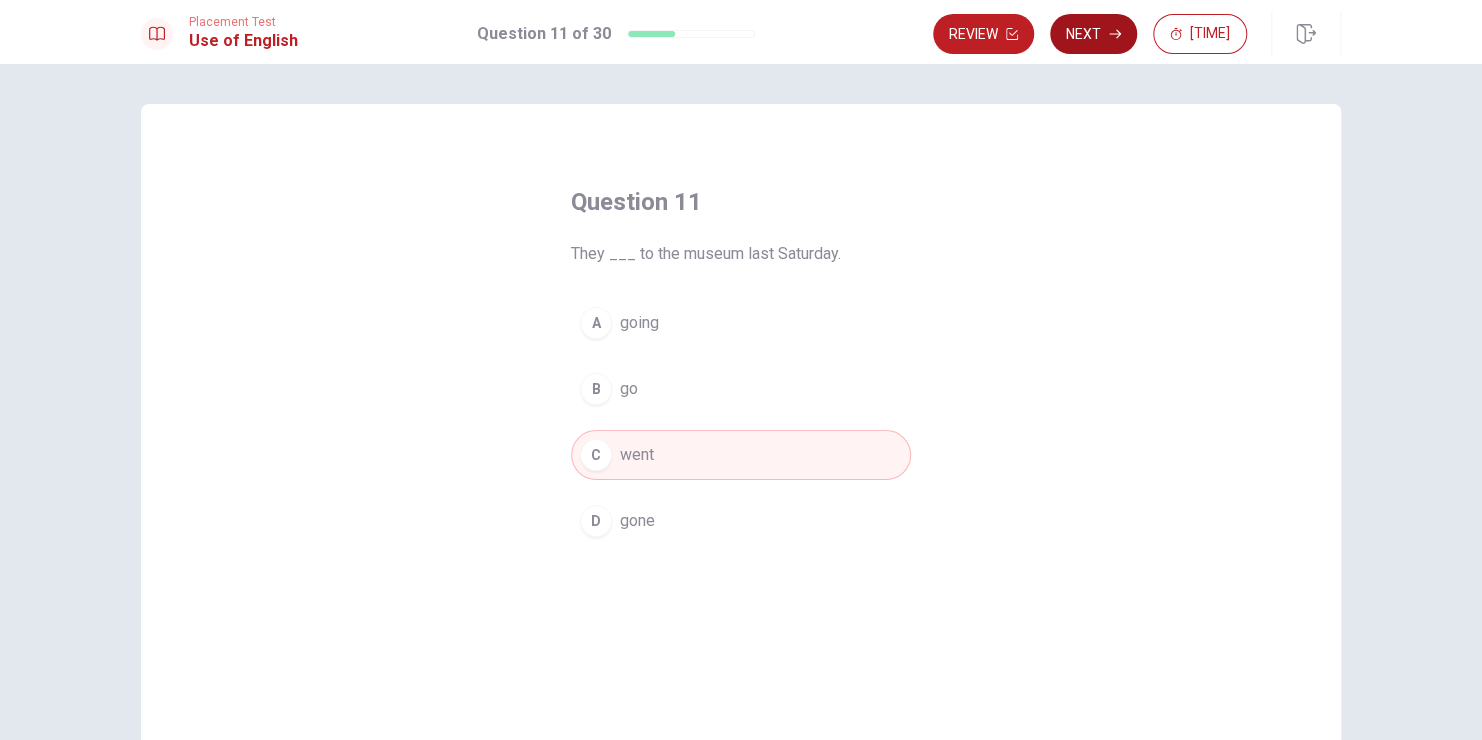click at bounding box center [1012, 34] 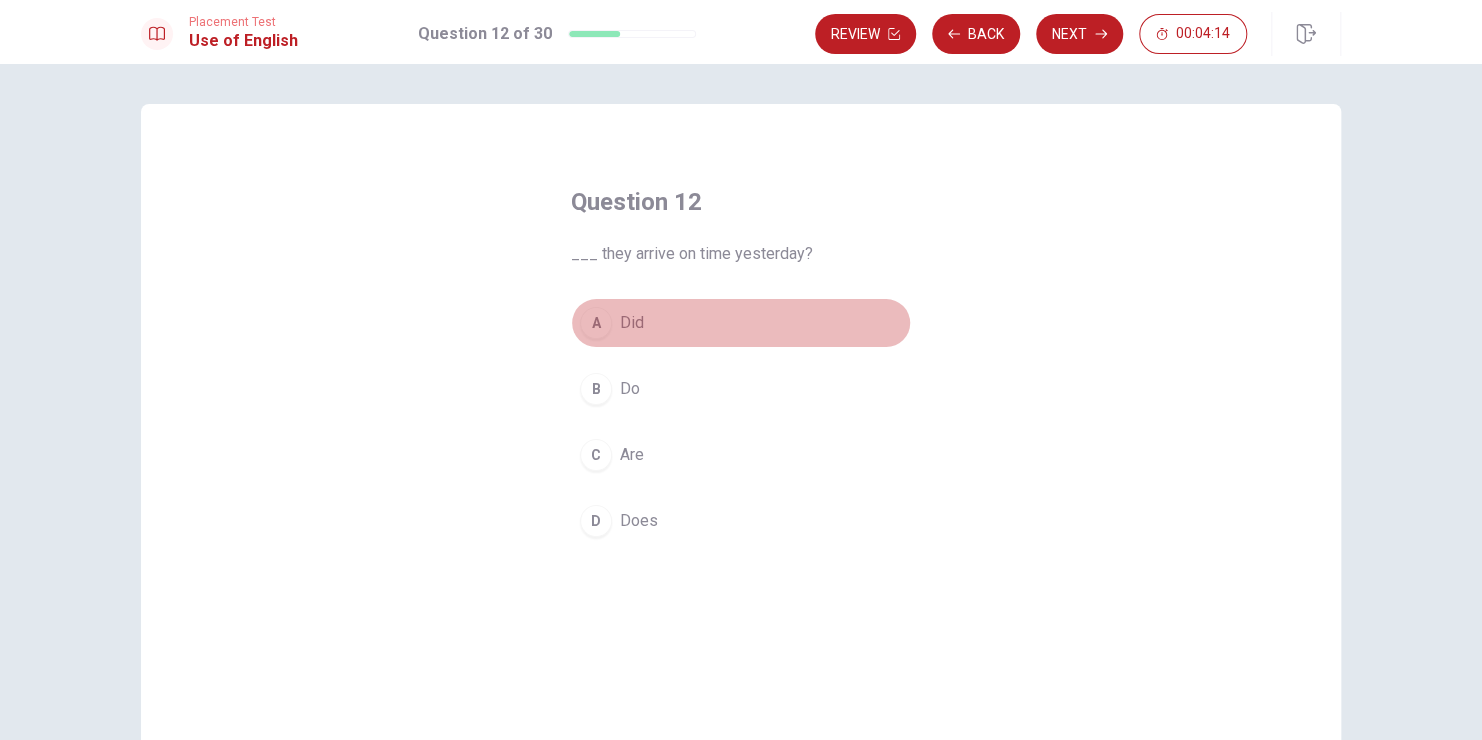 click on "A Did" at bounding box center (741, 323) 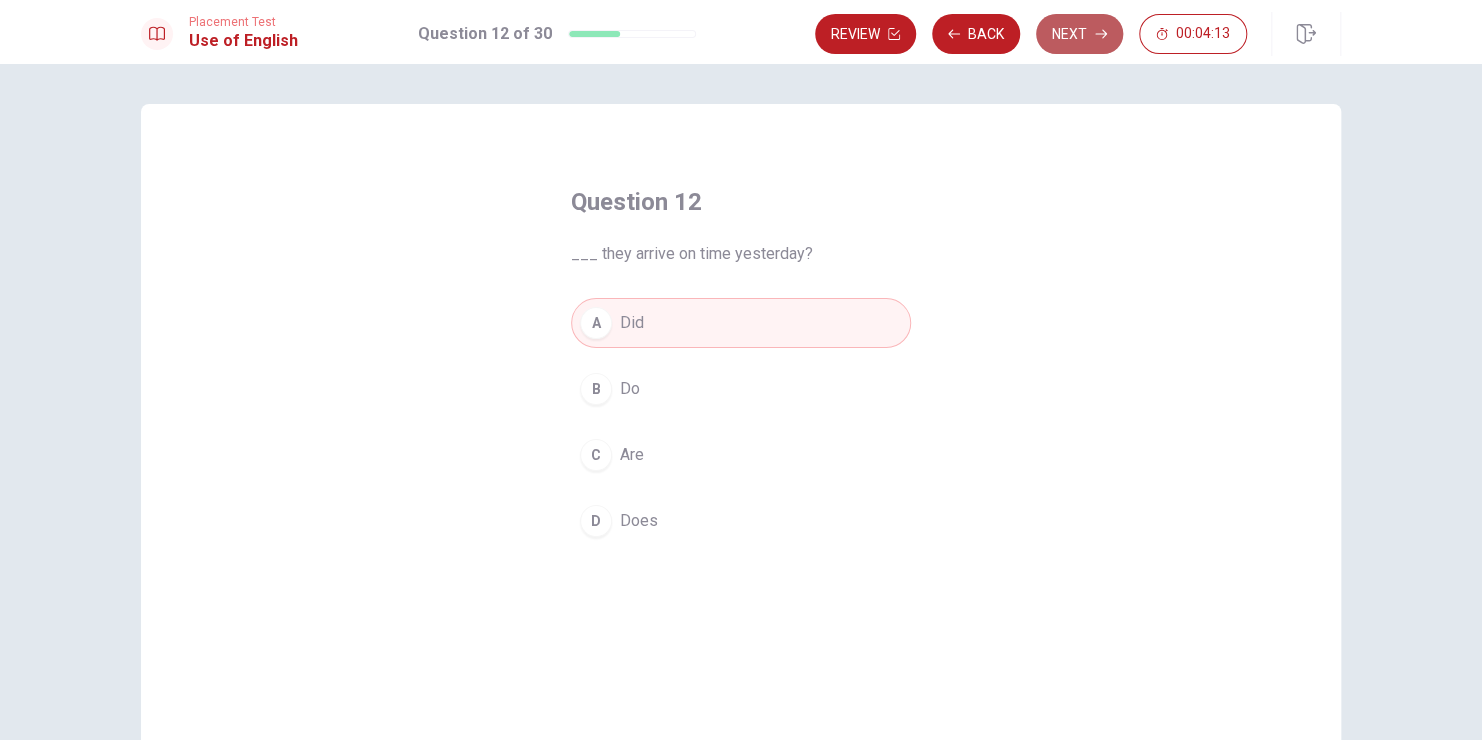 click on "Next" at bounding box center [1079, 34] 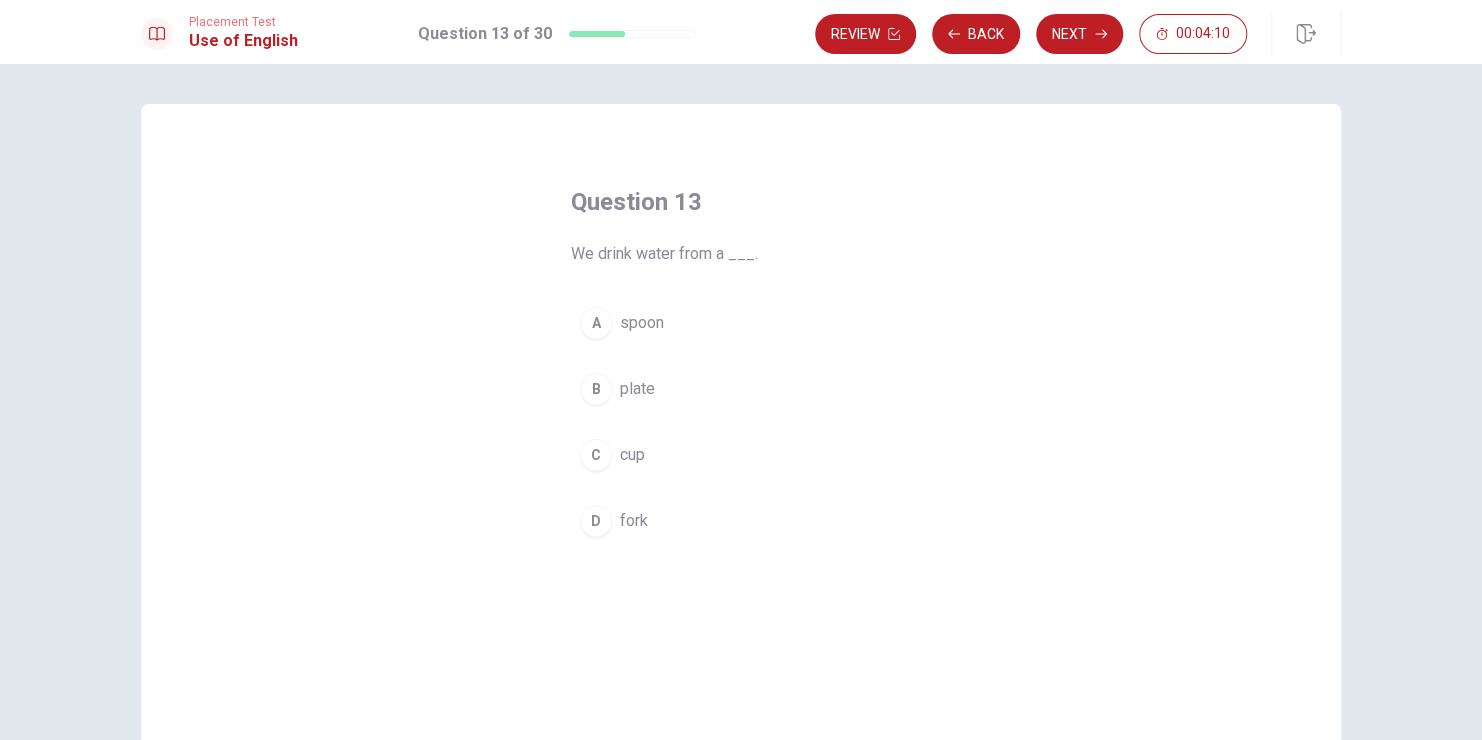 click on "cup" at bounding box center (642, 323) 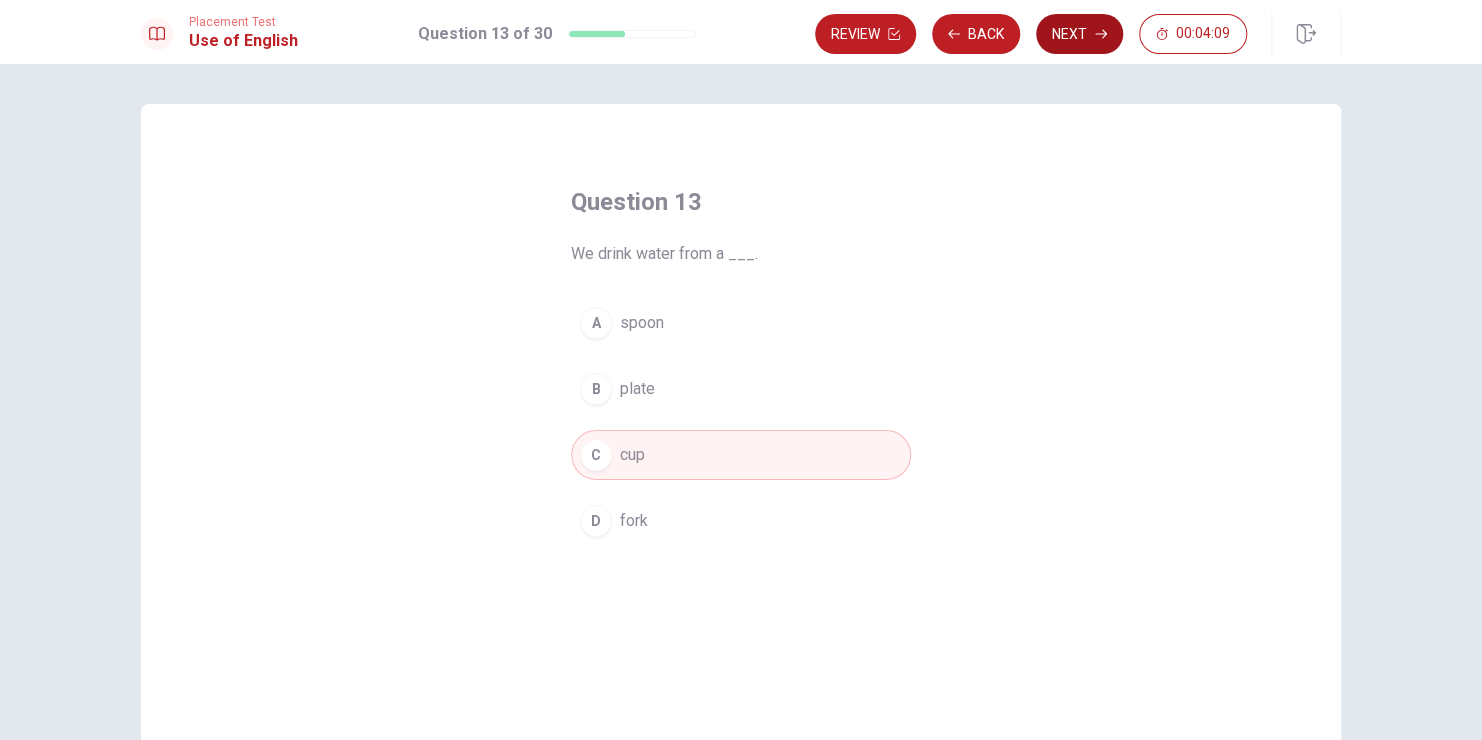 click on "Next" at bounding box center (1079, 34) 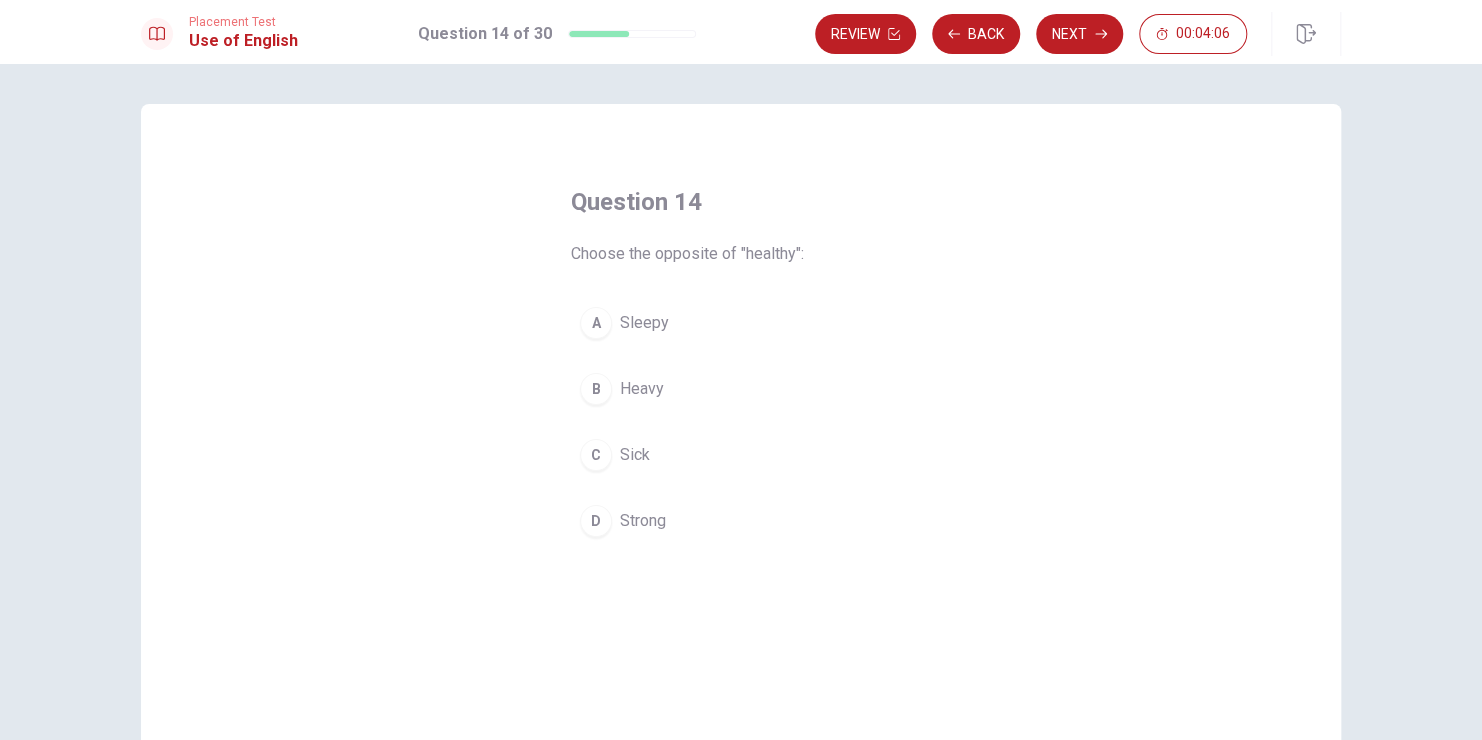 click on "C Sick" at bounding box center [741, 455] 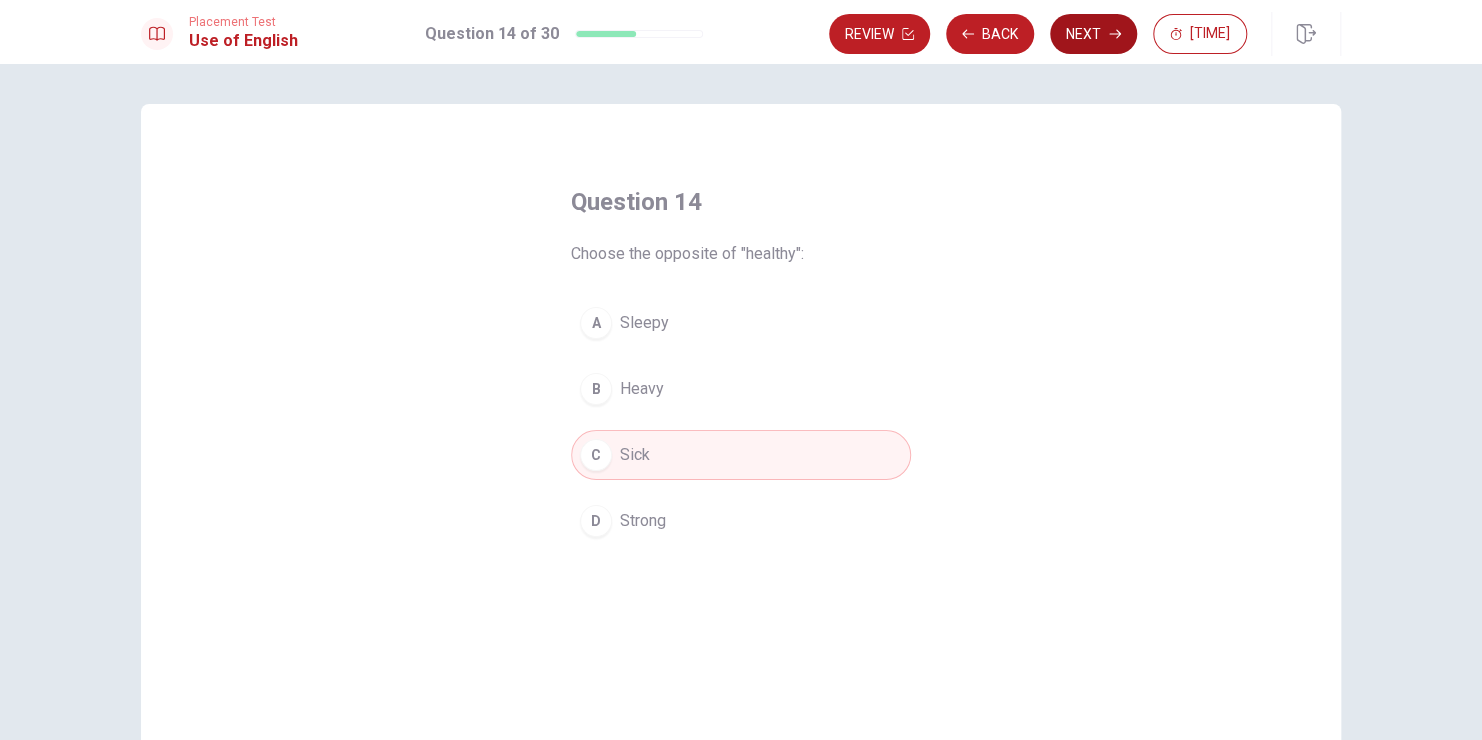click on "Next" at bounding box center [1093, 34] 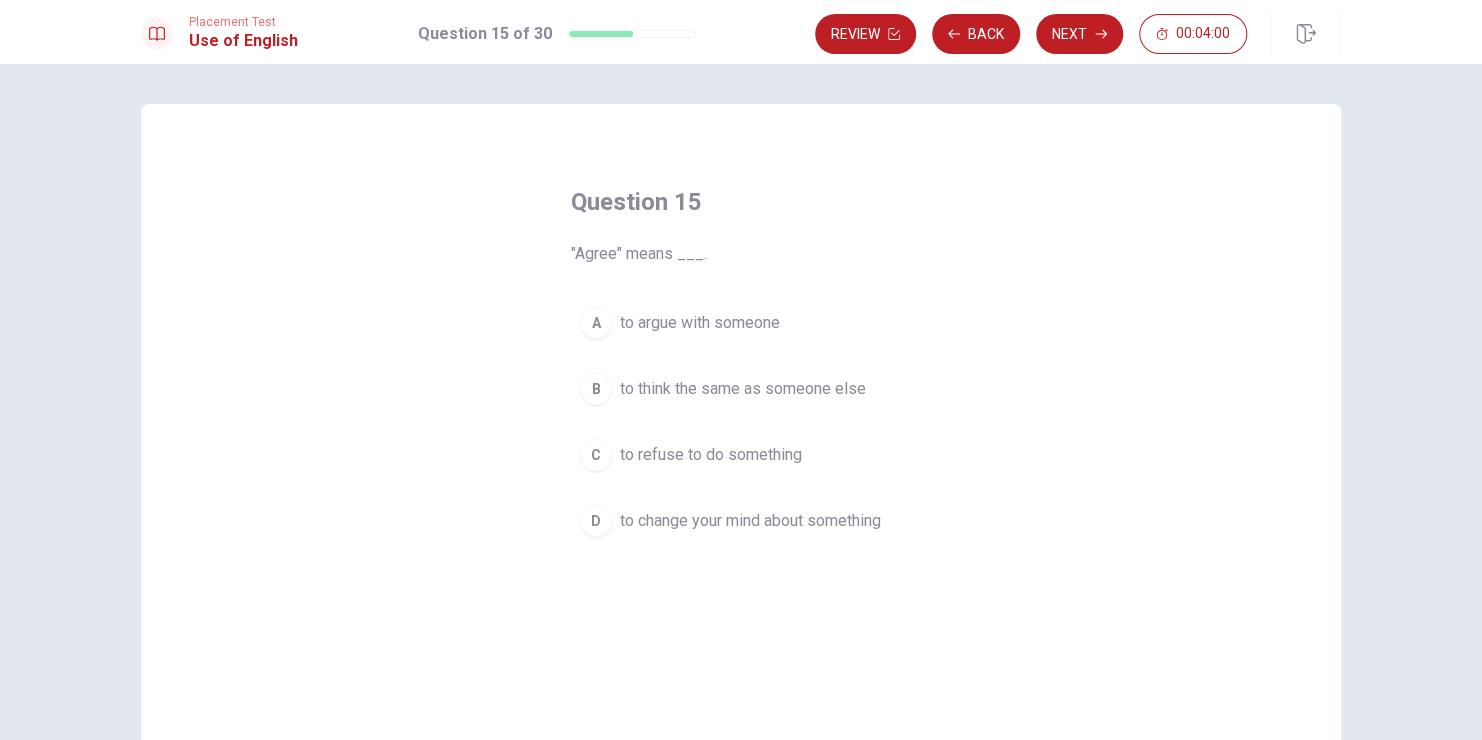 click on "to think the same as someone else" at bounding box center (700, 323) 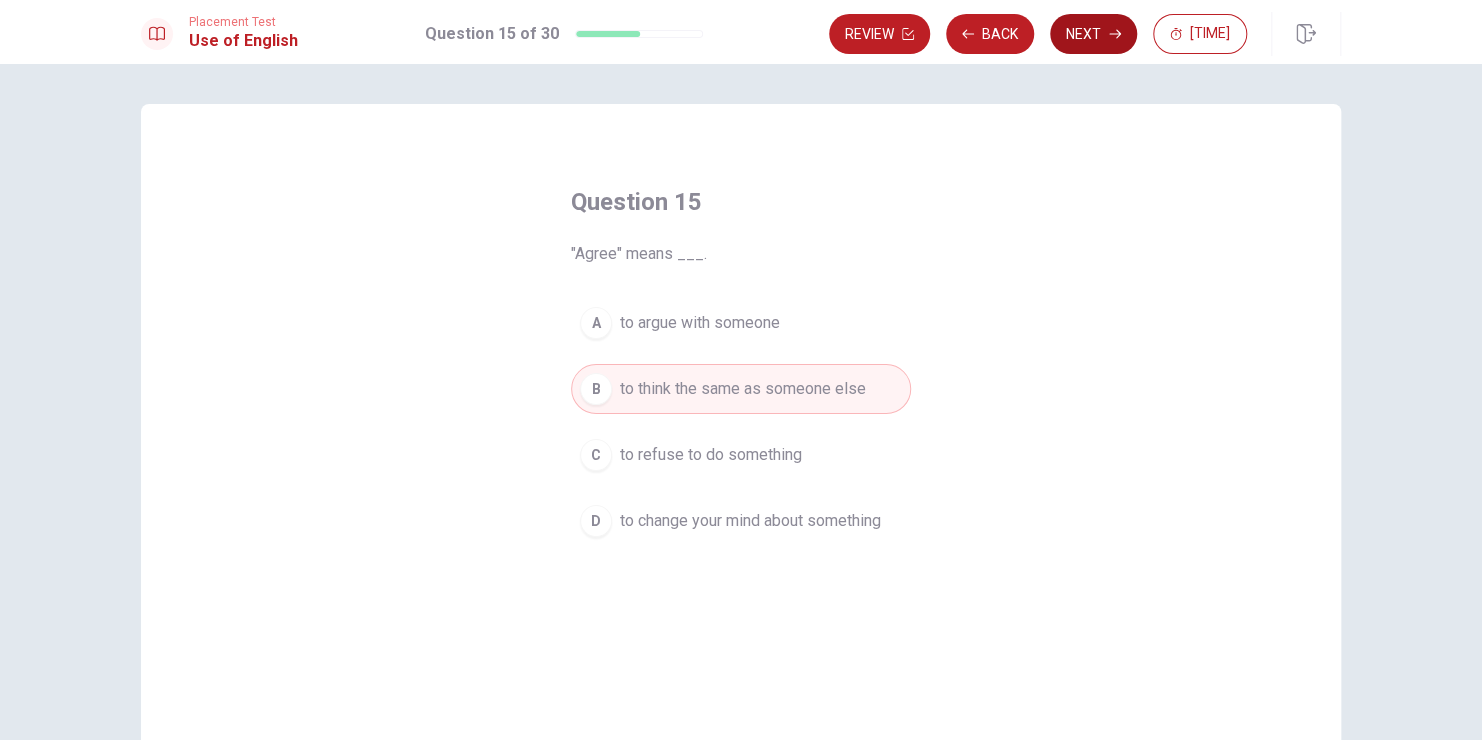 click on "Next" at bounding box center (1093, 34) 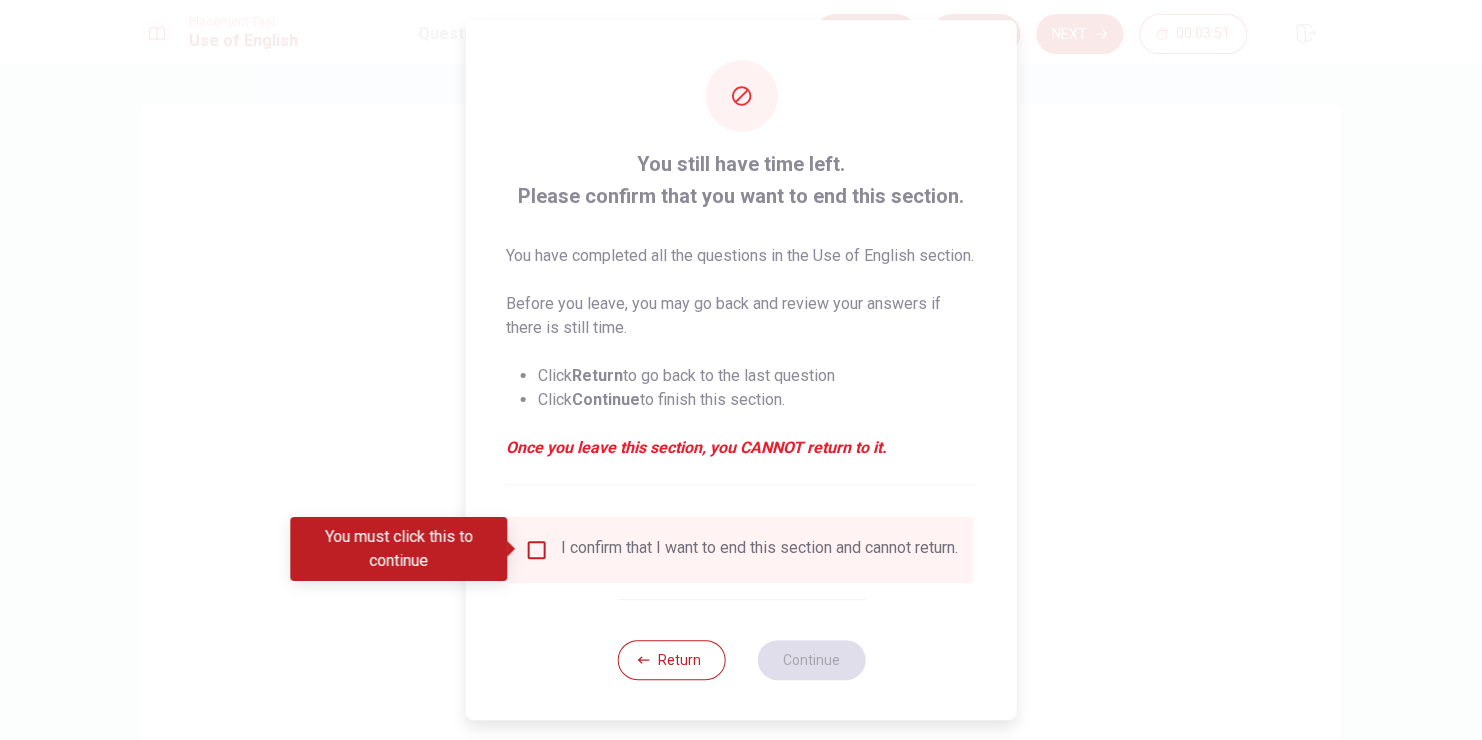 scroll, scrollTop: 29, scrollLeft: 0, axis: vertical 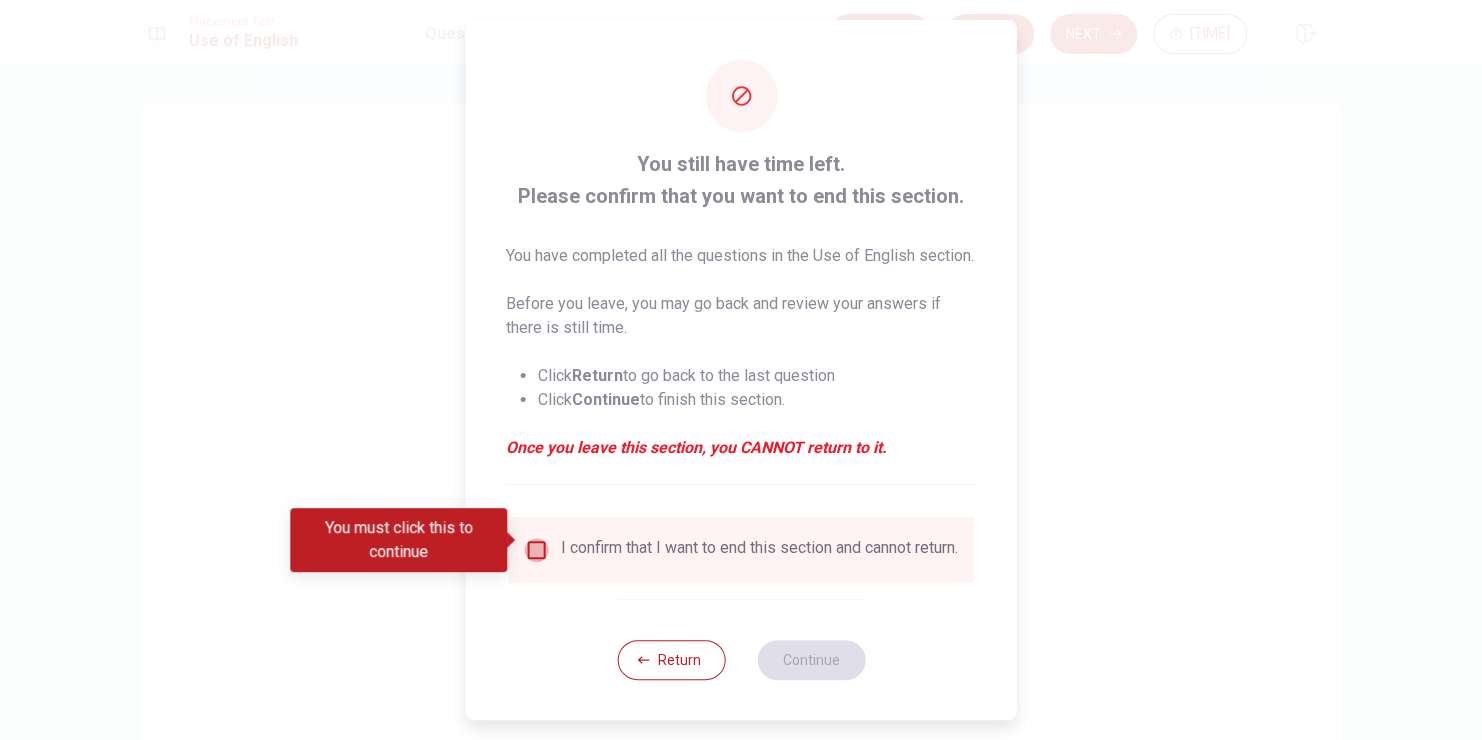 click at bounding box center [537, 550] 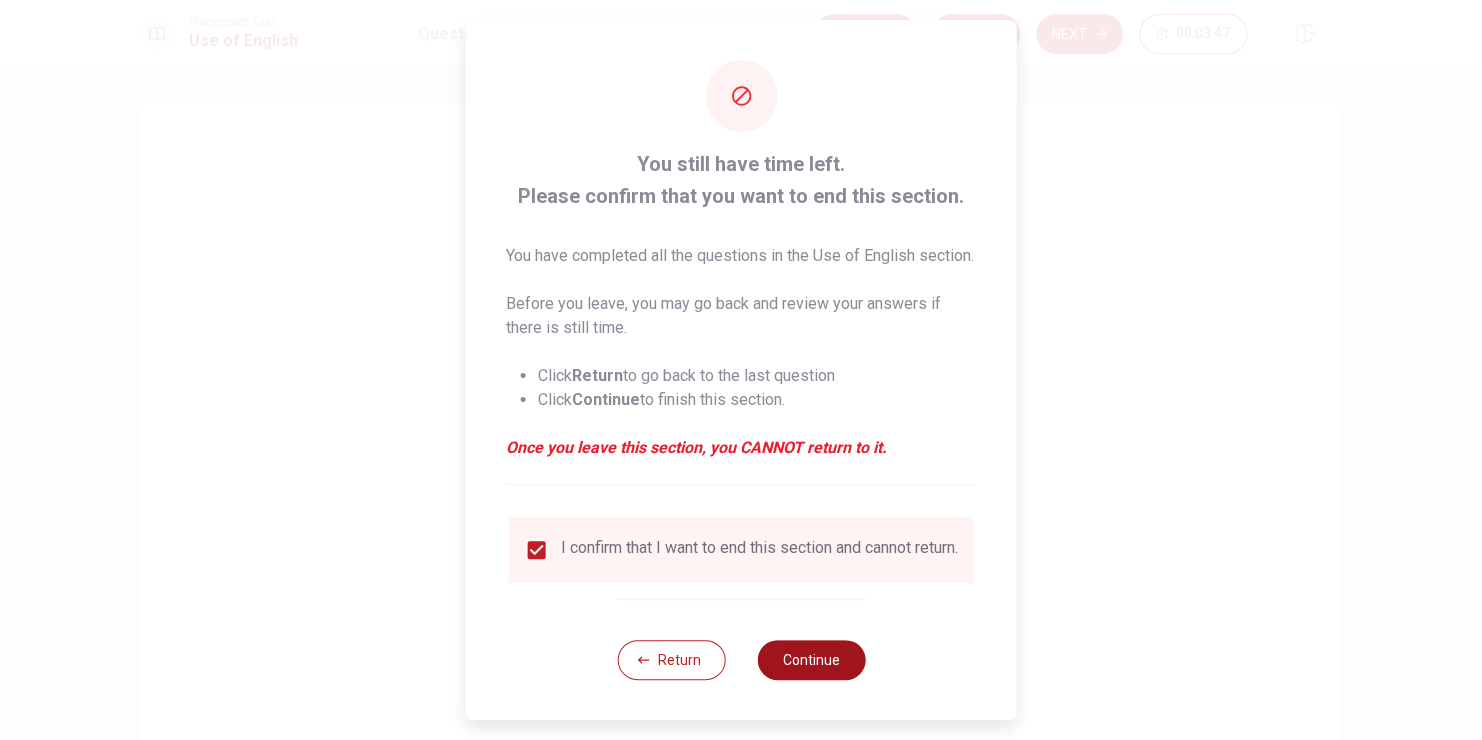 click on "Continue" at bounding box center [811, 660] 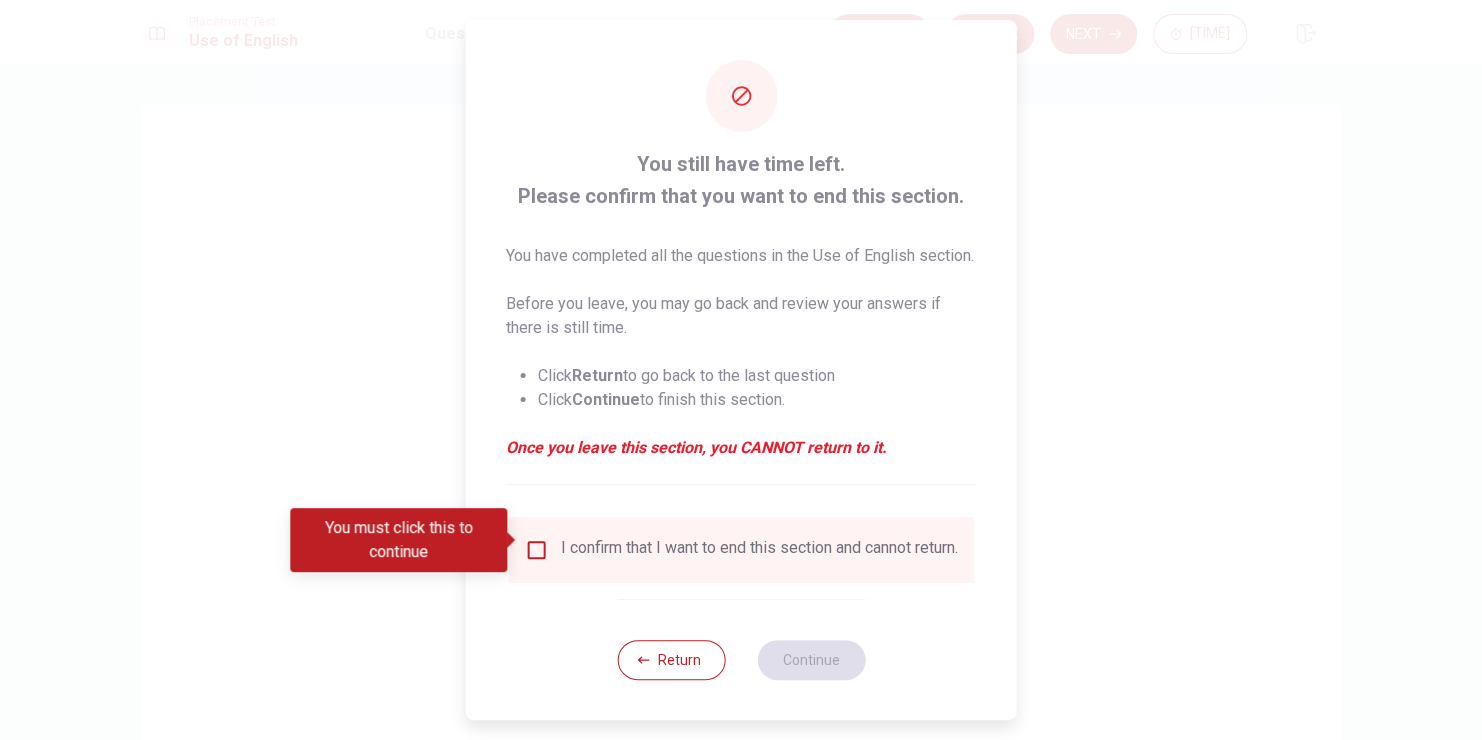 click at bounding box center [537, 550] 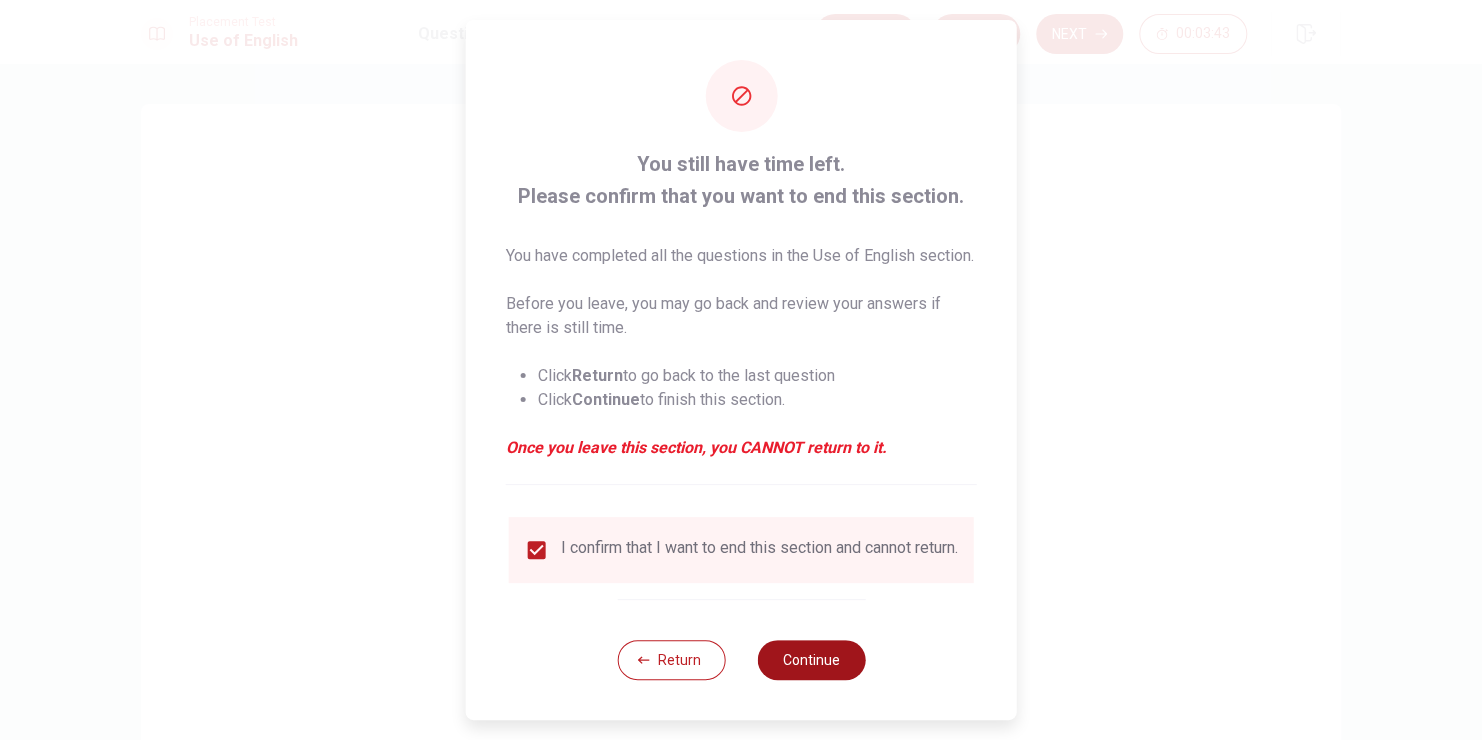 click on "Continue" at bounding box center [811, 660] 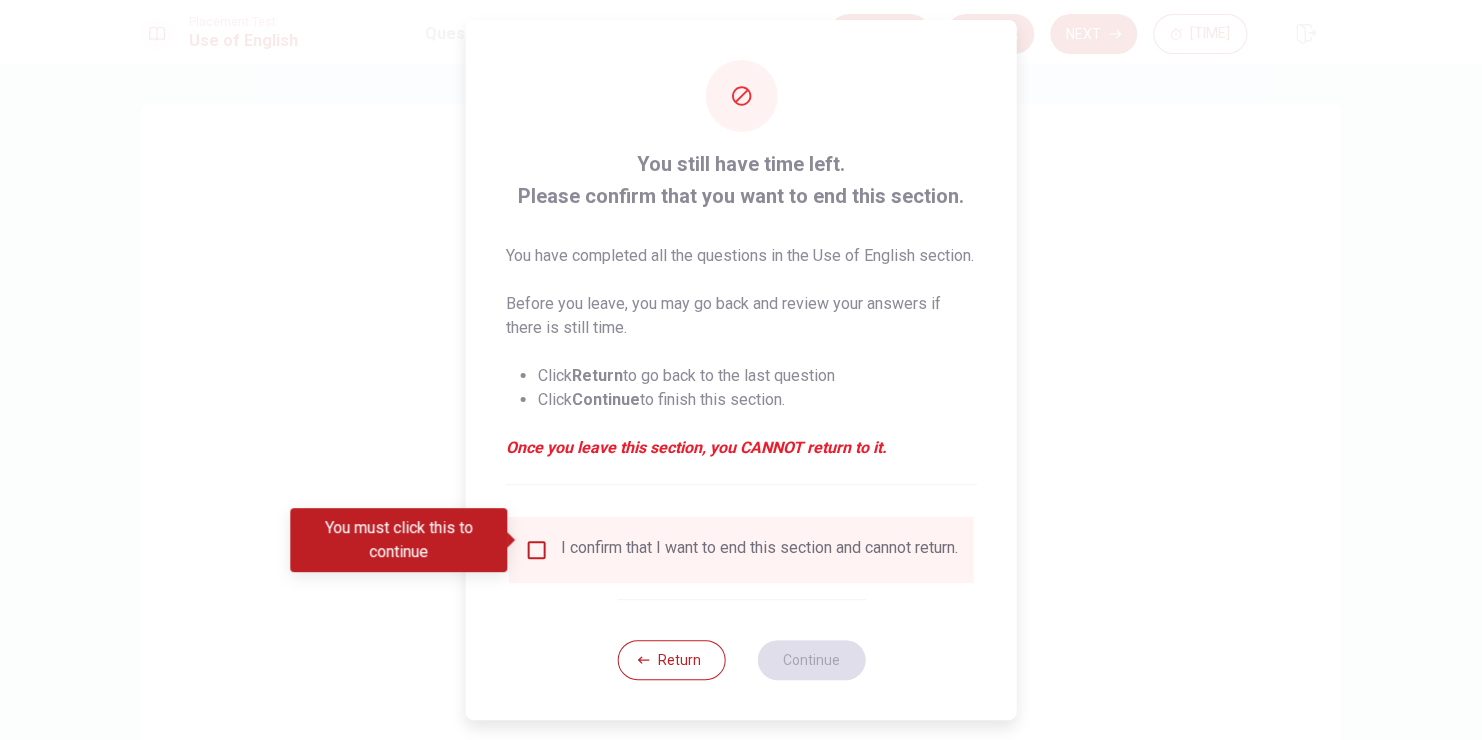 click at bounding box center [537, 550] 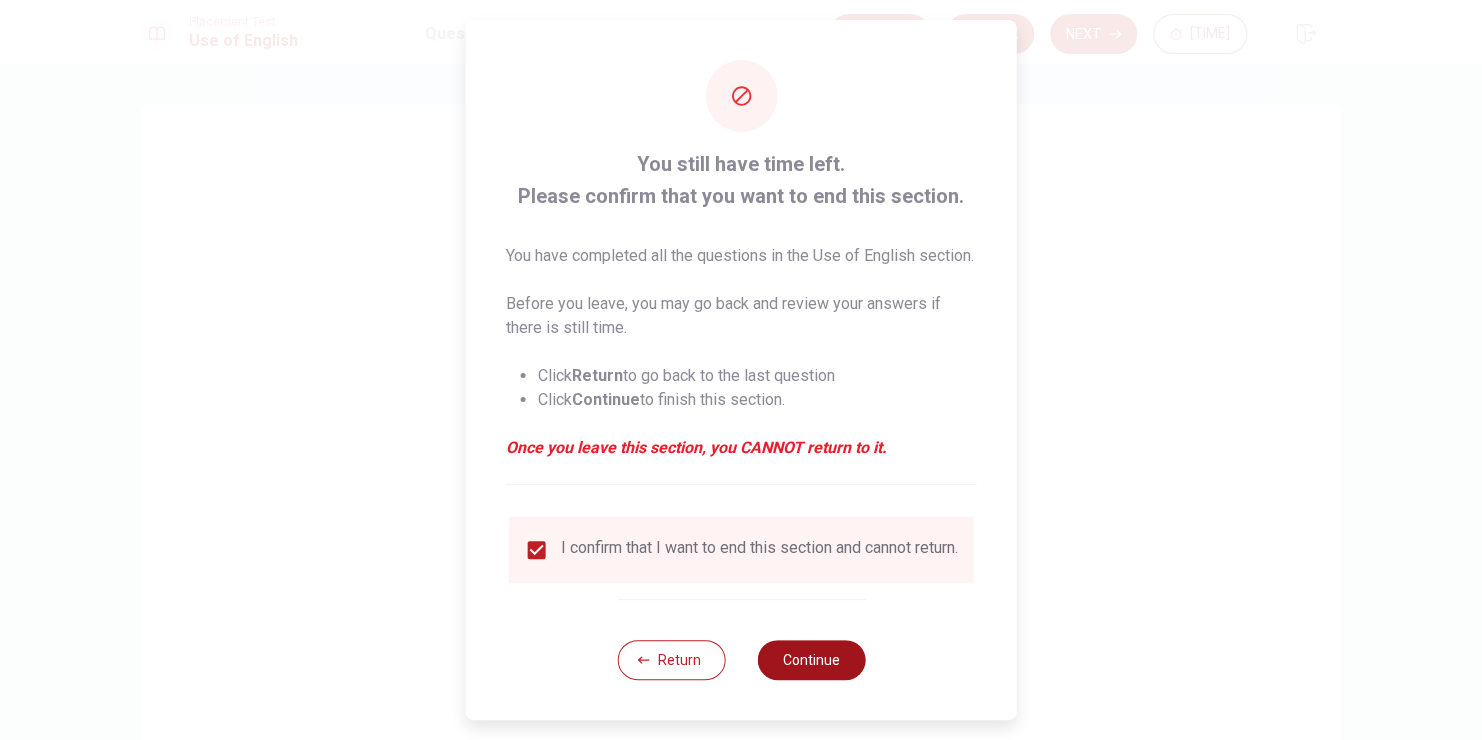 click on "Continue" at bounding box center [811, 660] 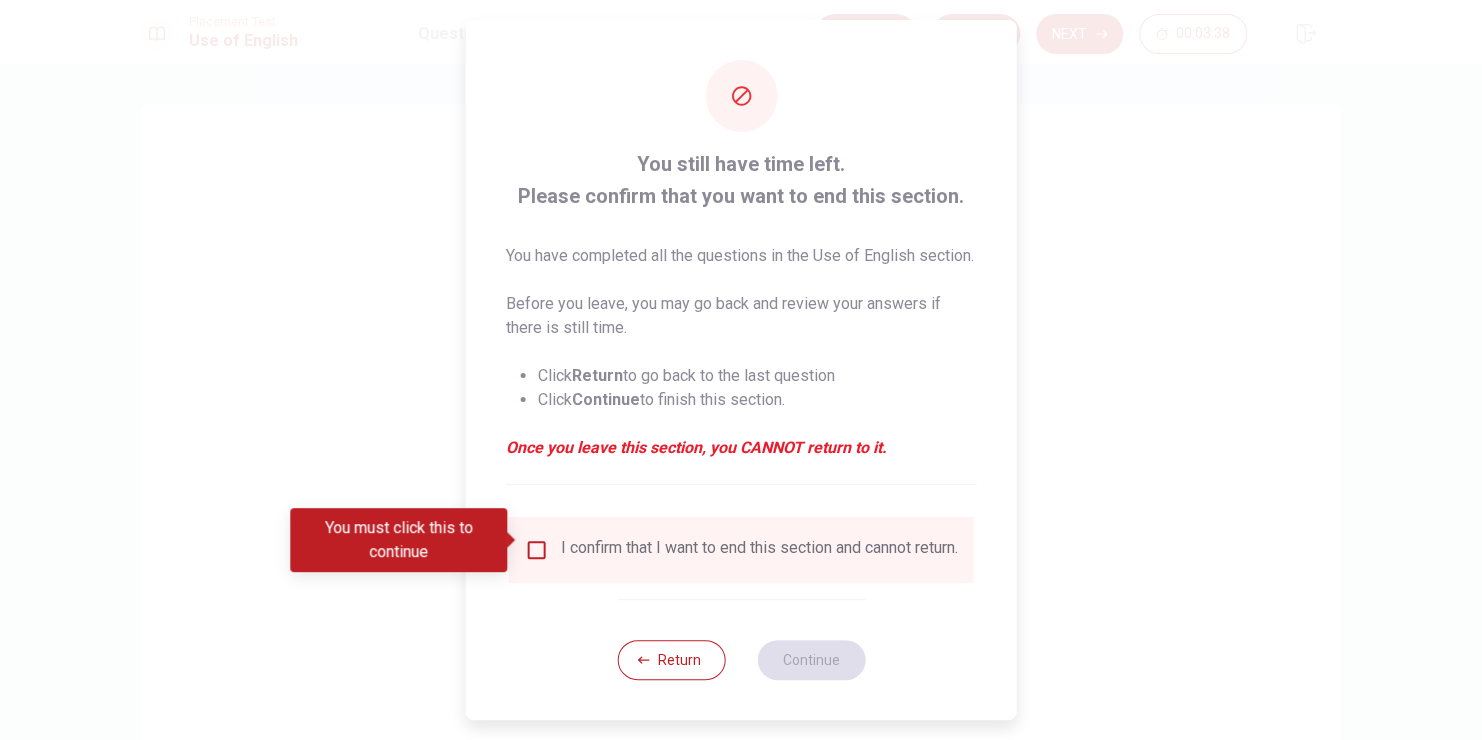 click at bounding box center [537, 550] 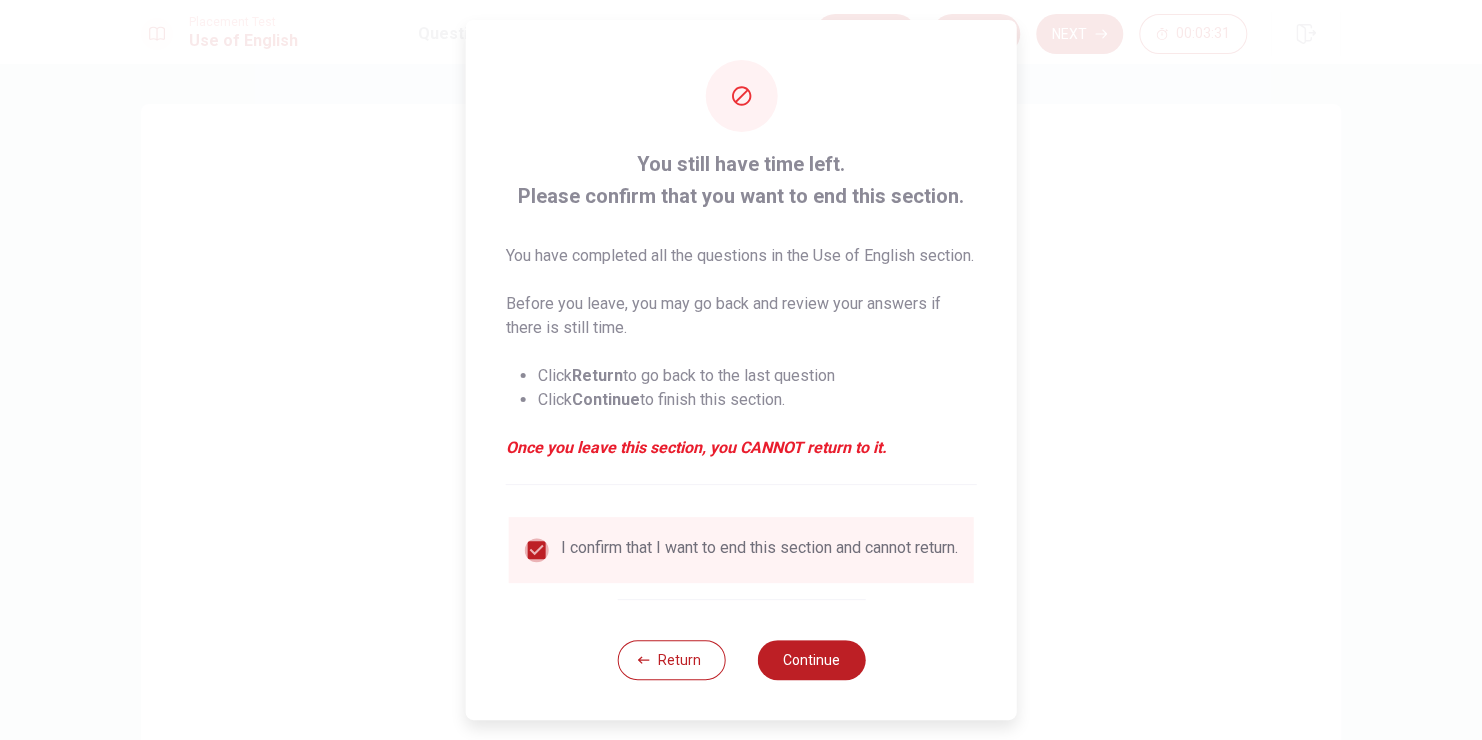 click at bounding box center (537, 550) 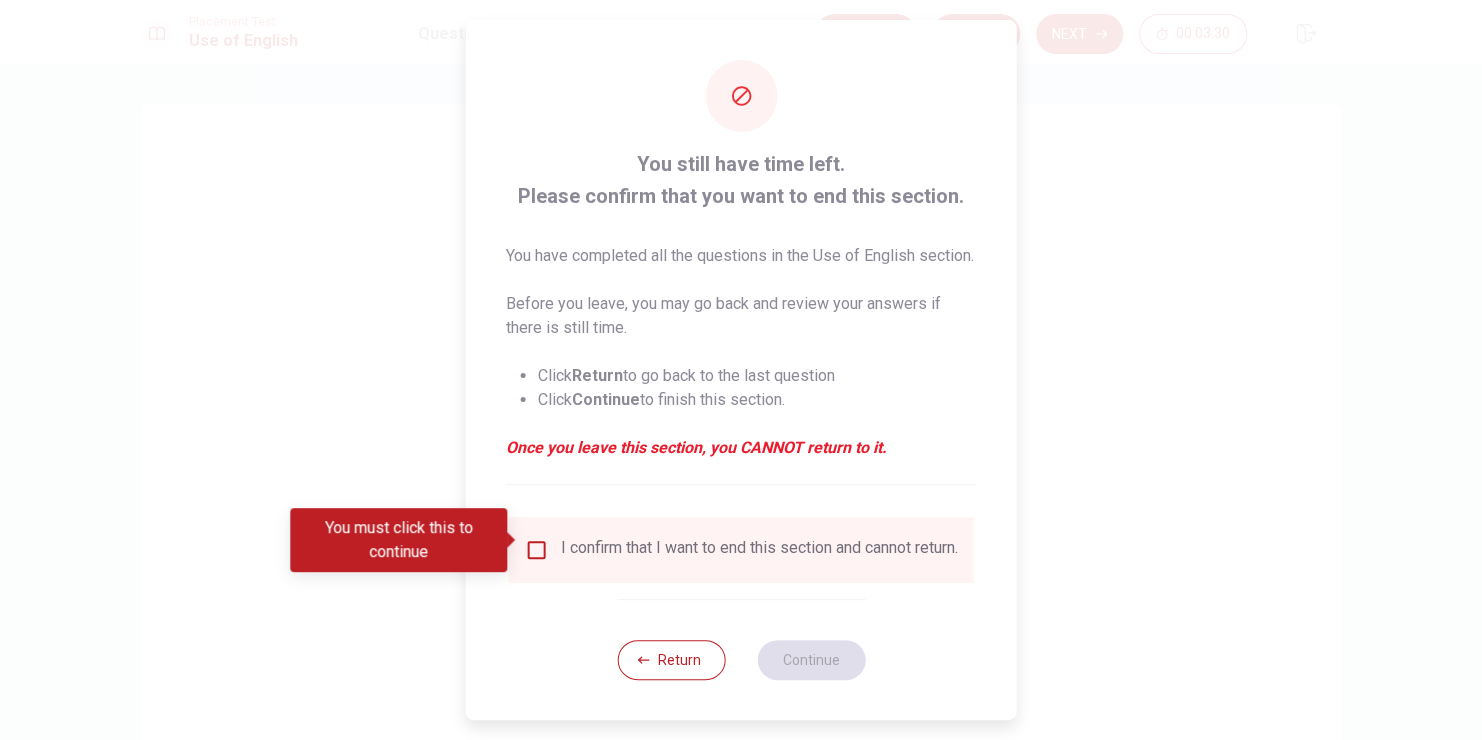 click on "I confirm that I want to end this section and cannot return." at bounding box center (759, 550) 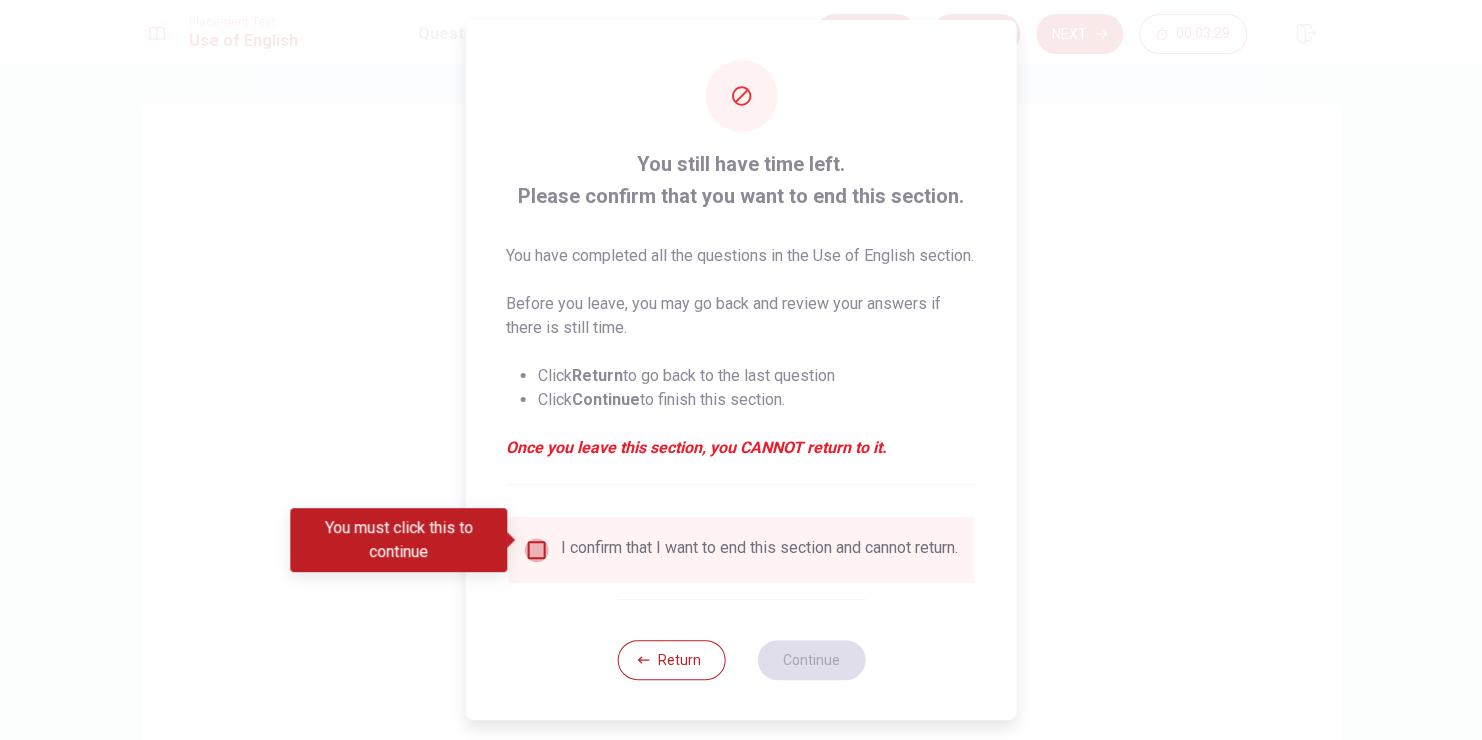 click at bounding box center (537, 550) 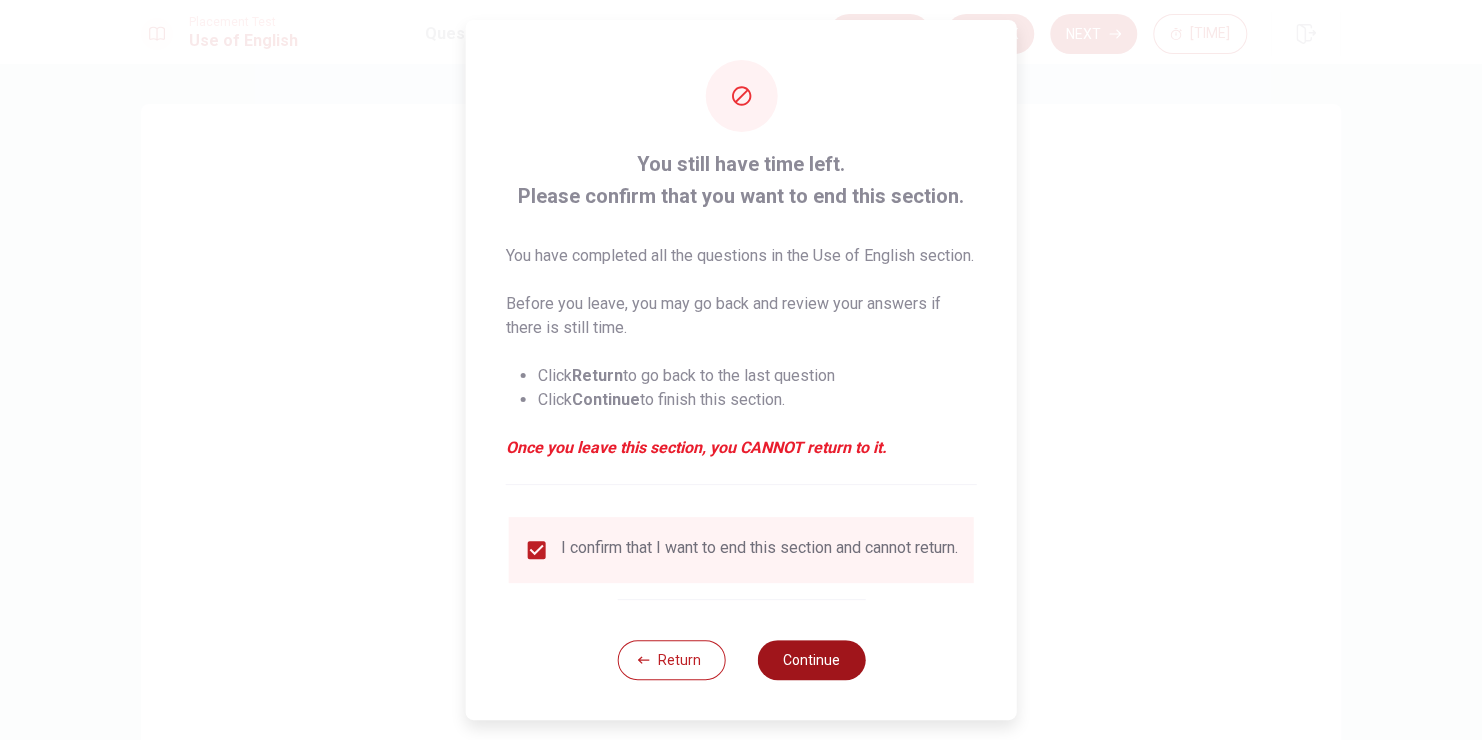 click on "Continue" at bounding box center [811, 660] 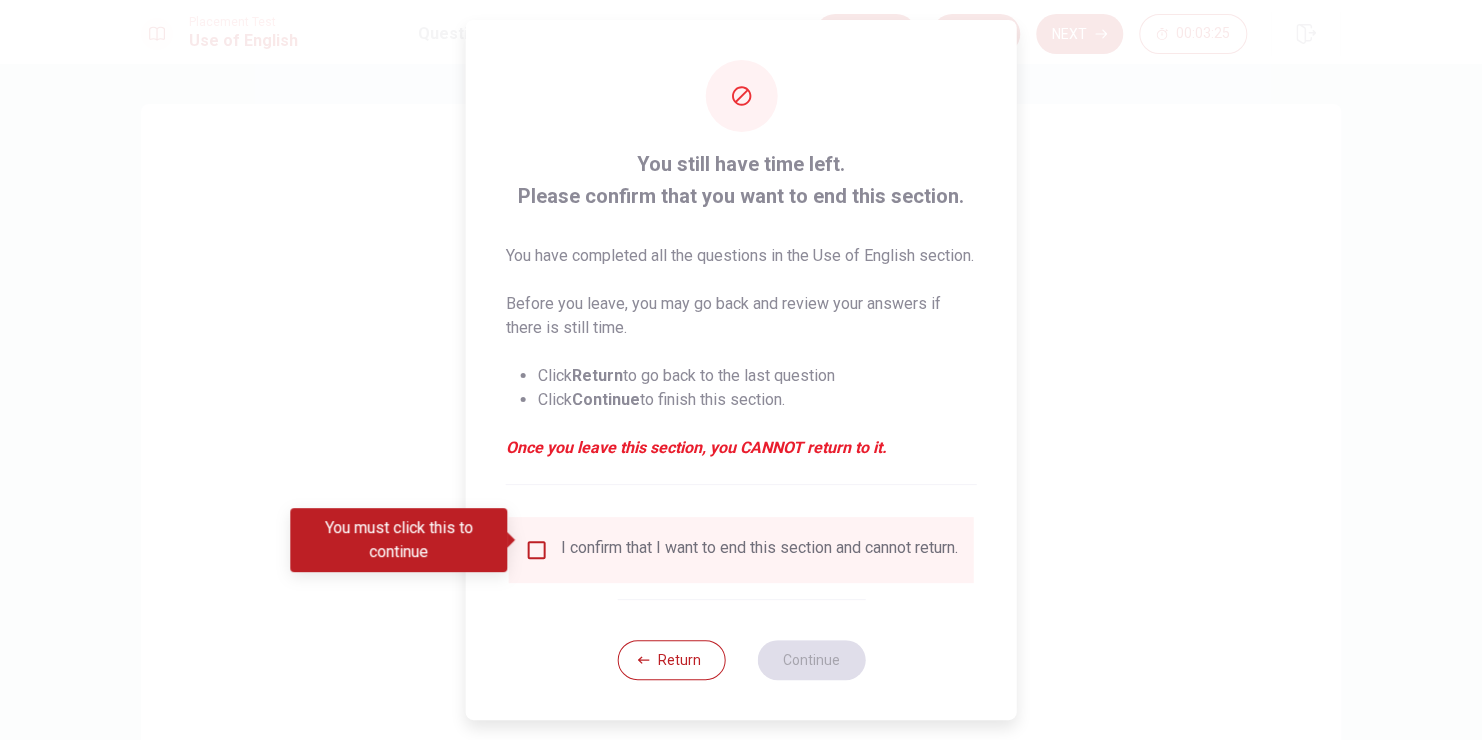 click at bounding box center [537, 550] 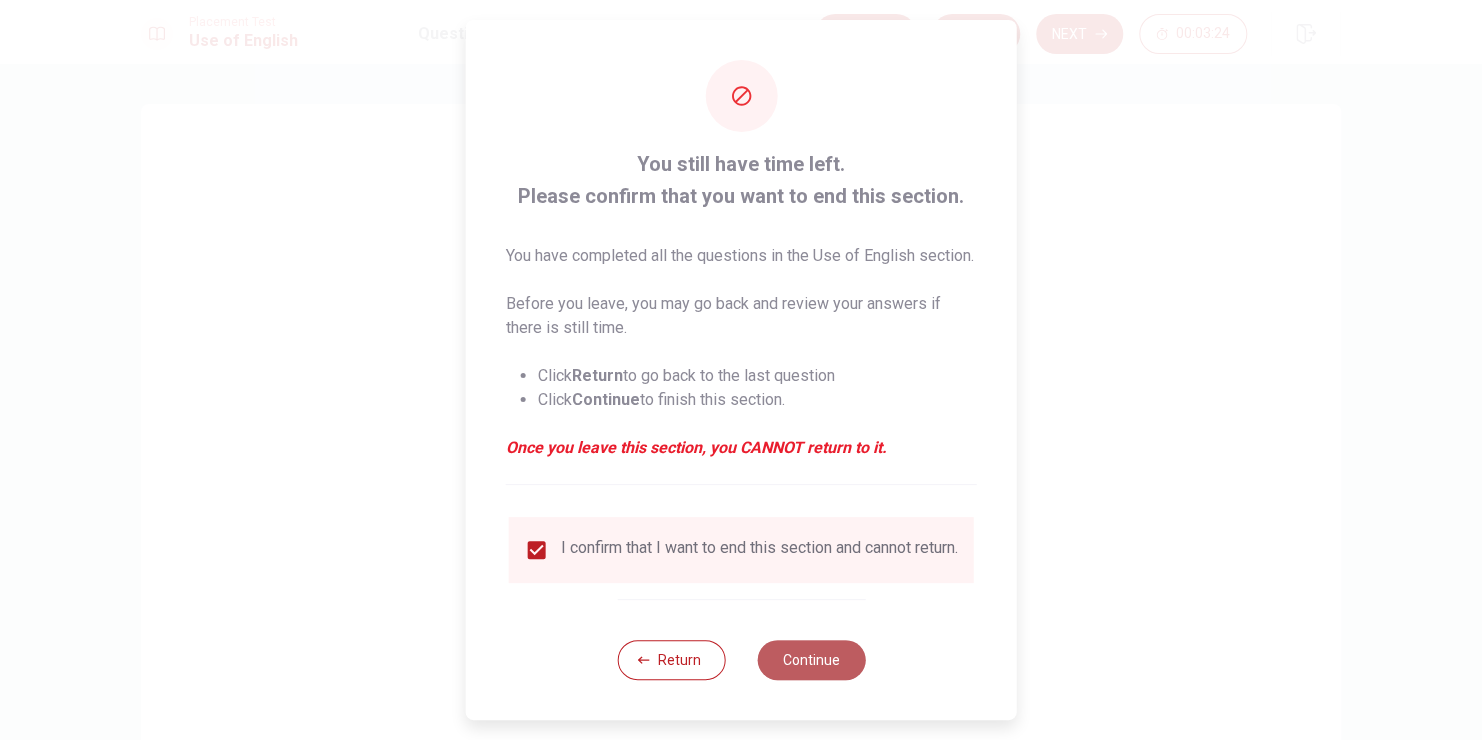 click on "Continue" at bounding box center (811, 660) 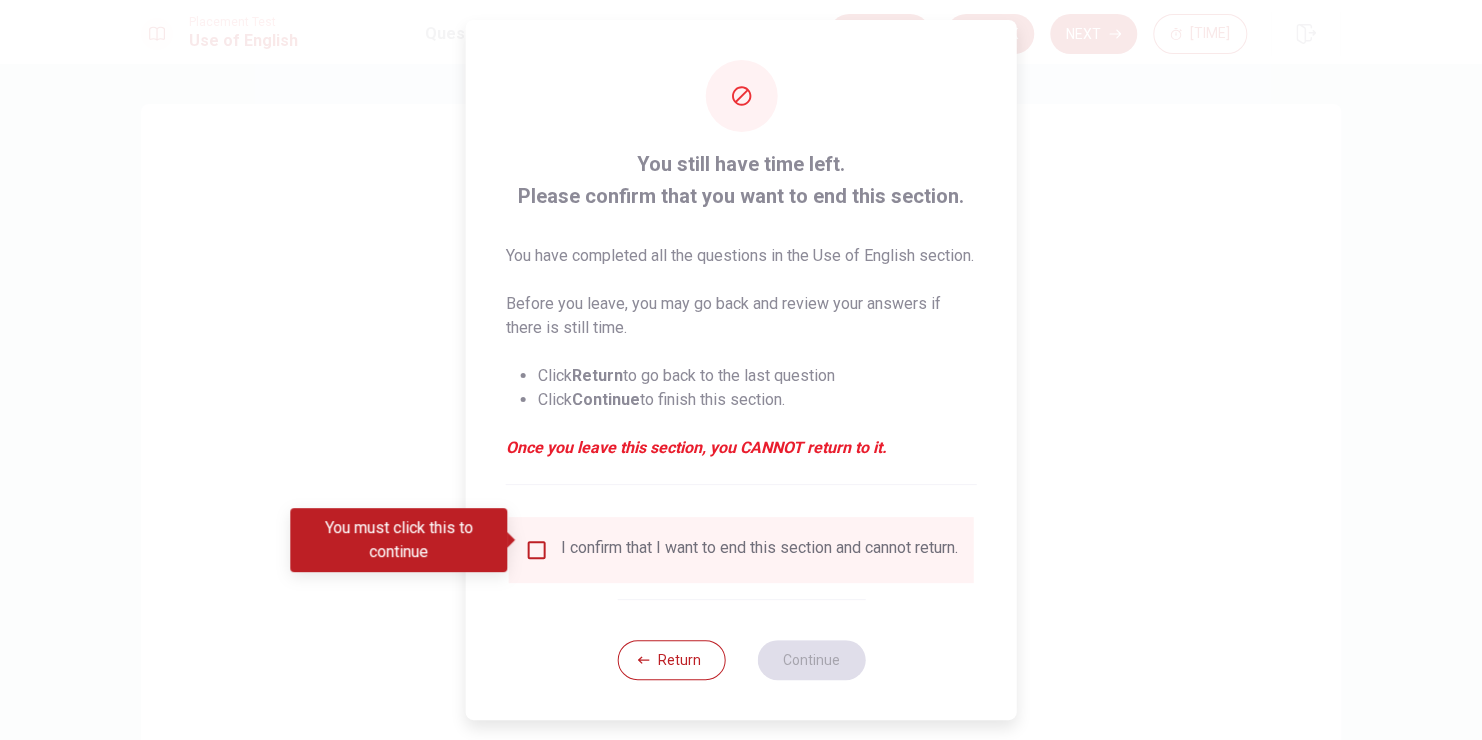 click on "I confirm that I want to end this section and cannot return." at bounding box center (759, 550) 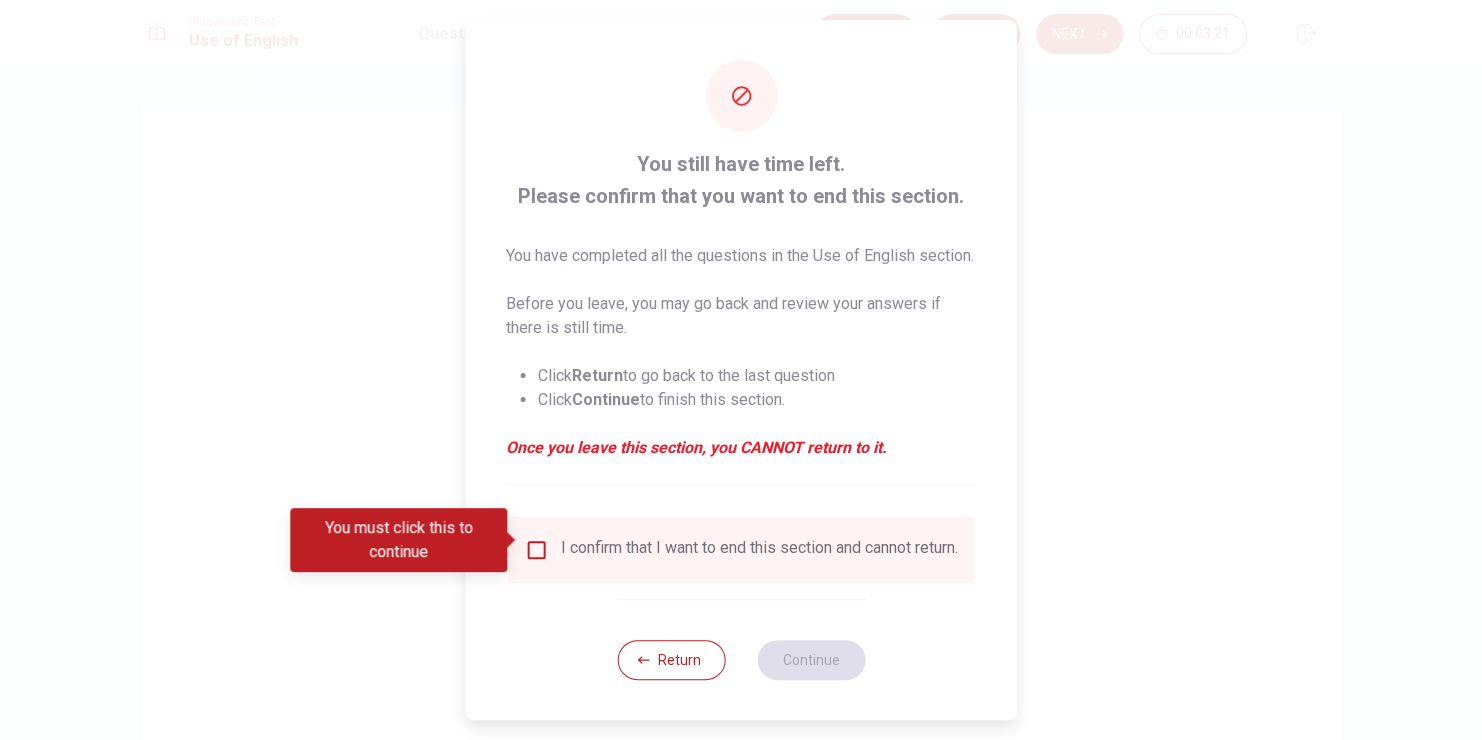 click at bounding box center [537, 550] 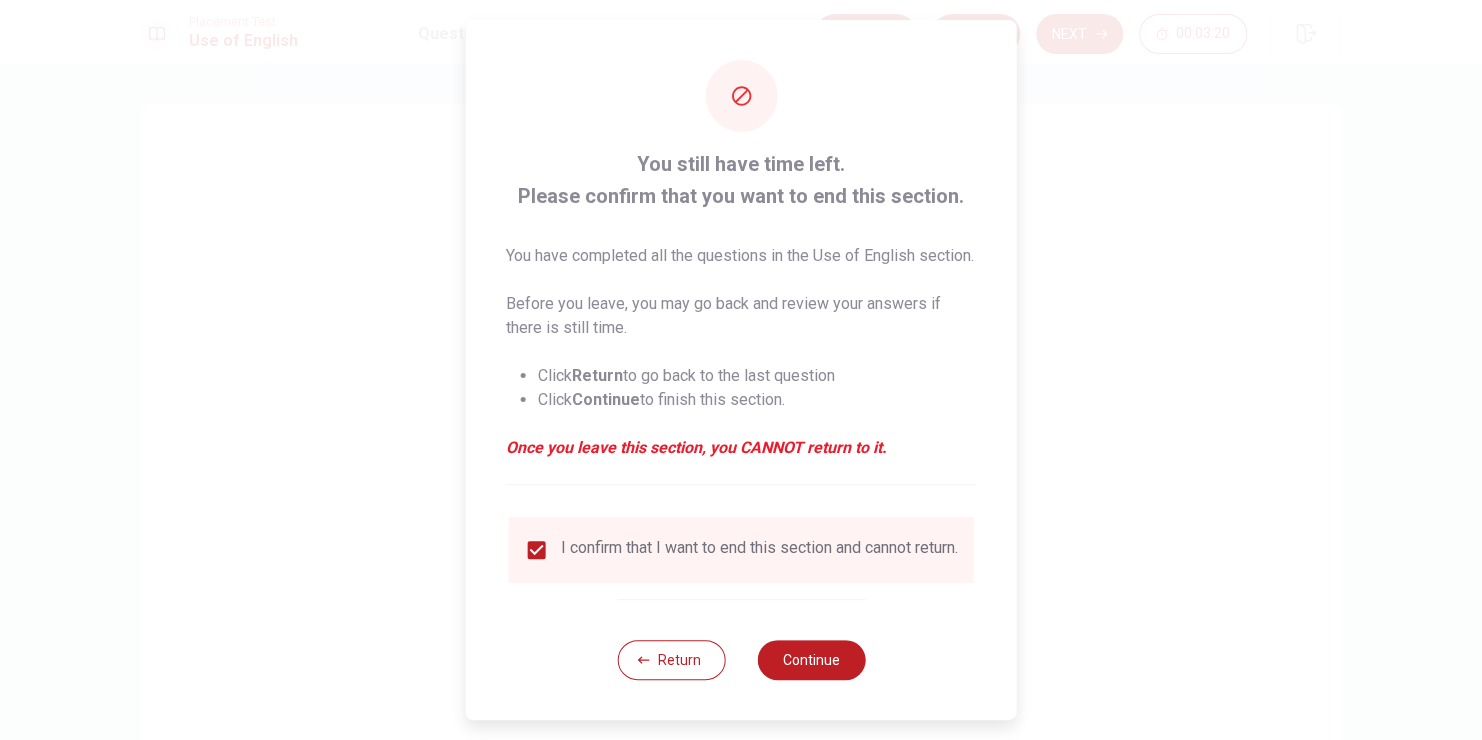 click at bounding box center [537, 550] 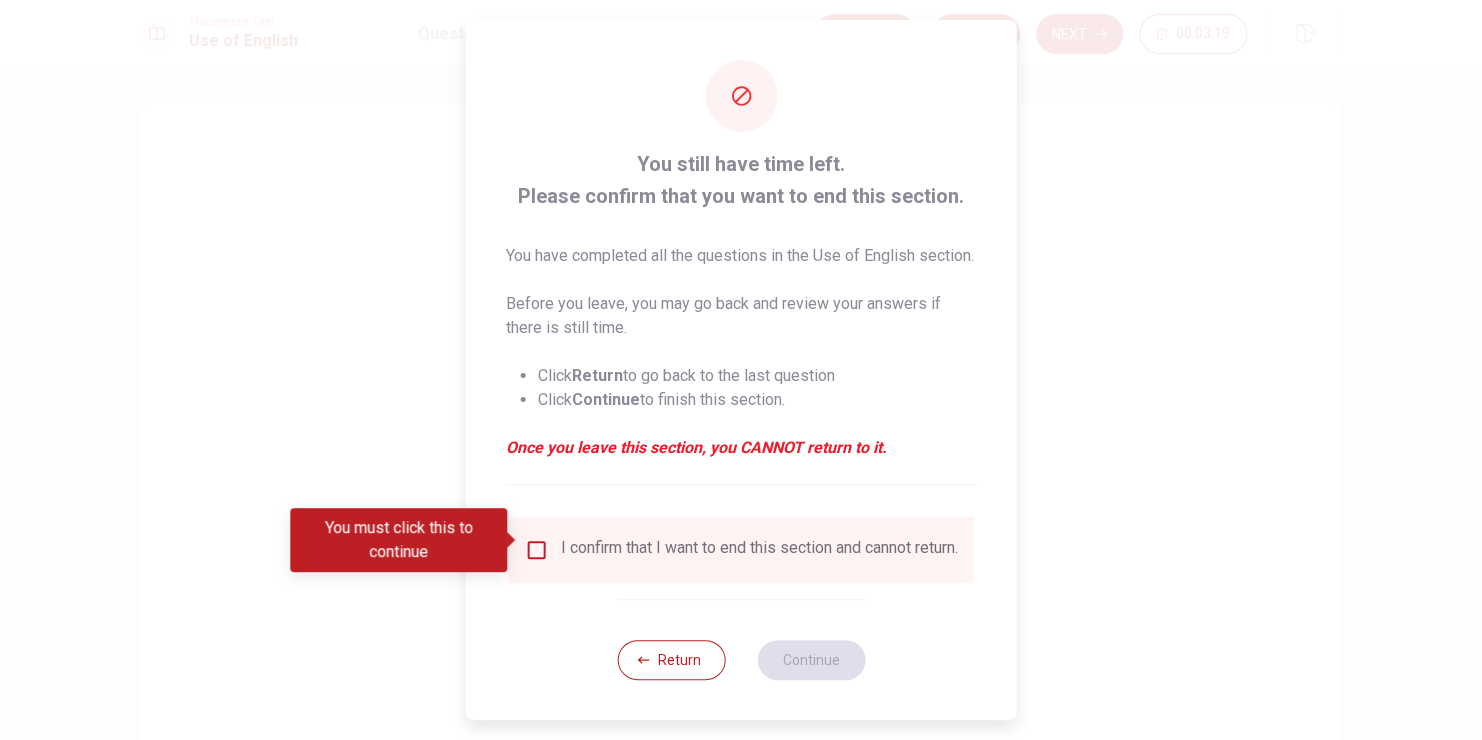 click at bounding box center [537, 550] 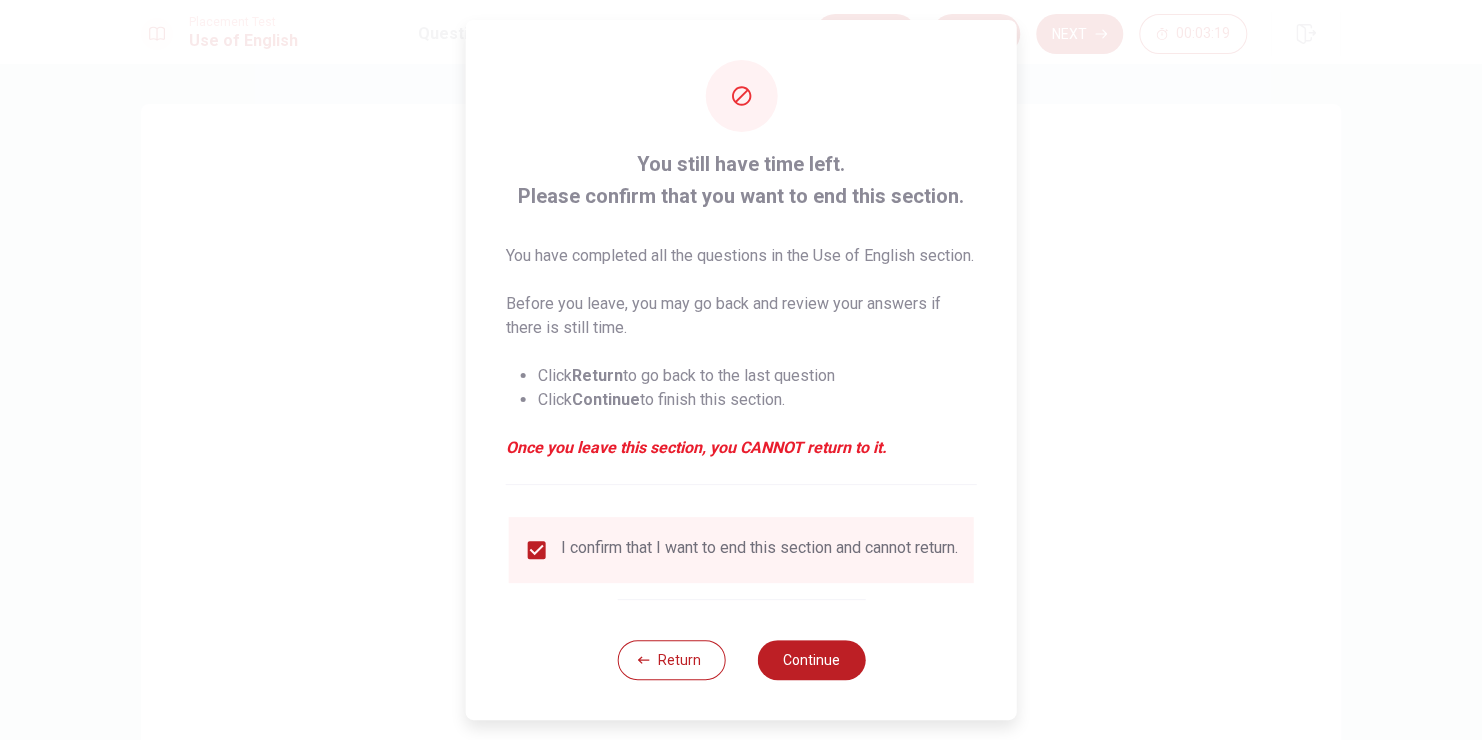click at bounding box center (537, 550) 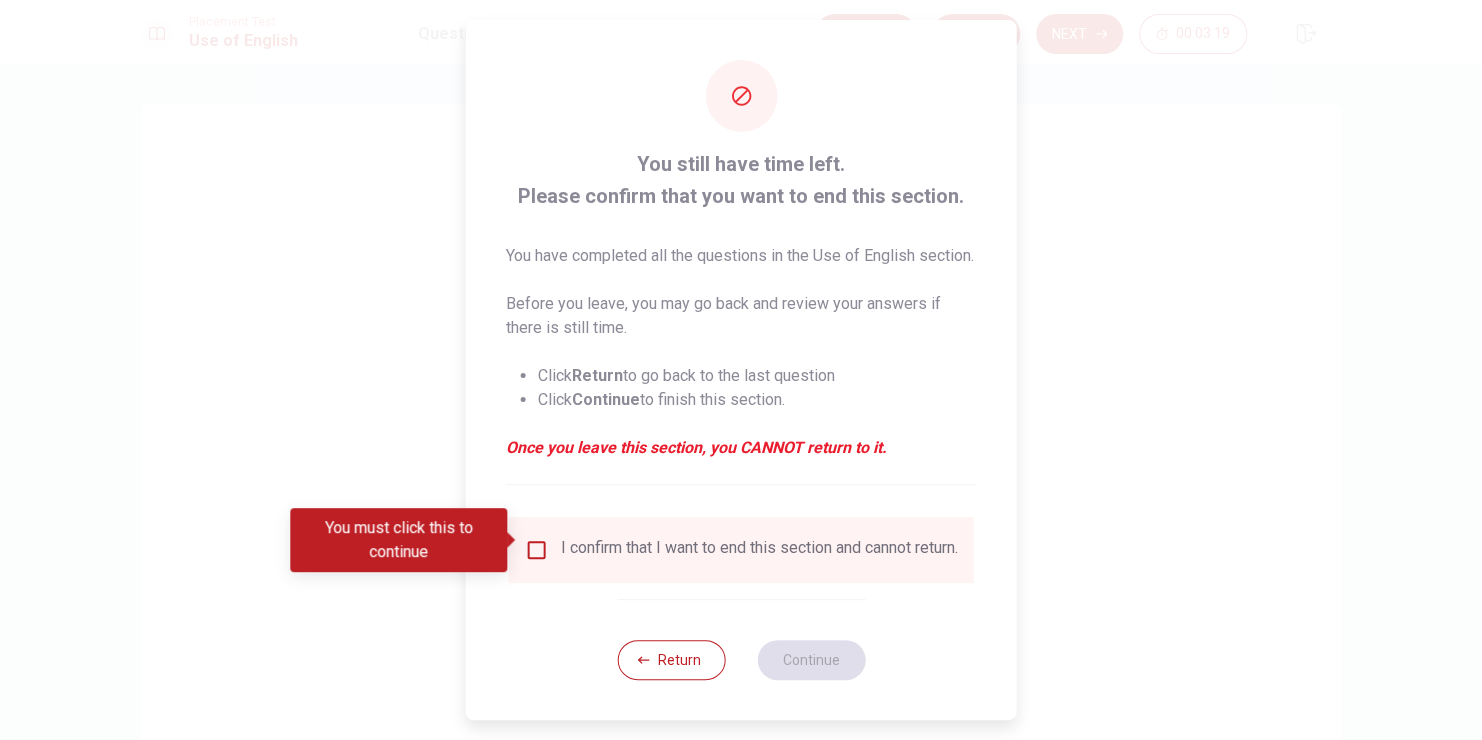 click at bounding box center [537, 550] 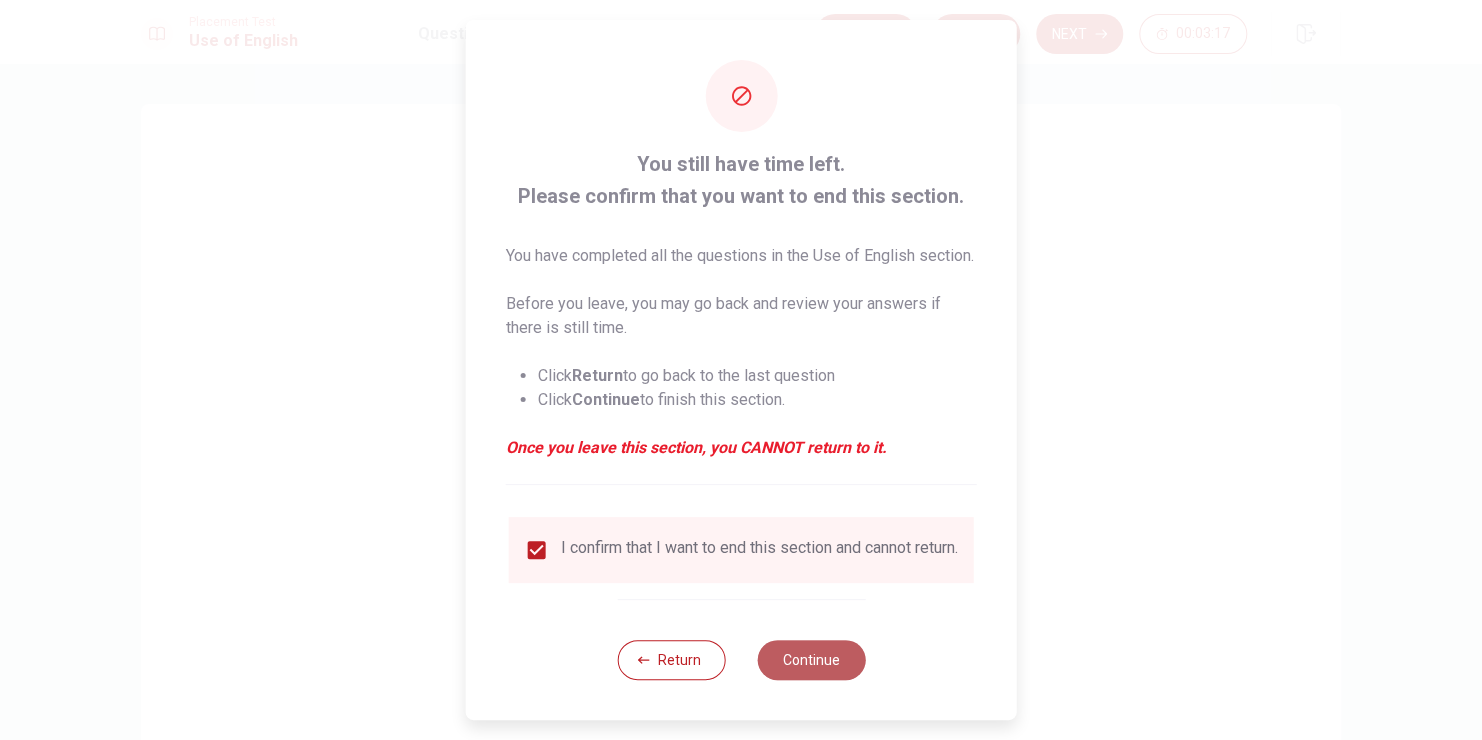click on "Continue" at bounding box center [811, 660] 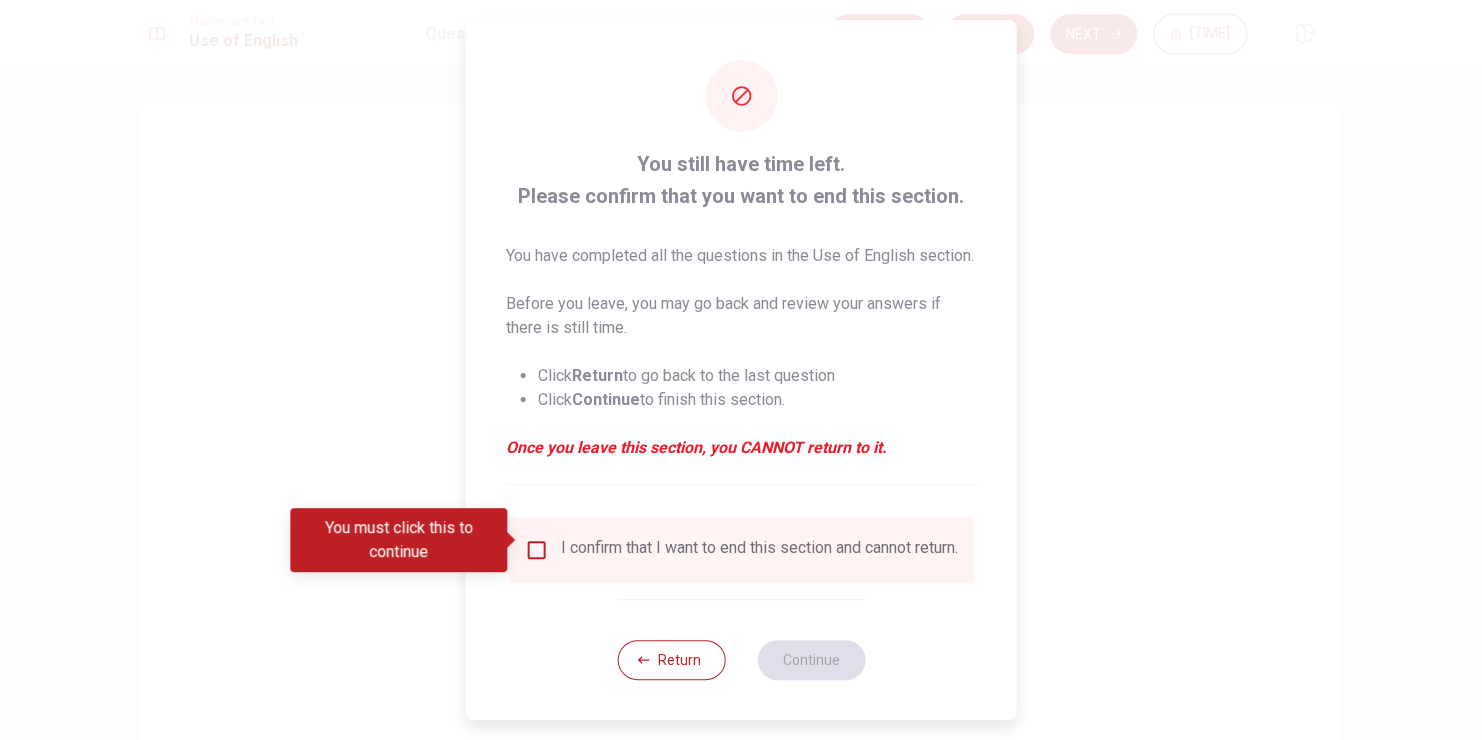 click on "I confirm that I want to end this section and cannot return." at bounding box center [741, 550] 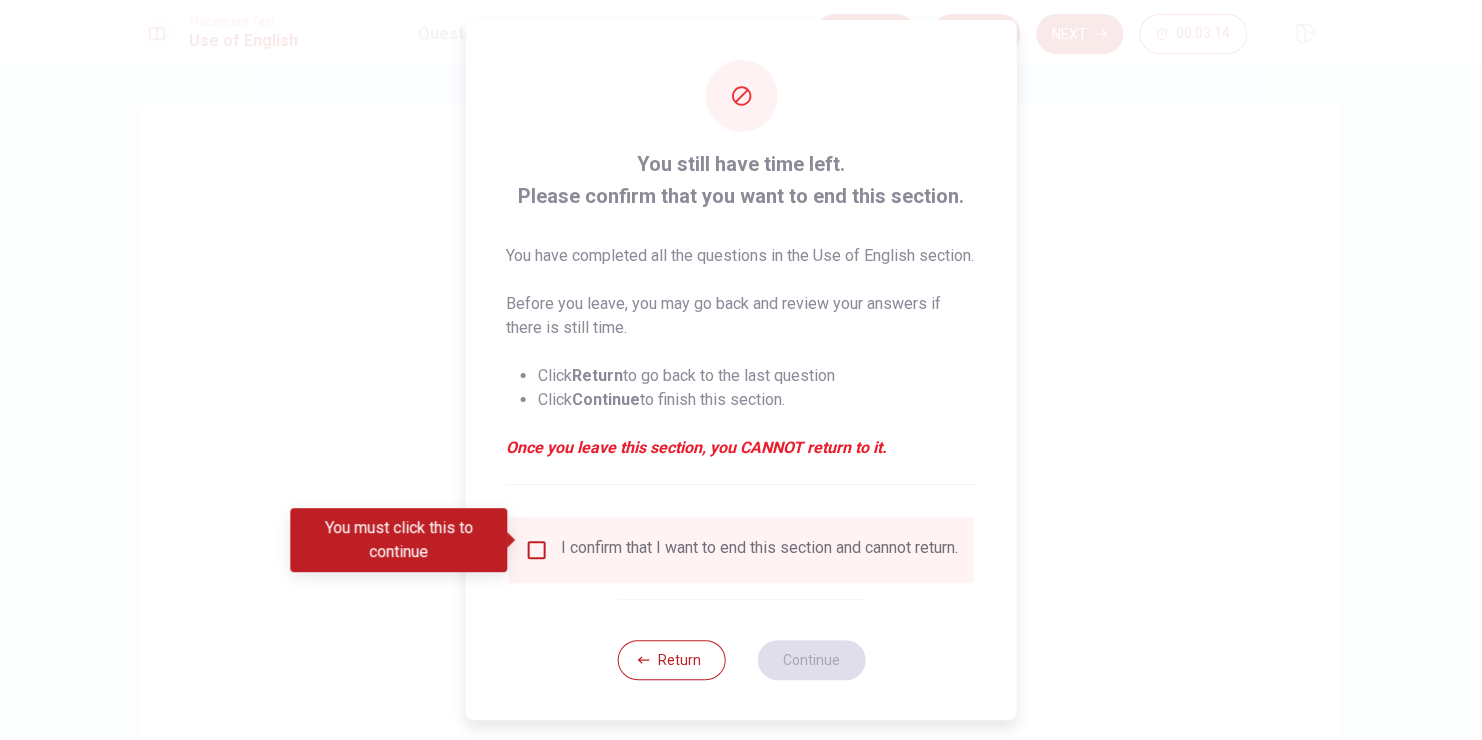 click on "I confirm that I want to end this section and cannot return." at bounding box center (741, 550) 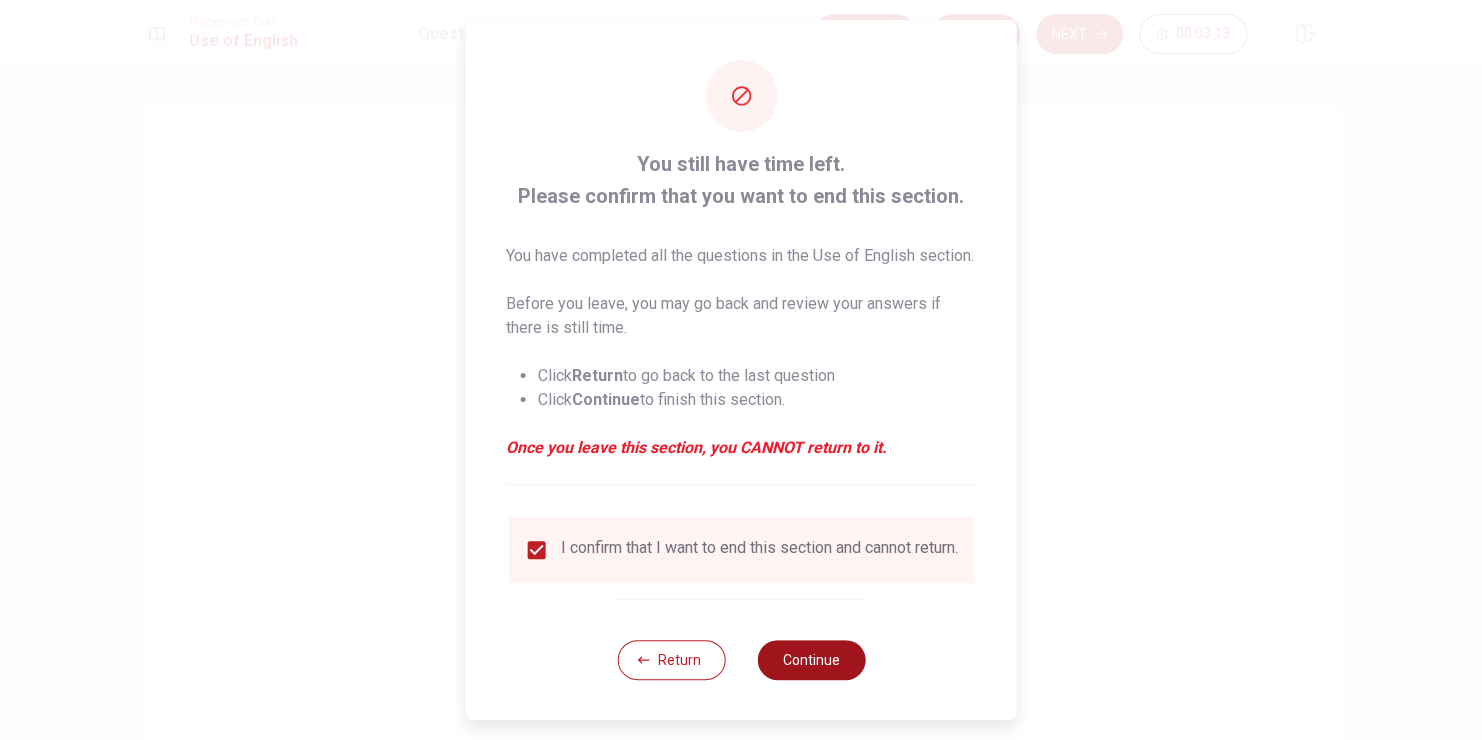 click on "Continue" at bounding box center [811, 660] 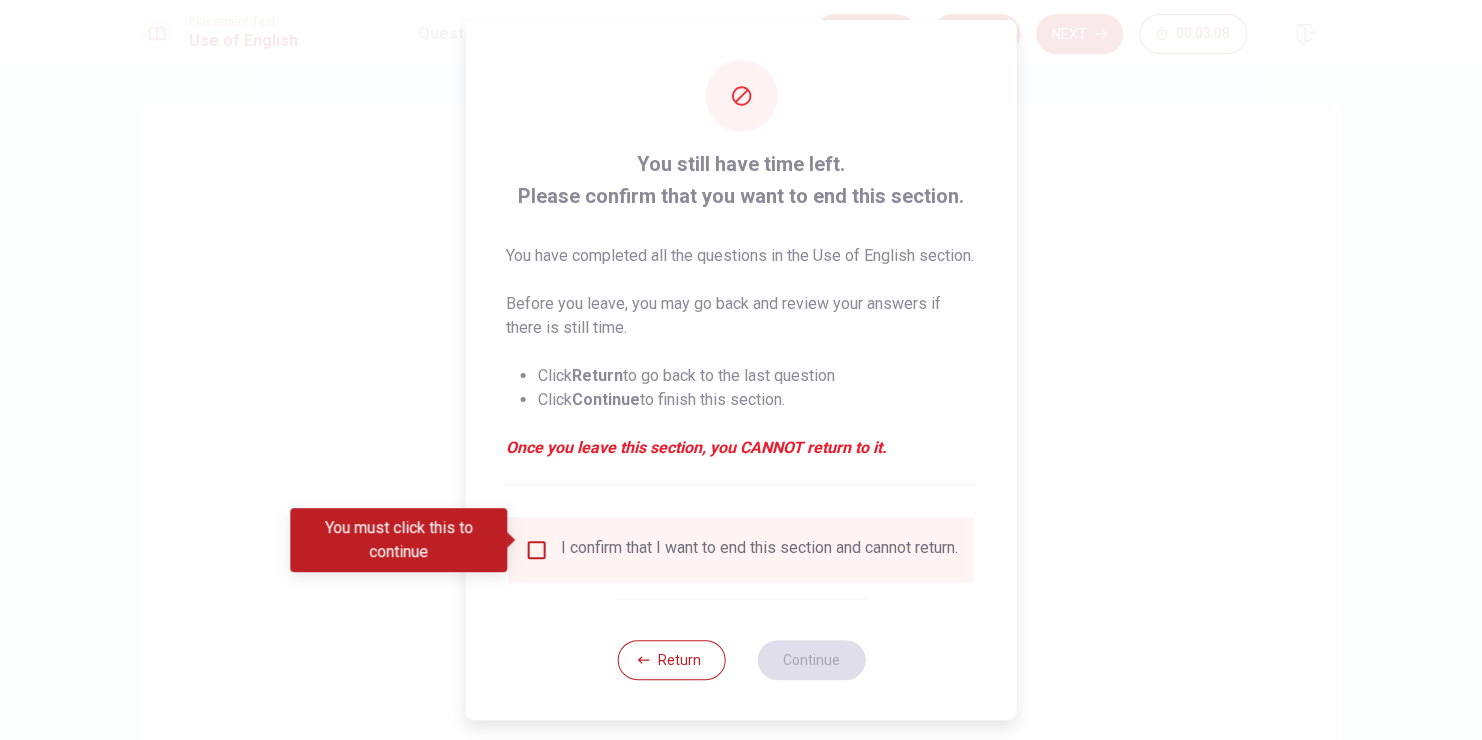 click at bounding box center (537, 550) 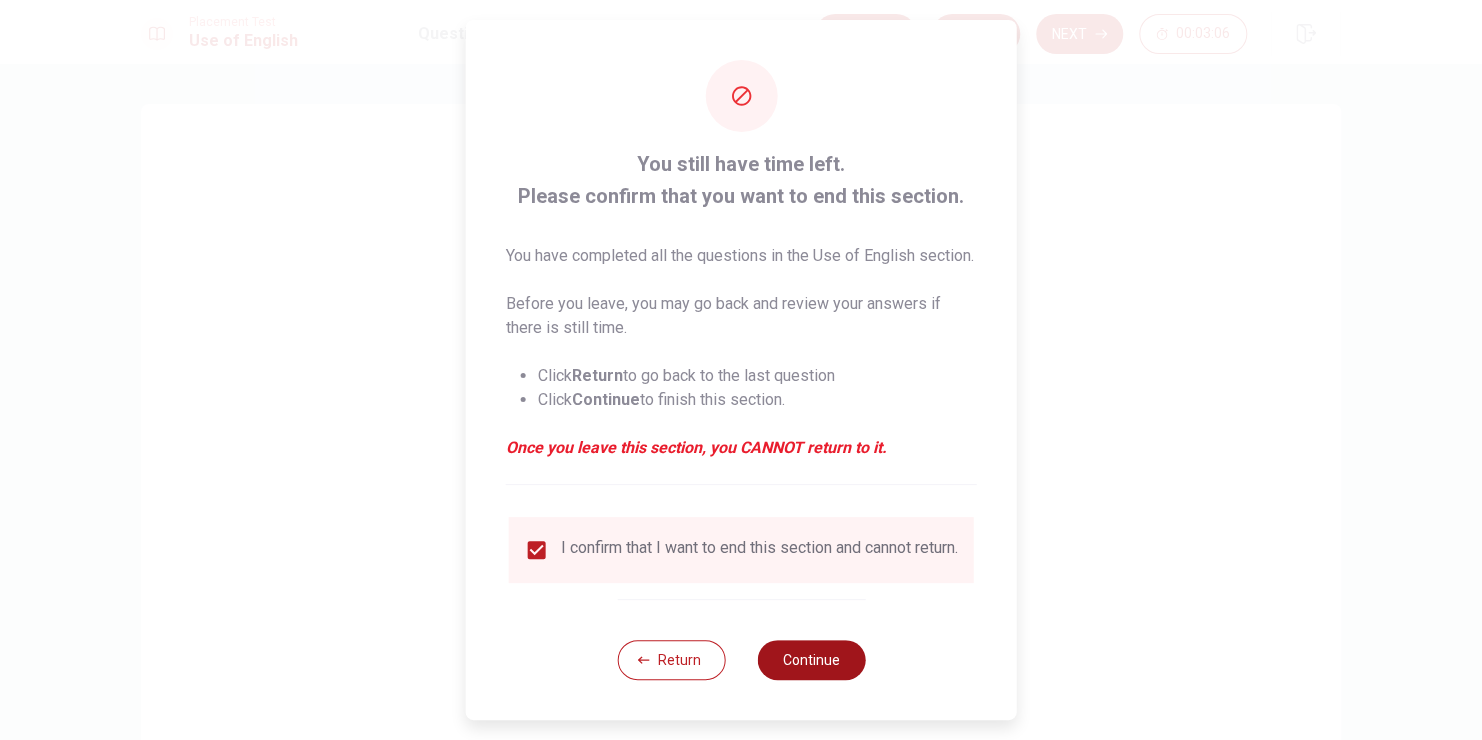 click on "Continue" at bounding box center (811, 660) 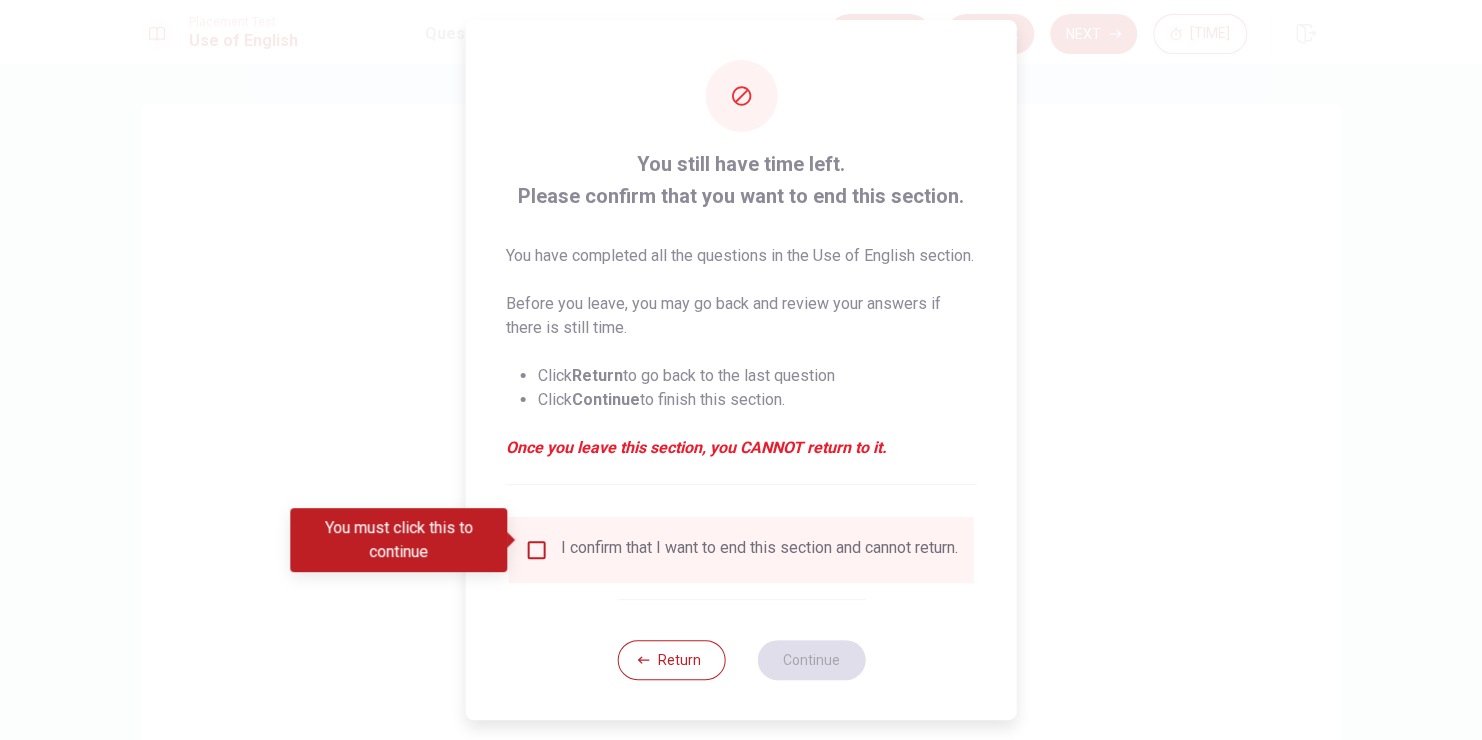 click on "You still have time left.   Please confirm that you want to end this section. You have completed all the questions in the Use of English section. Before you leave, you may go back and review your answers if there is still time. Click  Return  to go back to the last question Click  Continue  to finish this section. Once you leave this section, you CANNOT return to it. I confirm that I want to end this section and cannot return. Return Continue" at bounding box center [741, 370] 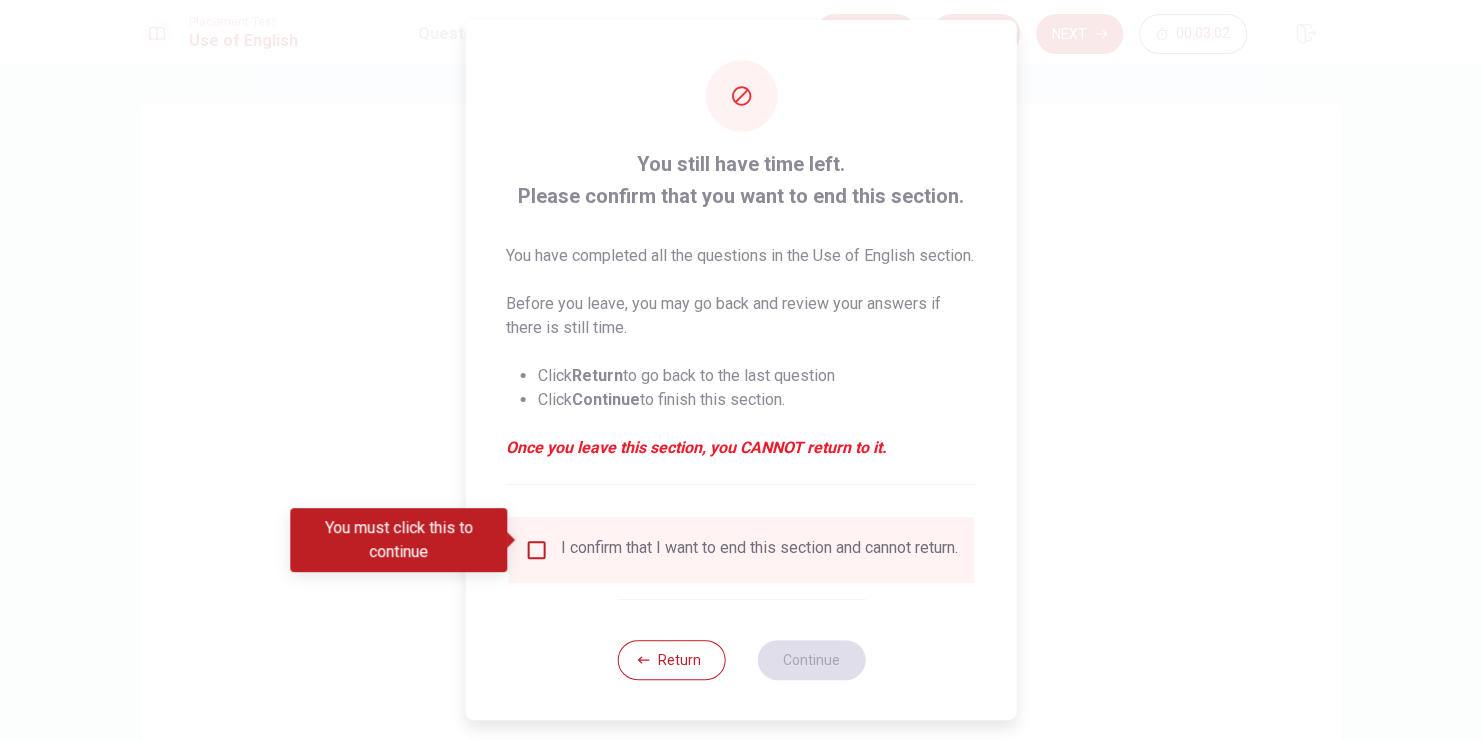 click on "I confirm that I want to end this section and cannot return." at bounding box center [741, 550] 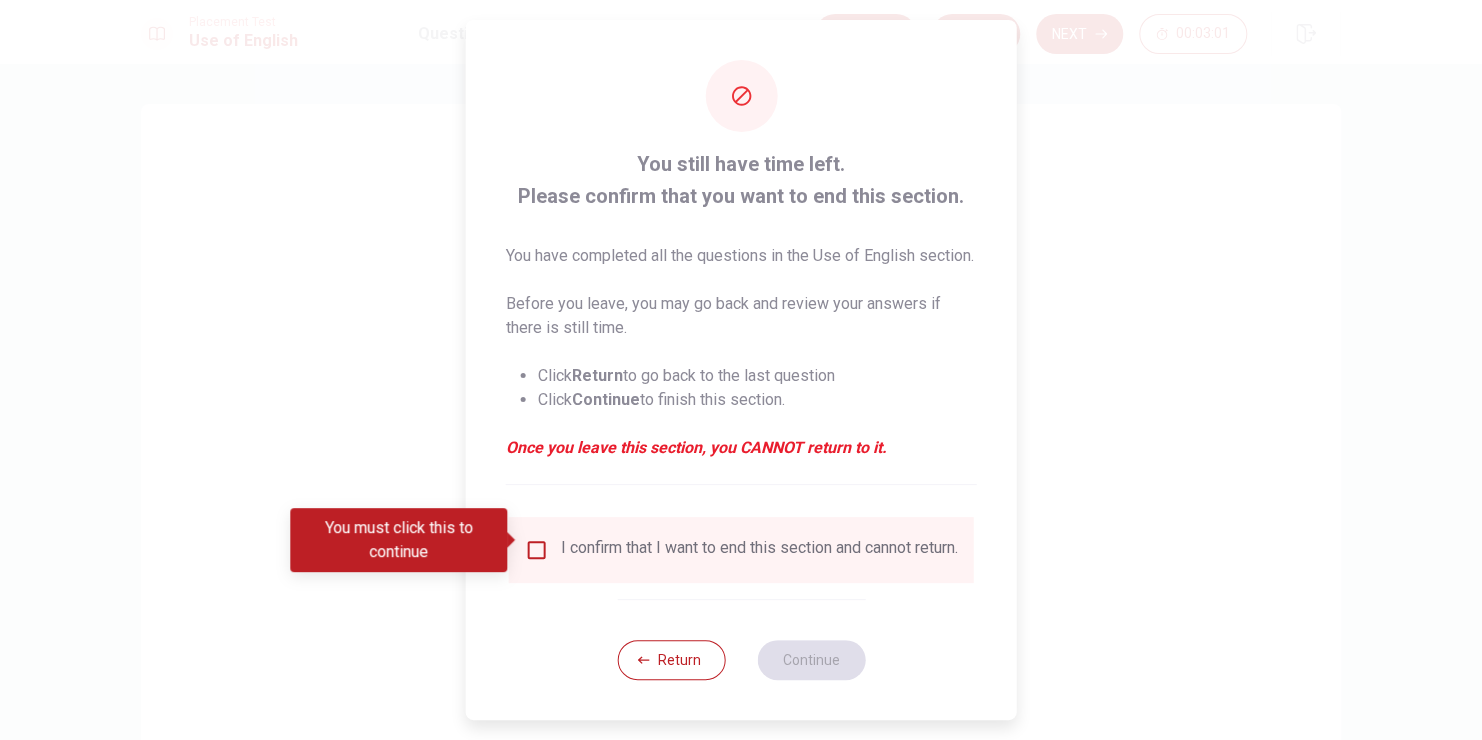 click on "I confirm that I want to end this section and cannot return." at bounding box center [741, 550] 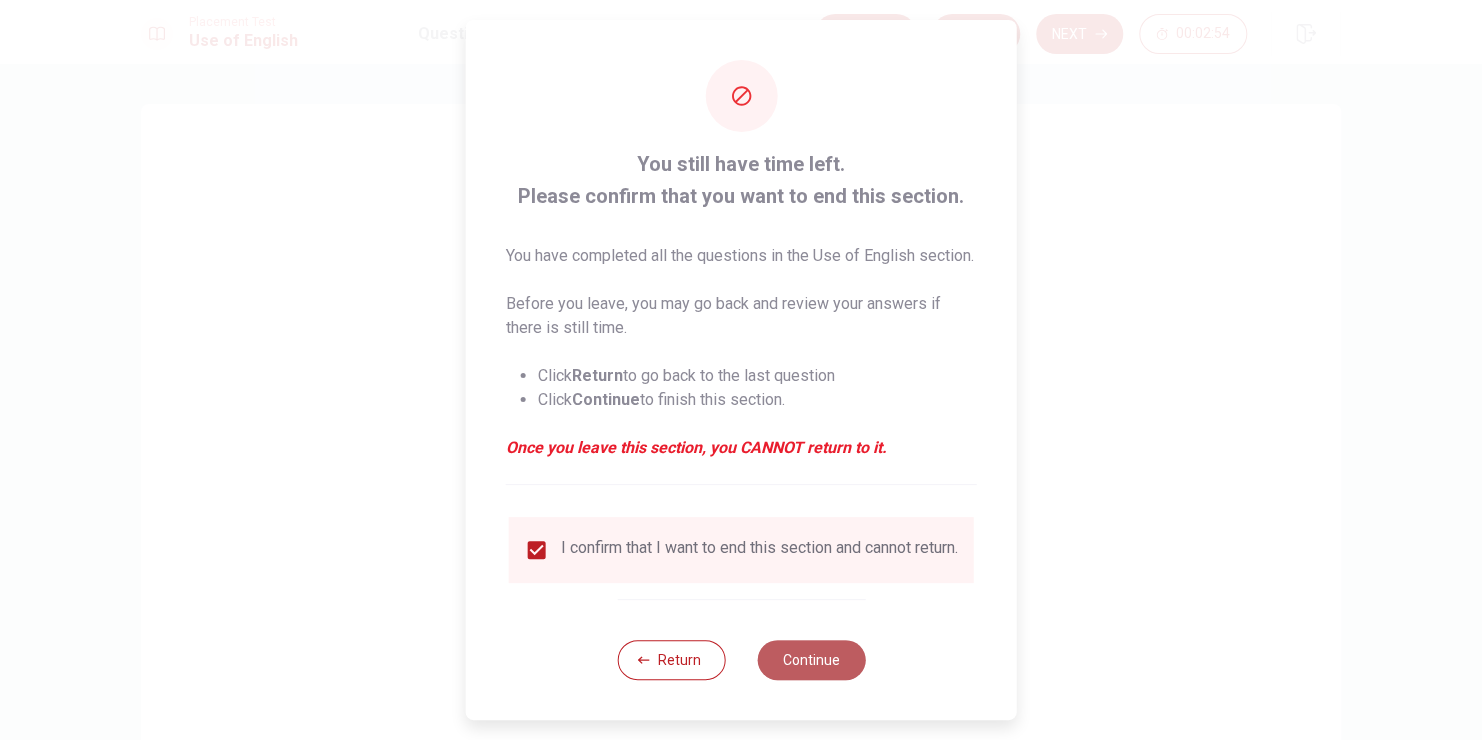 click on "Continue" at bounding box center (811, 660) 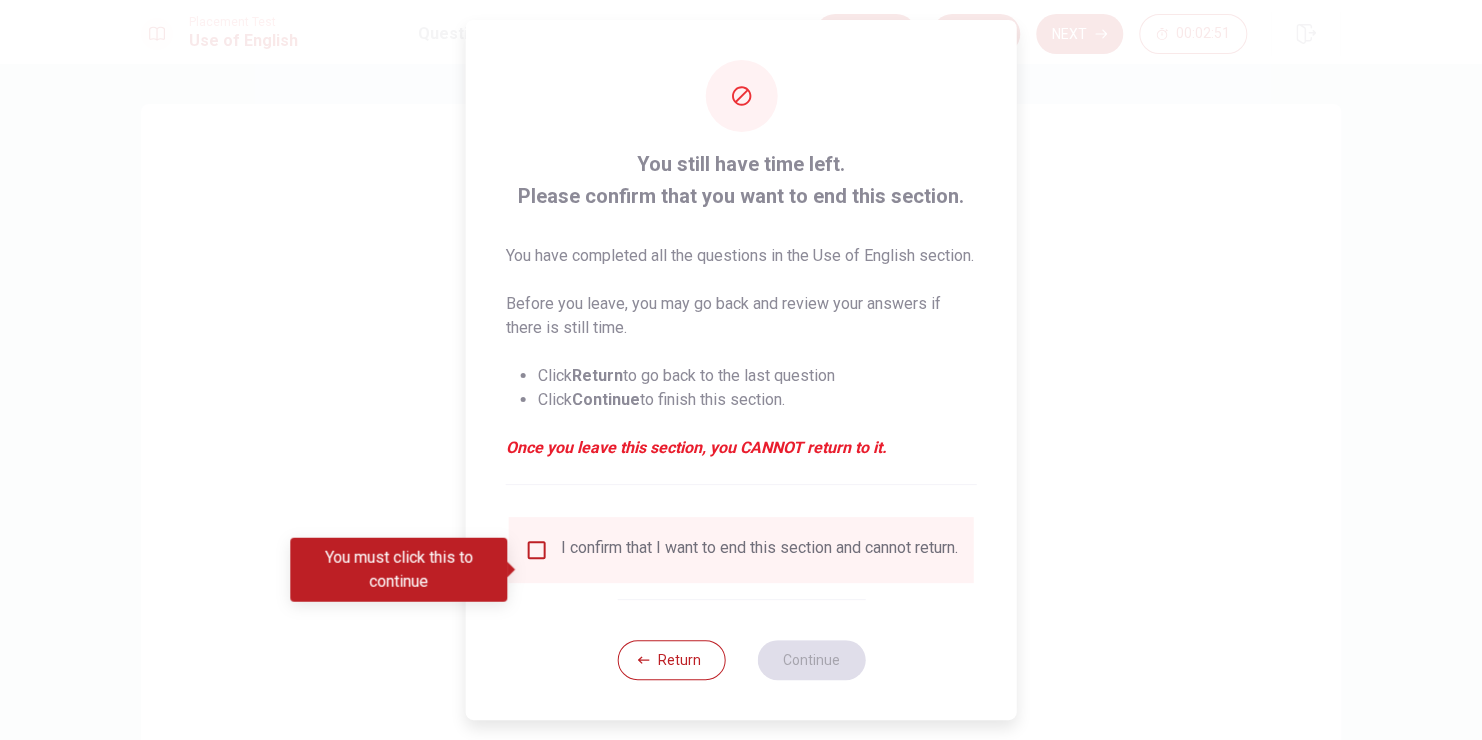 scroll, scrollTop: 29, scrollLeft: 0, axis: vertical 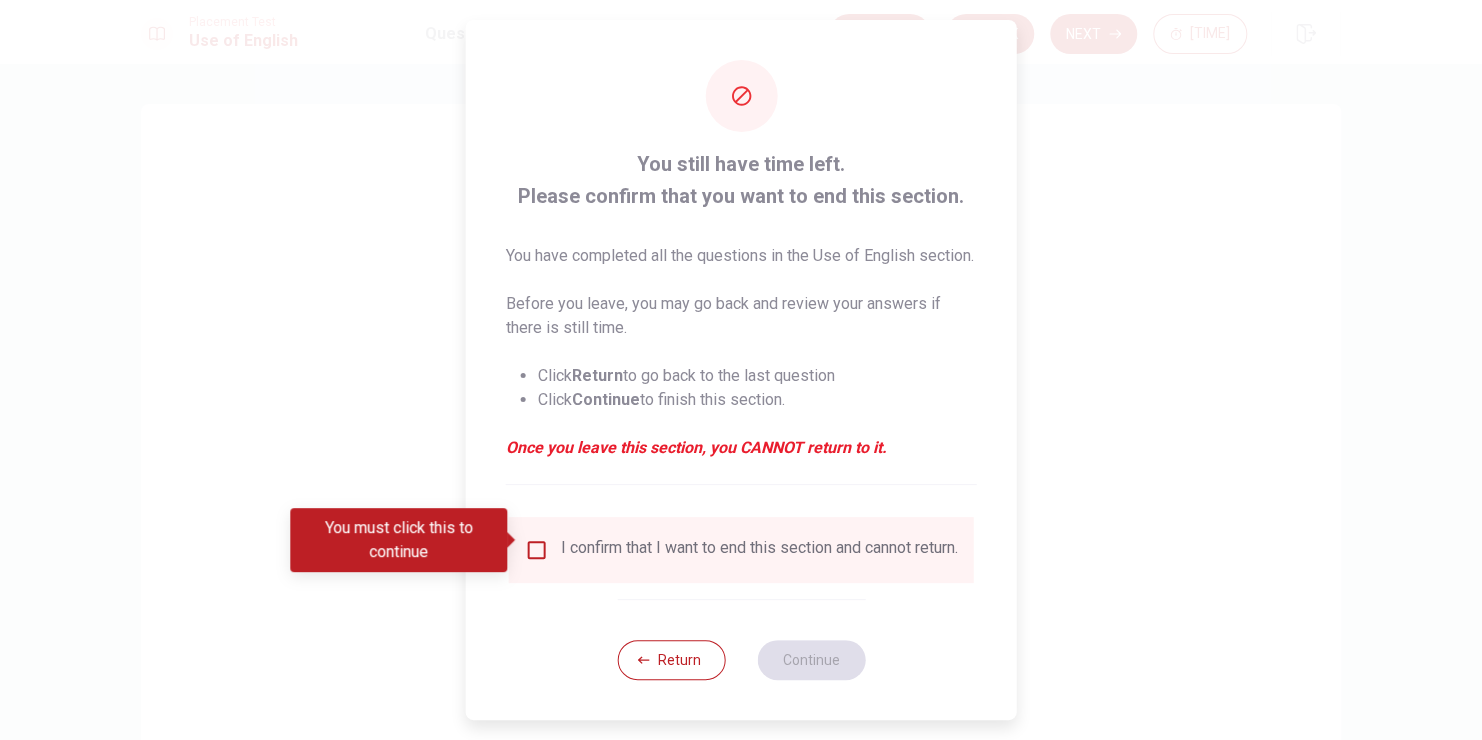 click on "I confirm that I want to end this section and cannot return." at bounding box center [759, 550] 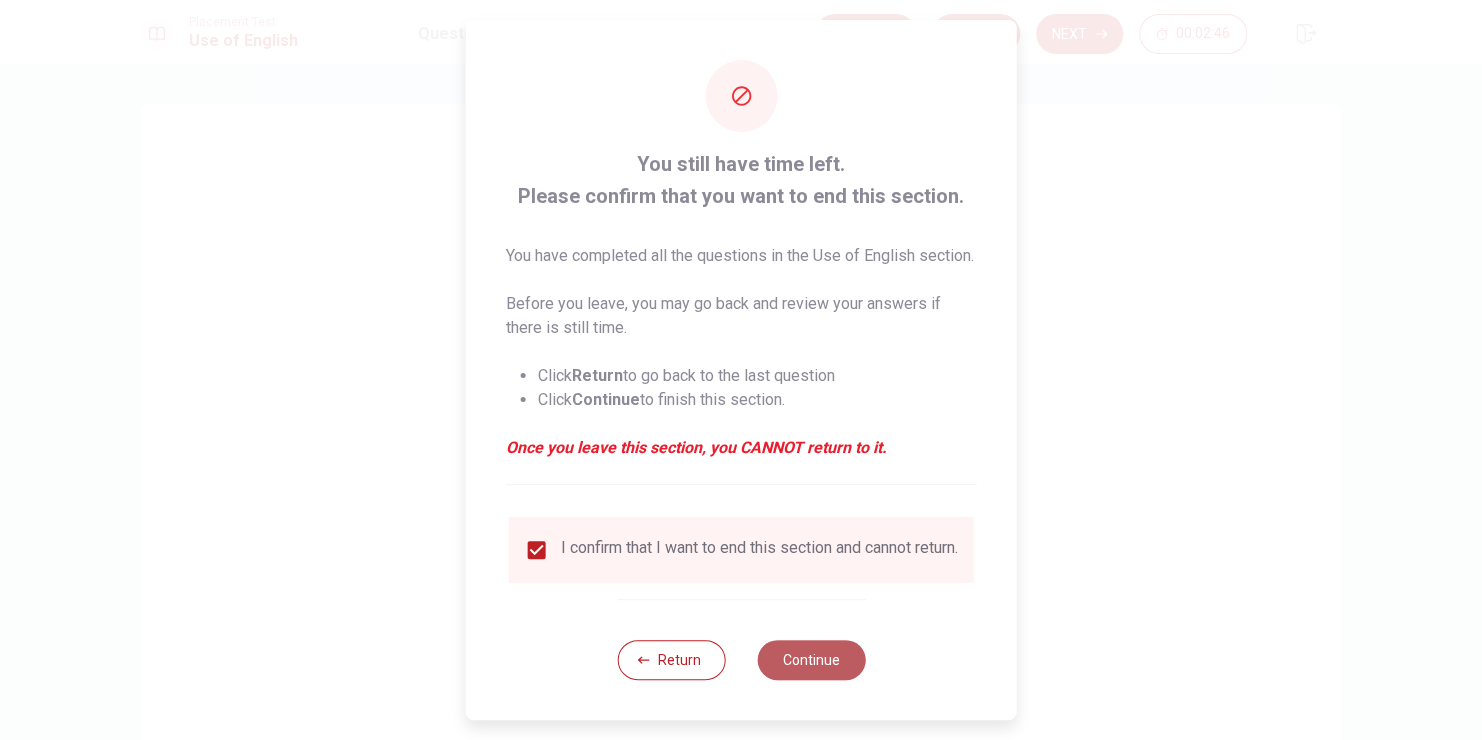 click on "Continue" at bounding box center [811, 660] 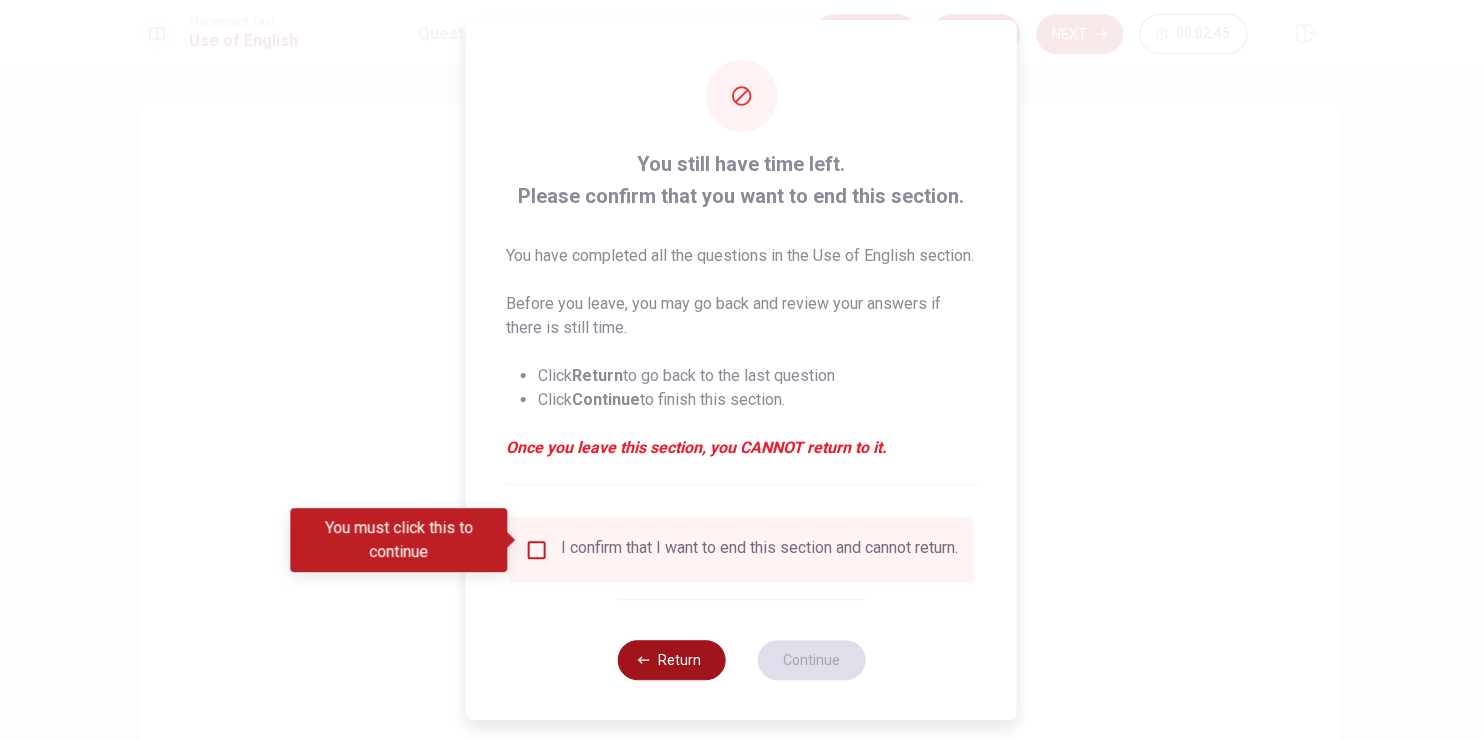 click on "Return" at bounding box center [671, 660] 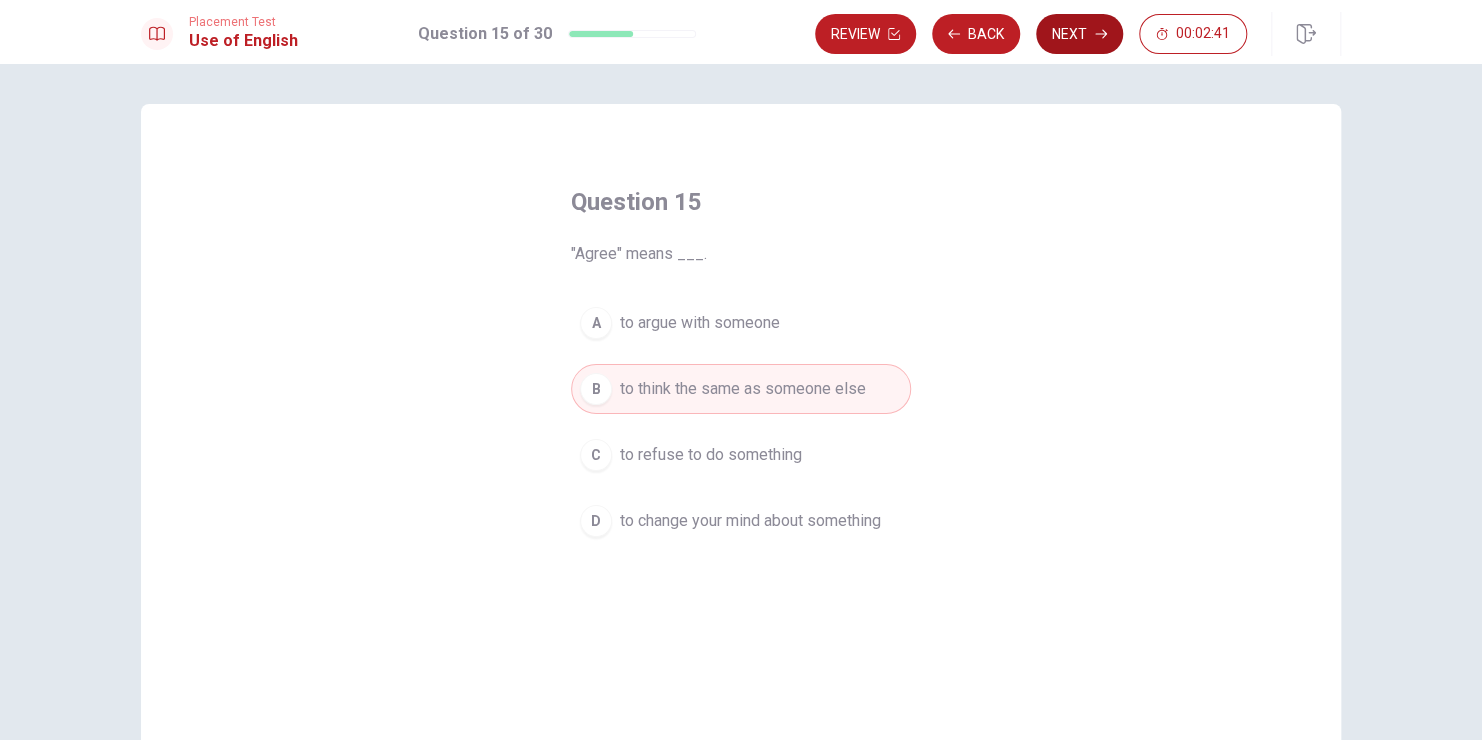 click on "Next" at bounding box center (1079, 34) 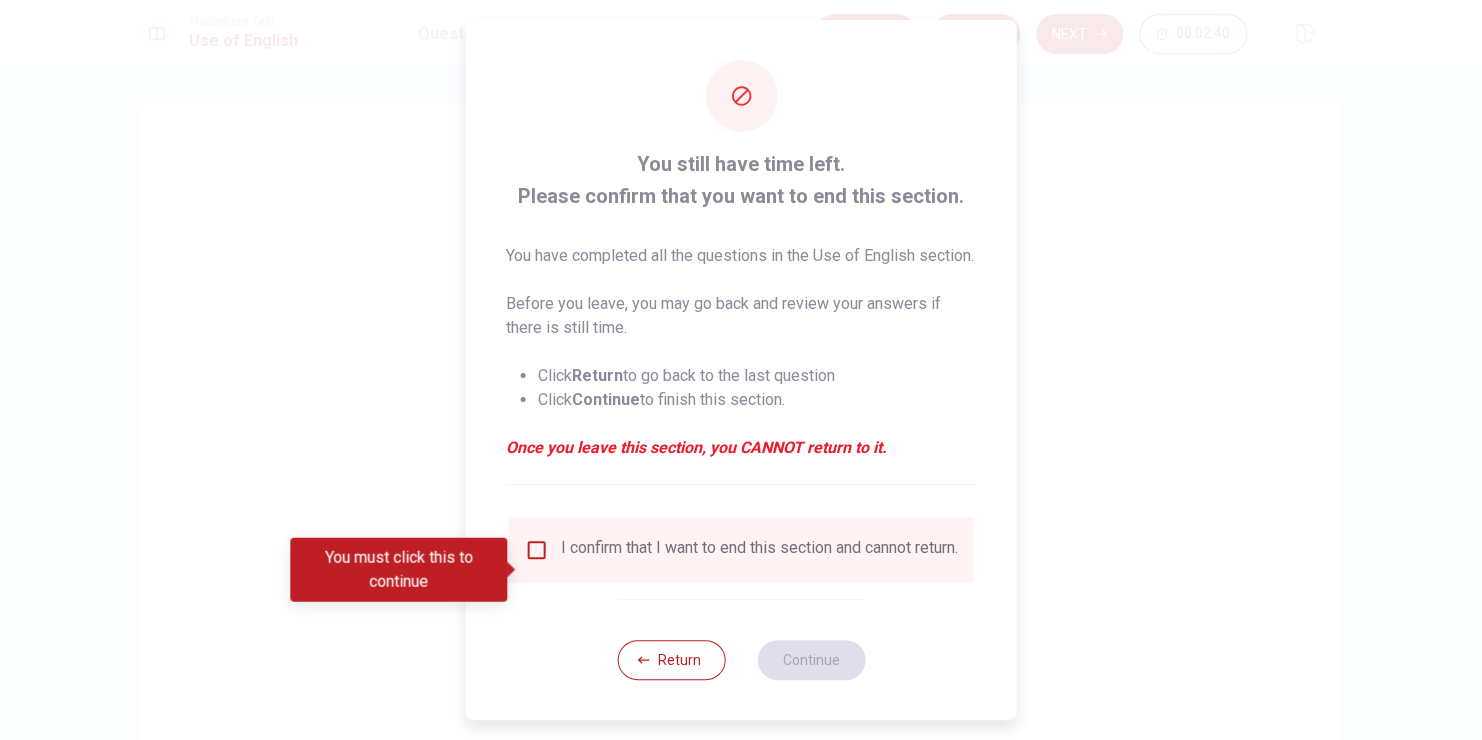 click on "I confirm that I want to end this section and cannot return." at bounding box center [759, 550] 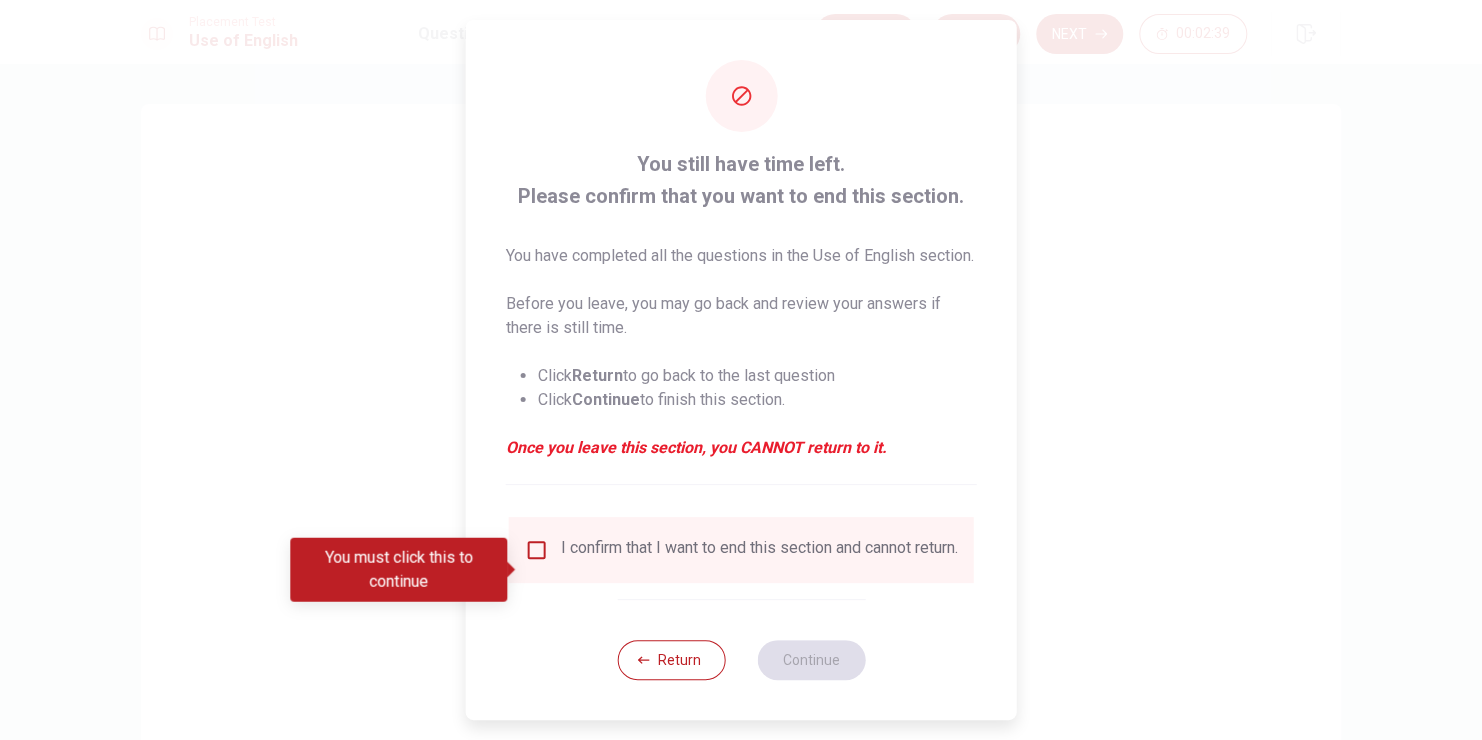 click at bounding box center [537, 550] 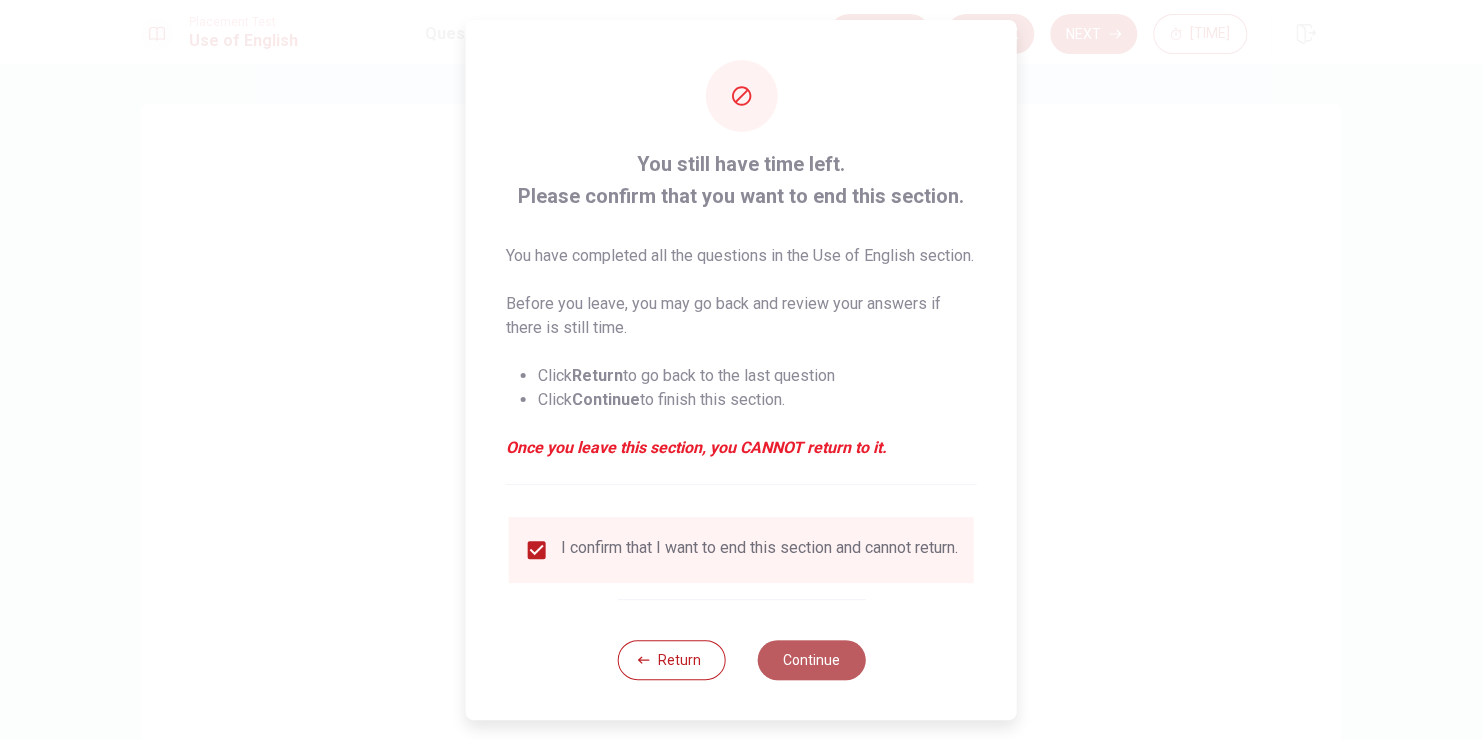 click on "Continue" at bounding box center [811, 660] 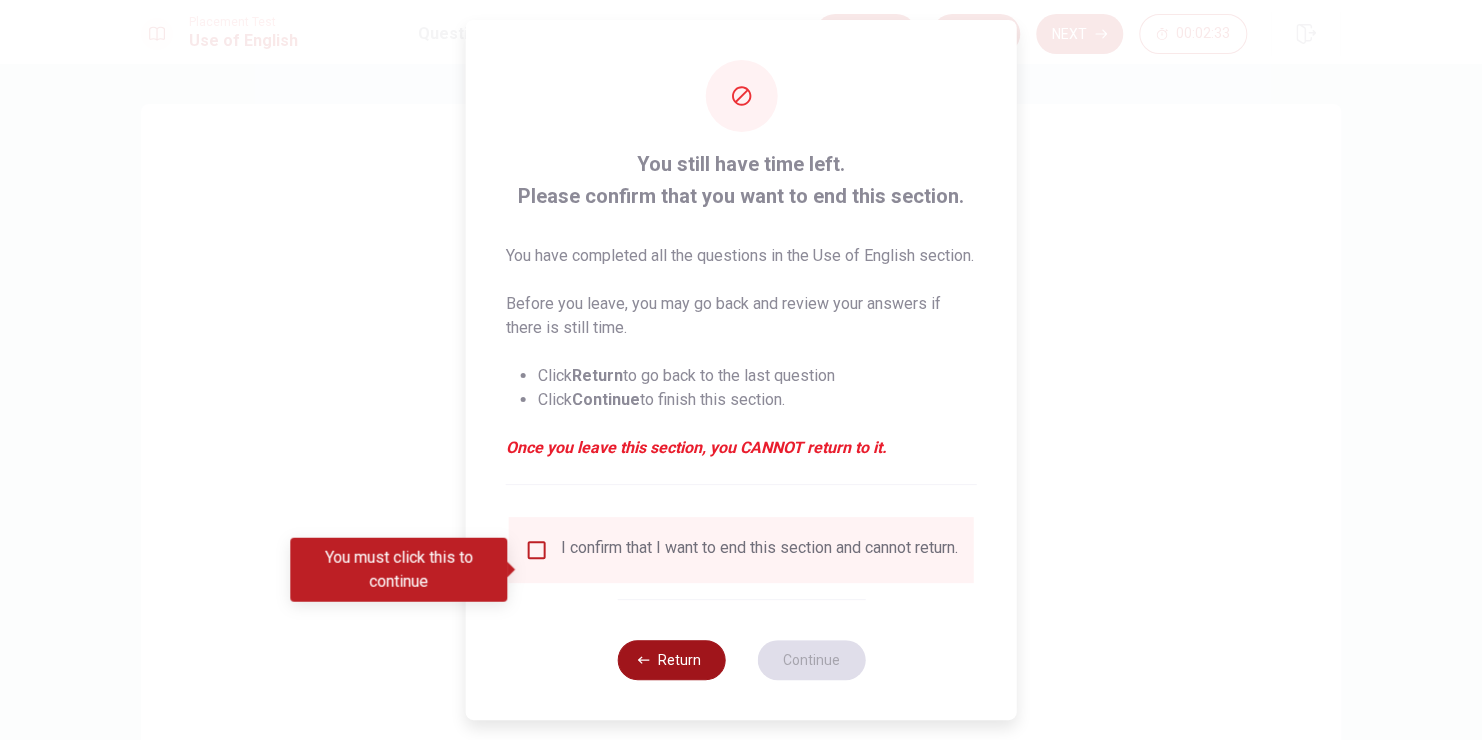 click on "Return" at bounding box center (671, 660) 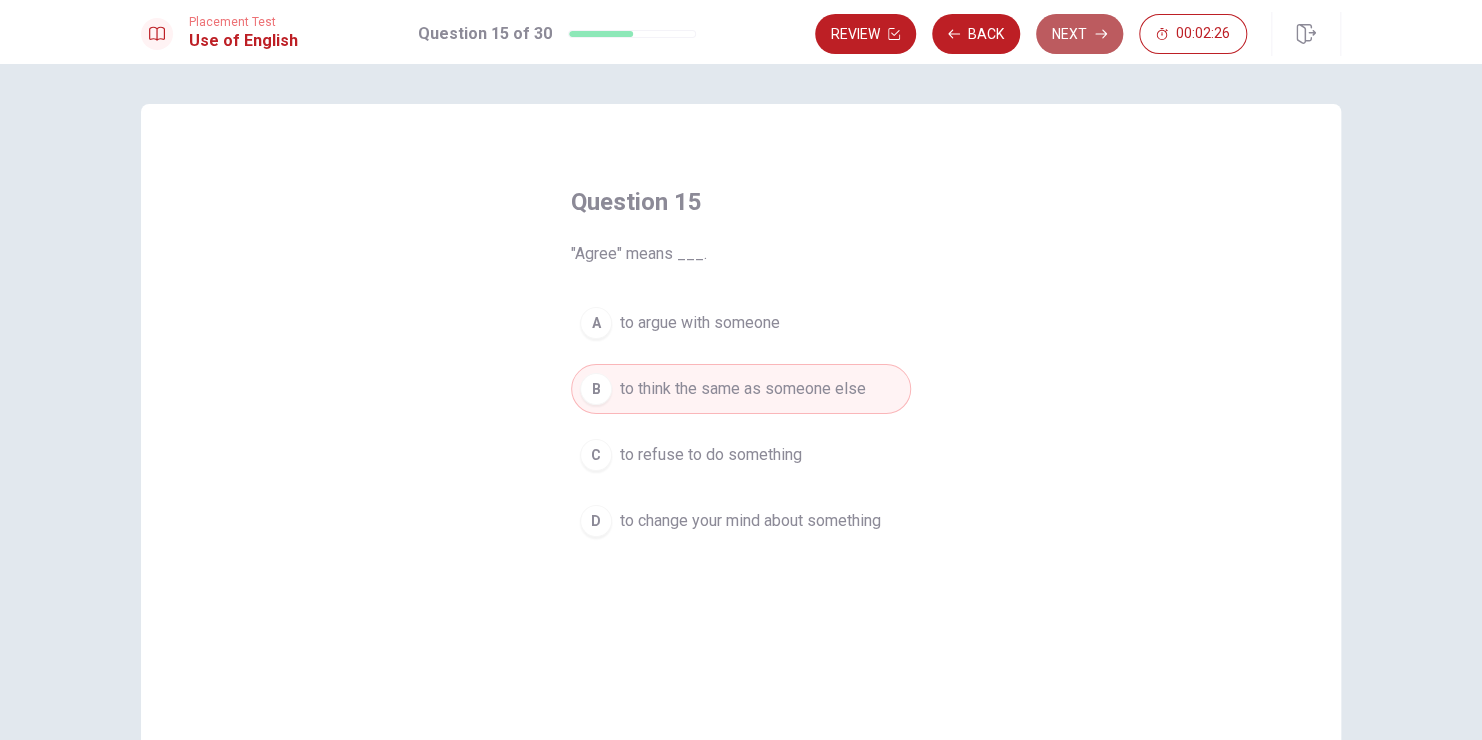 click on "Next" at bounding box center (1079, 34) 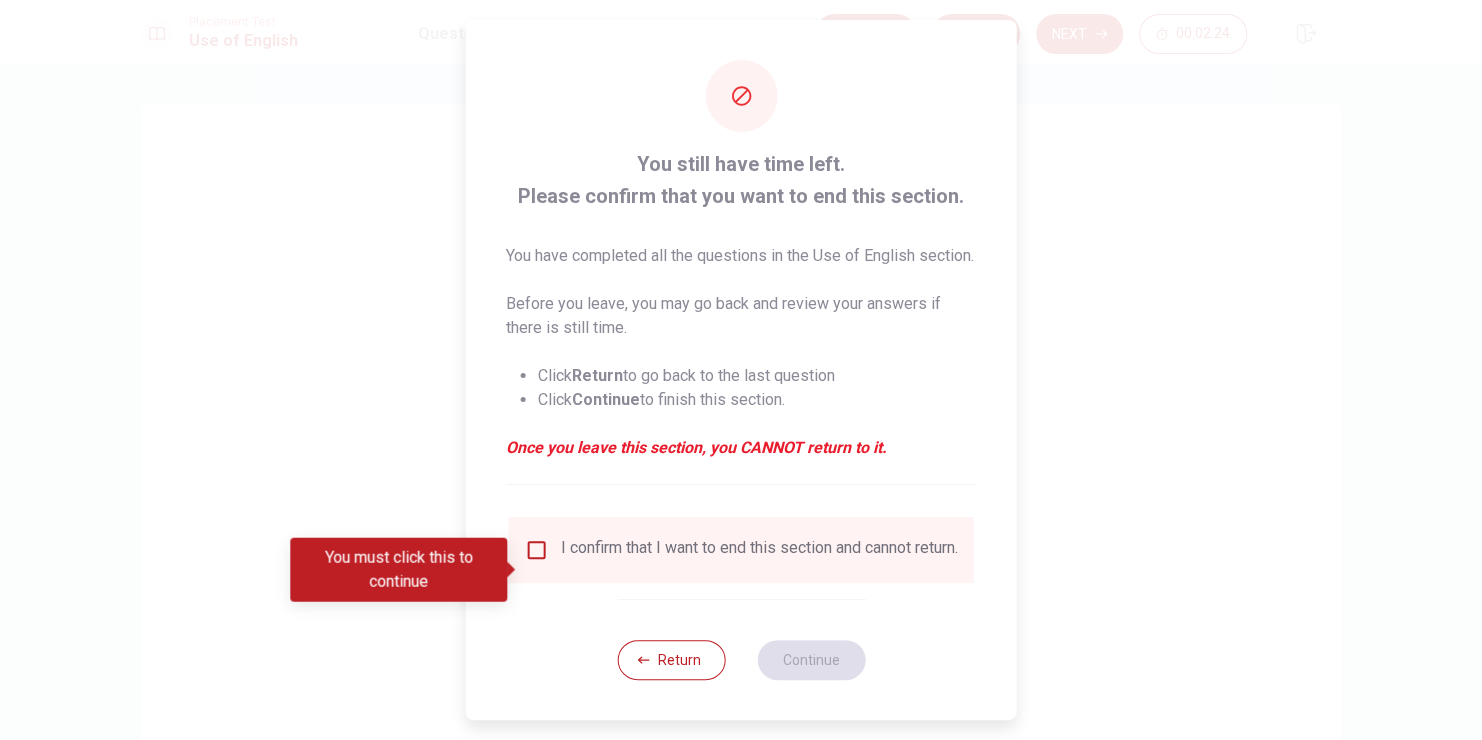 click at bounding box center [512, 570] 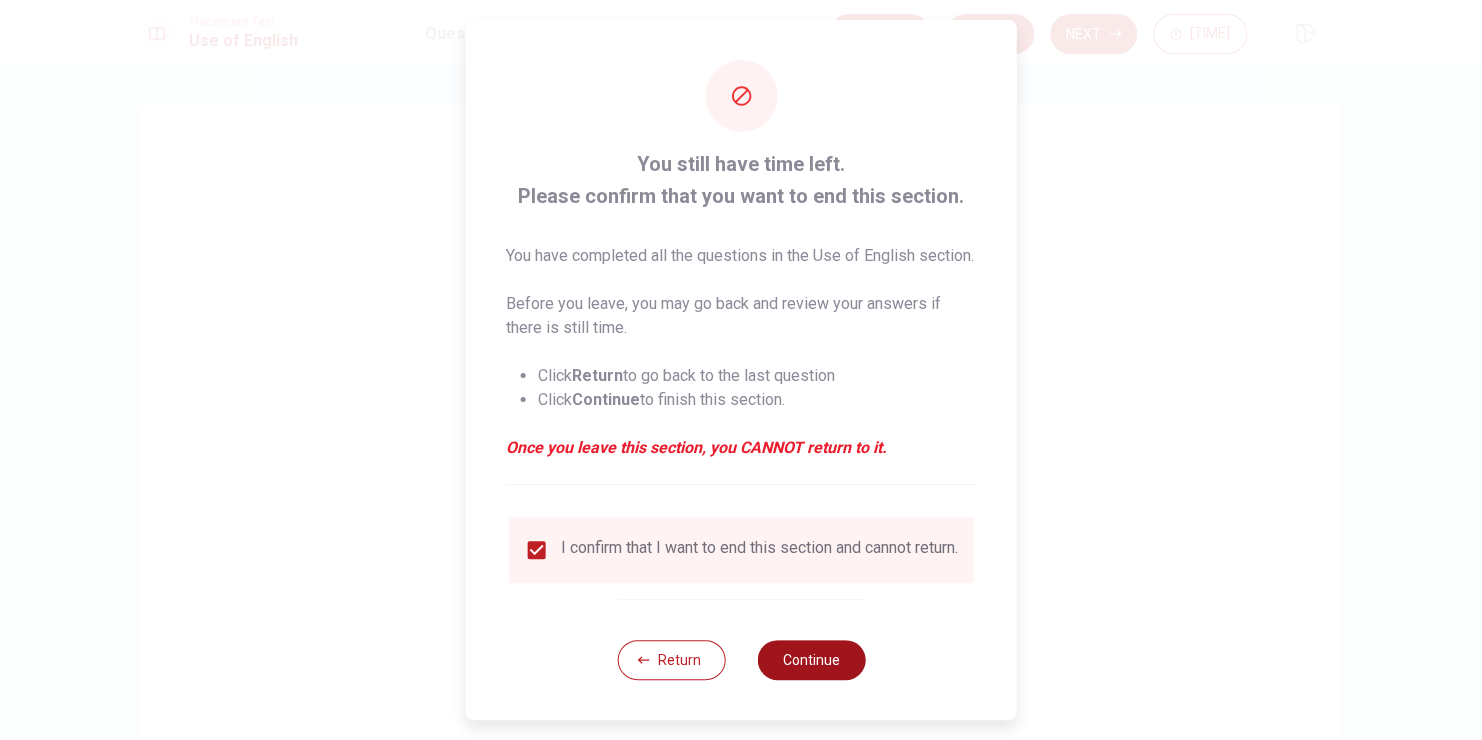 click on "Continue" at bounding box center [811, 660] 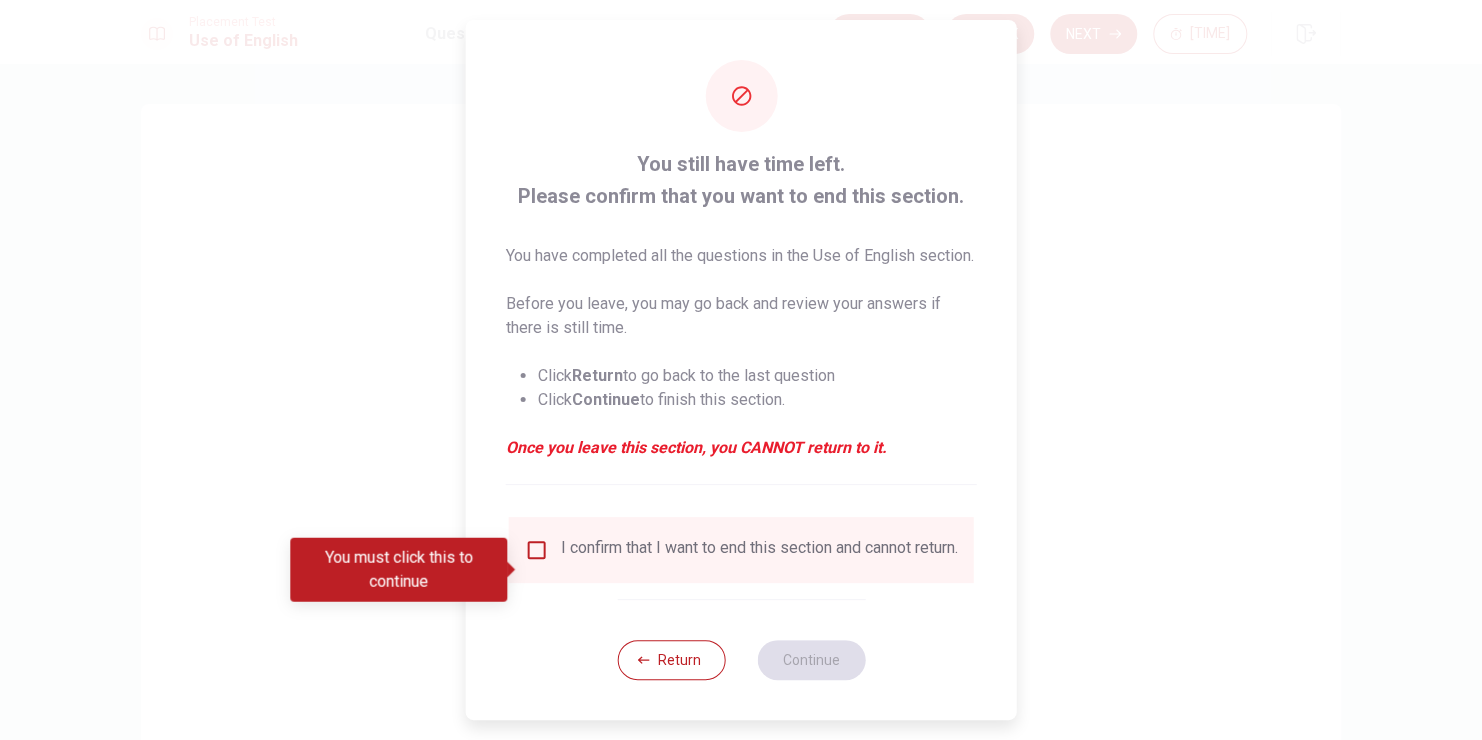 click at bounding box center (537, 550) 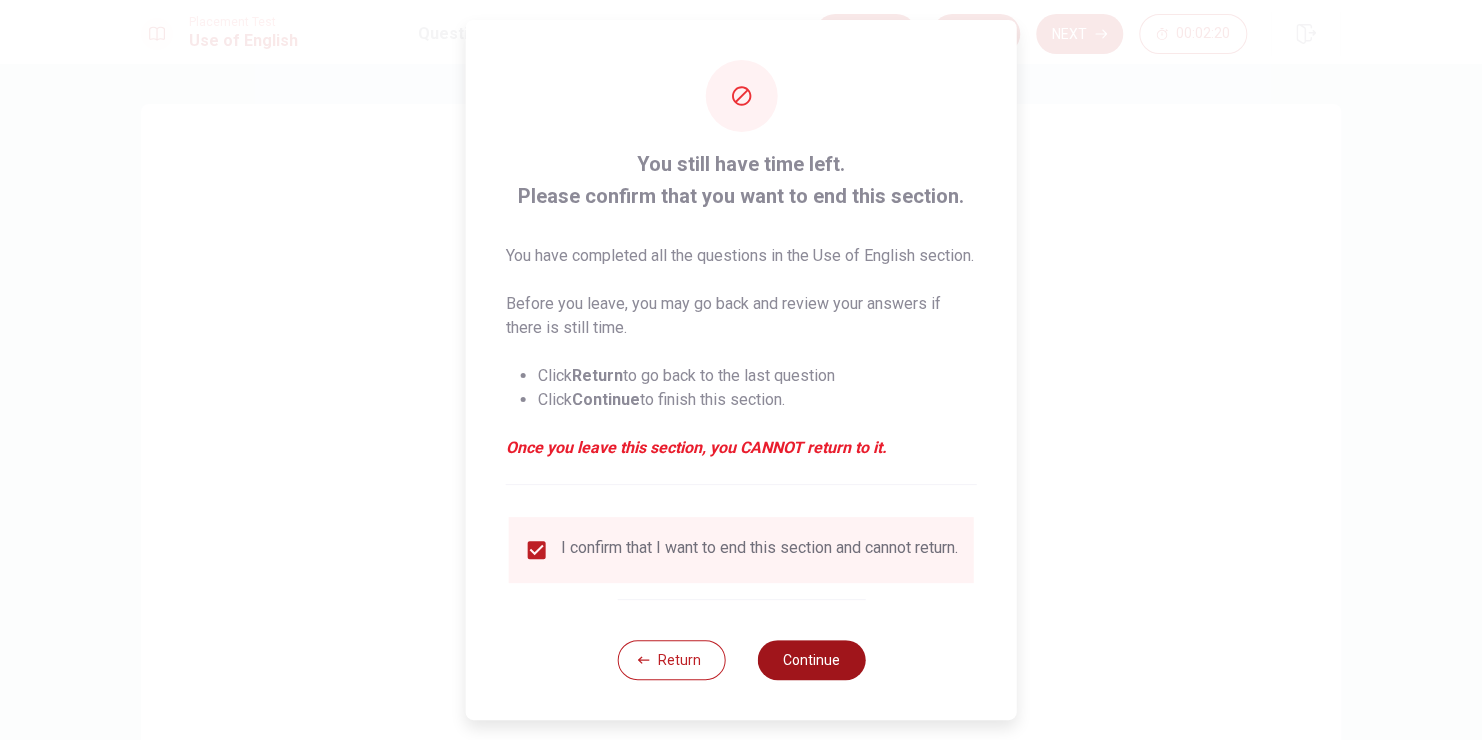 click on "Continue" at bounding box center (811, 660) 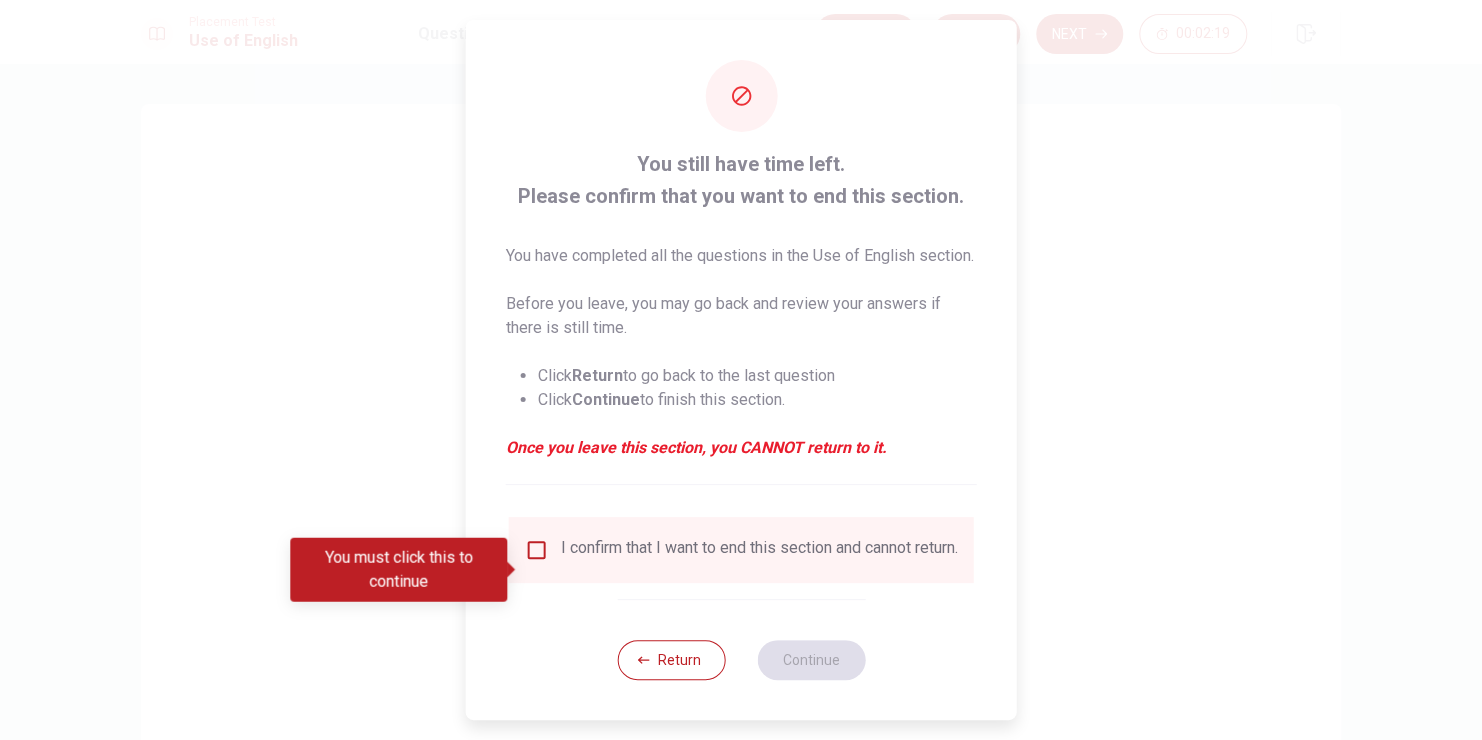 click on "I confirm that I want to end this section and cannot return." at bounding box center (759, 550) 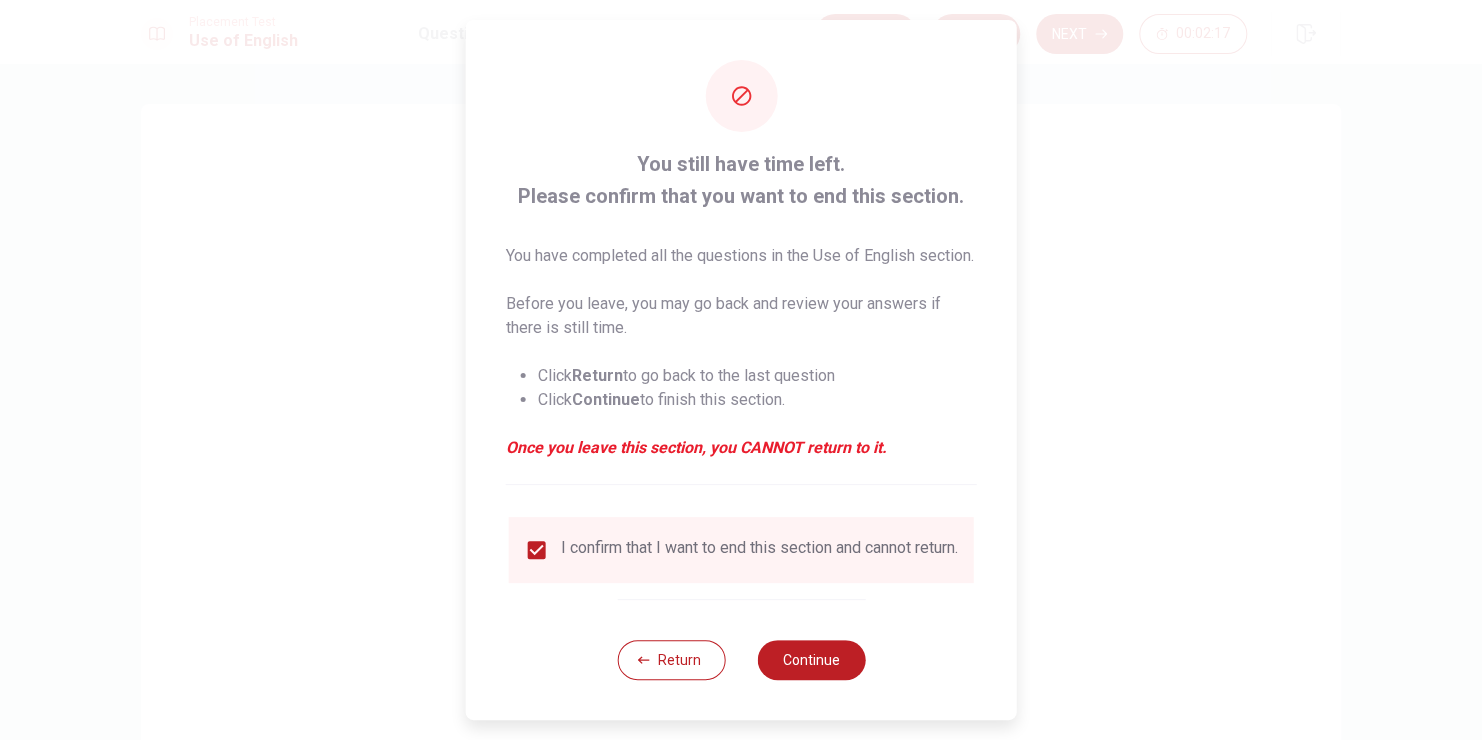 scroll, scrollTop: 29, scrollLeft: 0, axis: vertical 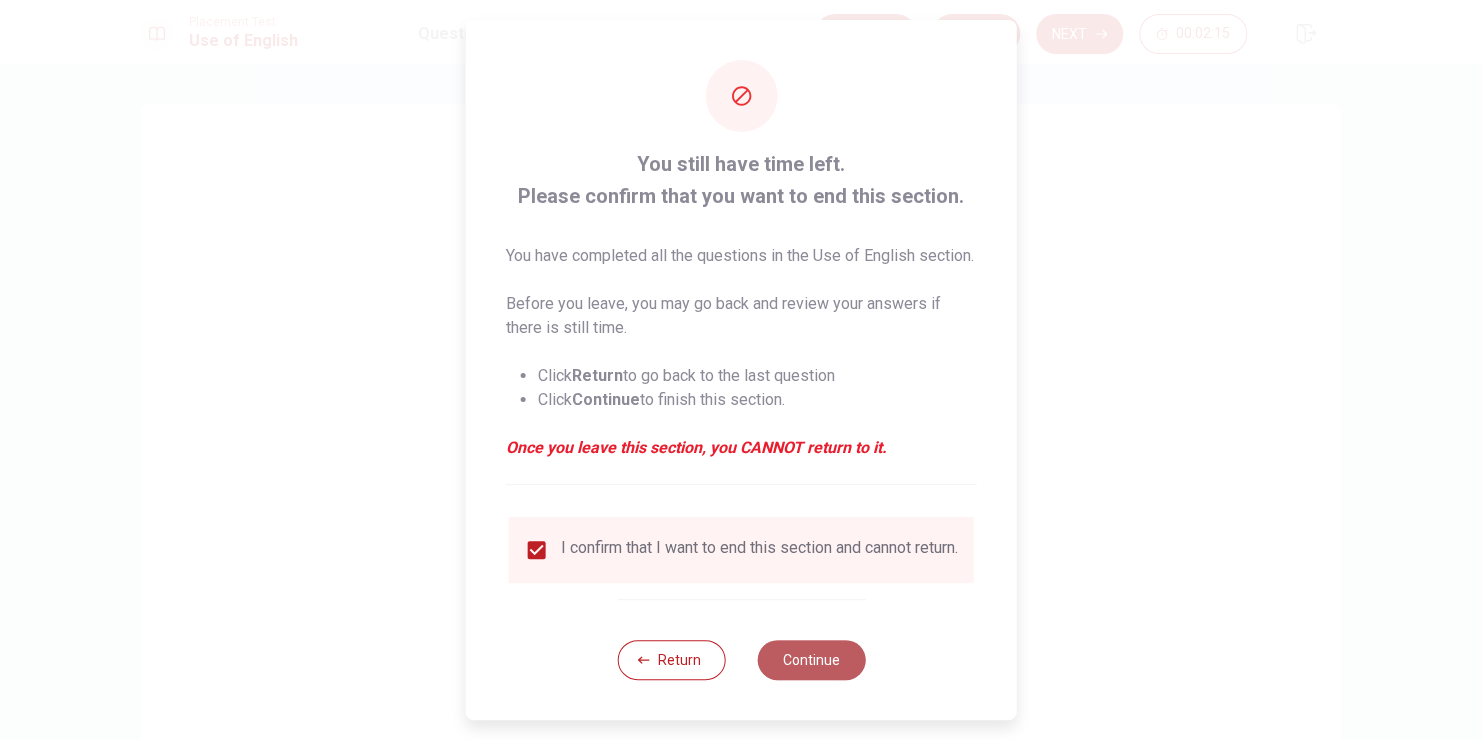 click on "Continue" at bounding box center [811, 660] 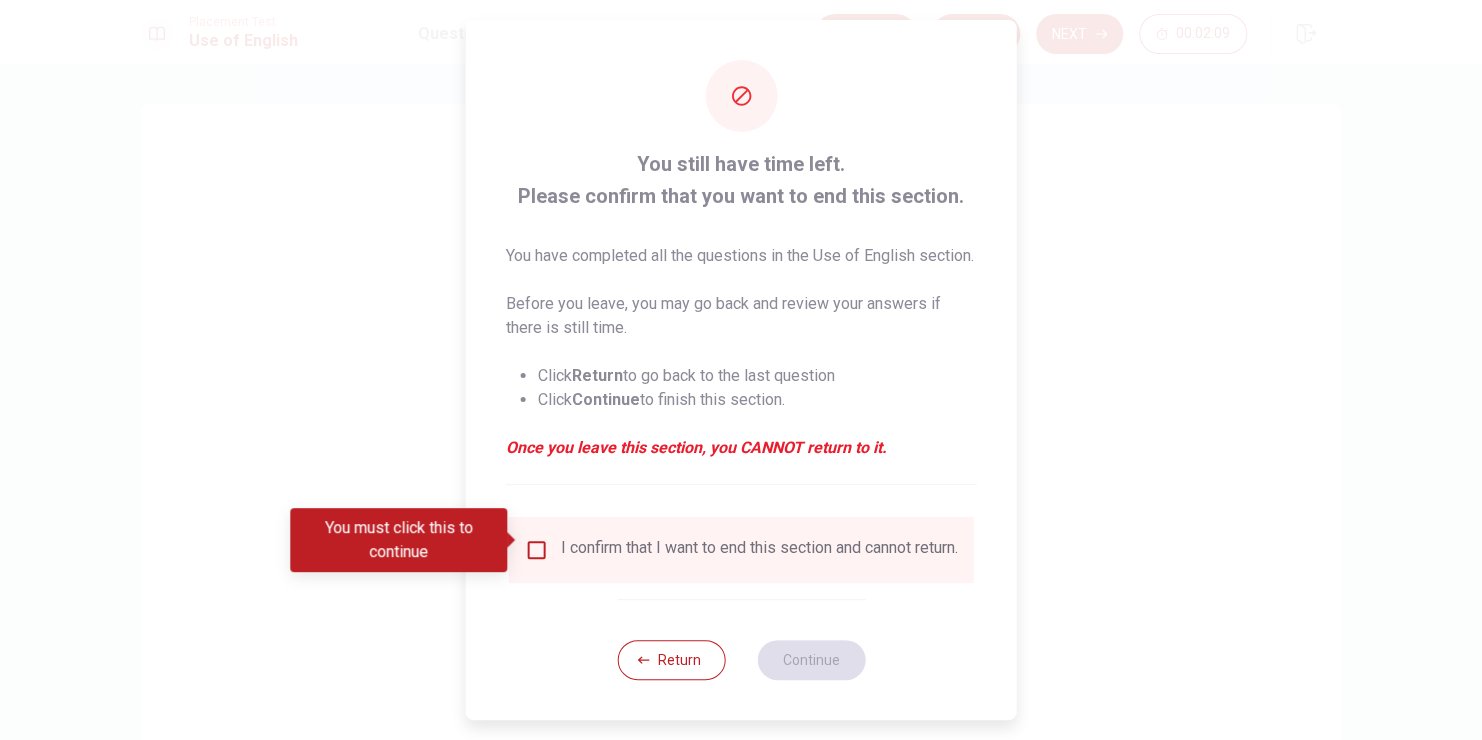 click at bounding box center (537, 550) 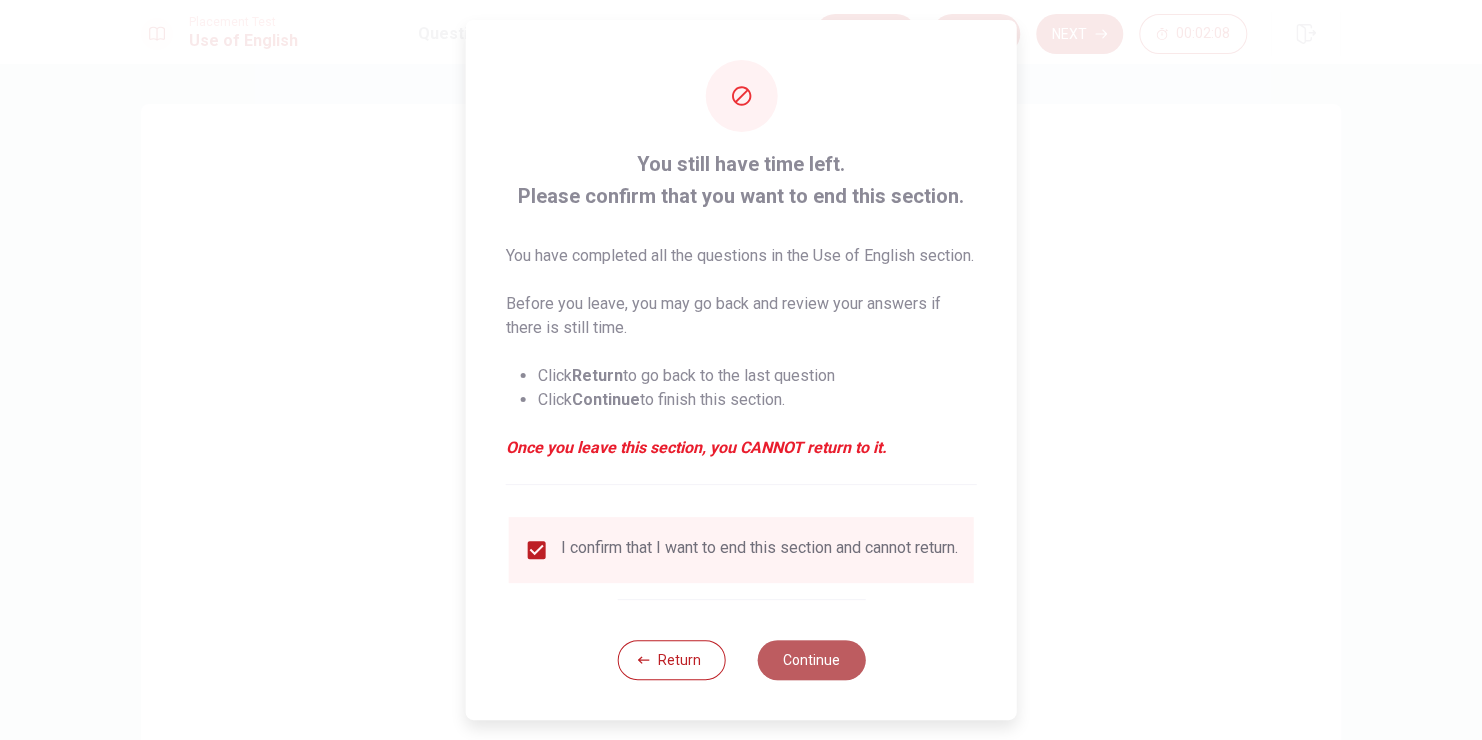 click on "Continue" at bounding box center (811, 660) 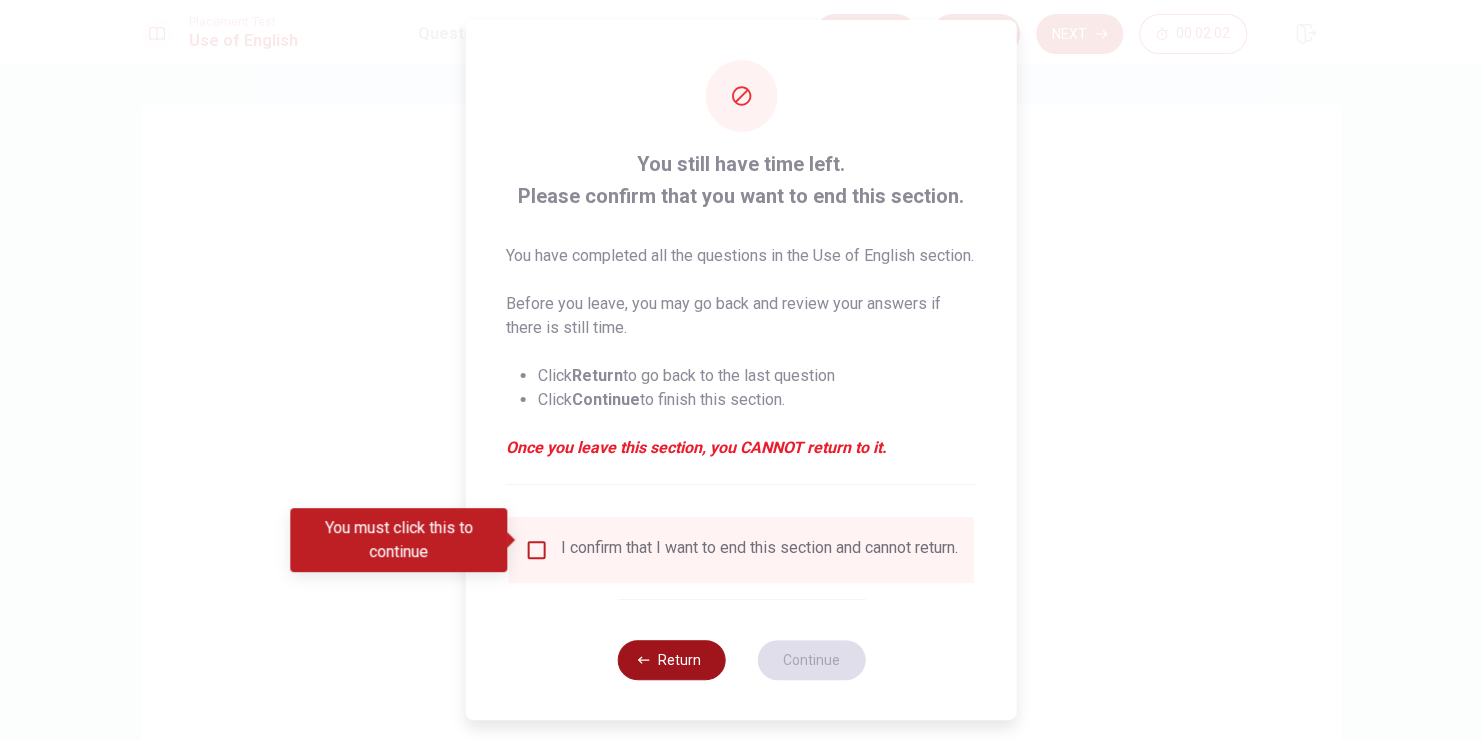 click on "Return" at bounding box center [671, 660] 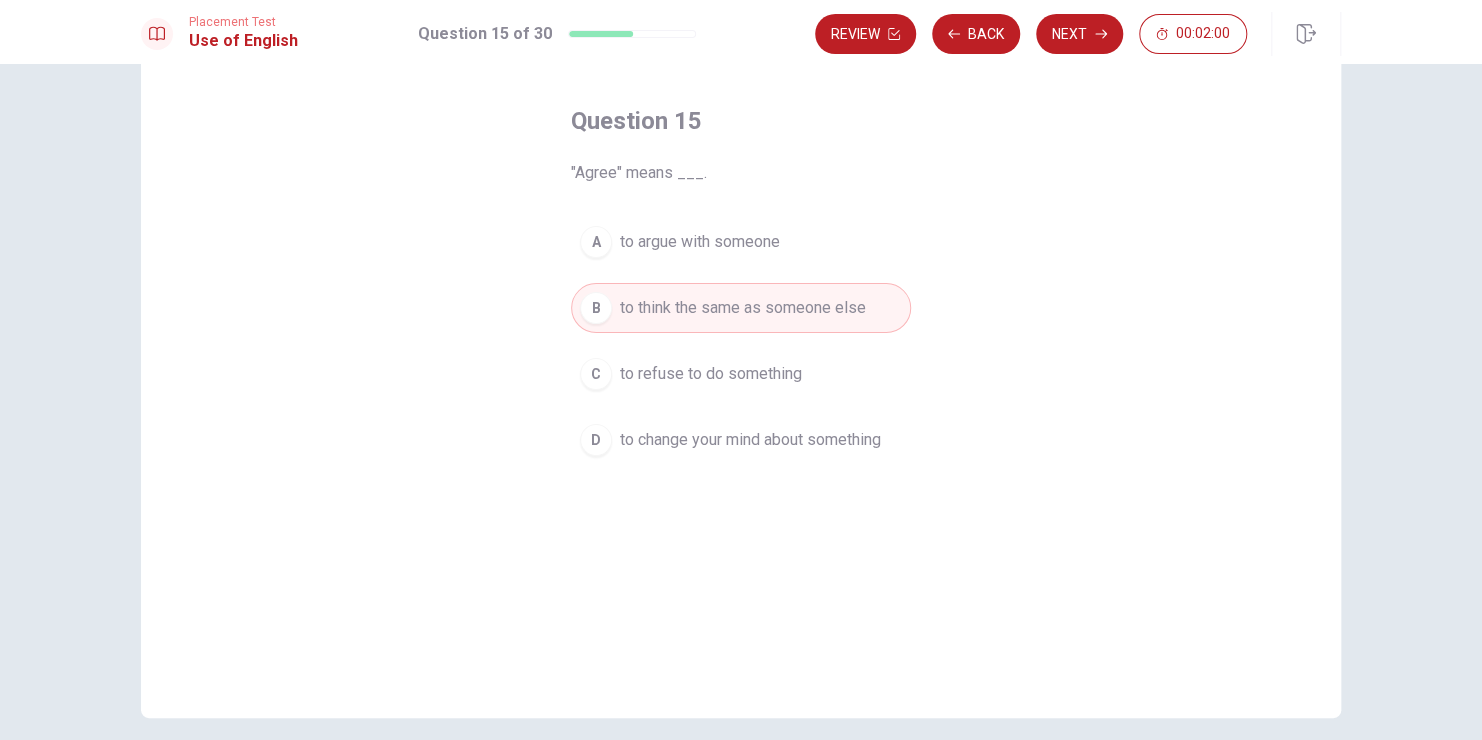 scroll, scrollTop: 0, scrollLeft: 0, axis: both 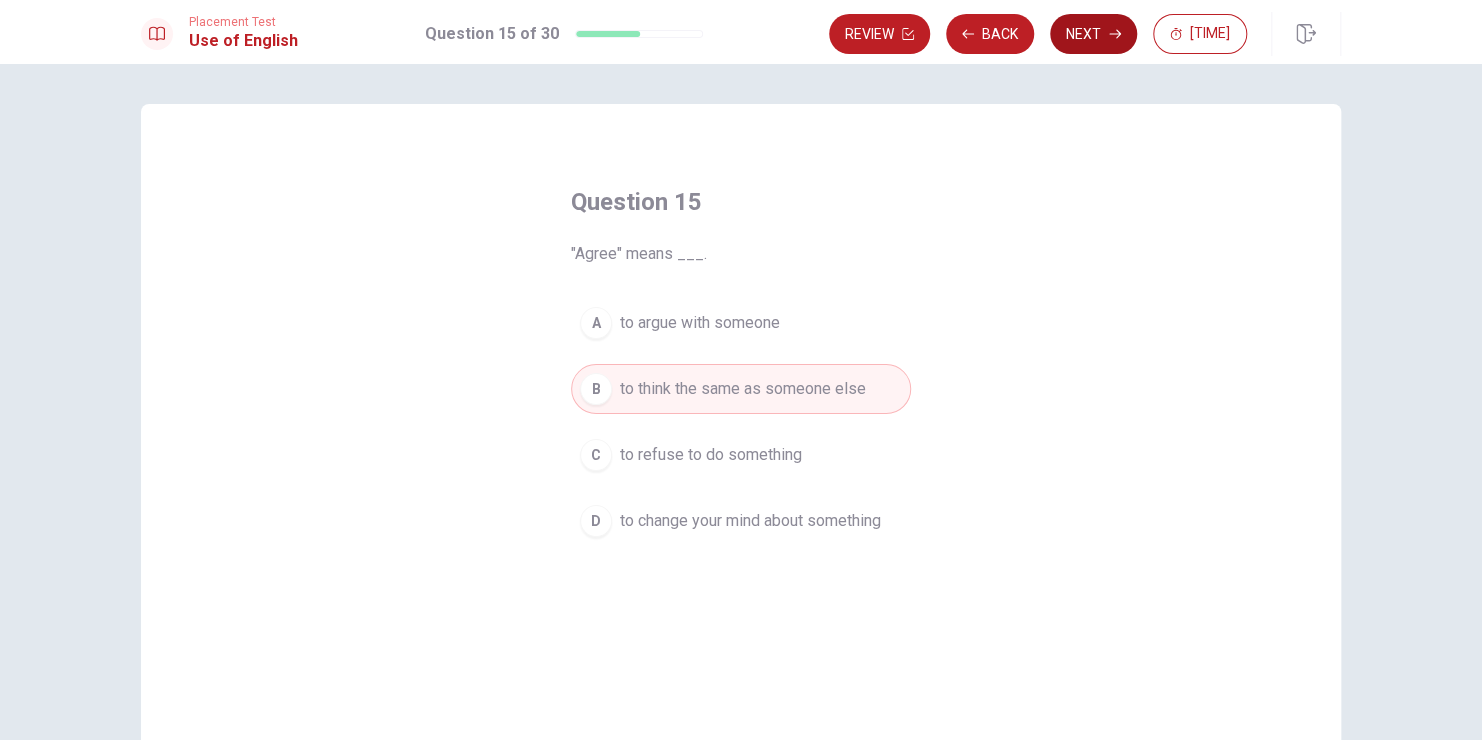 click on "Next" at bounding box center (1093, 34) 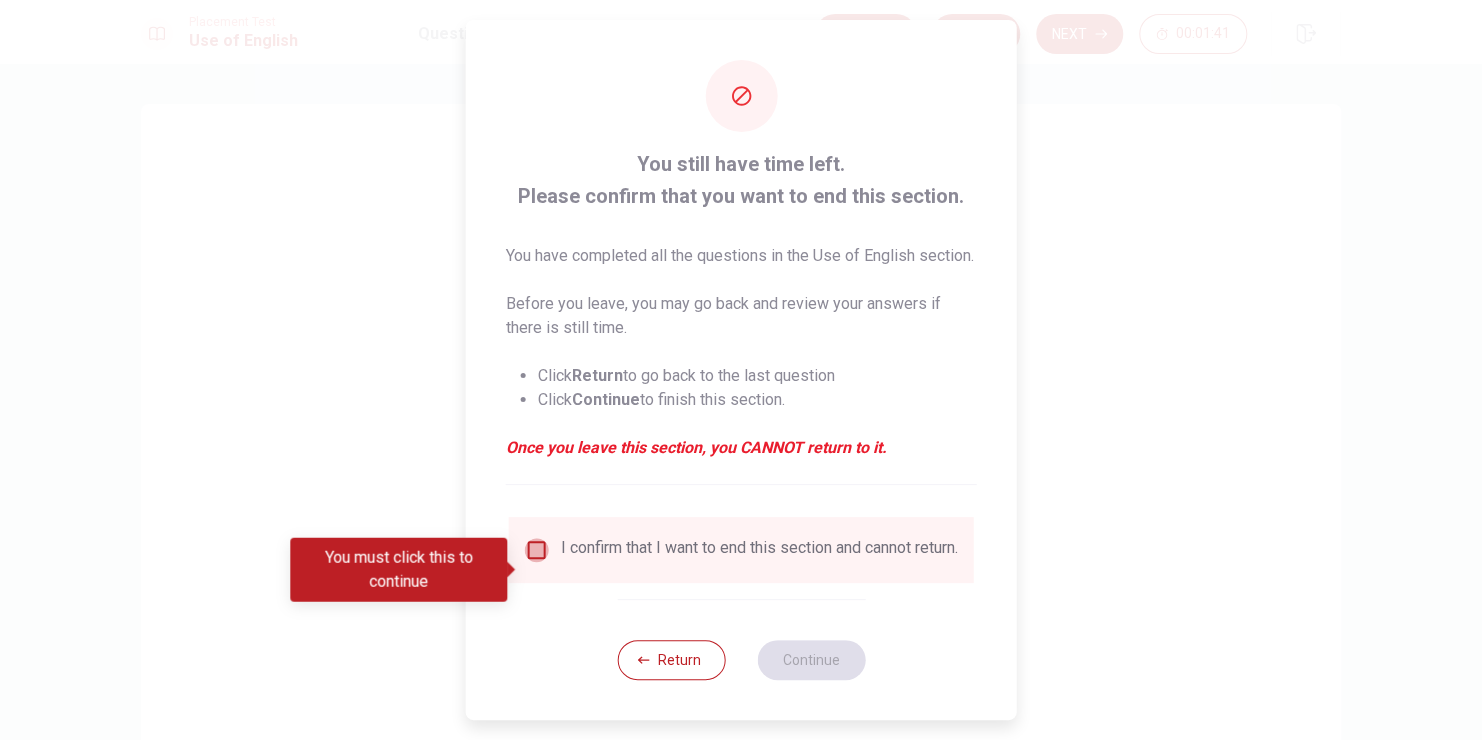 click at bounding box center (537, 550) 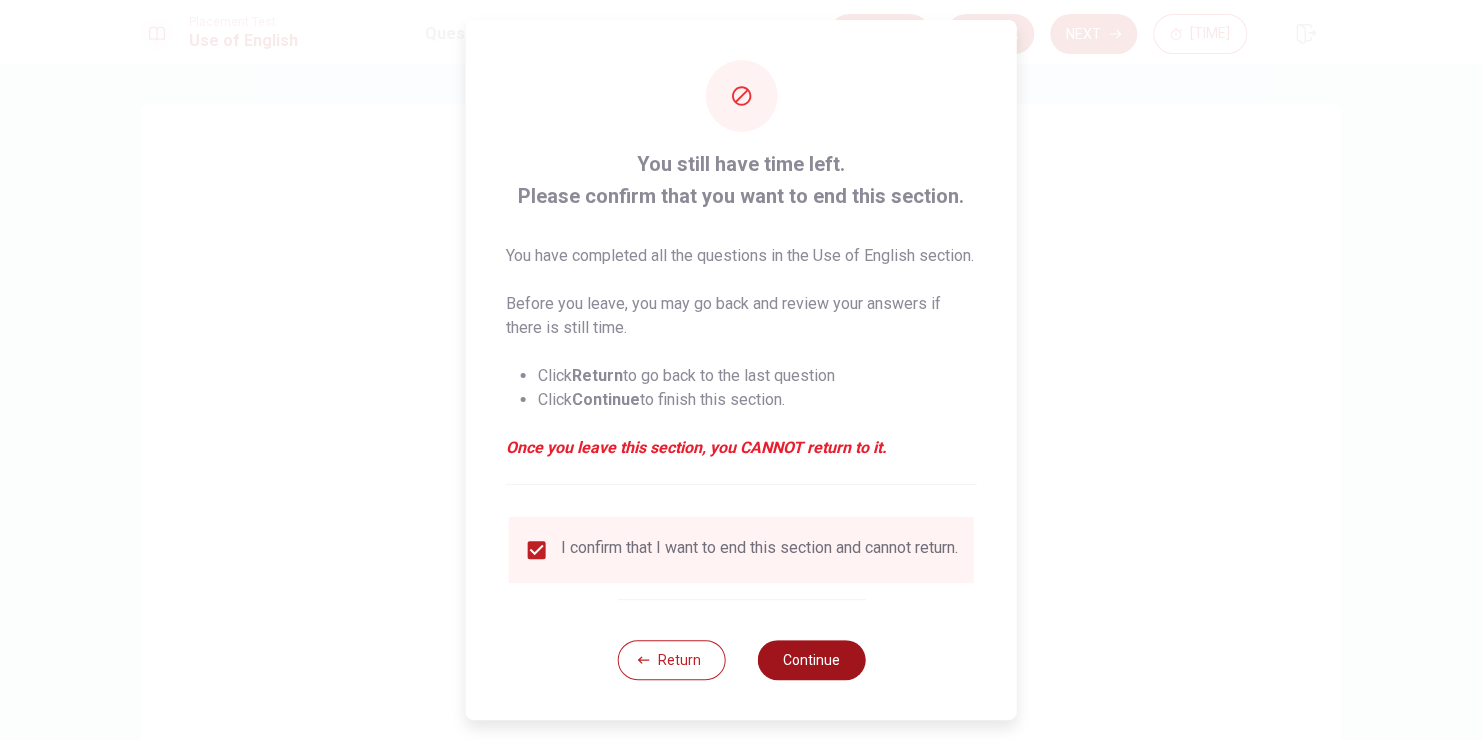 click on "Continue" at bounding box center [811, 660] 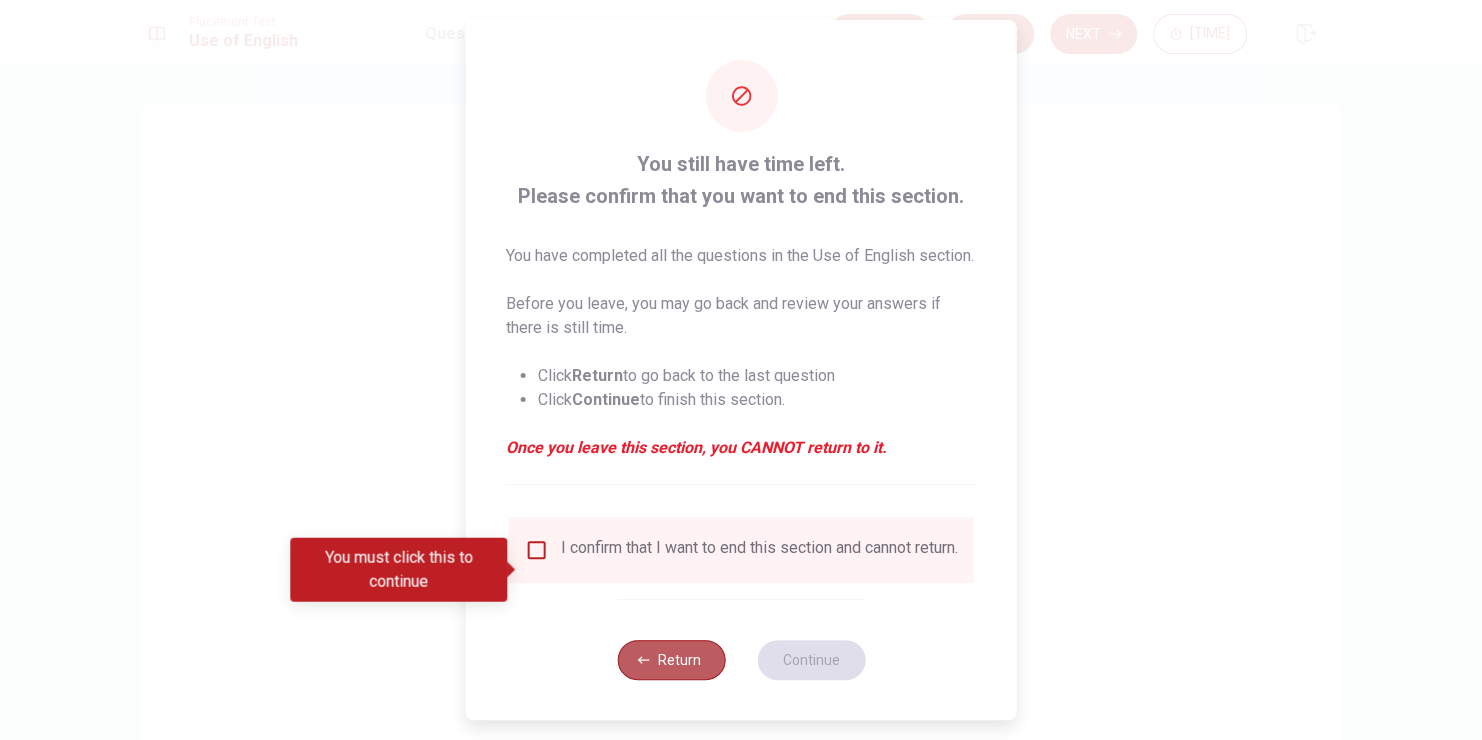 click on "Return" at bounding box center [671, 660] 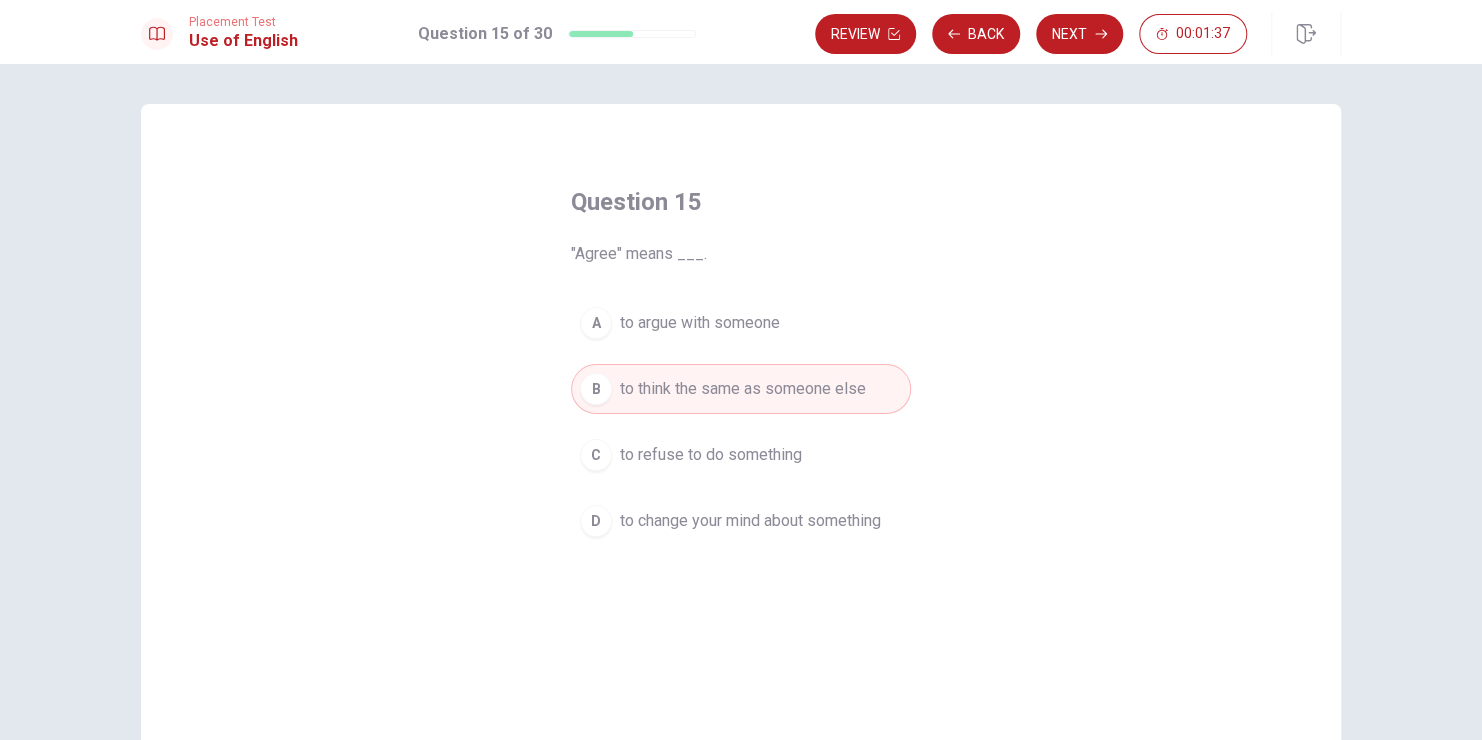 click on "Placement Test Use of English Question 15 of 30 Review Back Next [TIME]" at bounding box center (741, 32) 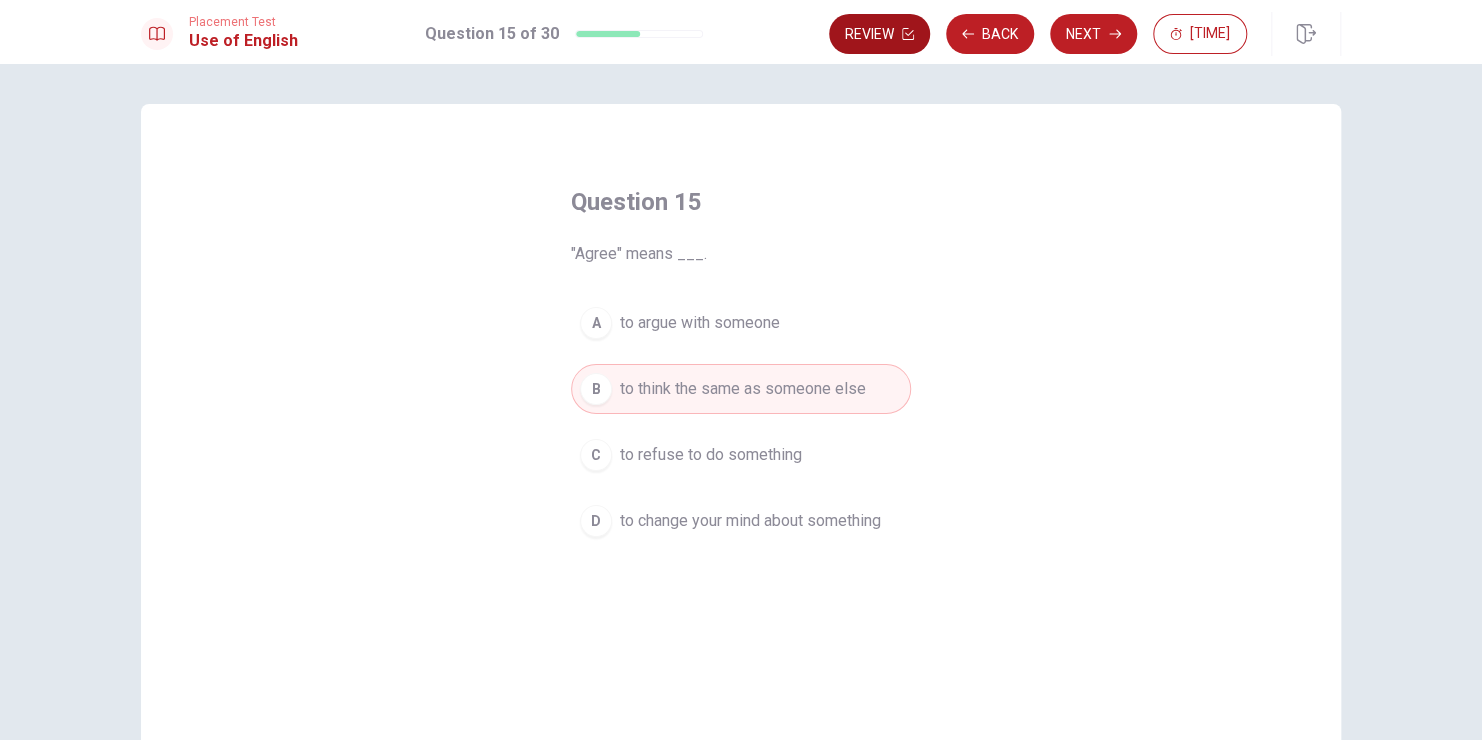click on "Review" at bounding box center [879, 34] 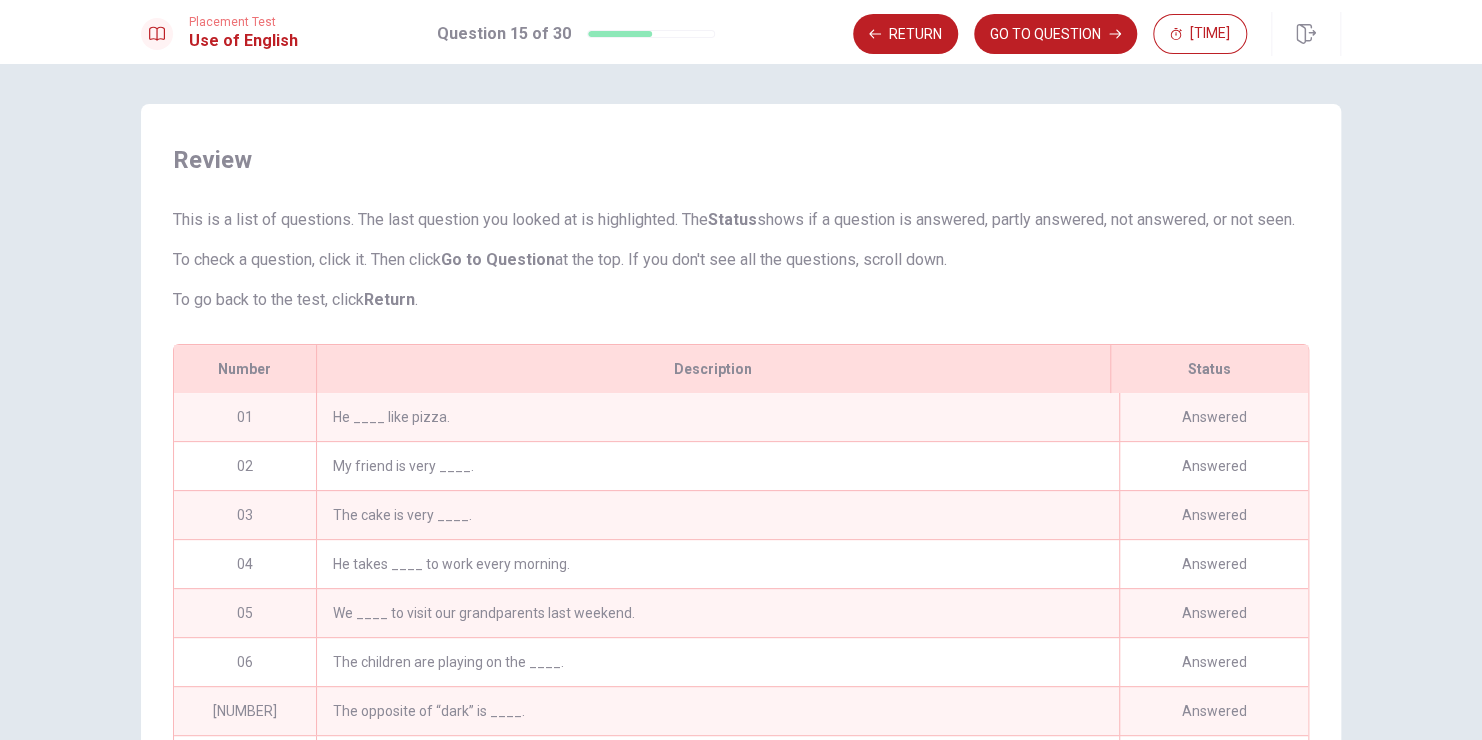 scroll, scrollTop: 238, scrollLeft: 0, axis: vertical 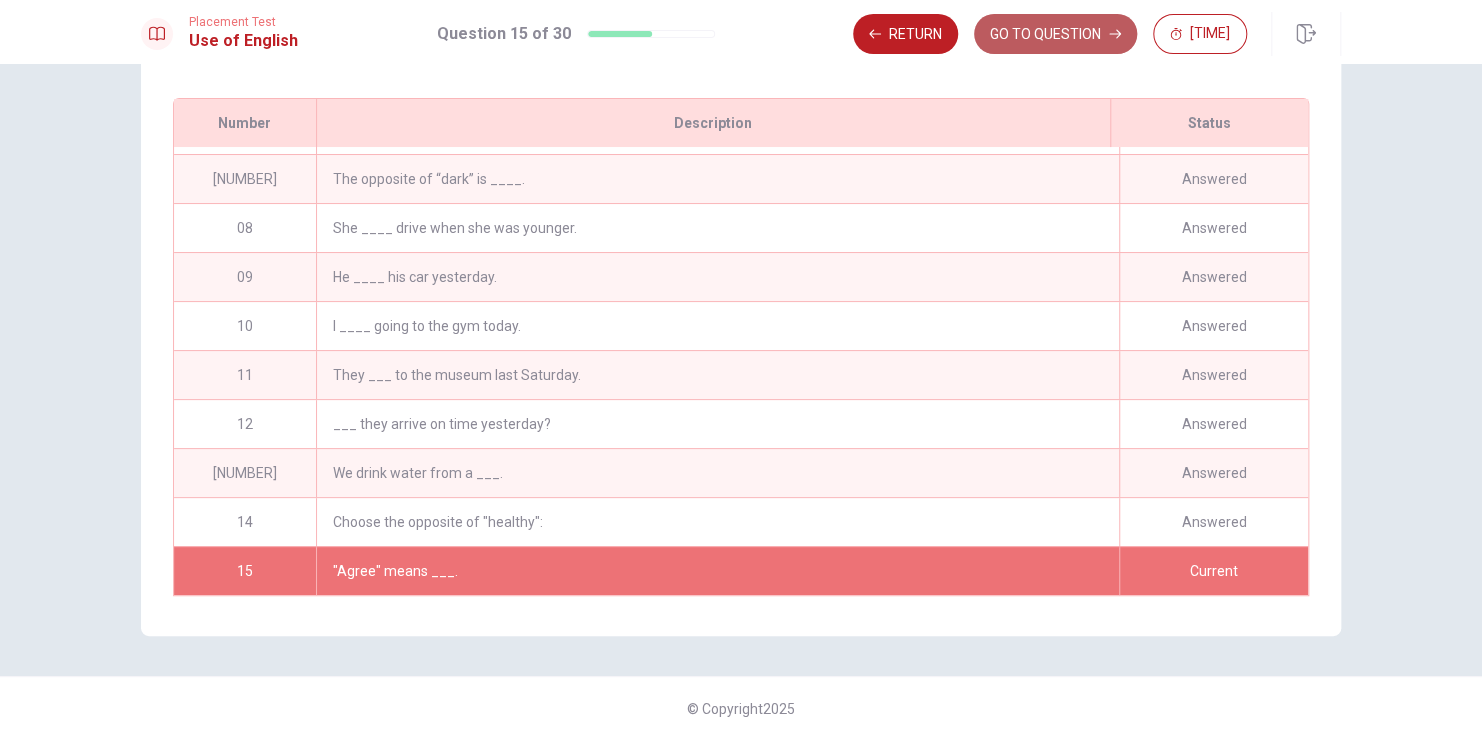 click on "GO TO QUESTION" at bounding box center (1055, 34) 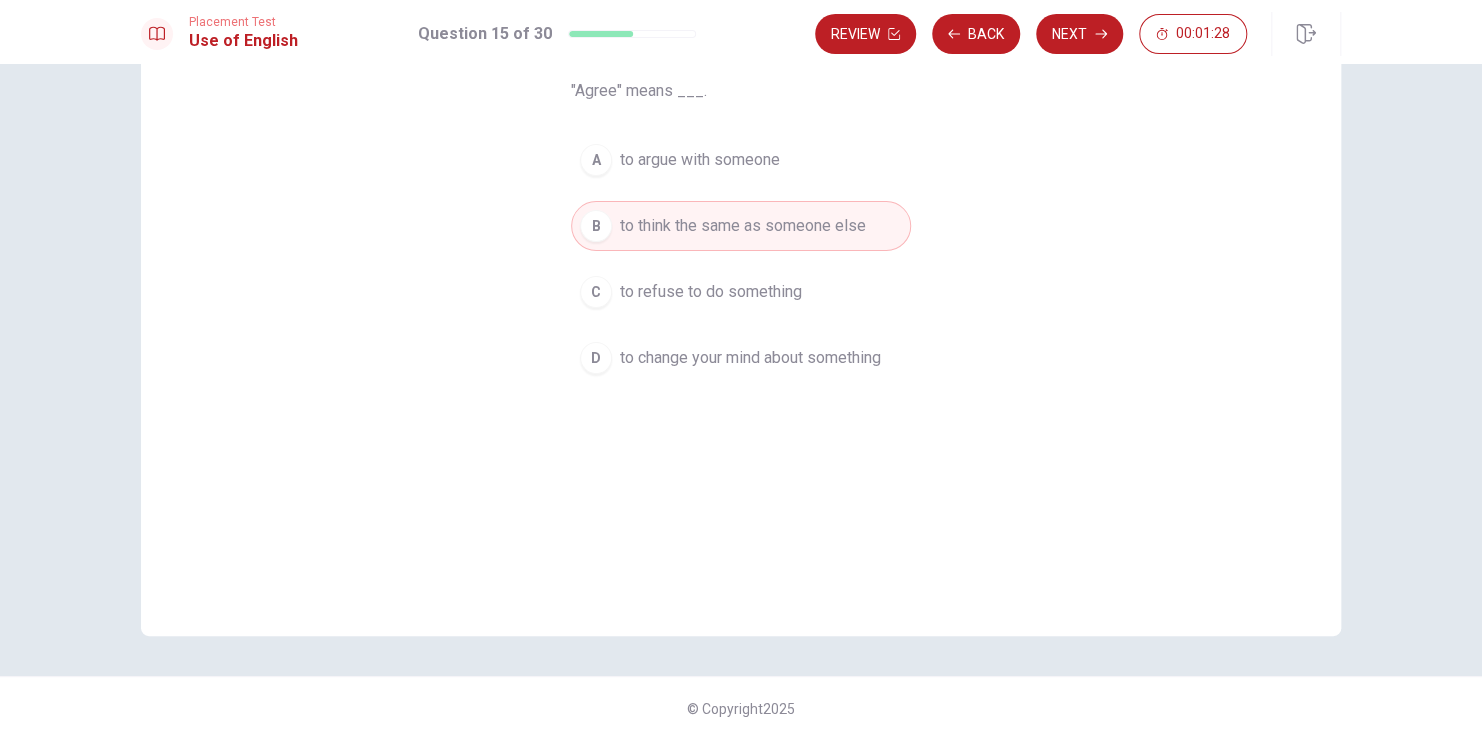 click on "Next" at bounding box center [1079, 34] 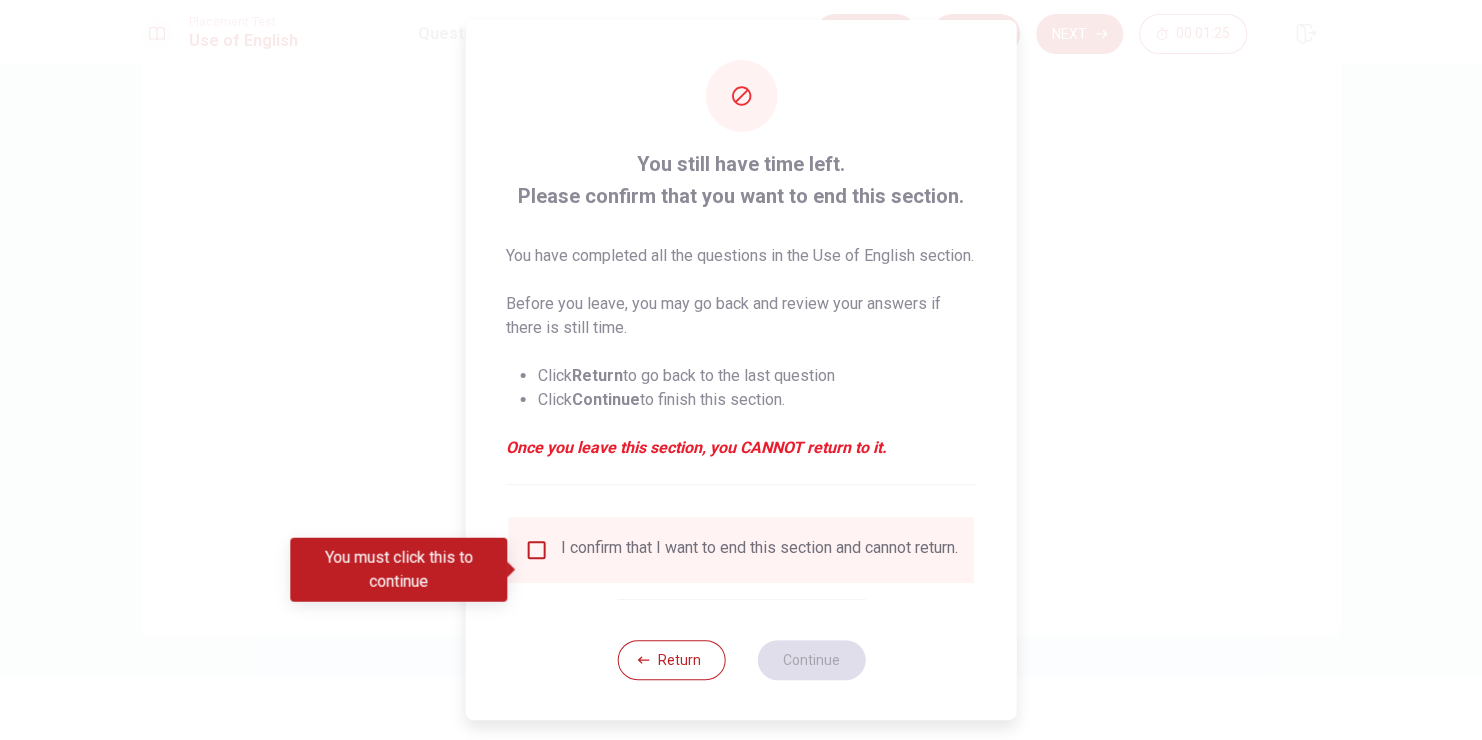 click at bounding box center [537, 550] 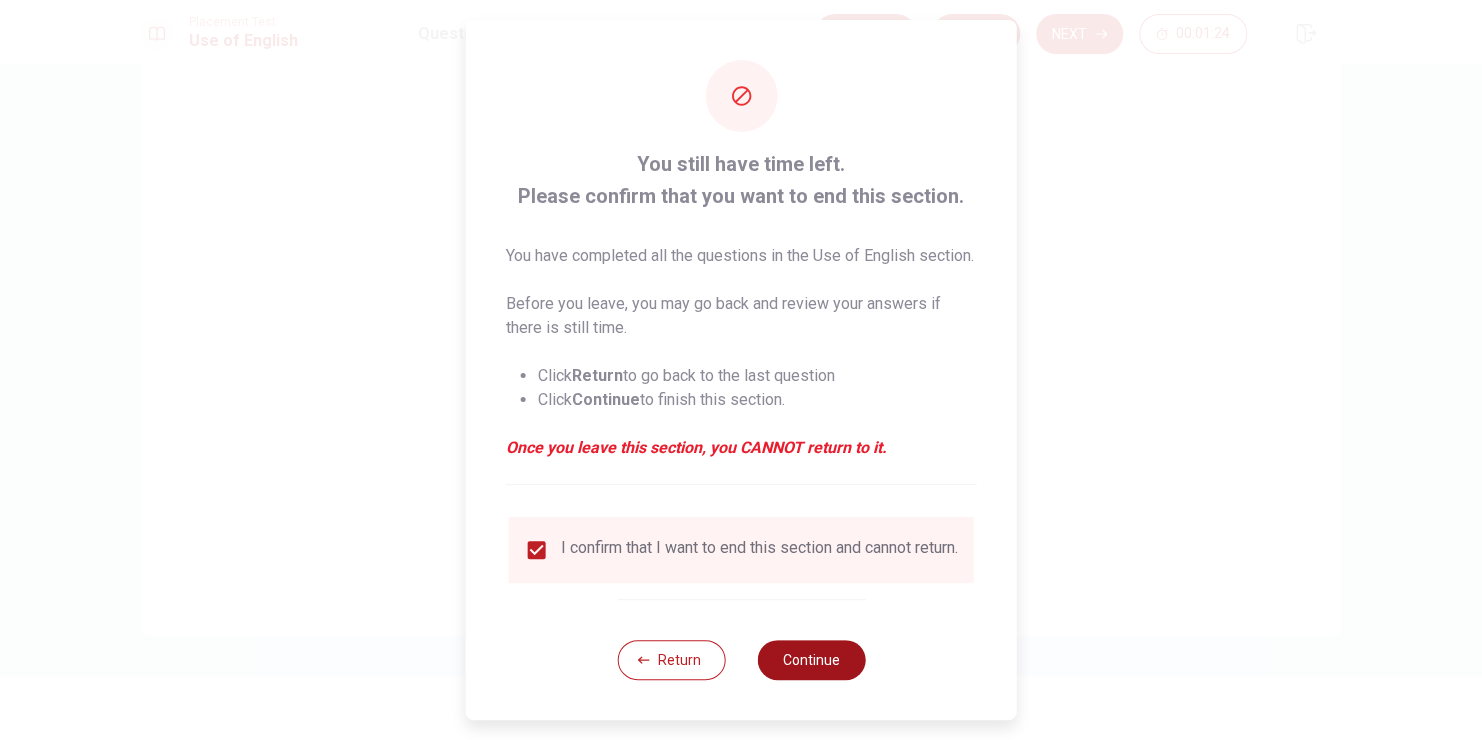 click on "Continue" at bounding box center [811, 660] 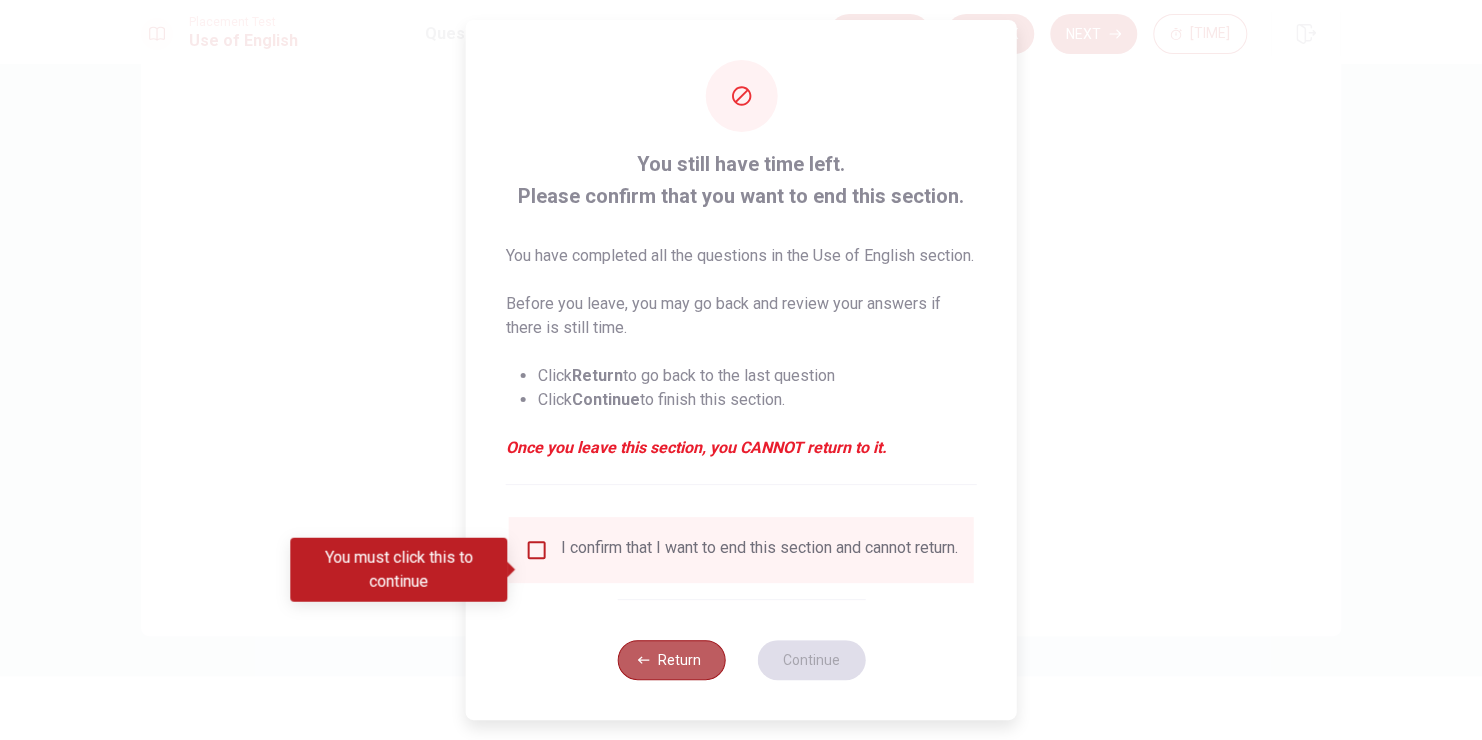 click on "Return" at bounding box center (671, 660) 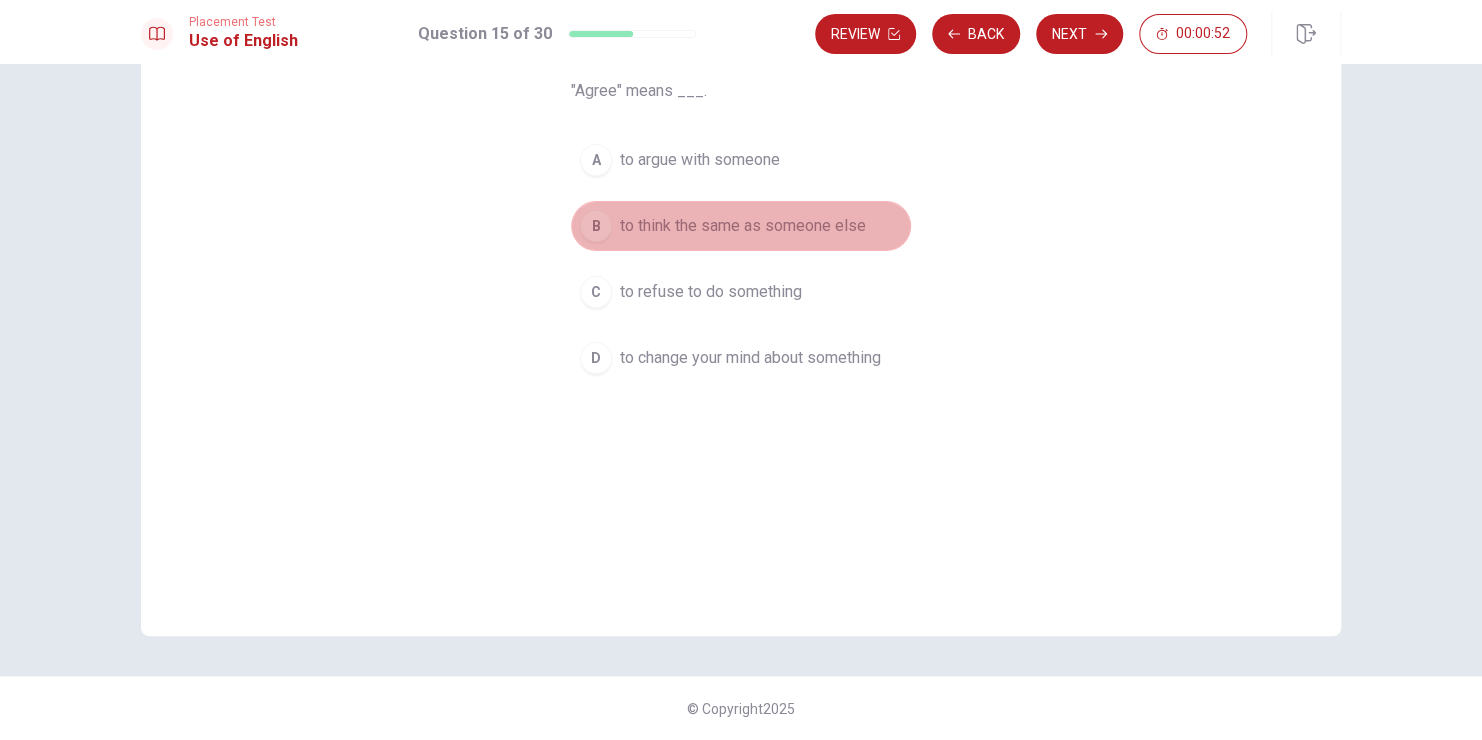 click on "B to think the same as someone else" at bounding box center [741, 226] 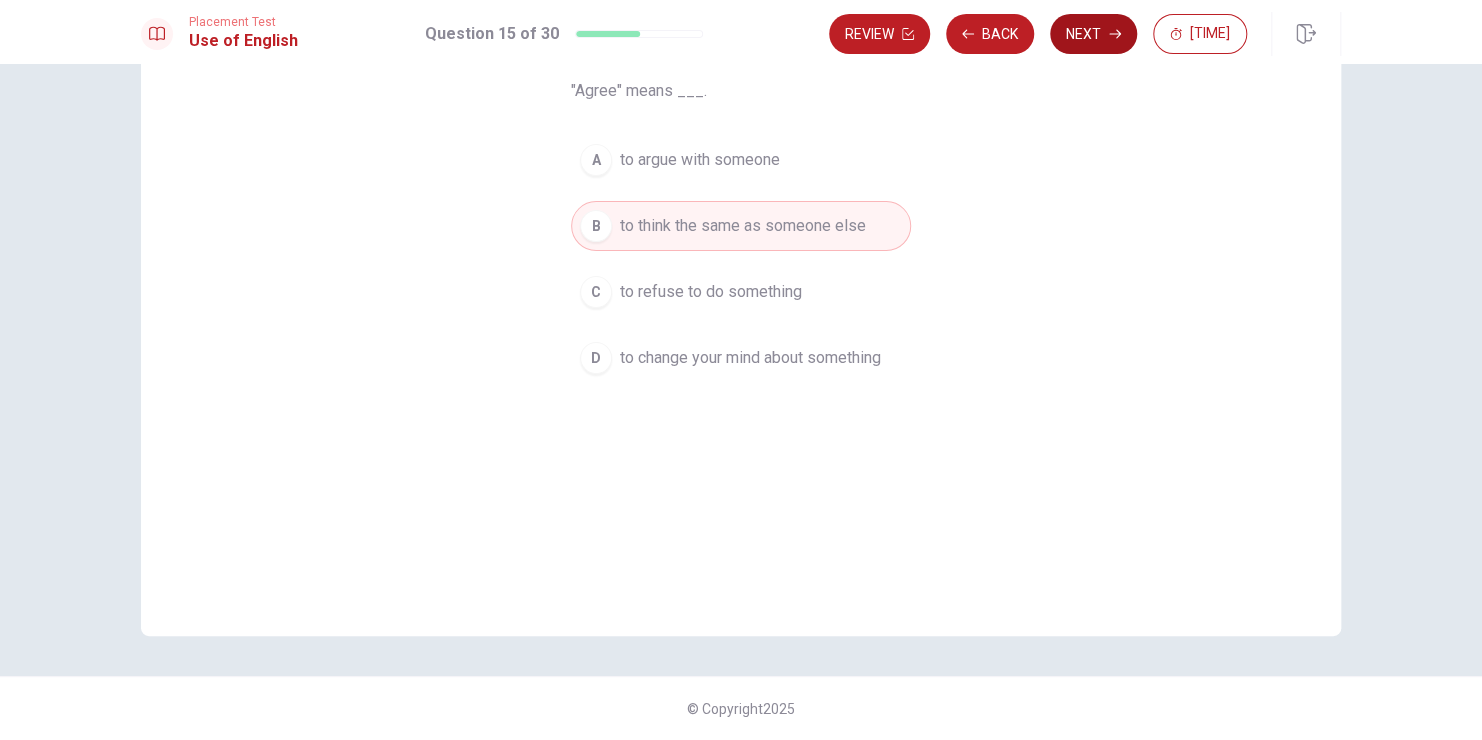 click on "Next" at bounding box center [1093, 34] 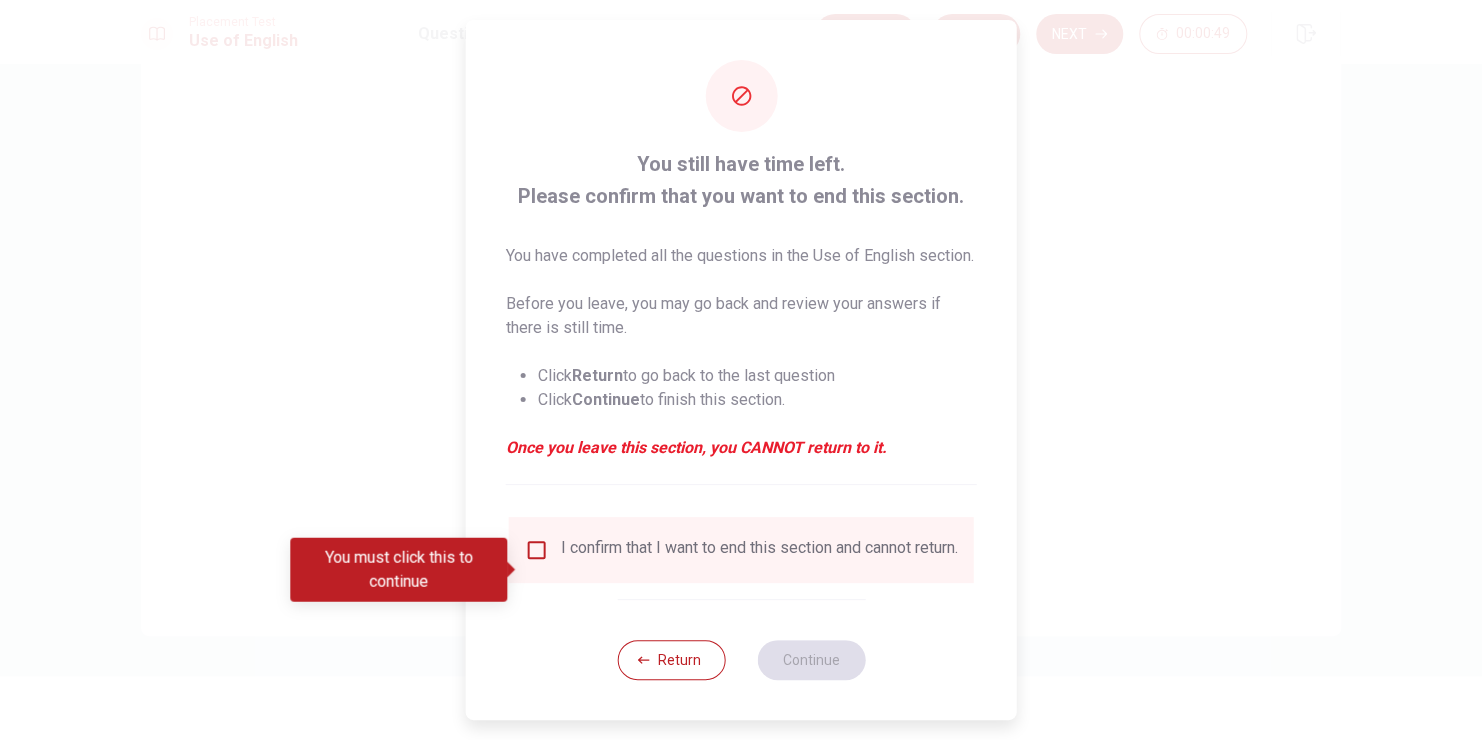 click on "I confirm that I want to end this section and cannot return." at bounding box center (741, 550) 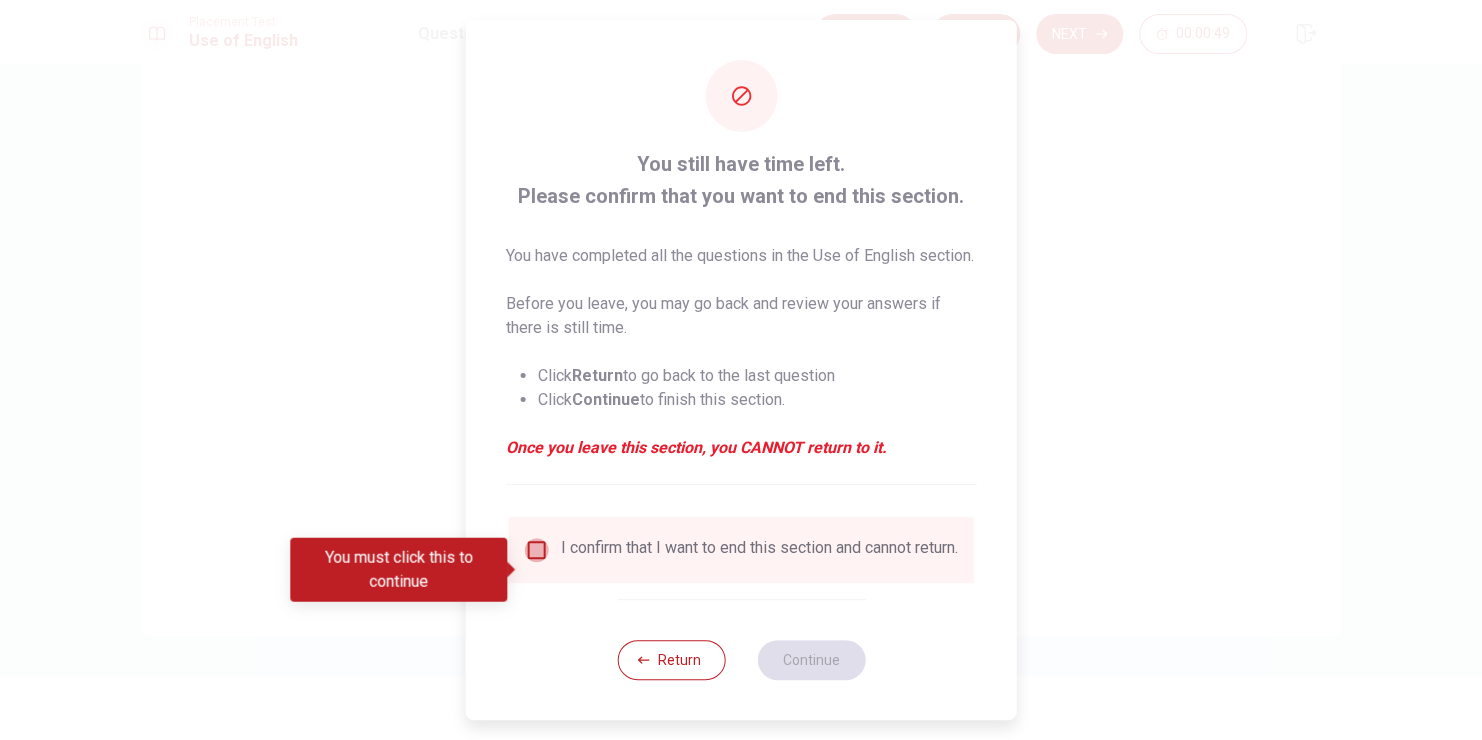 click at bounding box center [537, 550] 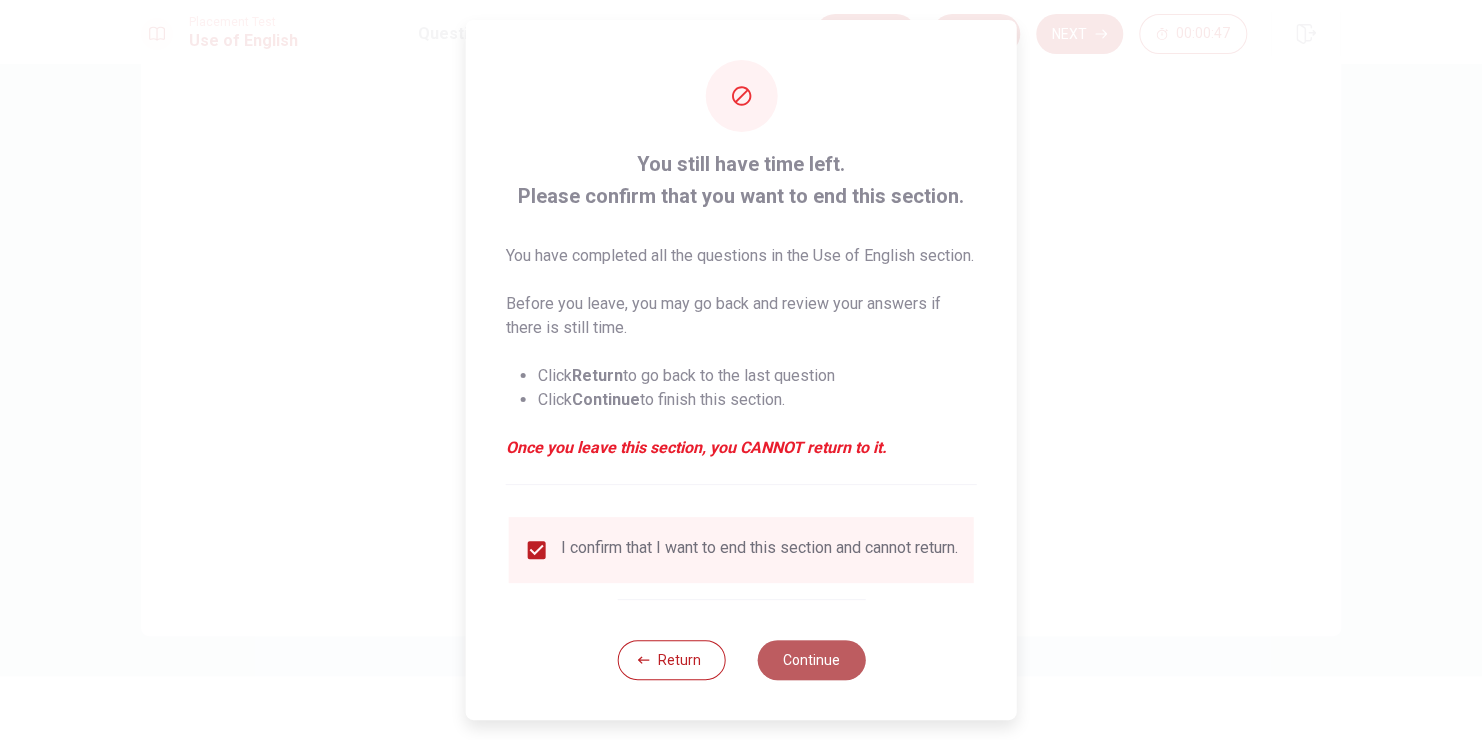 click on "Continue" at bounding box center (811, 660) 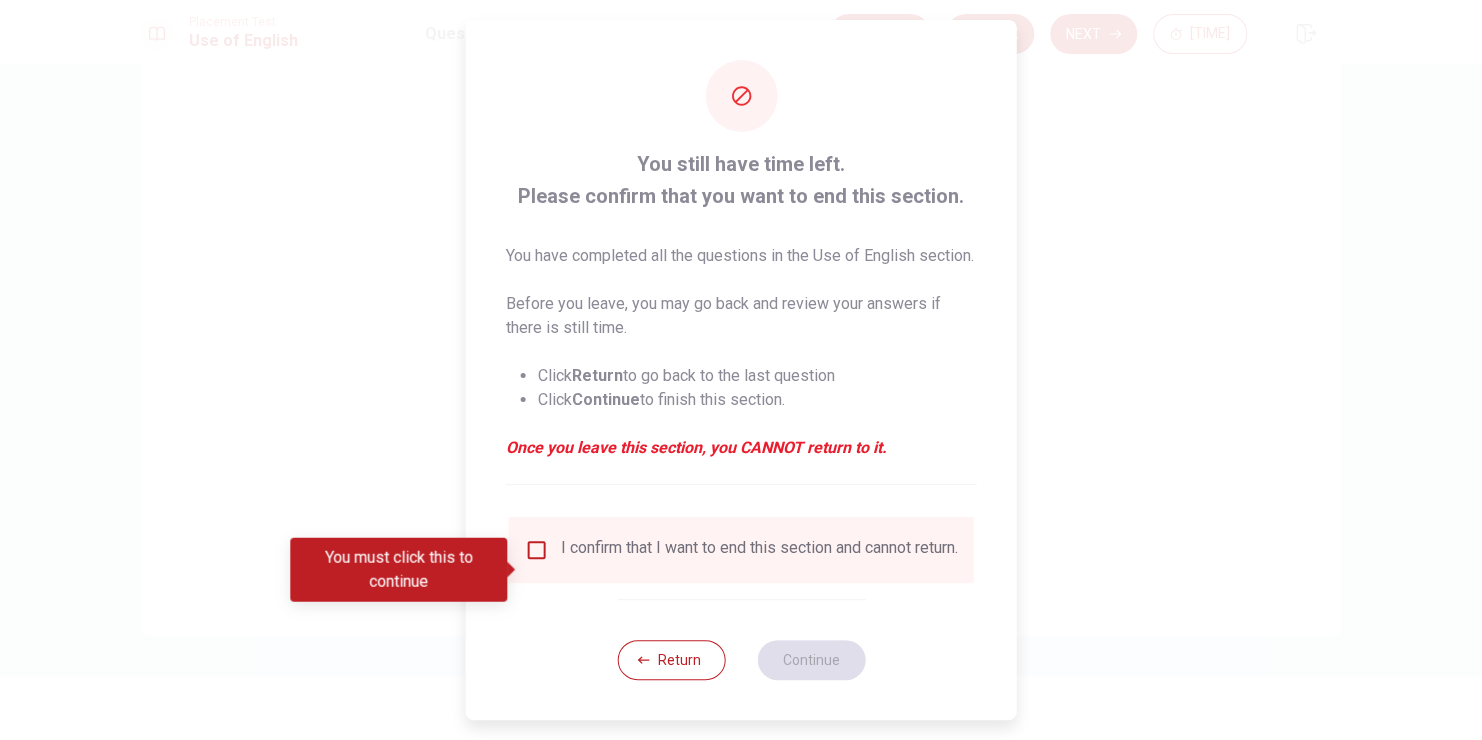 click on "I confirm that I want to end this section and cannot return." at bounding box center (759, 550) 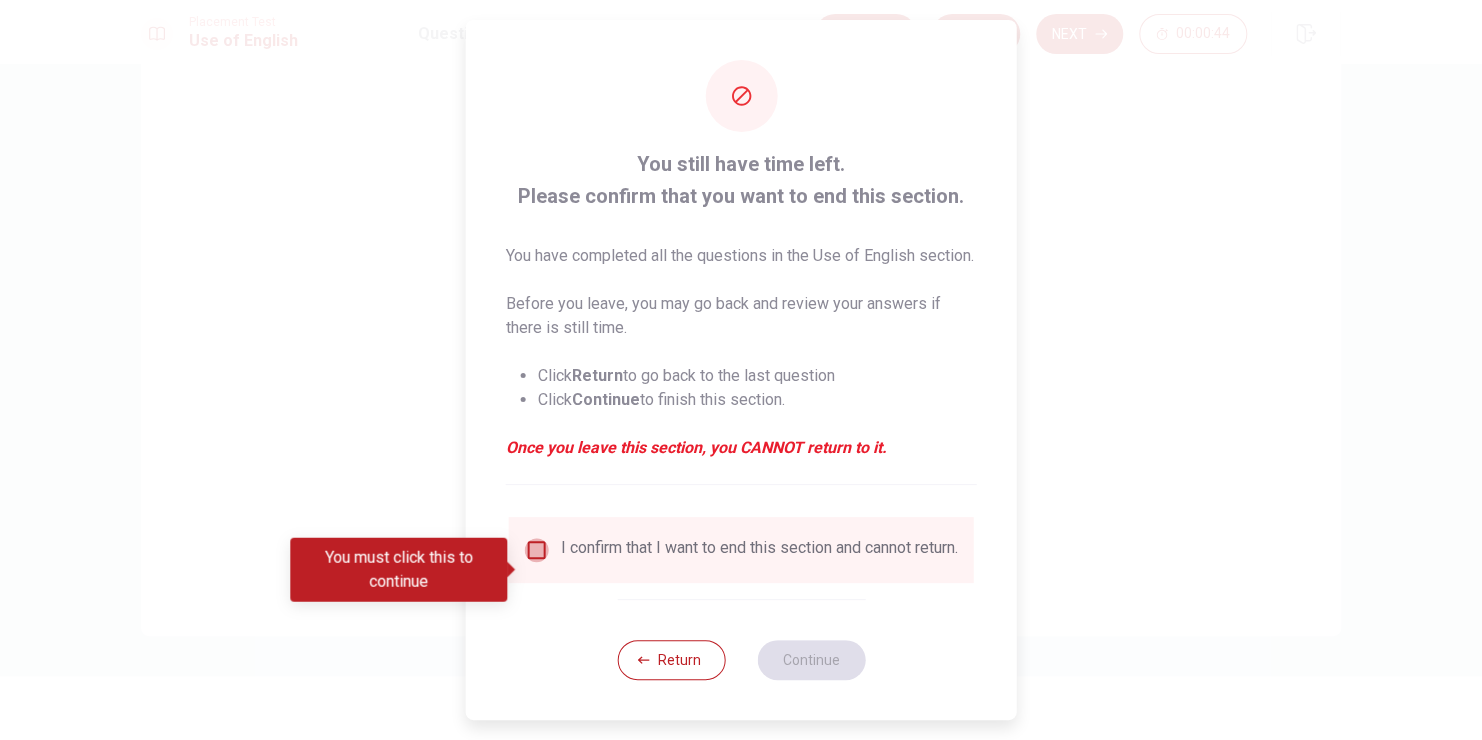 click at bounding box center (537, 550) 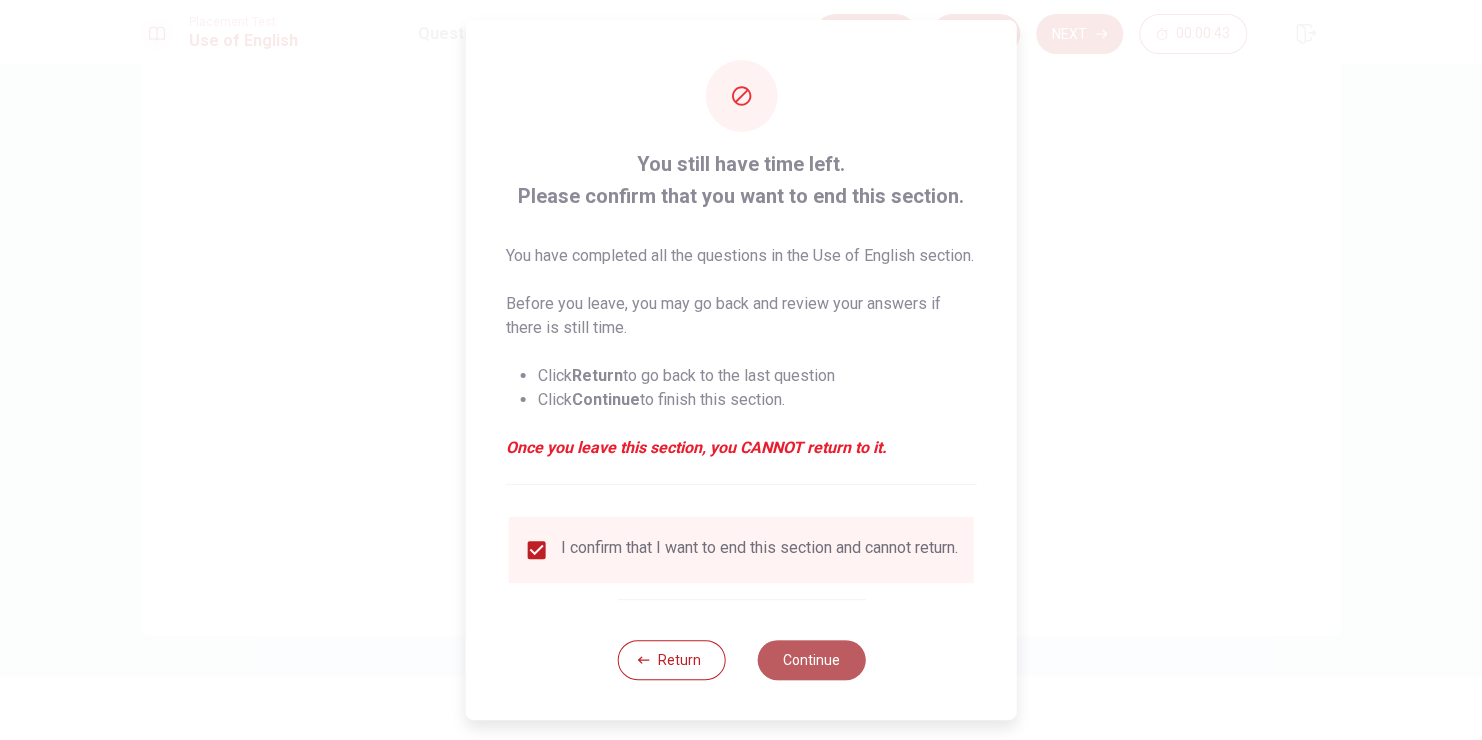 click on "Continue" at bounding box center [811, 660] 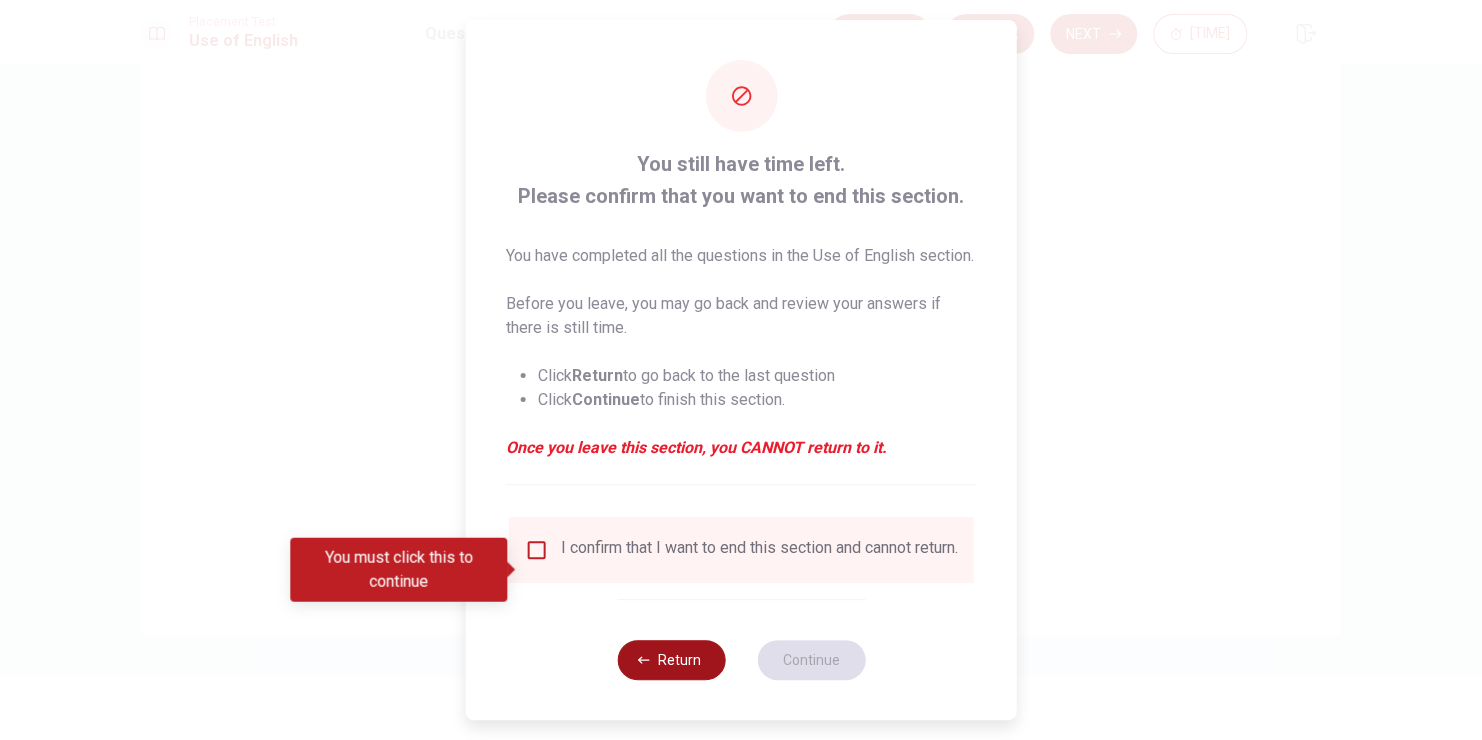 click on "Return" at bounding box center [671, 660] 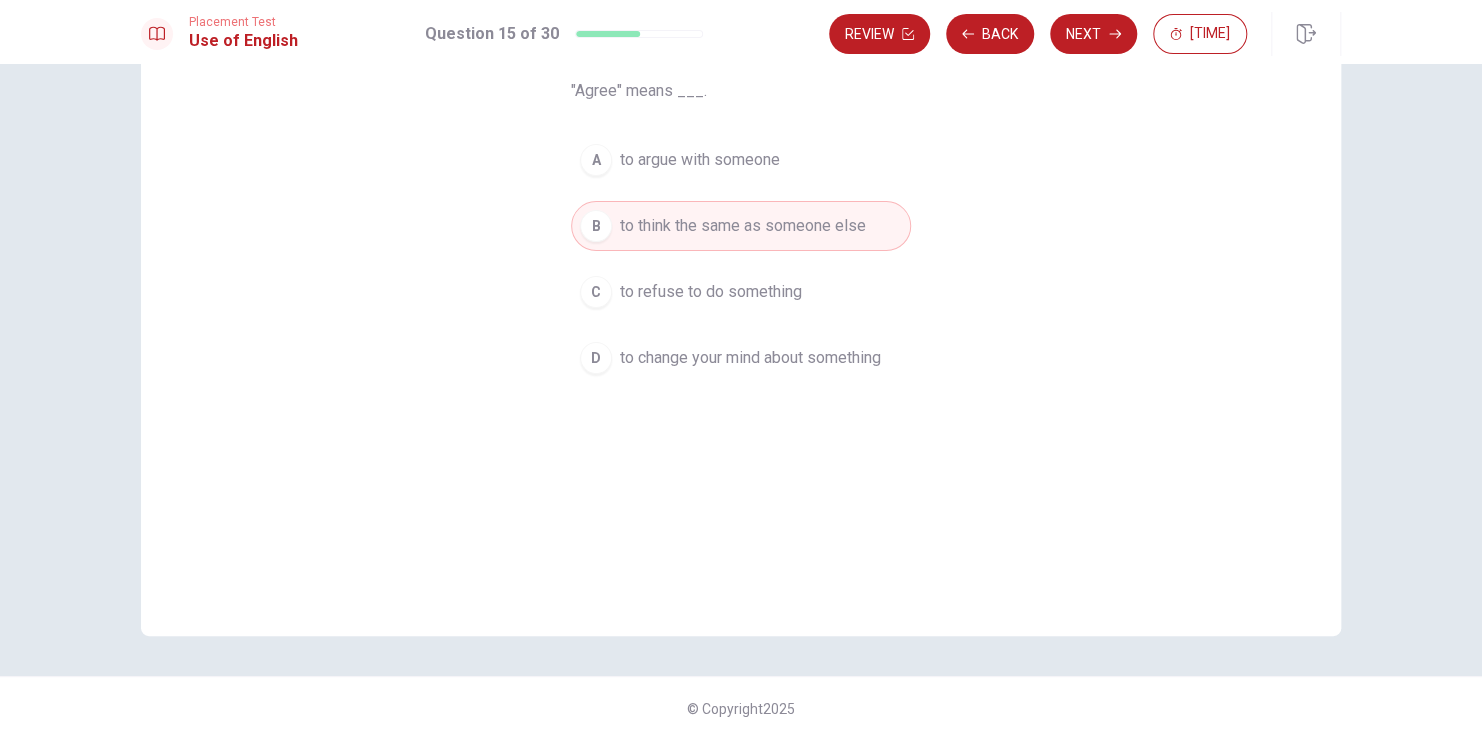 scroll, scrollTop: 0, scrollLeft: 0, axis: both 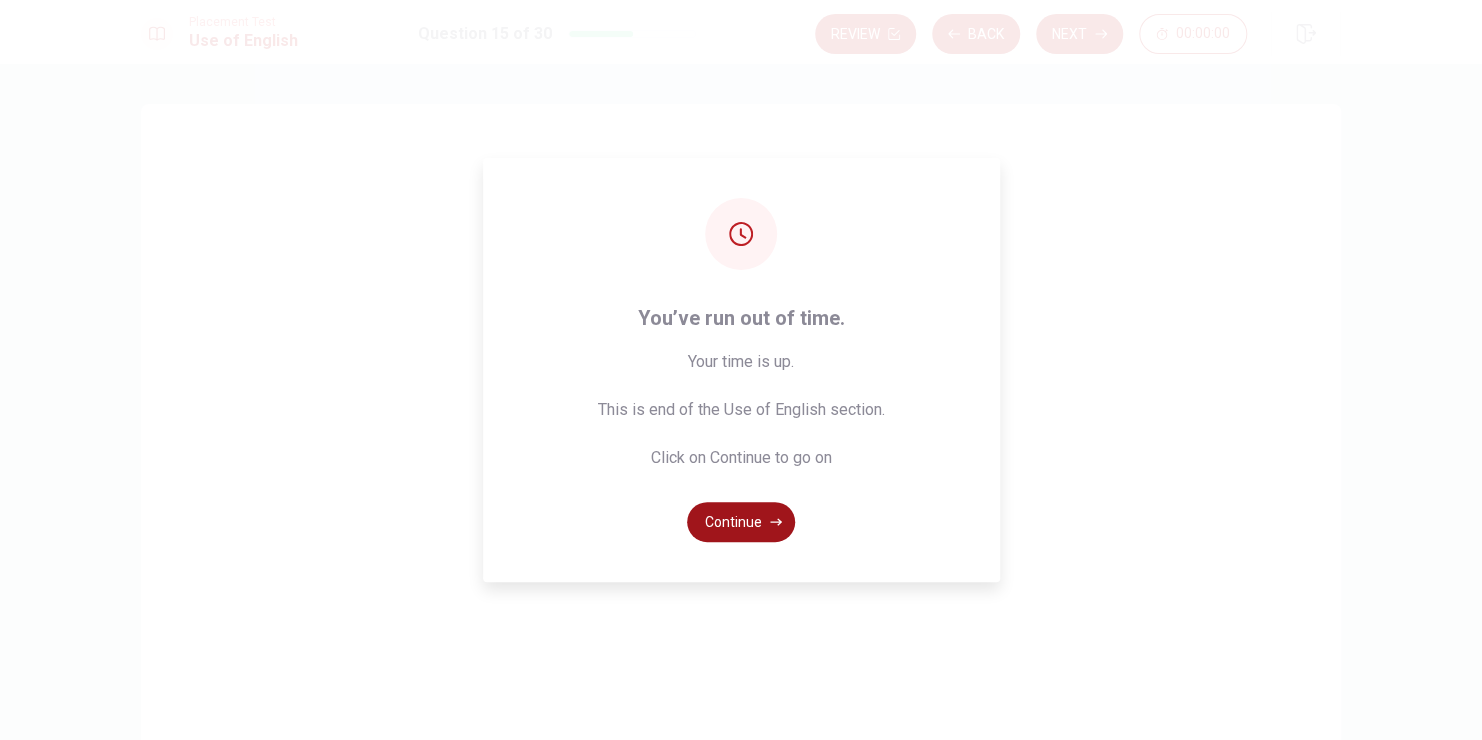 click on "Continue" at bounding box center [741, 522] 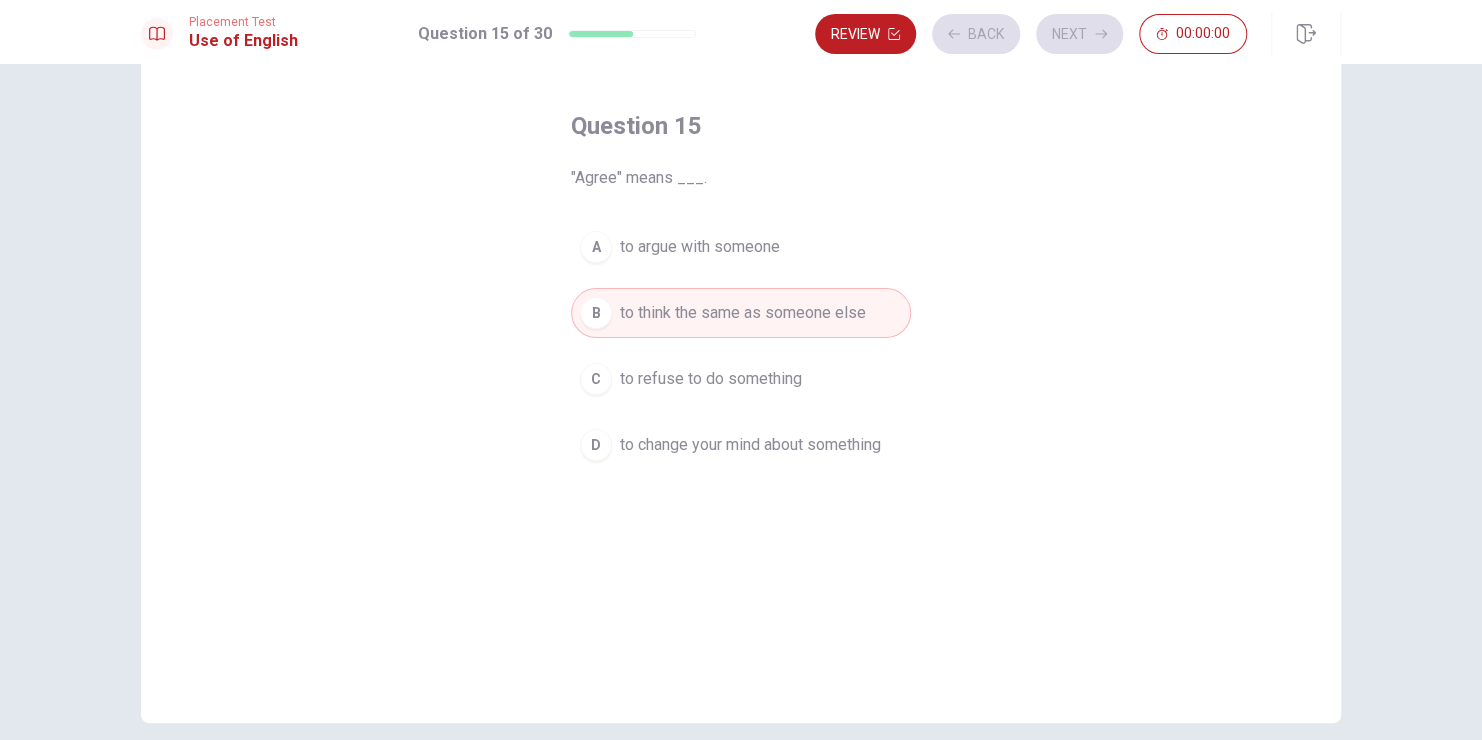 scroll, scrollTop: 0, scrollLeft: 0, axis: both 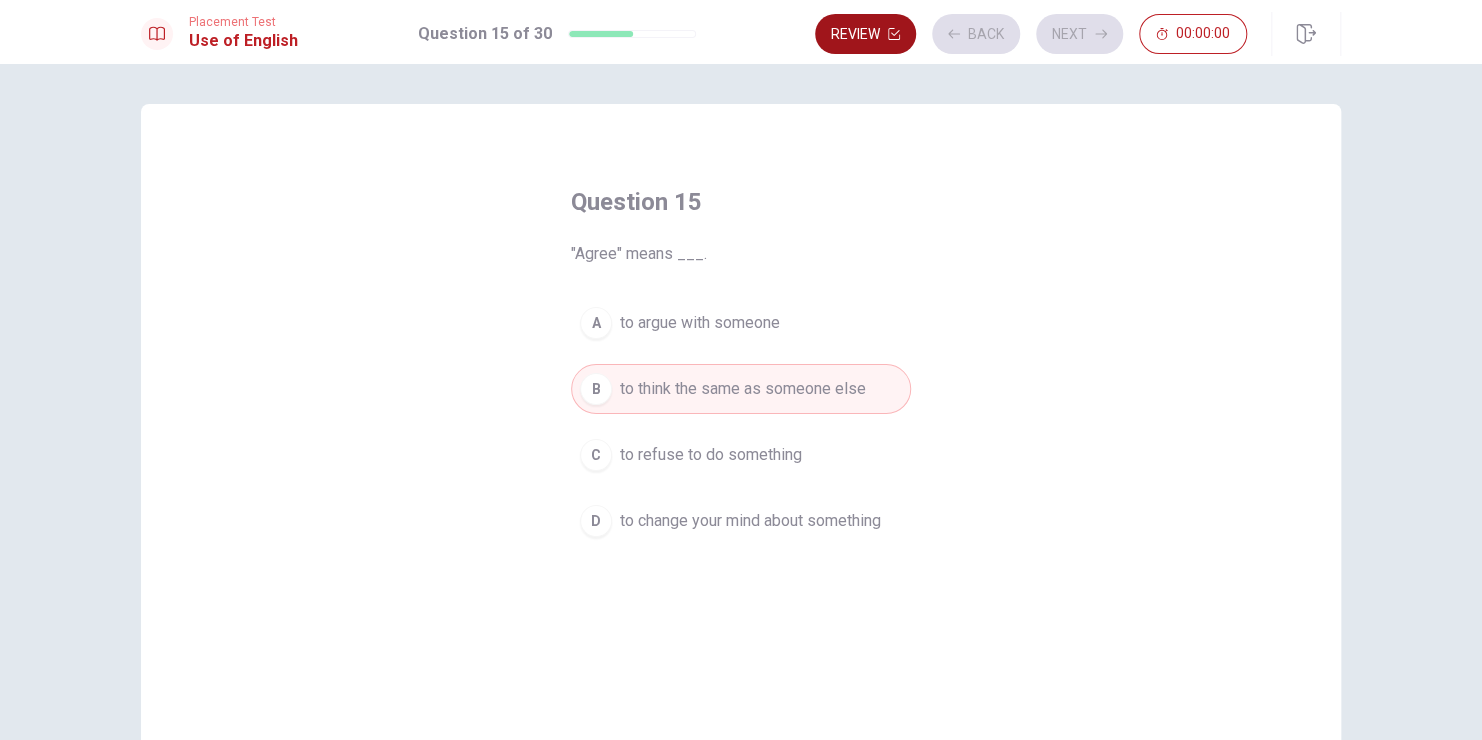 click on "Review" at bounding box center (865, 34) 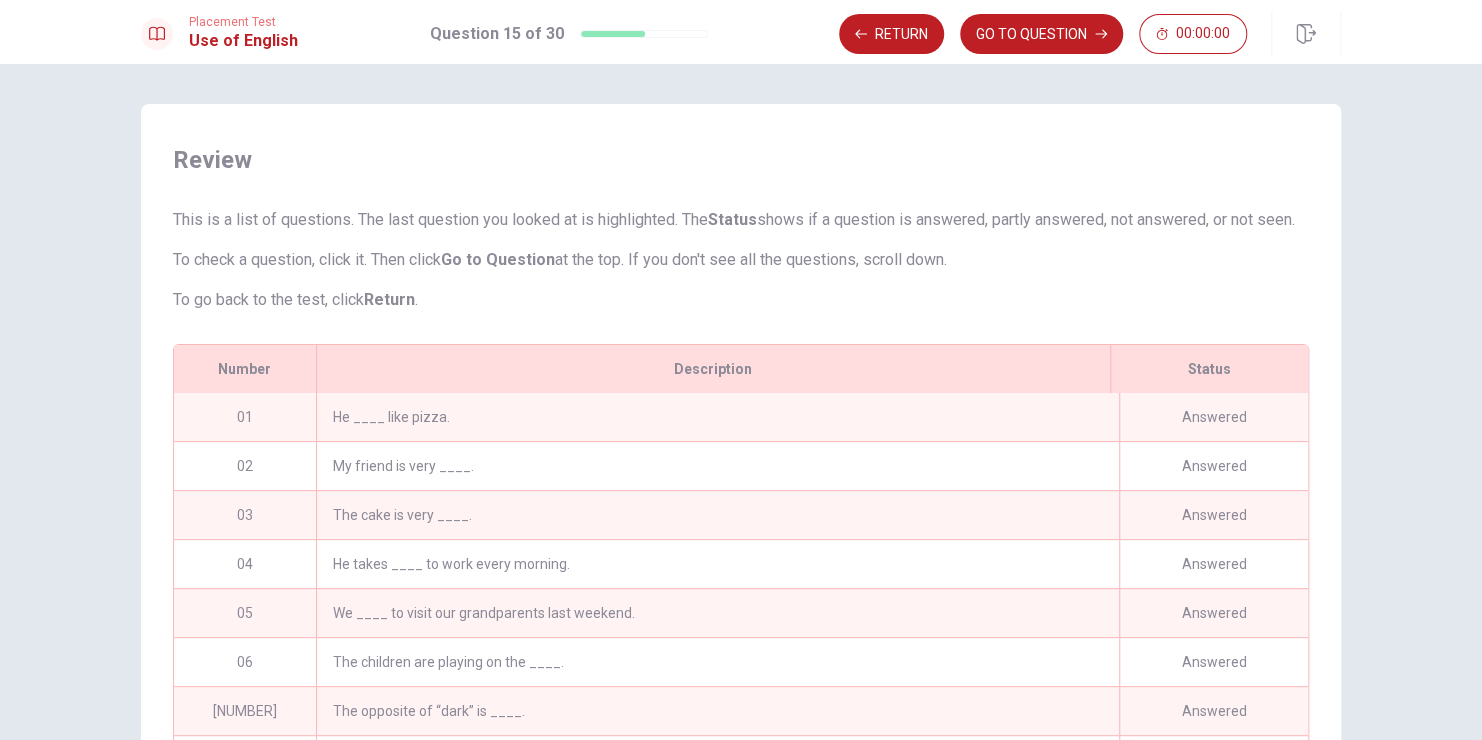 scroll, scrollTop: 238, scrollLeft: 0, axis: vertical 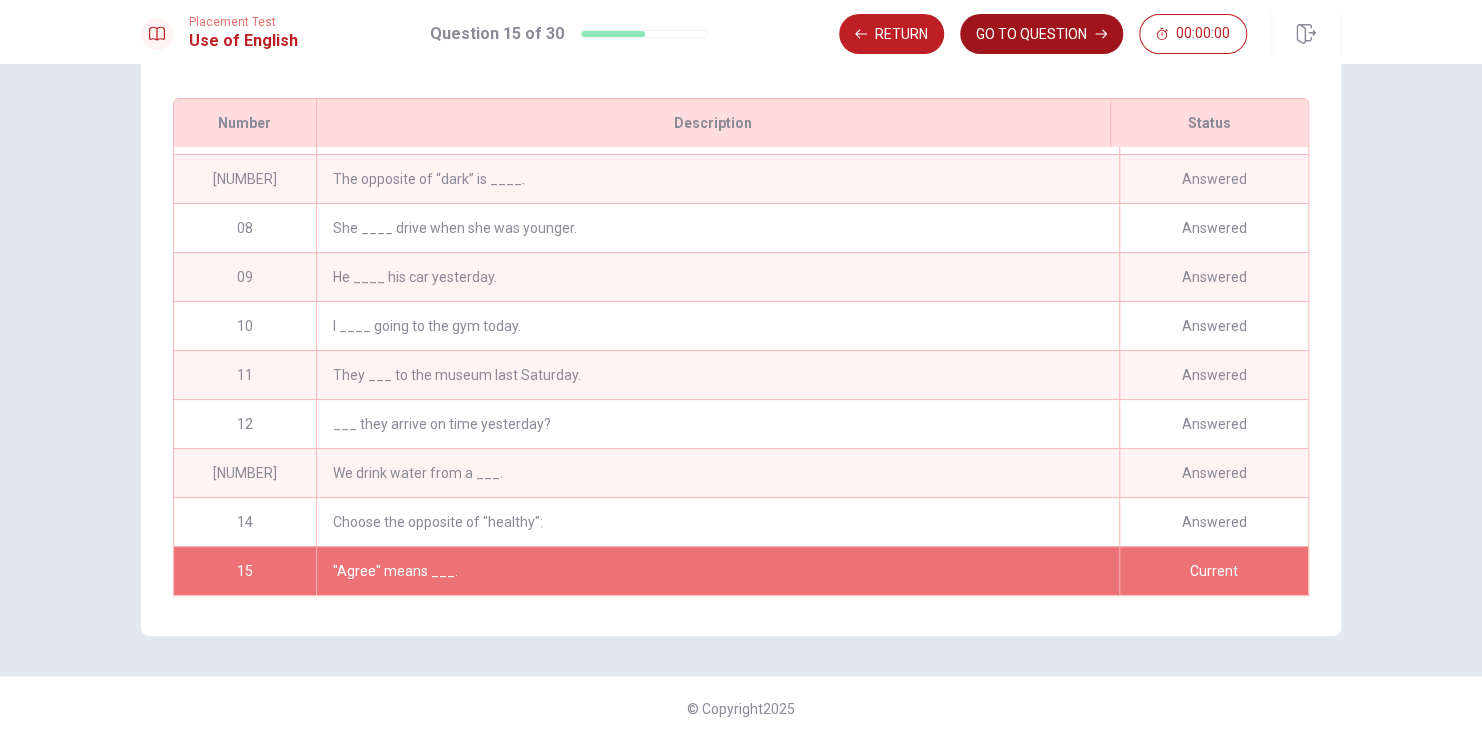 click on "GO TO QUESTION" at bounding box center (1041, 34) 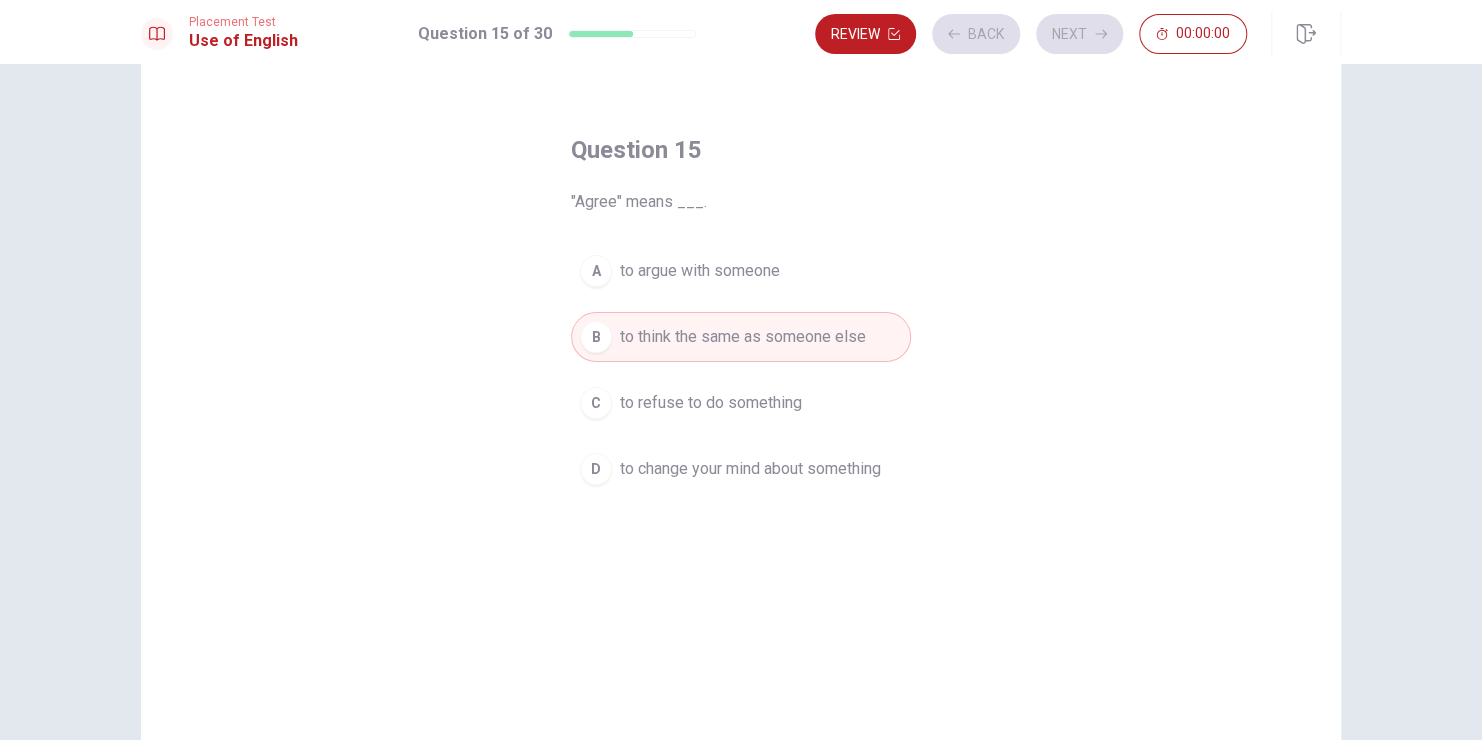 scroll, scrollTop: 43, scrollLeft: 0, axis: vertical 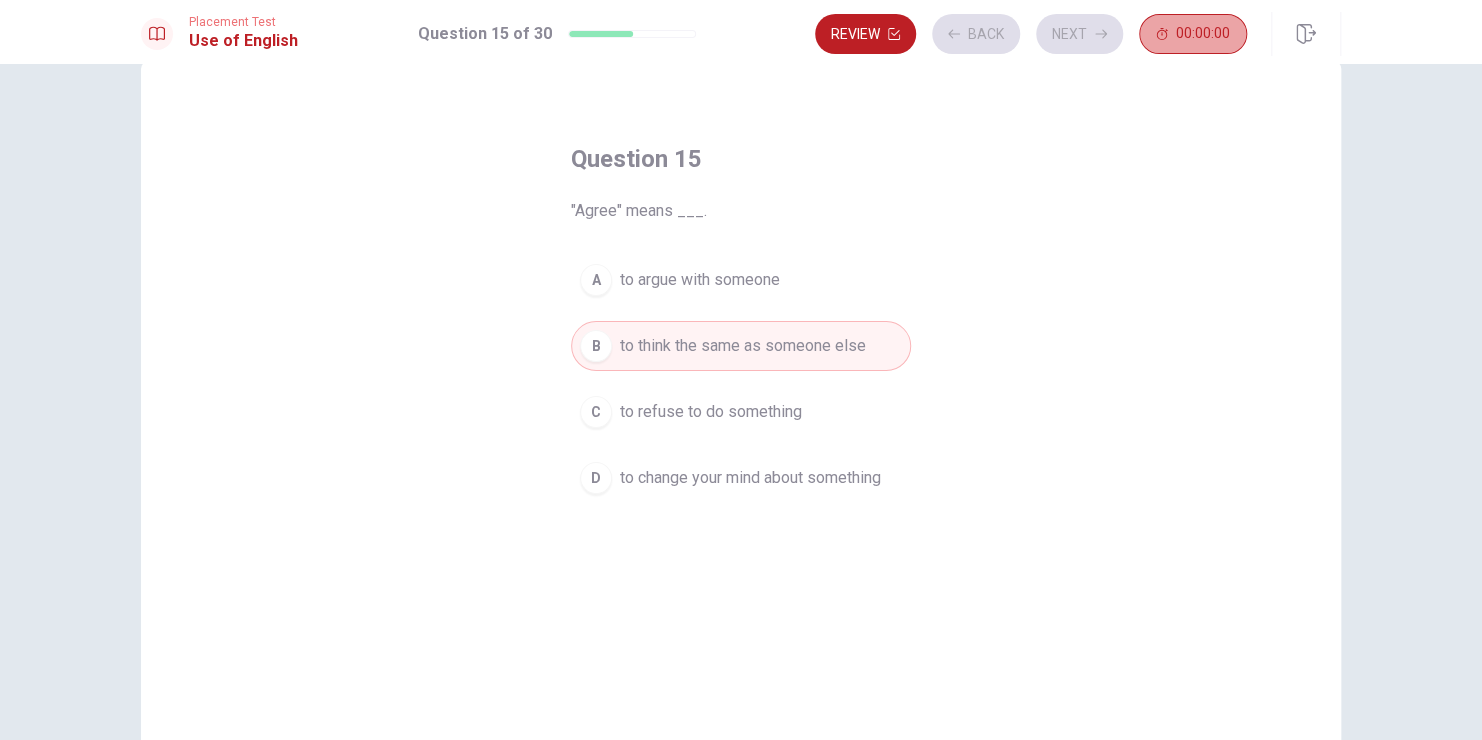 click on "00:00:00" at bounding box center (1203, 34) 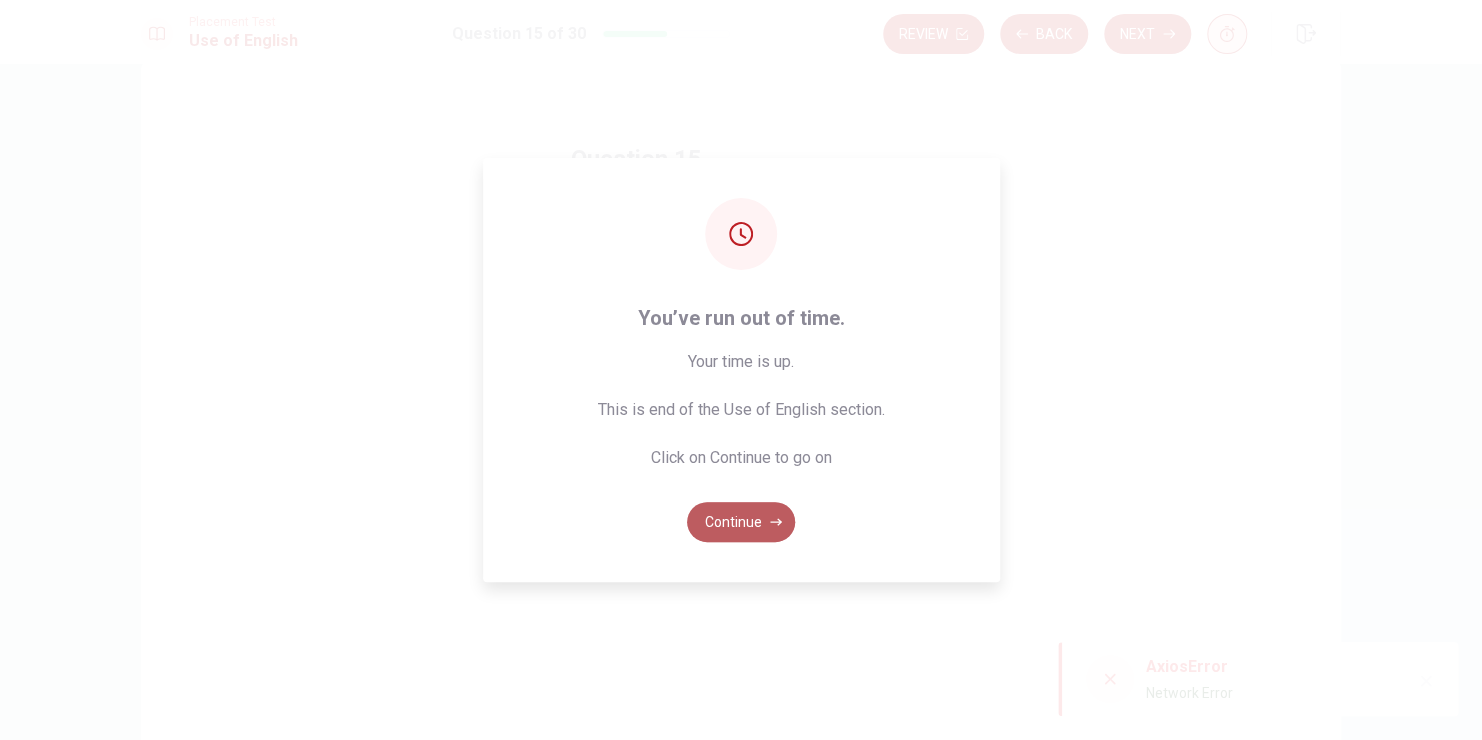 click on "Continue" at bounding box center (741, 522) 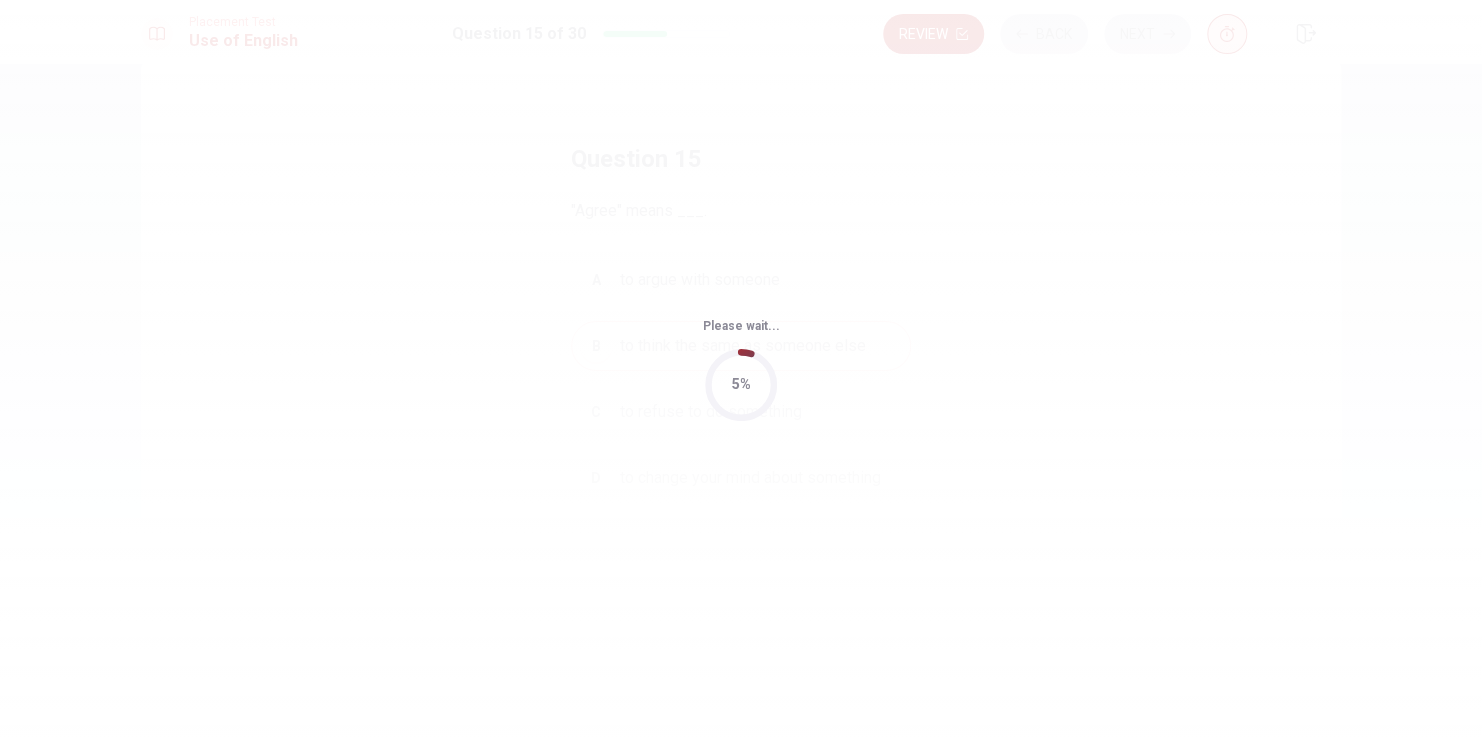 scroll, scrollTop: 0, scrollLeft: 0, axis: both 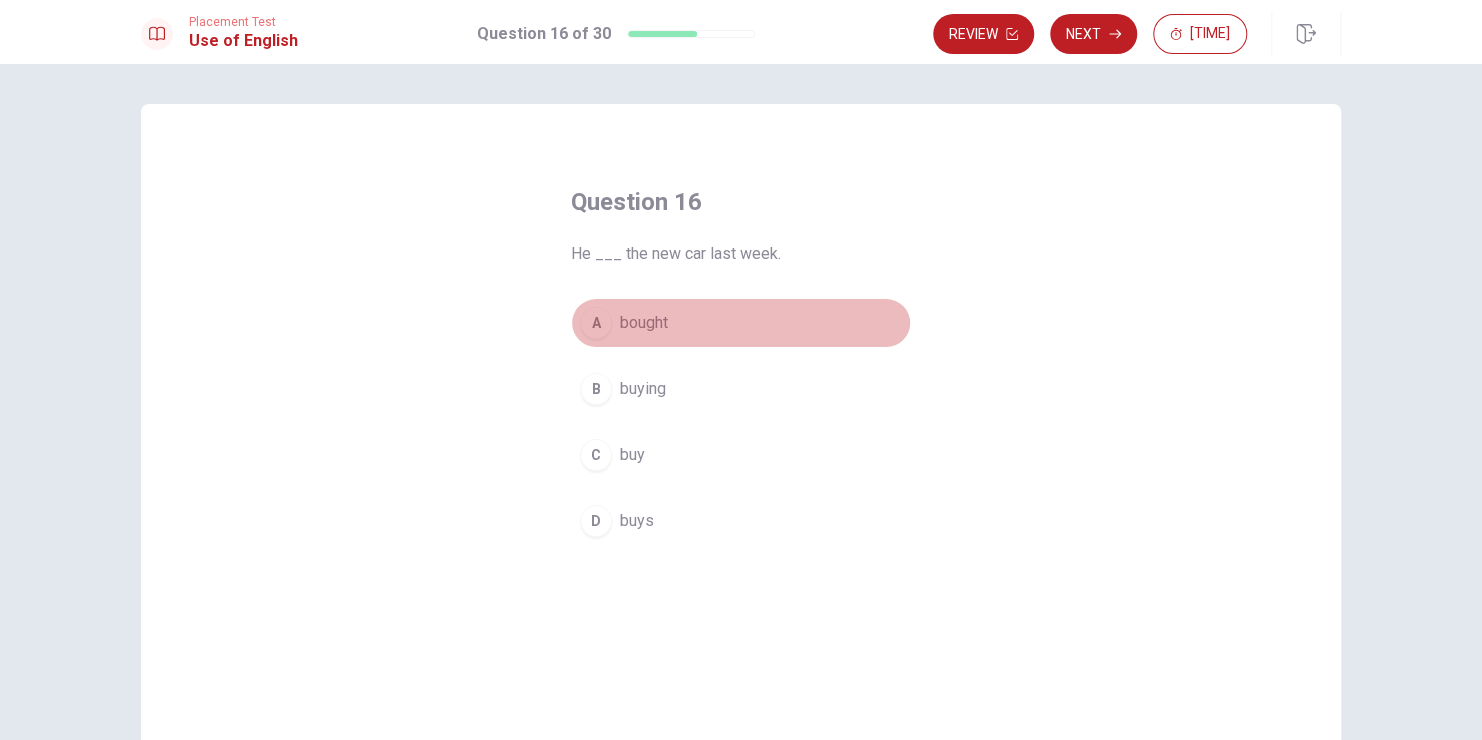 click on "bought" at bounding box center (644, 323) 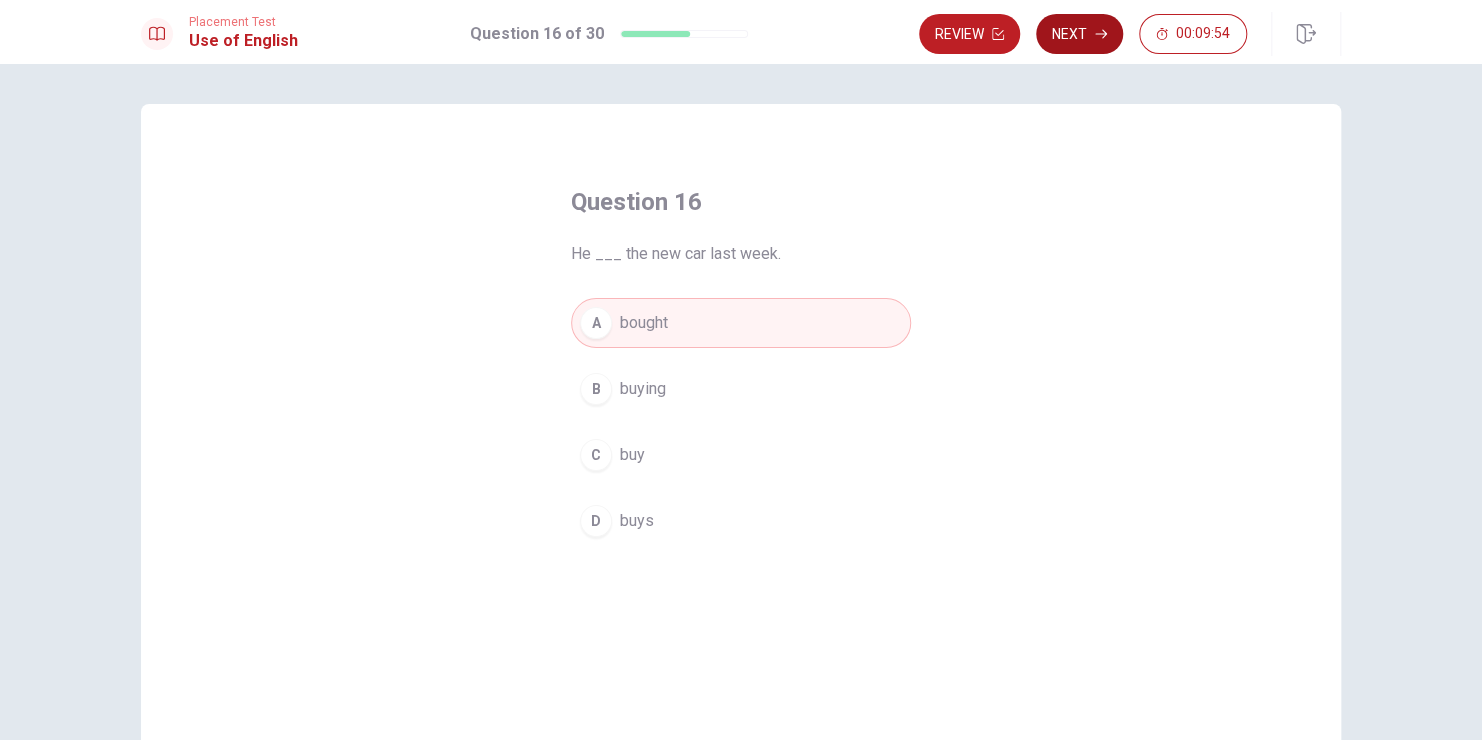 click on "Next" at bounding box center [1079, 34] 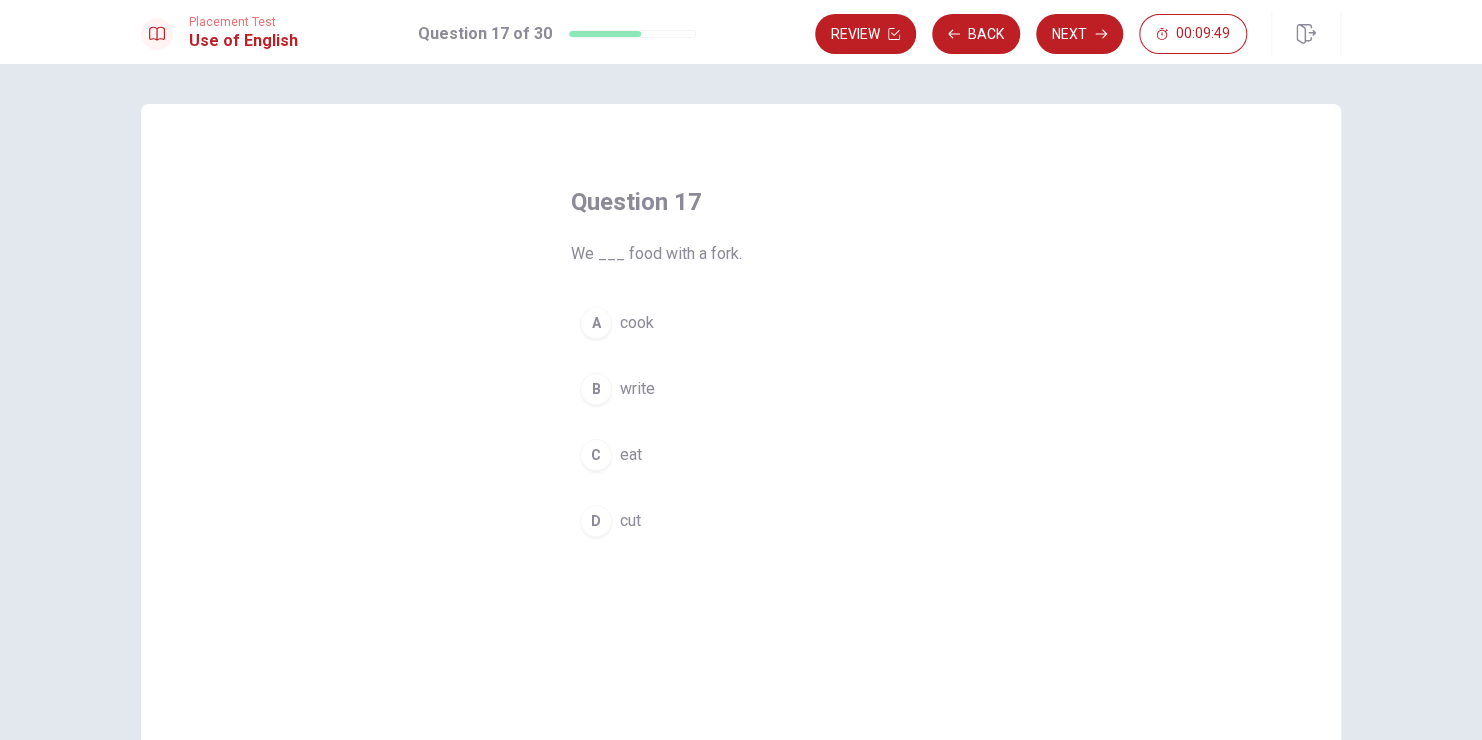 click on "eat" at bounding box center [637, 323] 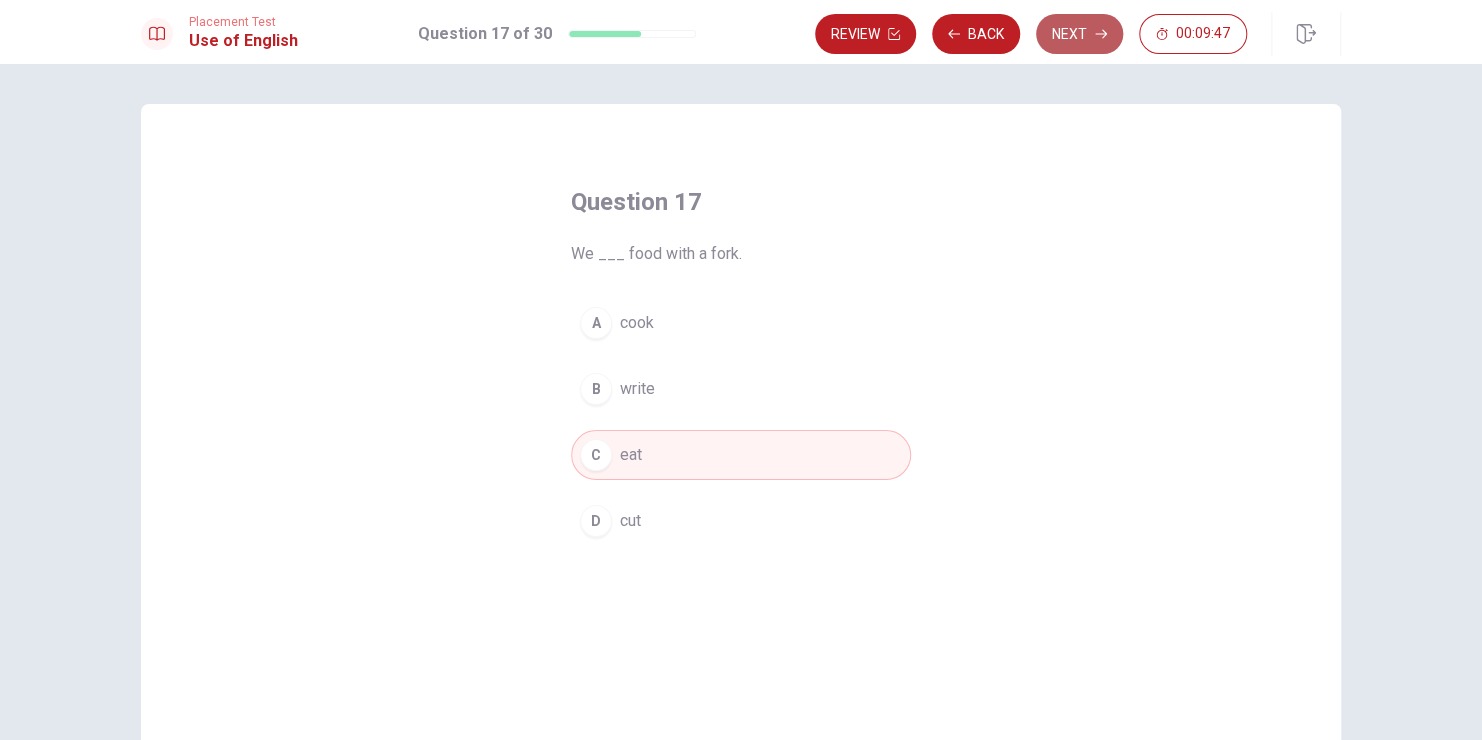 click on "Next" at bounding box center (1079, 34) 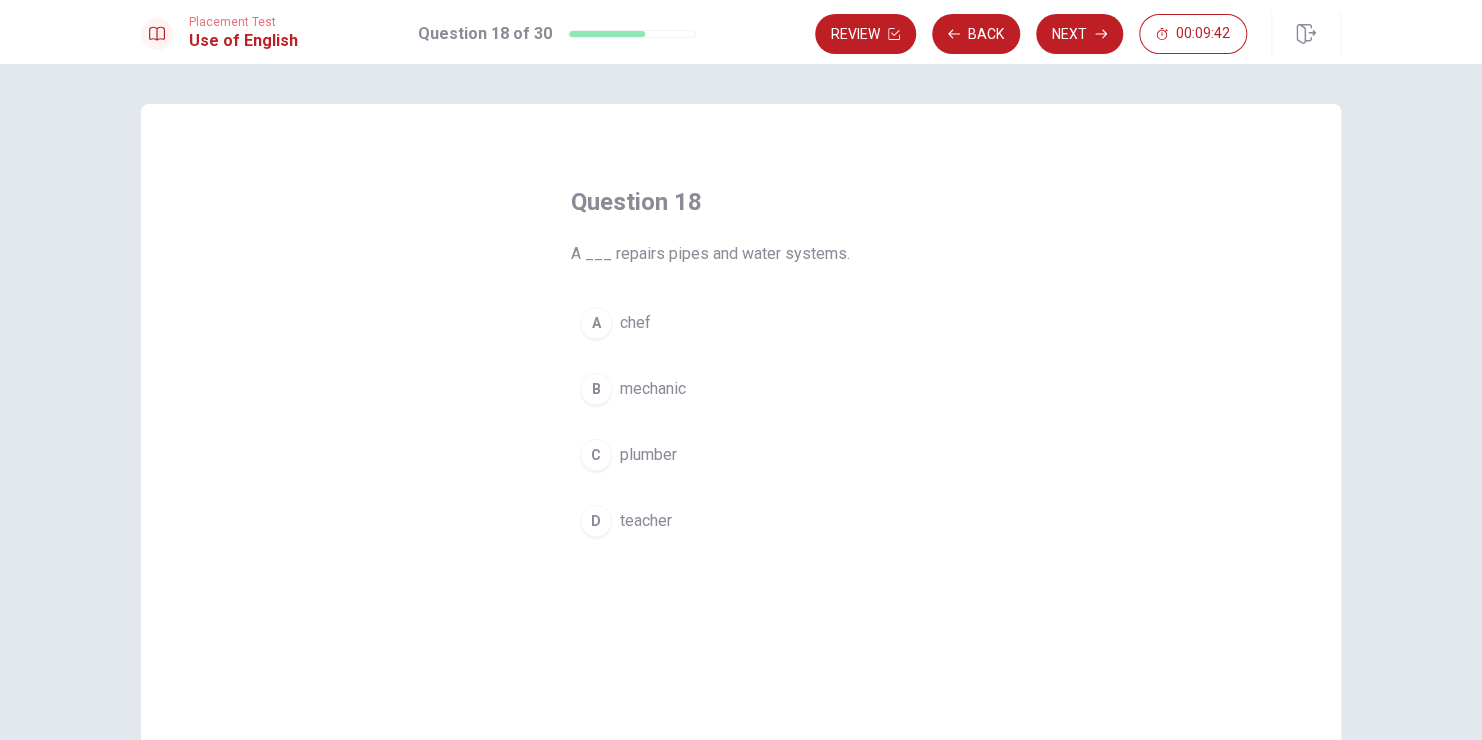 click on "plumber" at bounding box center [635, 323] 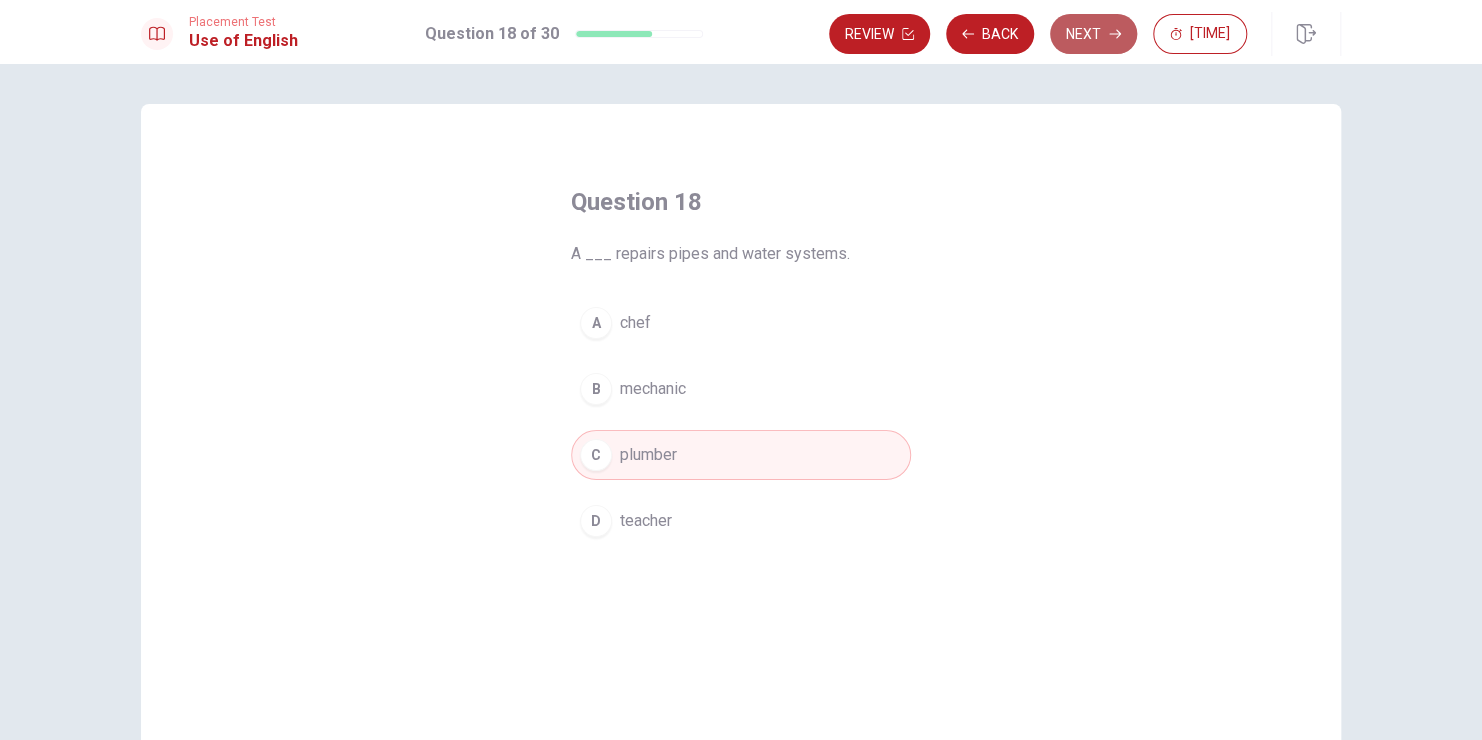 click at bounding box center [908, 34] 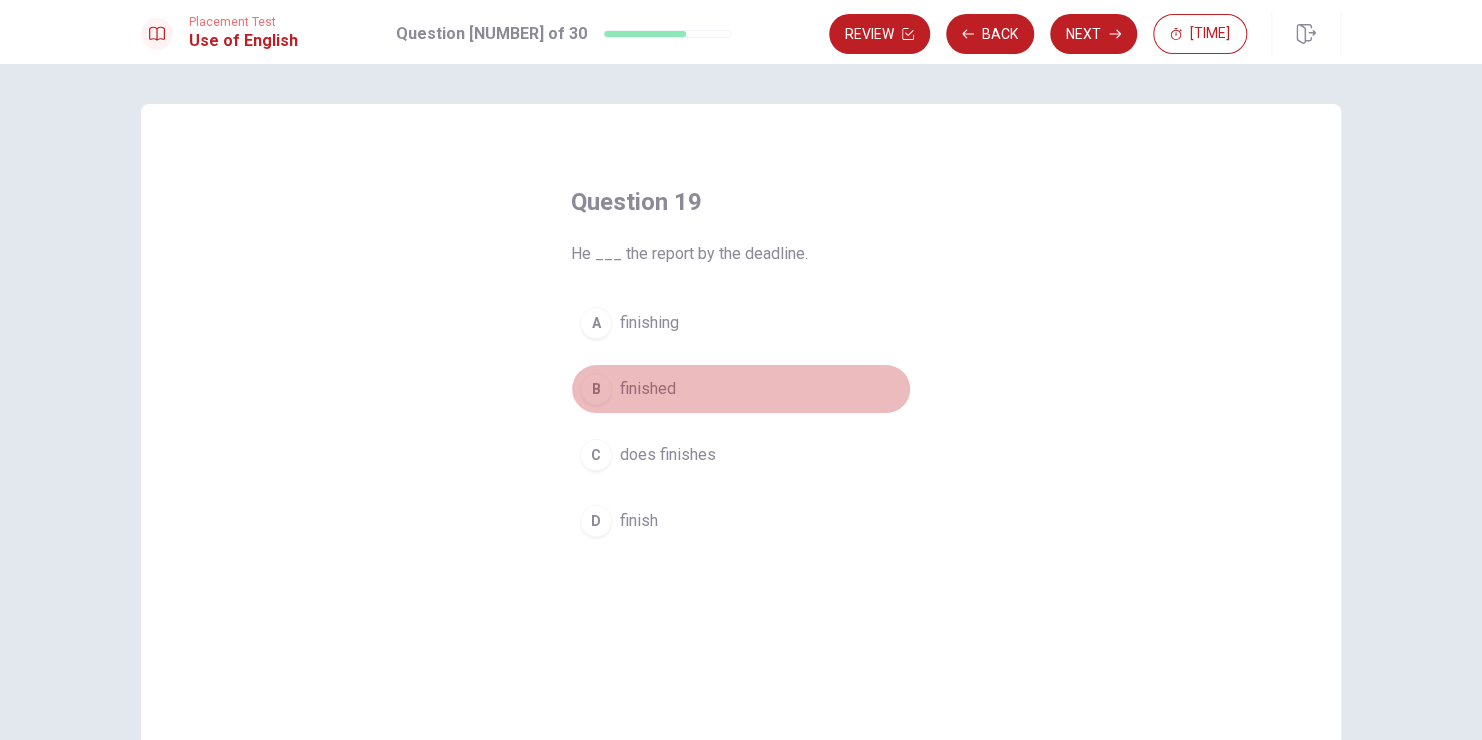 click on "finished" at bounding box center (649, 323) 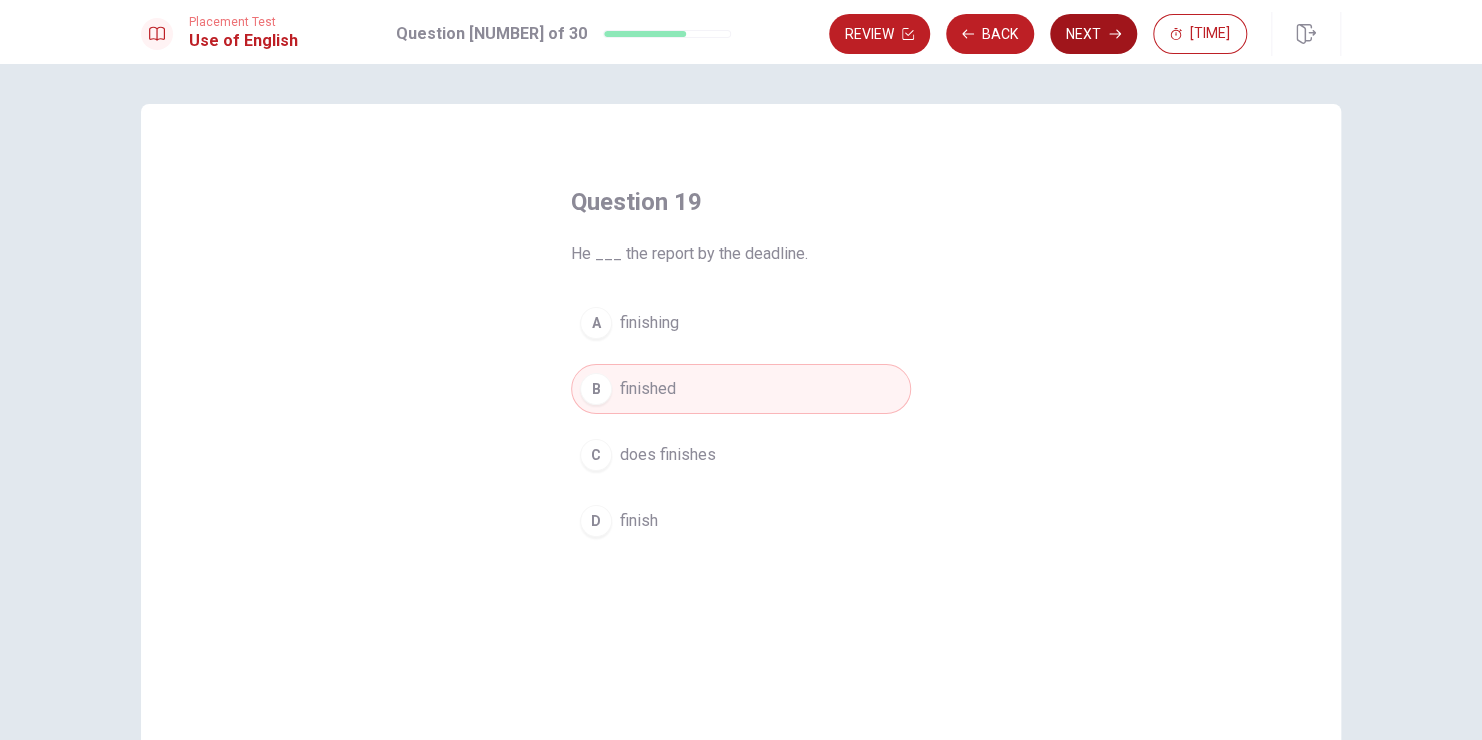 click on "Next" at bounding box center (1093, 34) 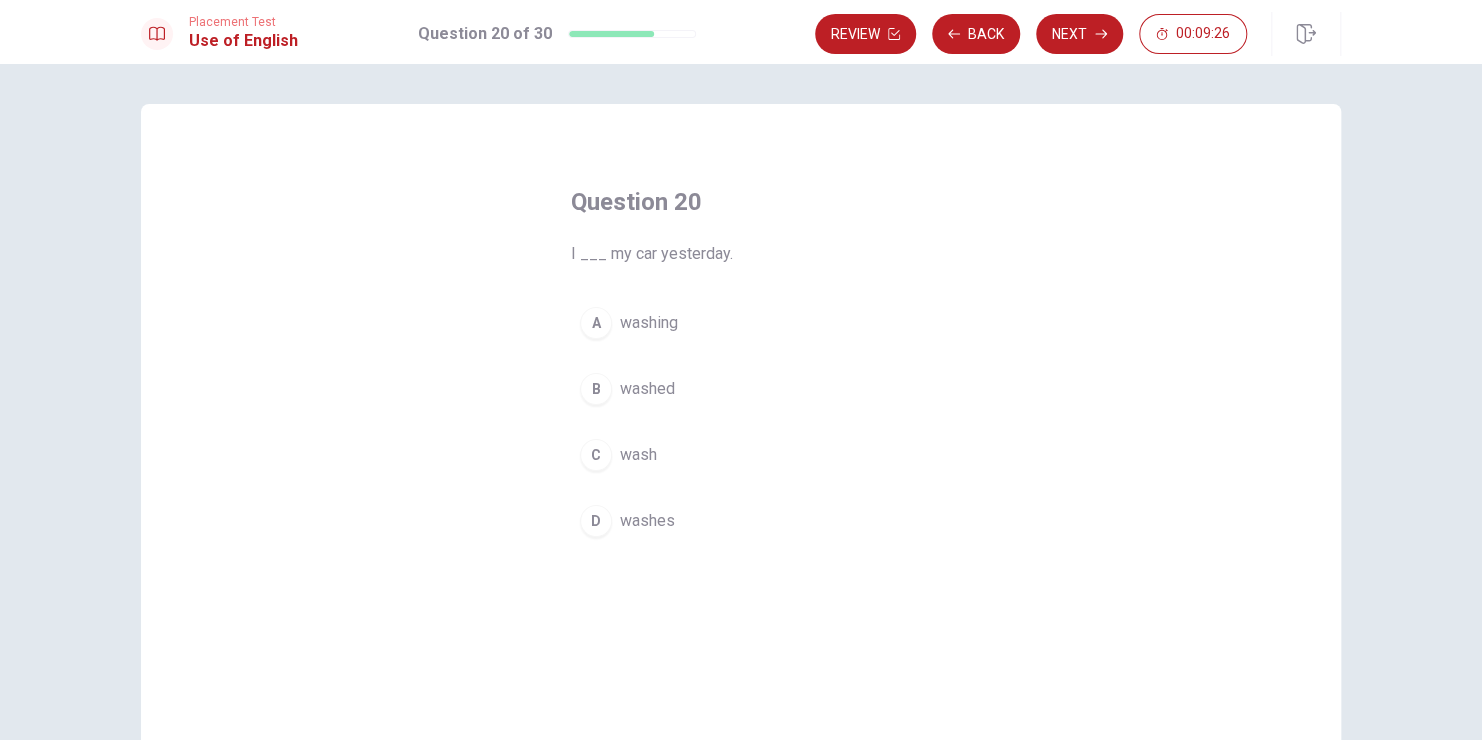 click on "washed" at bounding box center (649, 323) 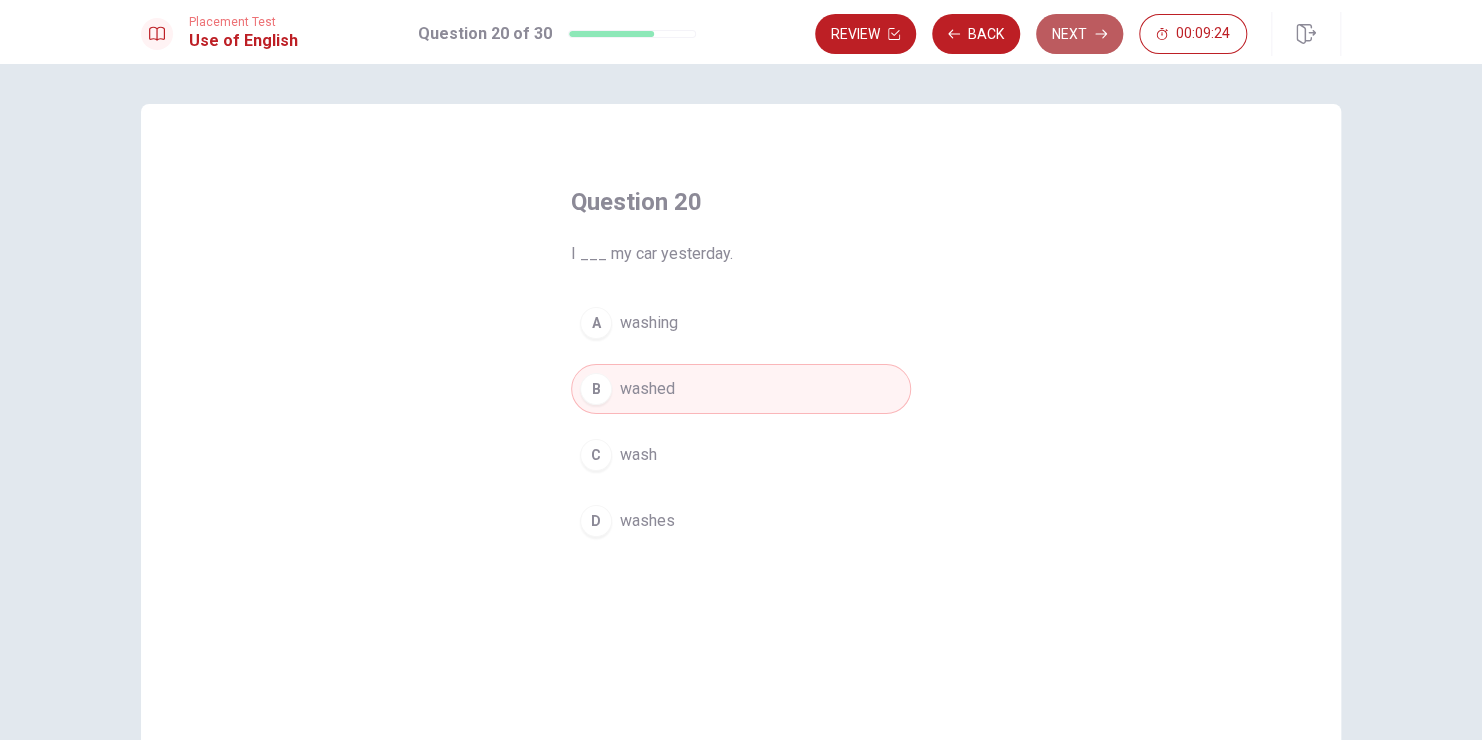 click on "Next" at bounding box center (1079, 34) 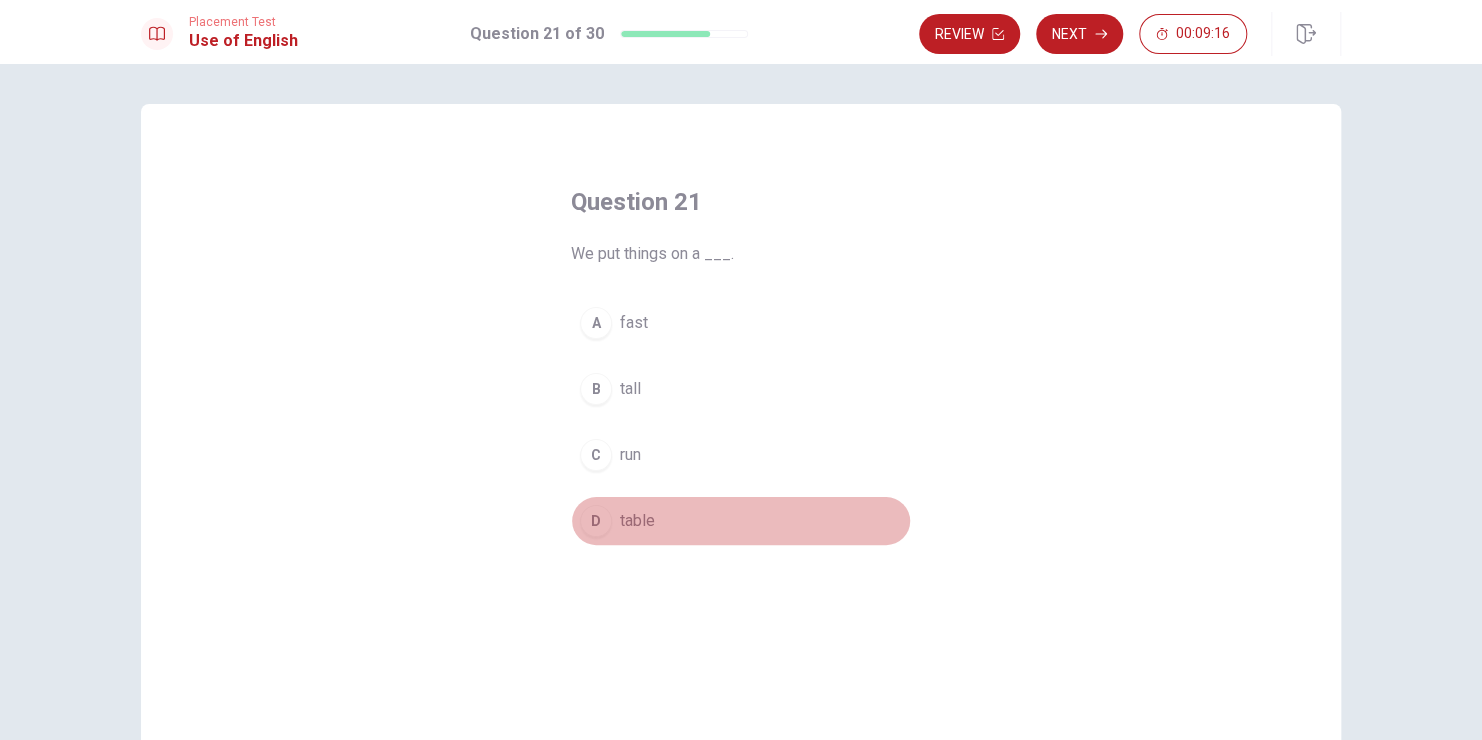 click on "D table" at bounding box center (741, 521) 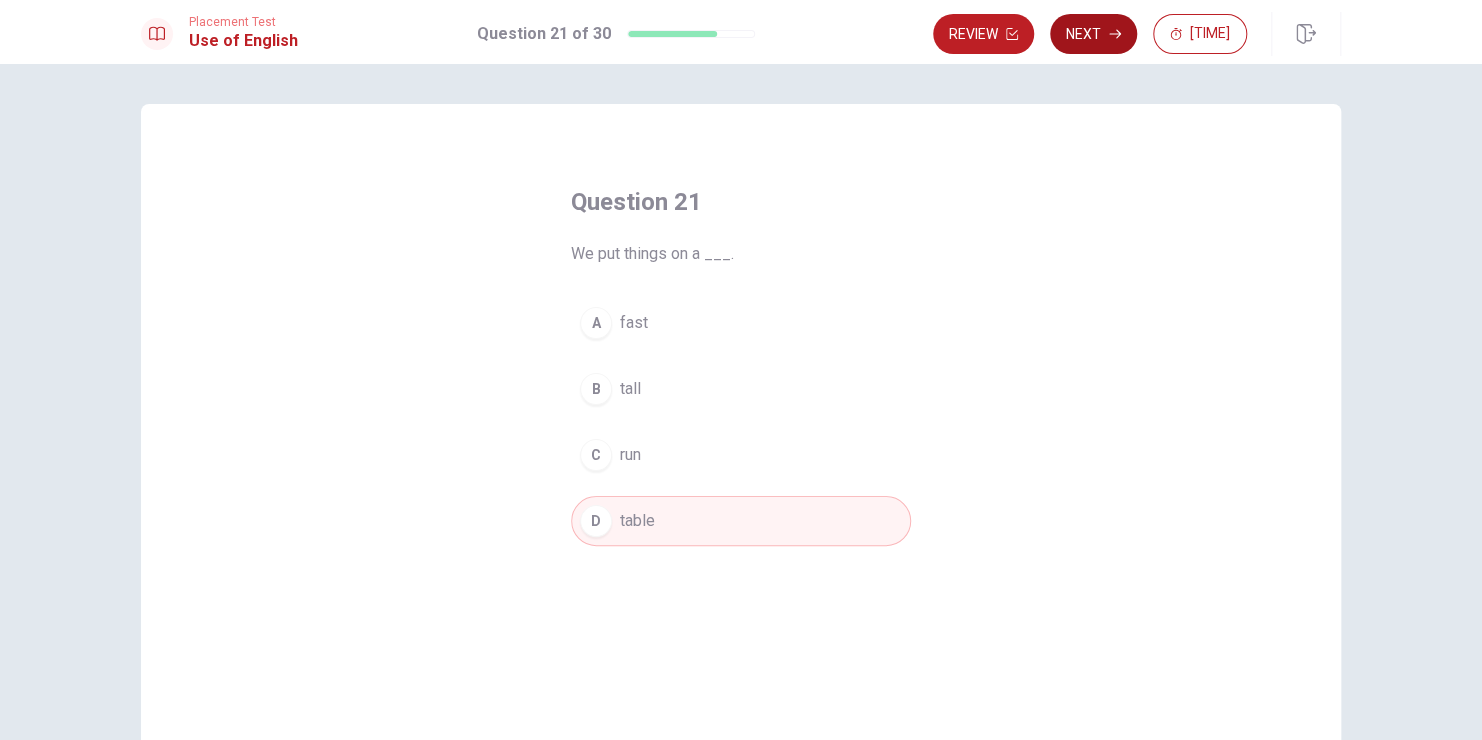 click on "Next" at bounding box center (1093, 34) 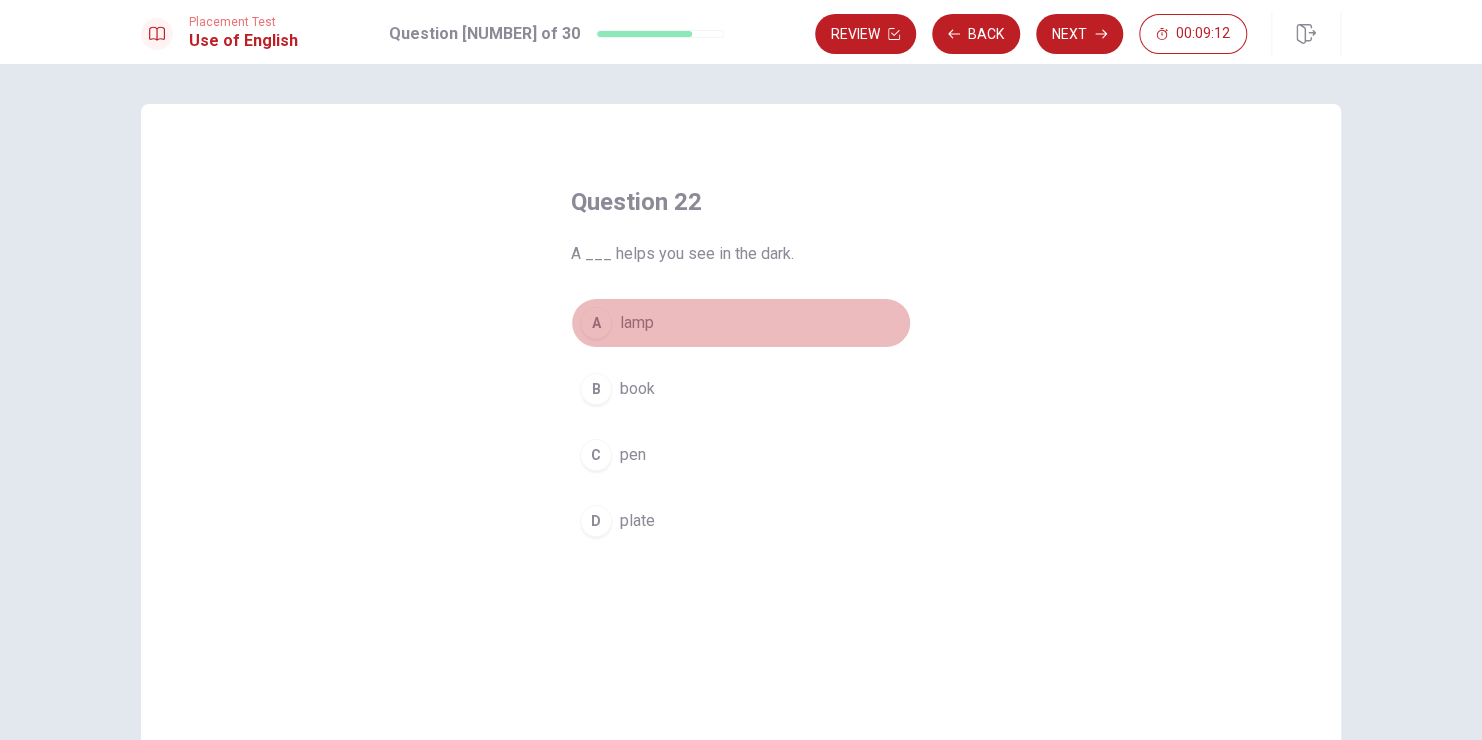 click on "lamp" at bounding box center (637, 323) 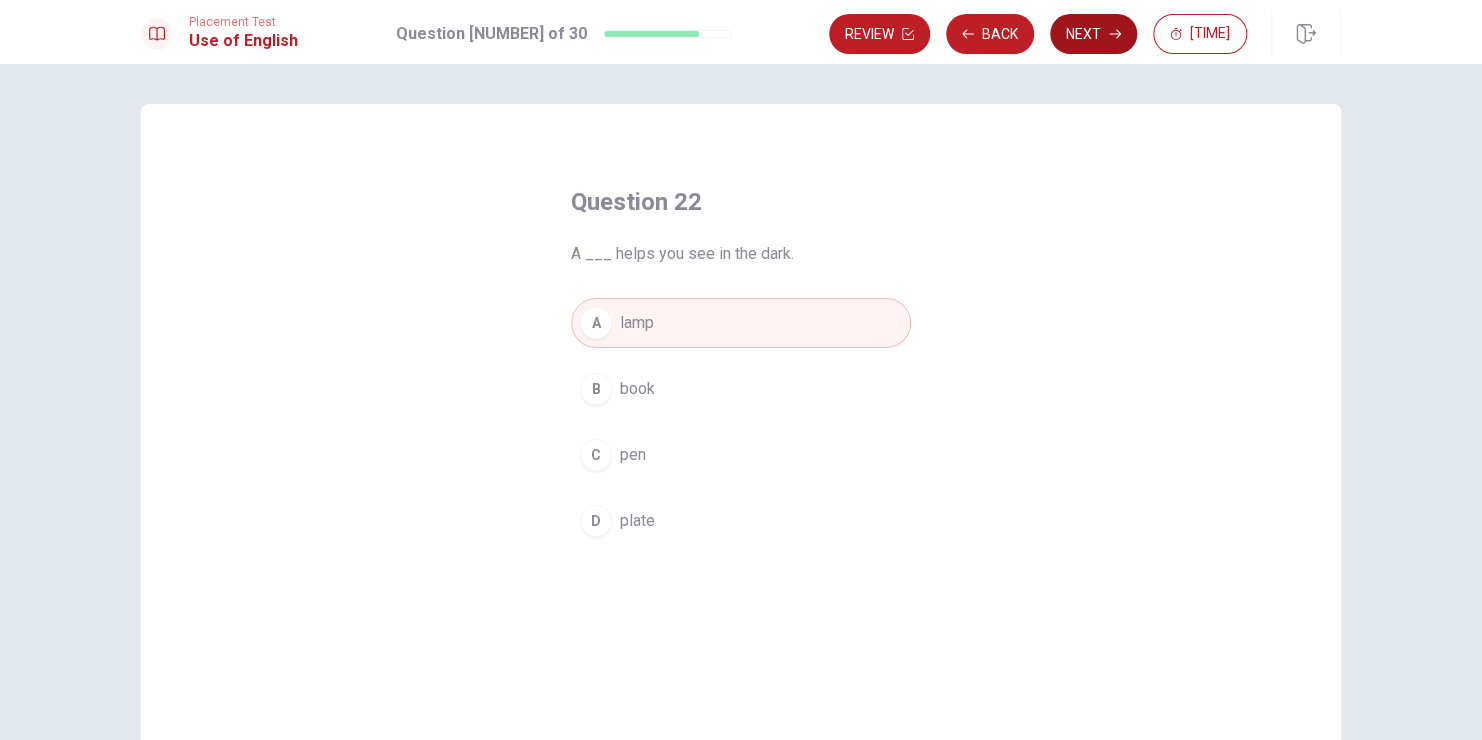 click at bounding box center (908, 34) 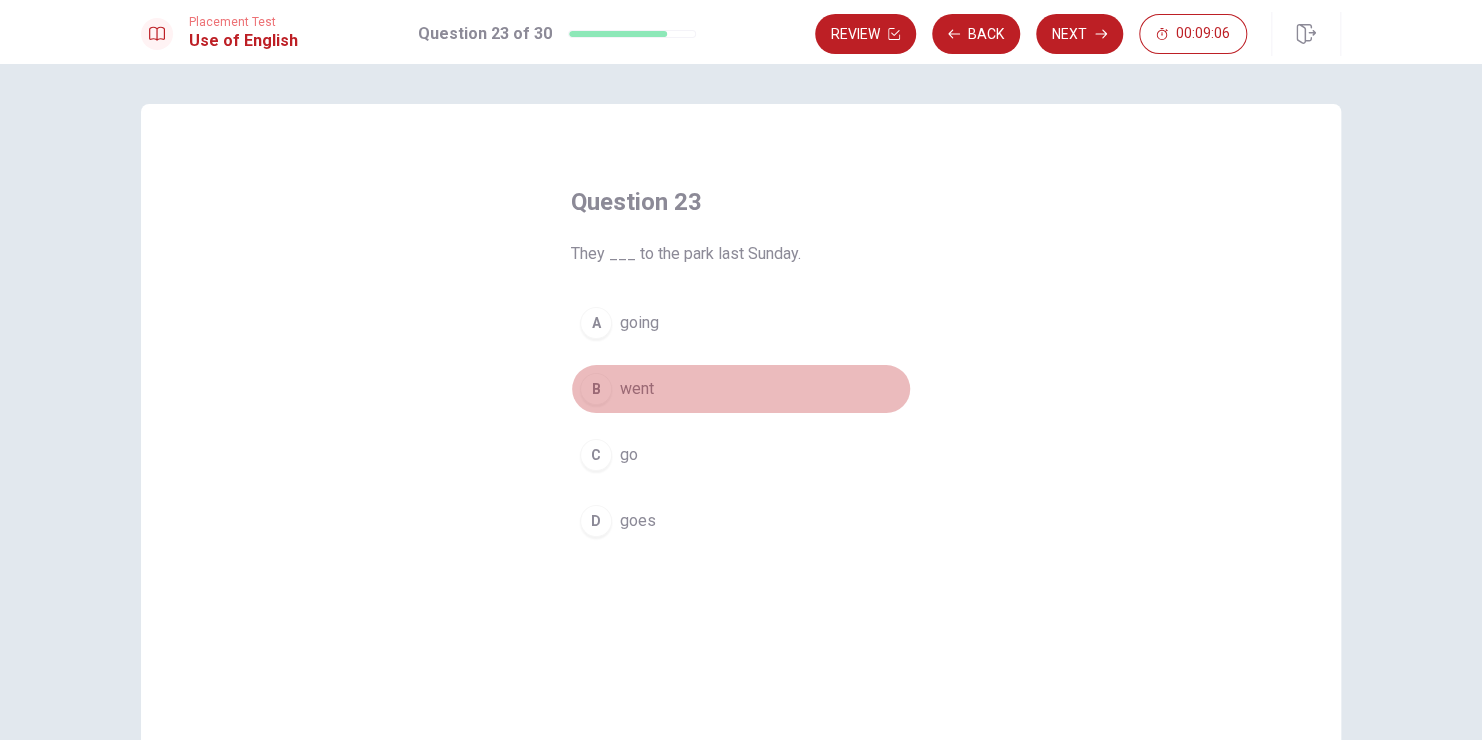 click on "went" at bounding box center (639, 323) 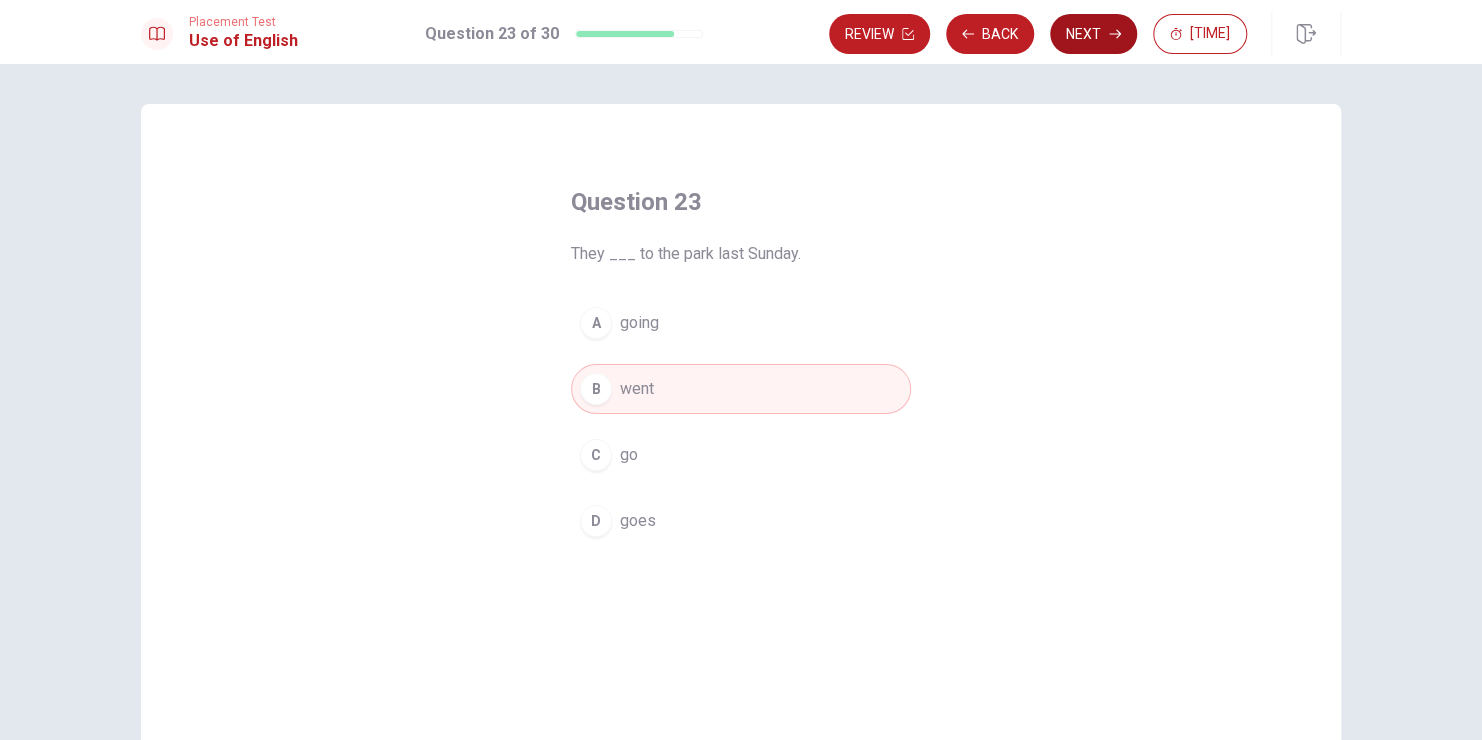click on "Next" at bounding box center (1093, 34) 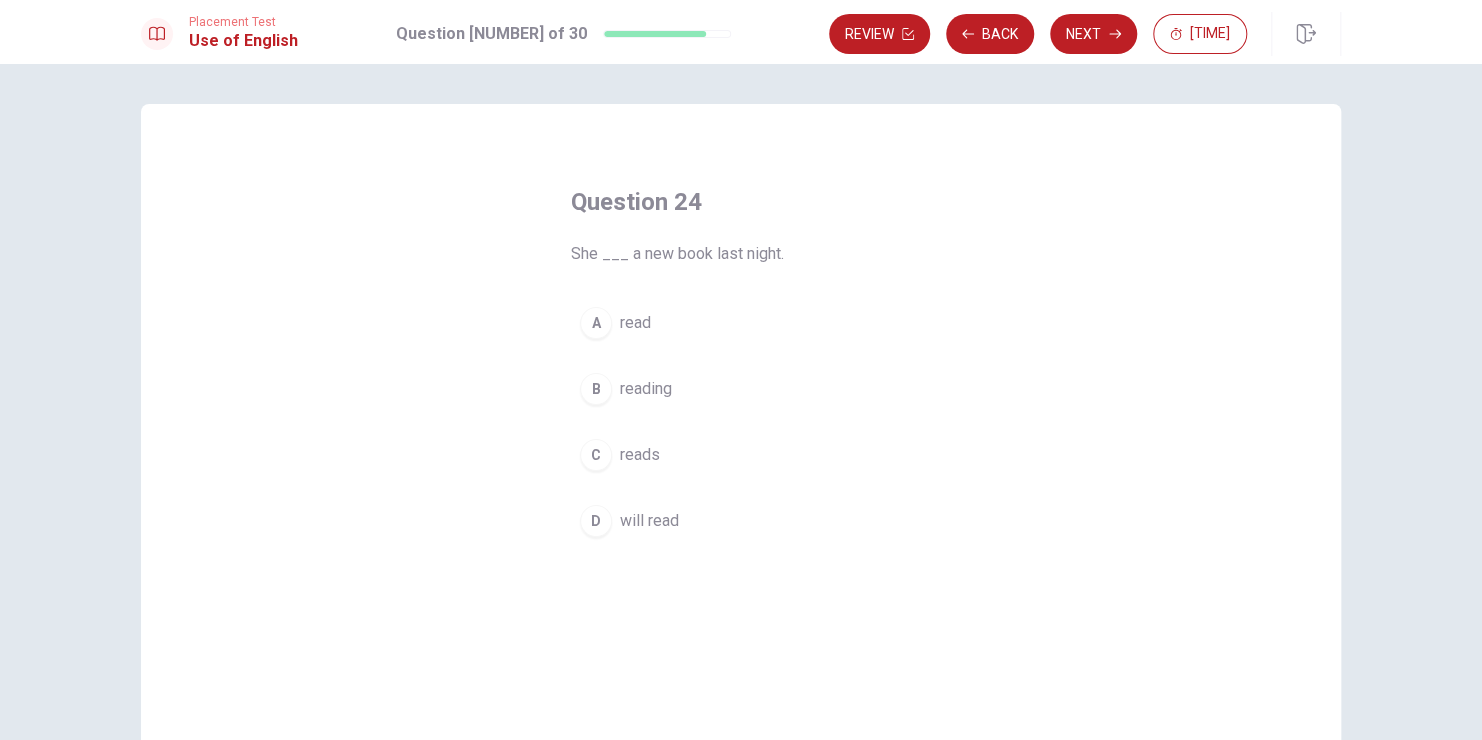 click on "read" at bounding box center (635, 323) 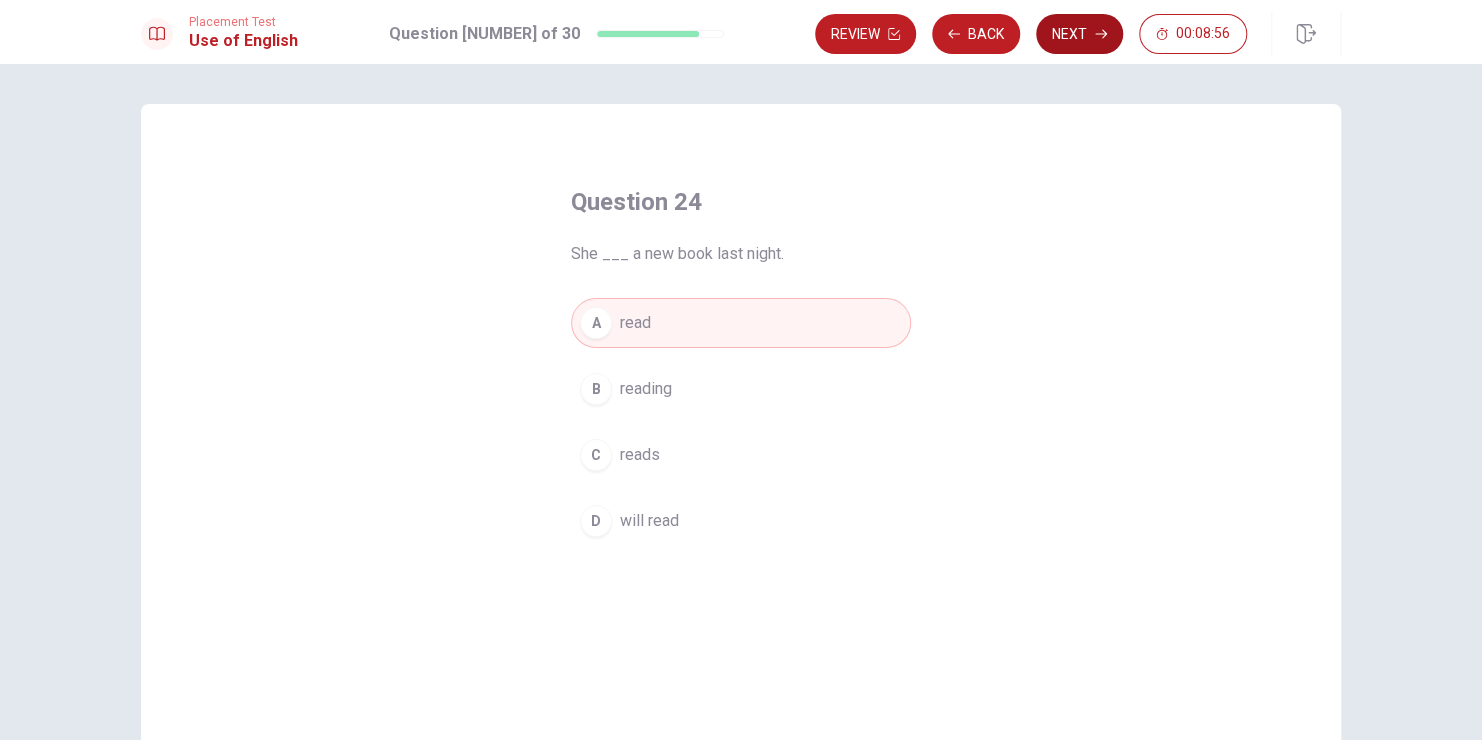 click on "Next" at bounding box center (1079, 34) 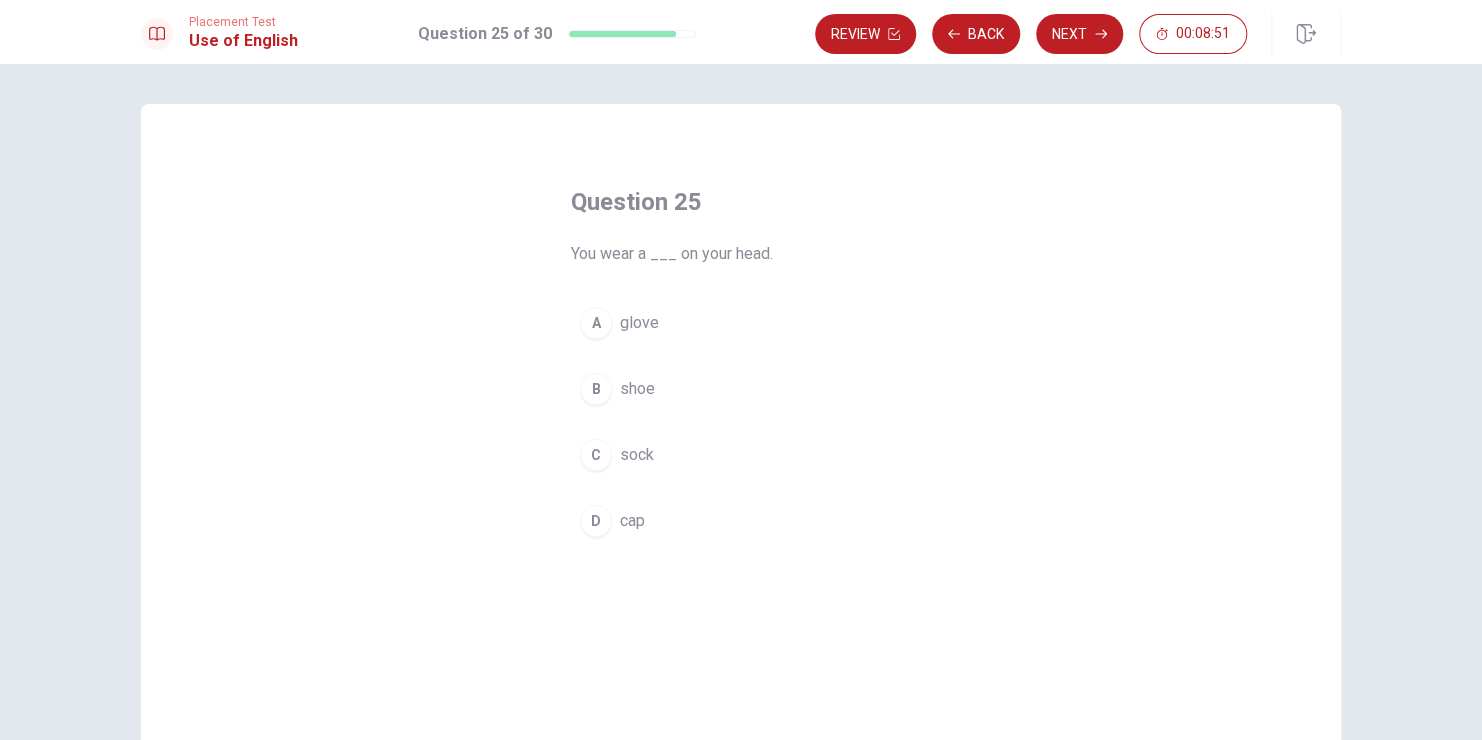 click on "cap" at bounding box center [639, 323] 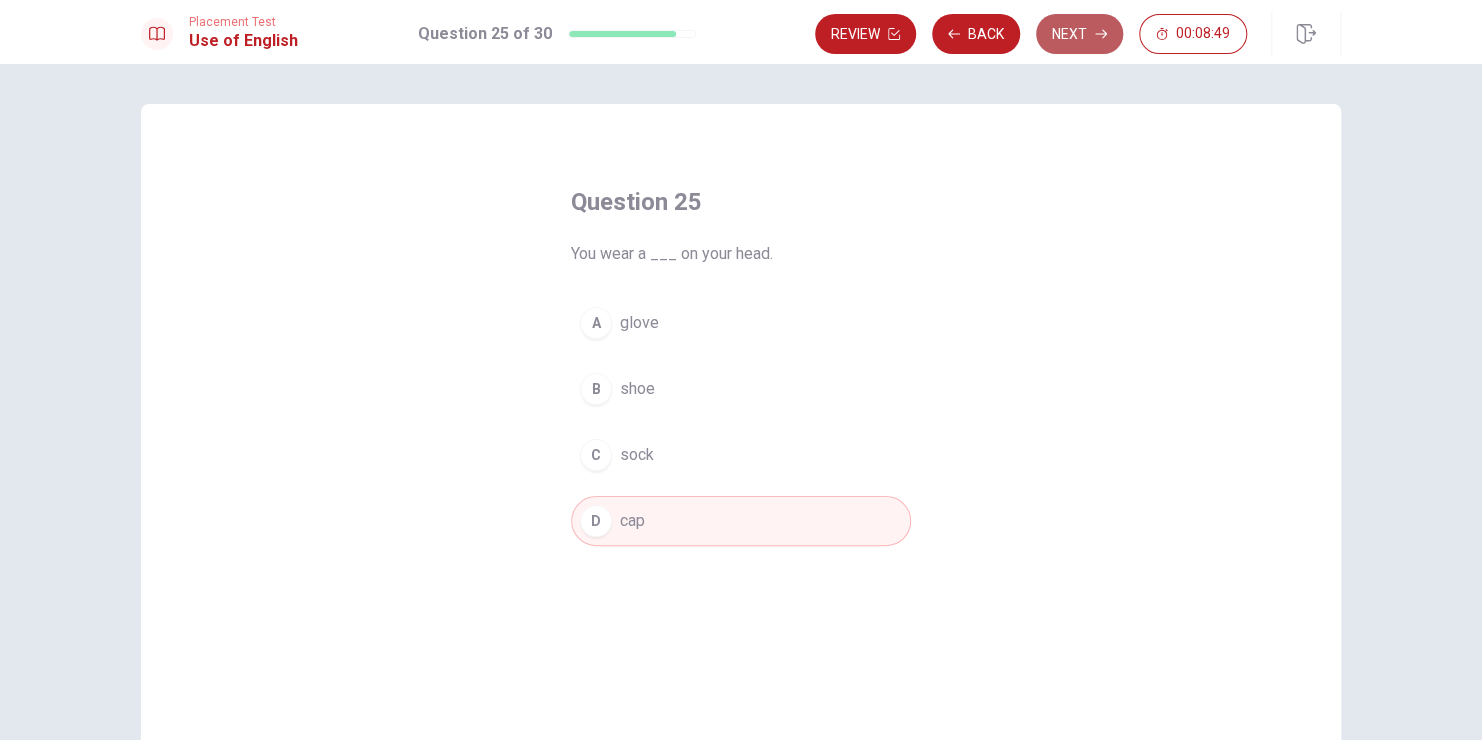 click on "Next" at bounding box center [1079, 34] 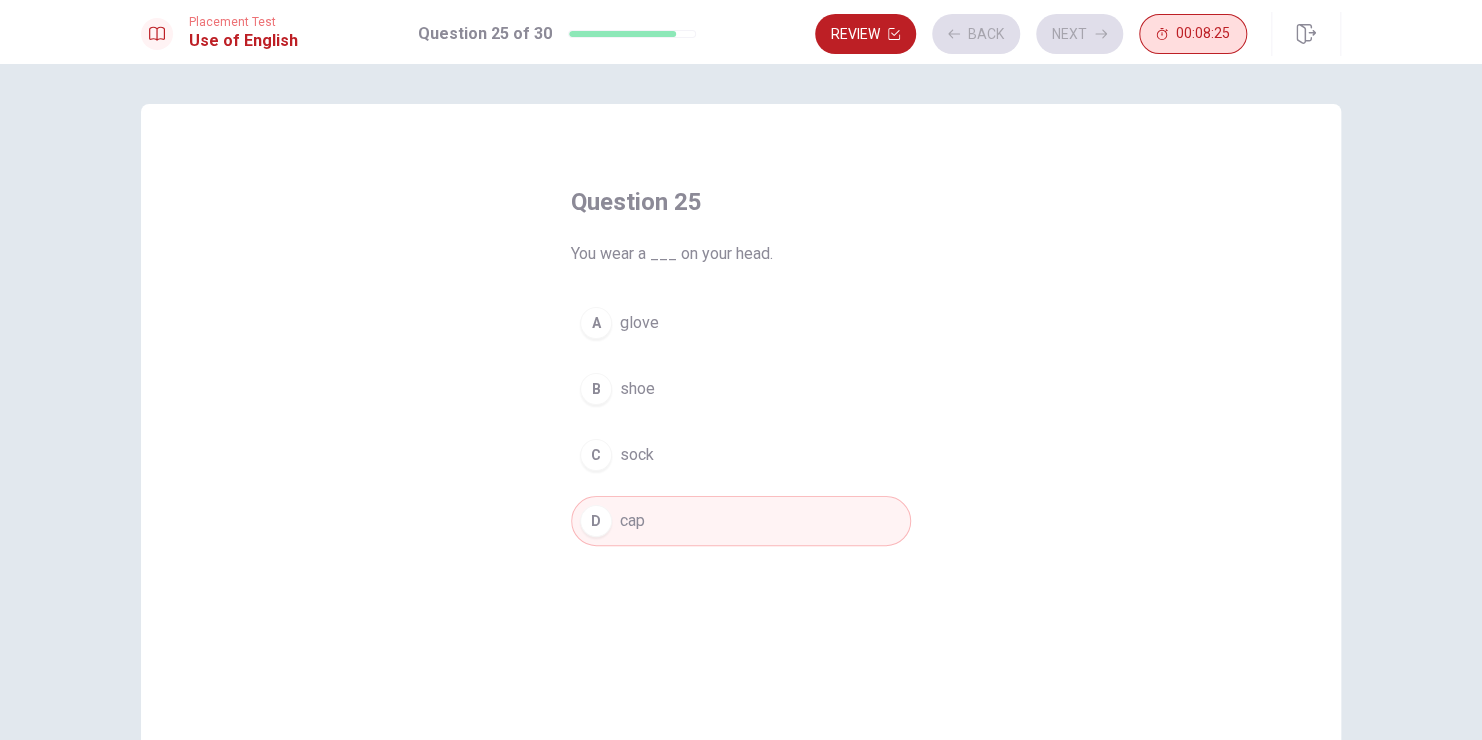 click on "00:08:25" at bounding box center [1193, 34] 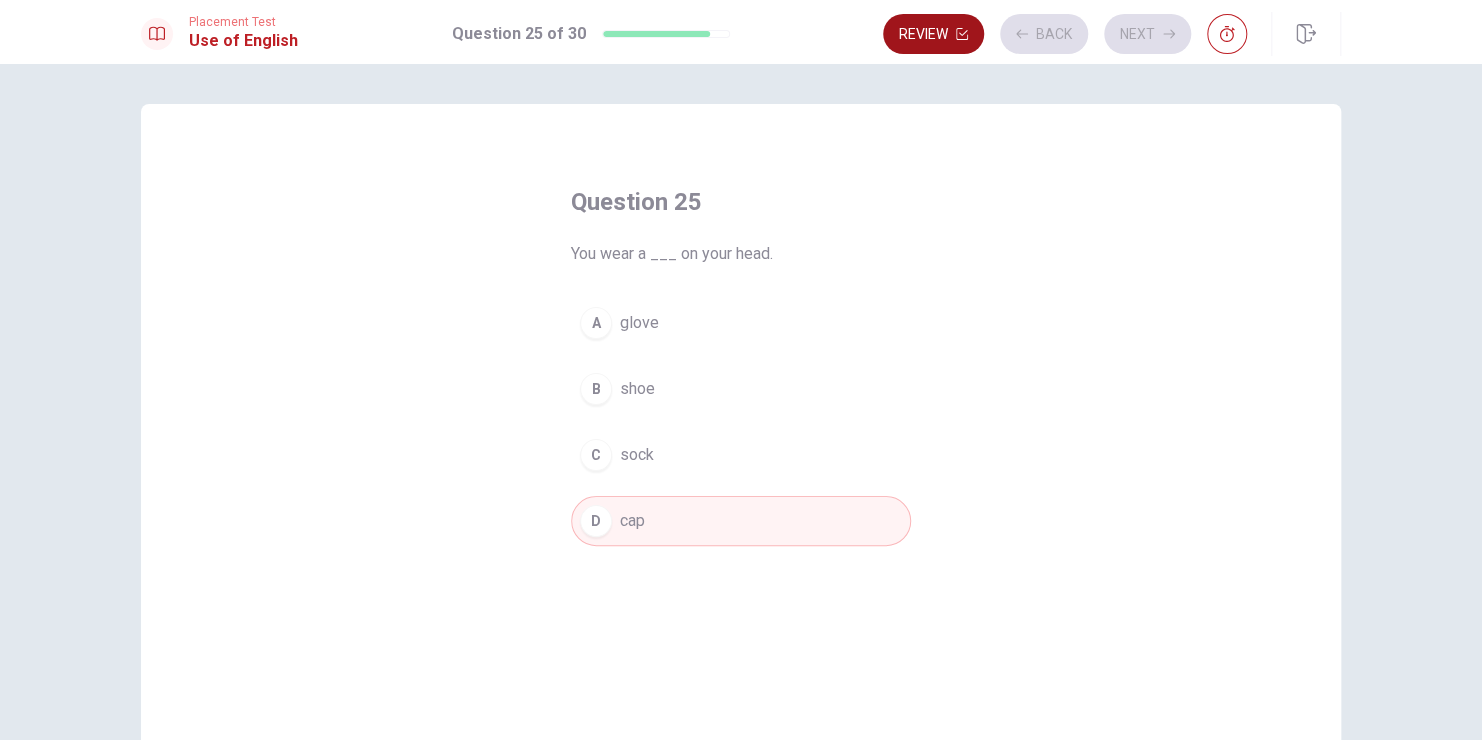 click on "Review" at bounding box center (933, 34) 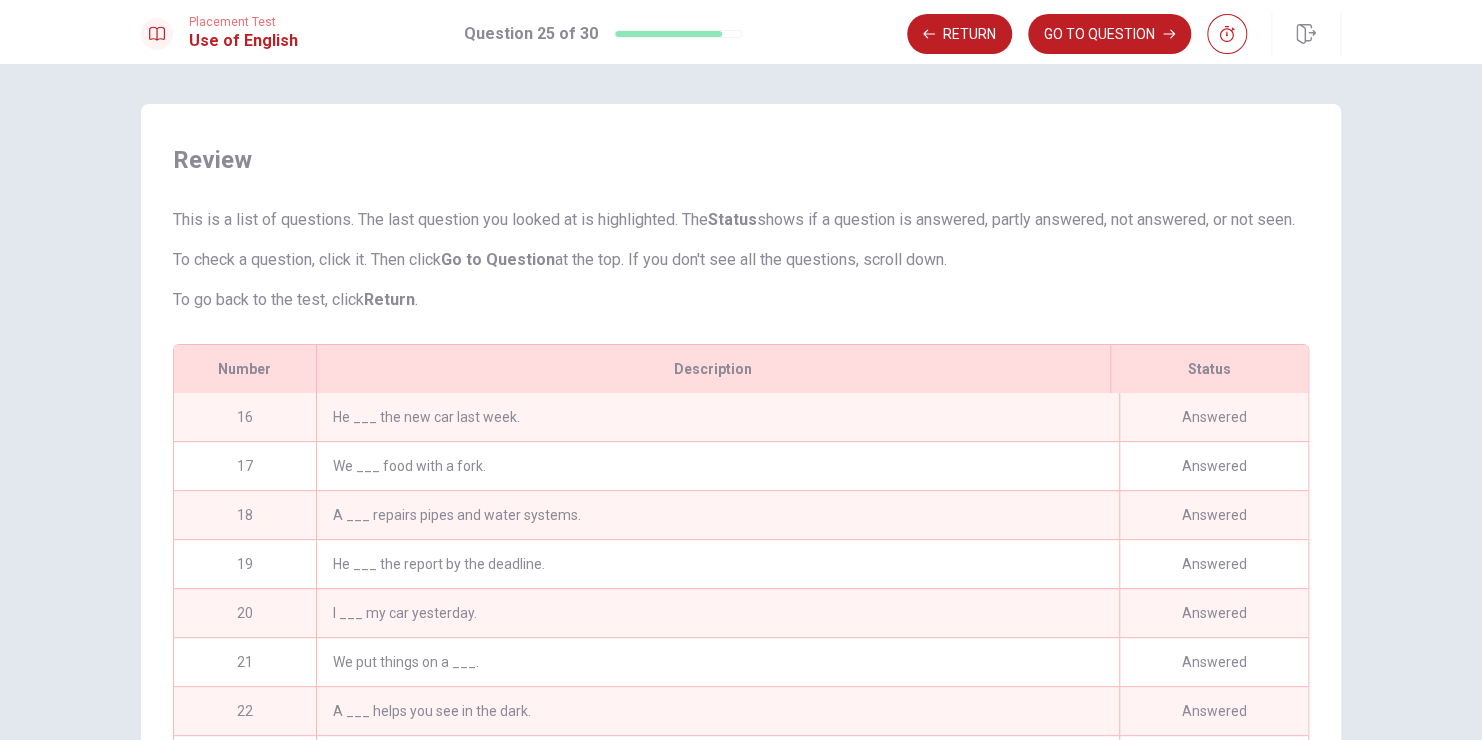 scroll, scrollTop: 202, scrollLeft: 0, axis: vertical 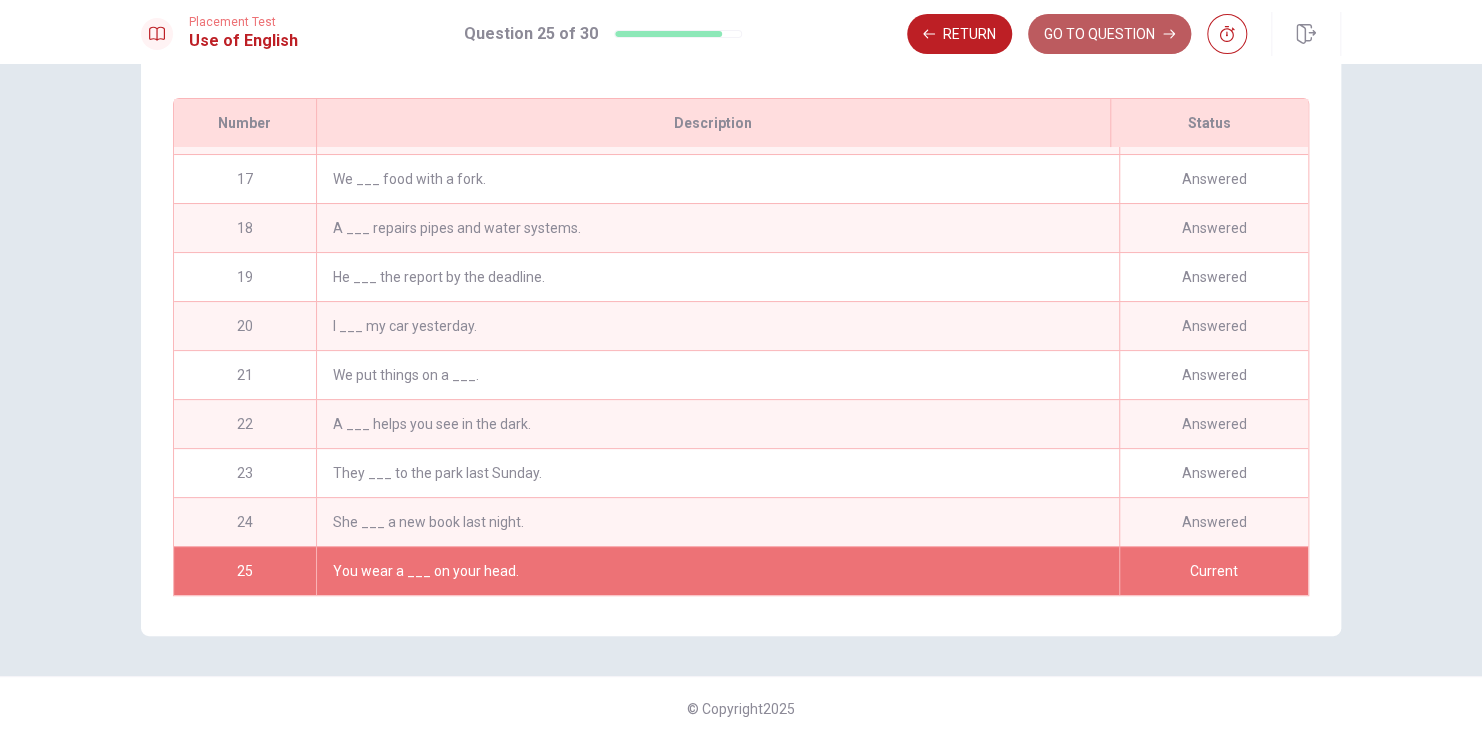 click on "GO TO QUESTION" at bounding box center (1109, 34) 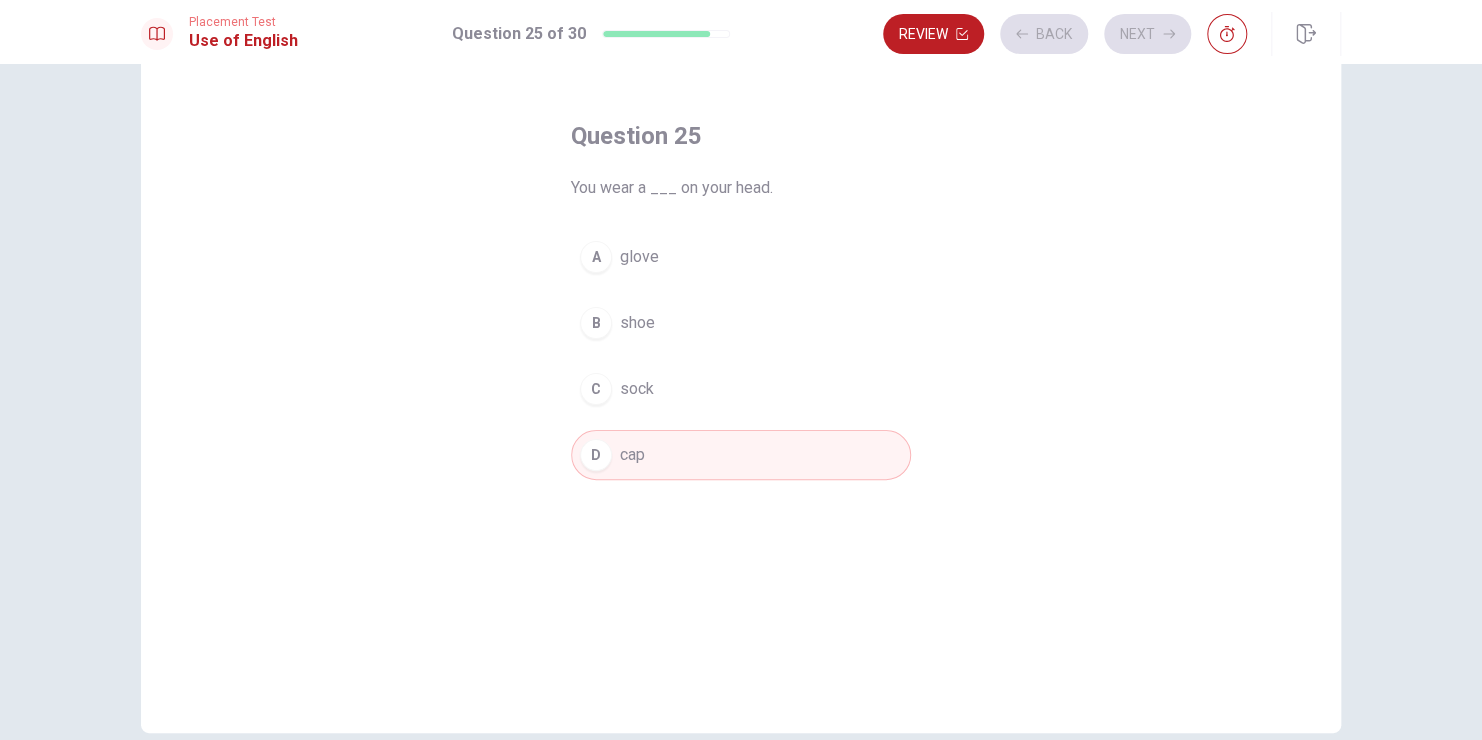 scroll, scrollTop: 60, scrollLeft: 0, axis: vertical 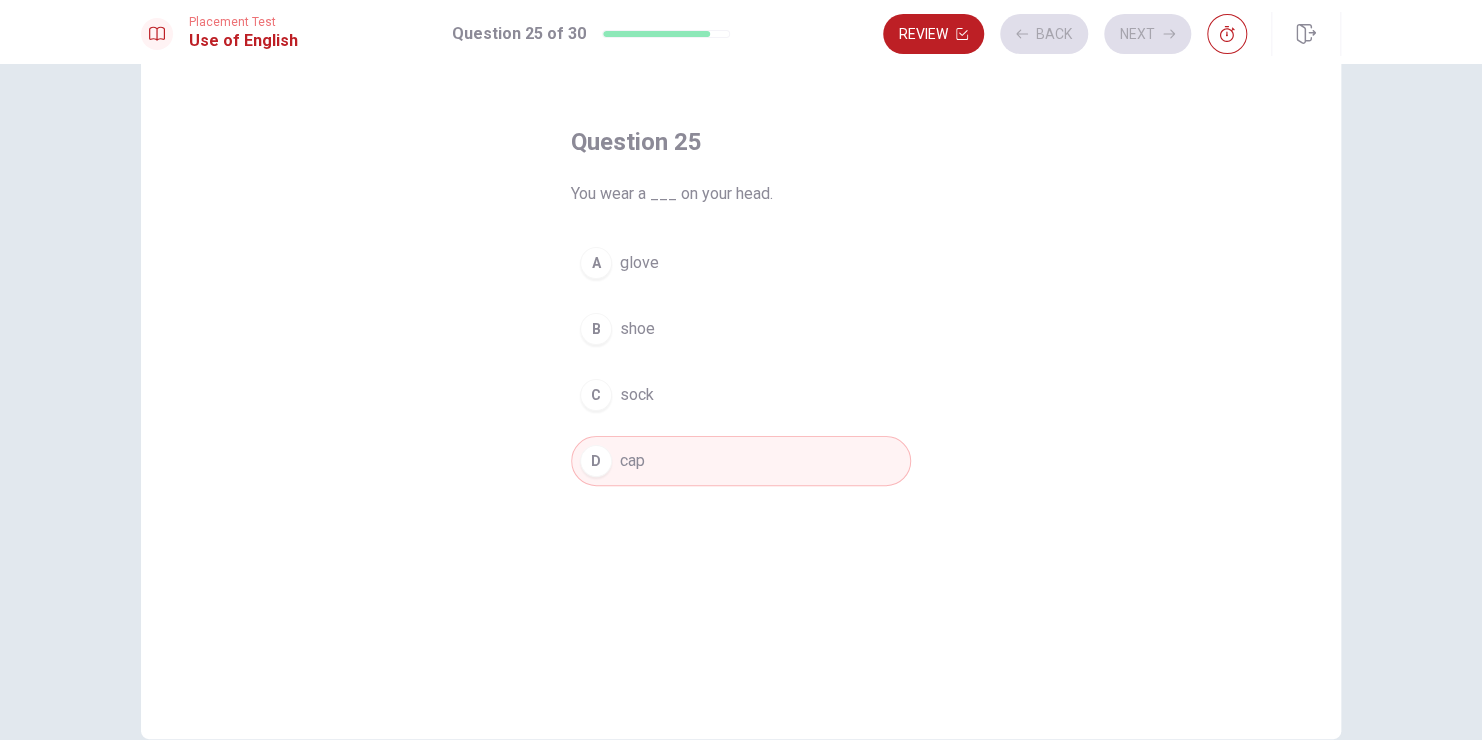 click on "D cap" at bounding box center (741, 461) 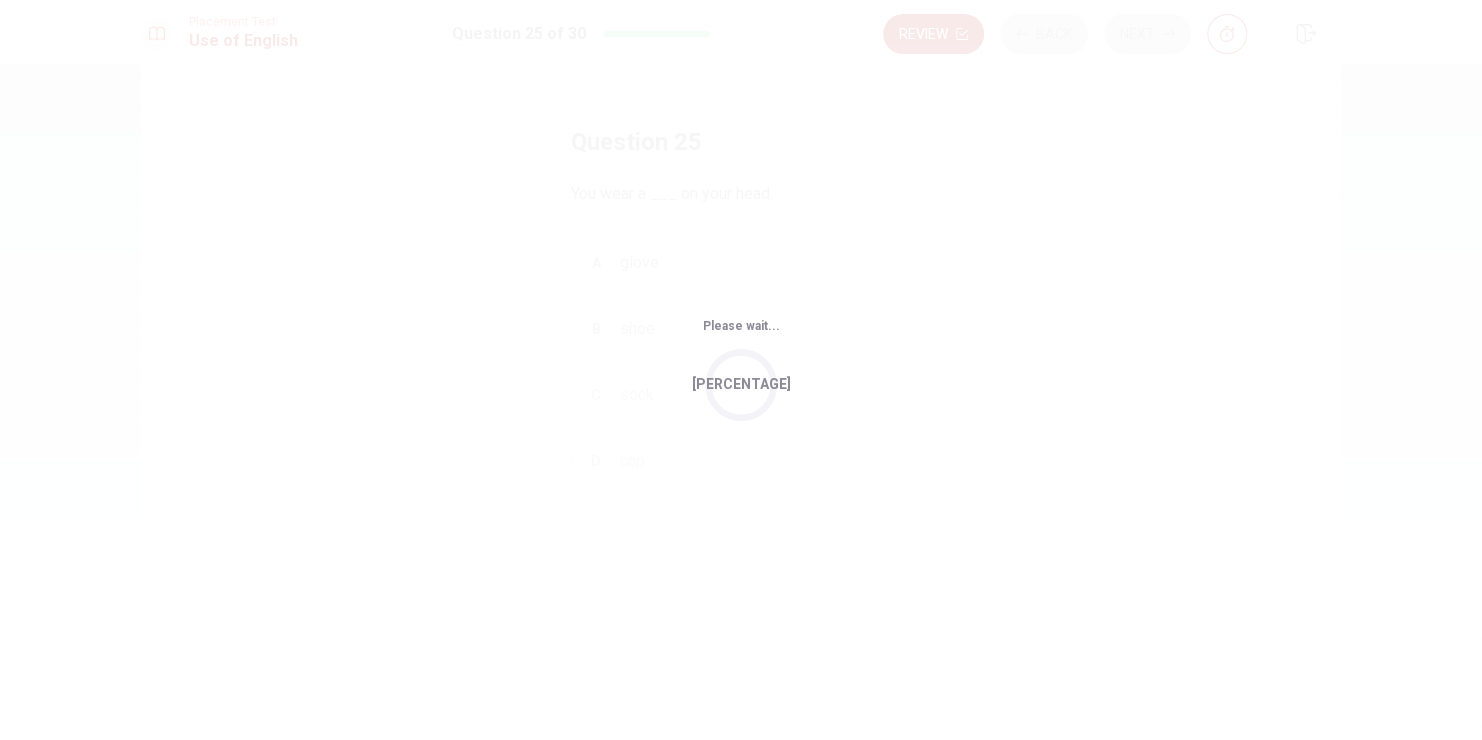 click on "Please wait... [PERCENTAGE]" at bounding box center [741, 370] 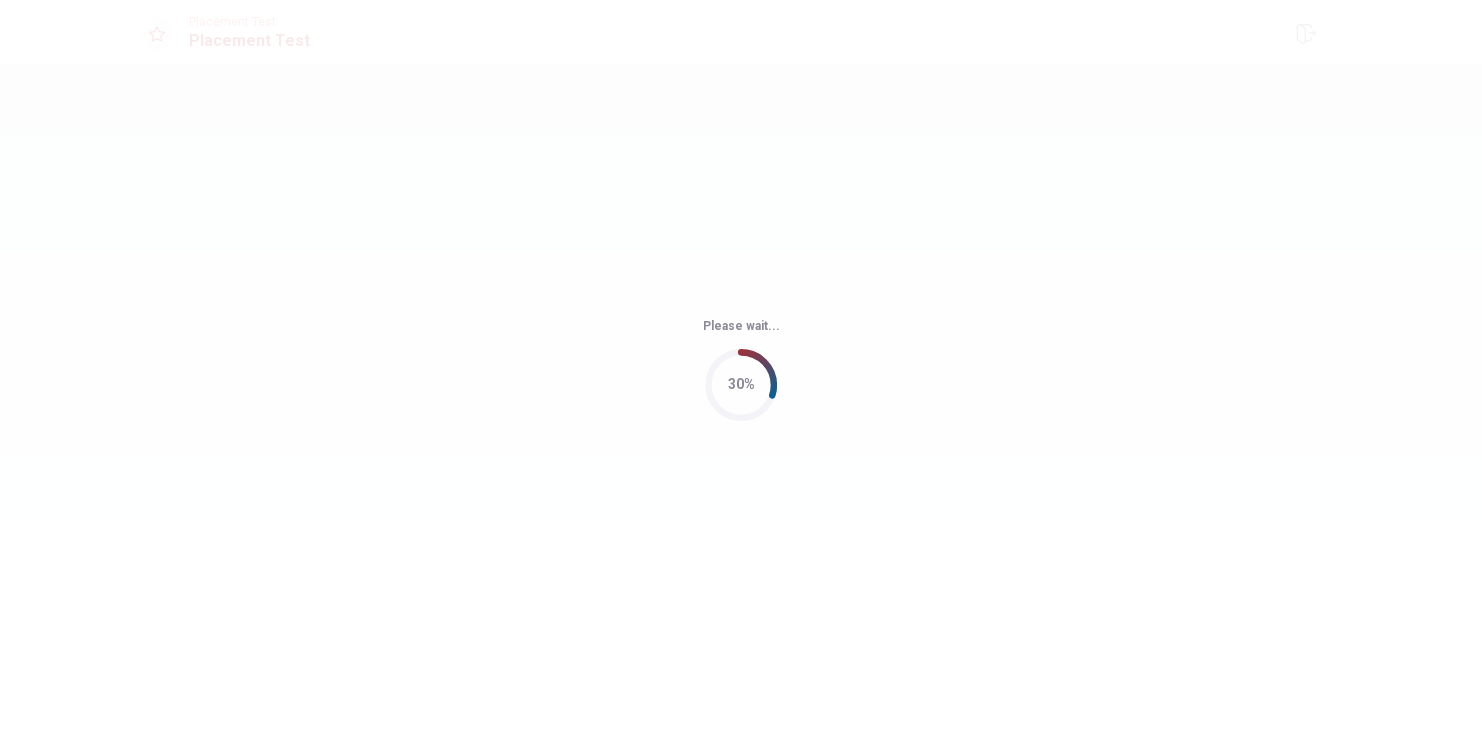 scroll, scrollTop: 0, scrollLeft: 0, axis: both 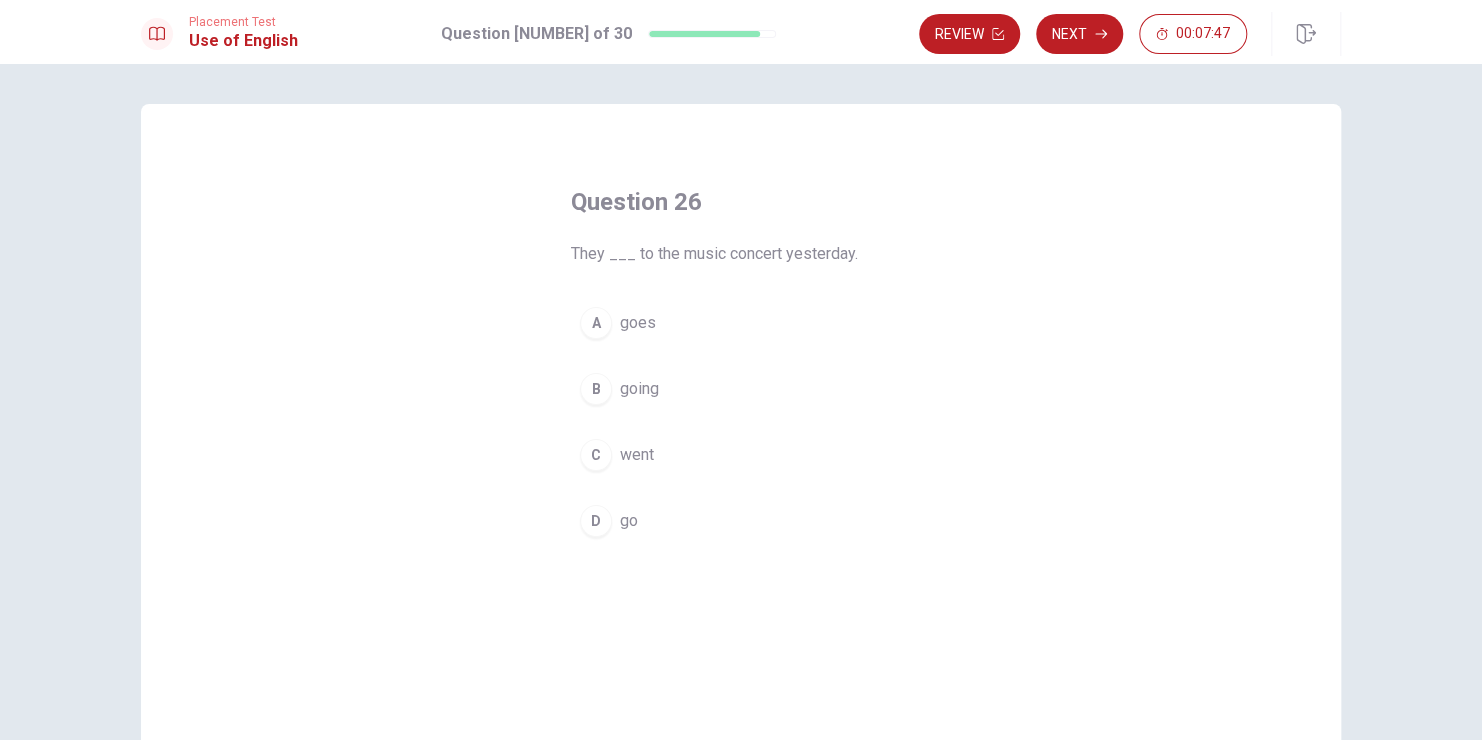 click on "went" at bounding box center (638, 323) 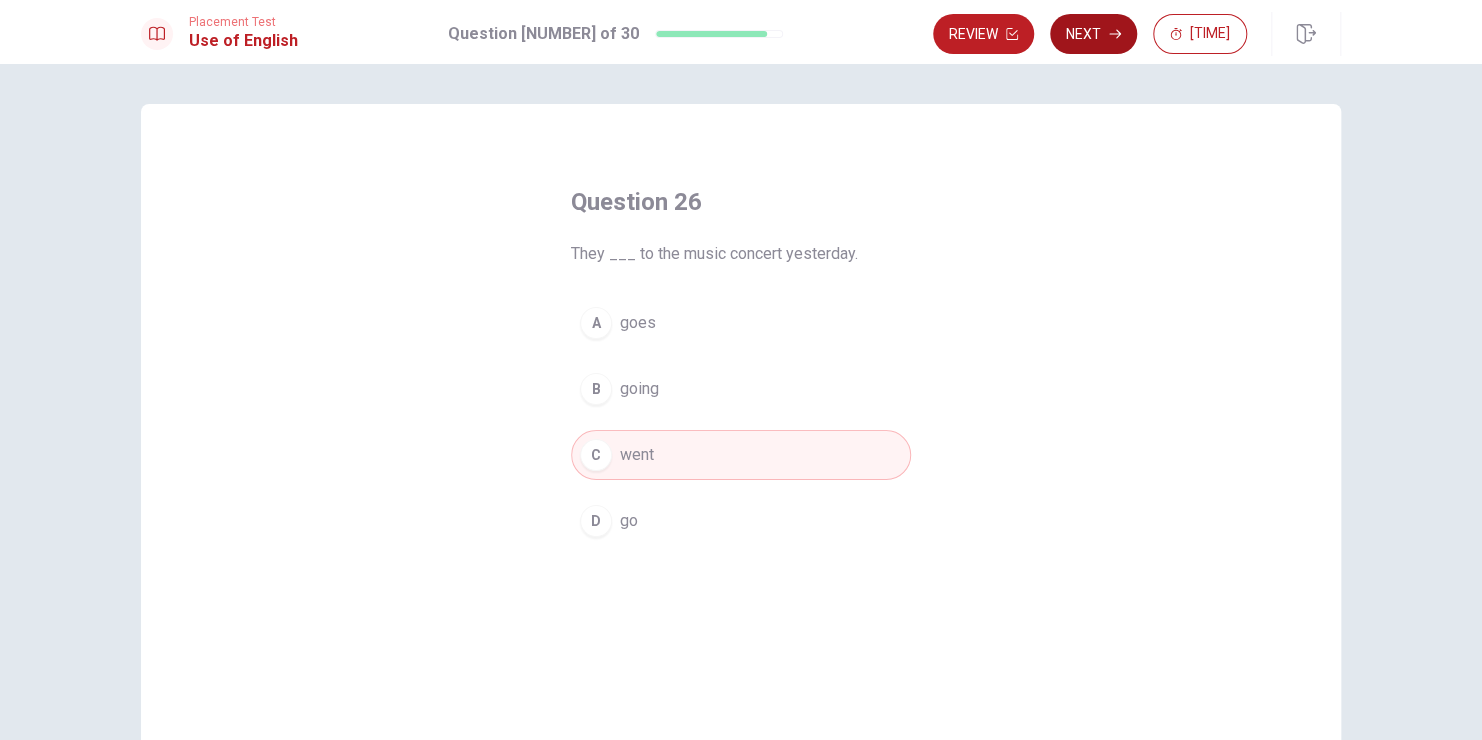 click on "Next" at bounding box center (1093, 34) 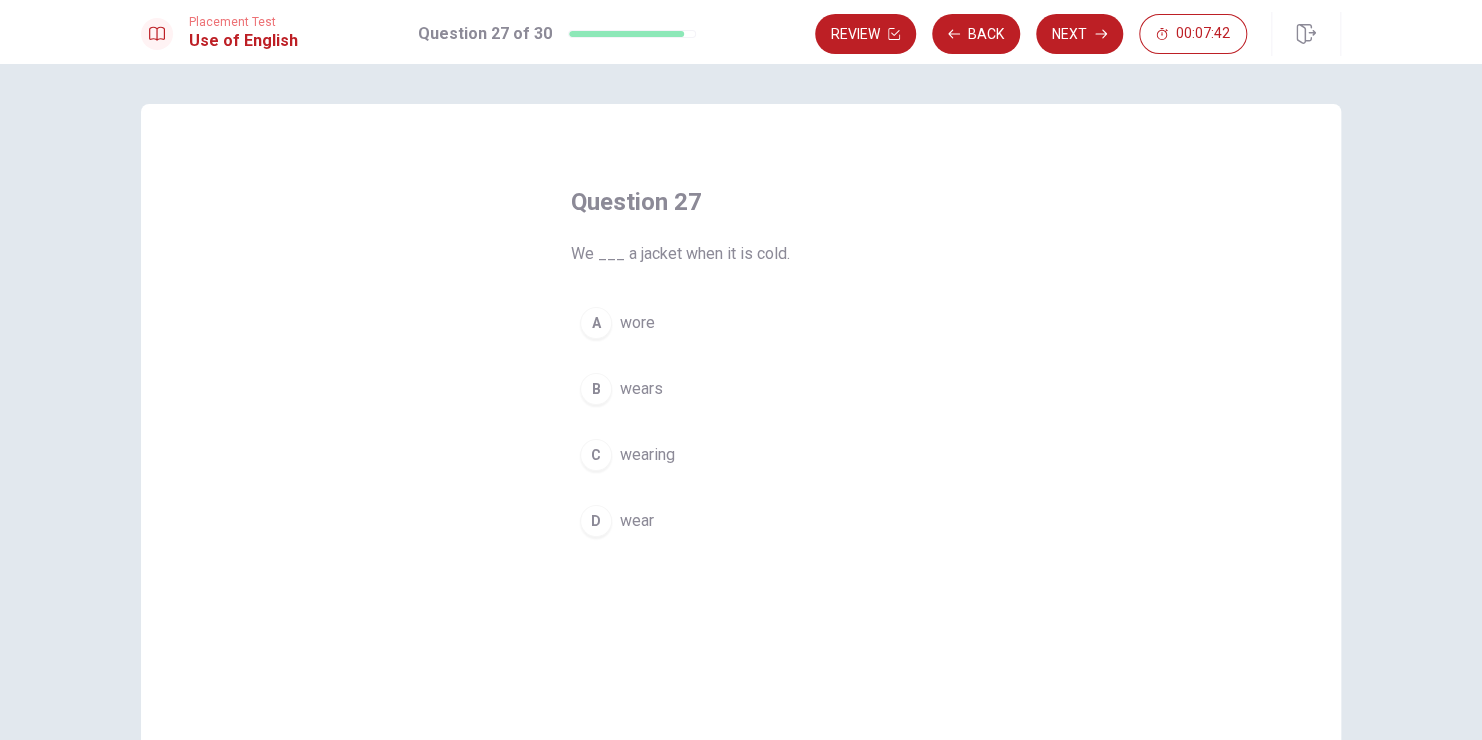 click on "wear" at bounding box center (637, 323) 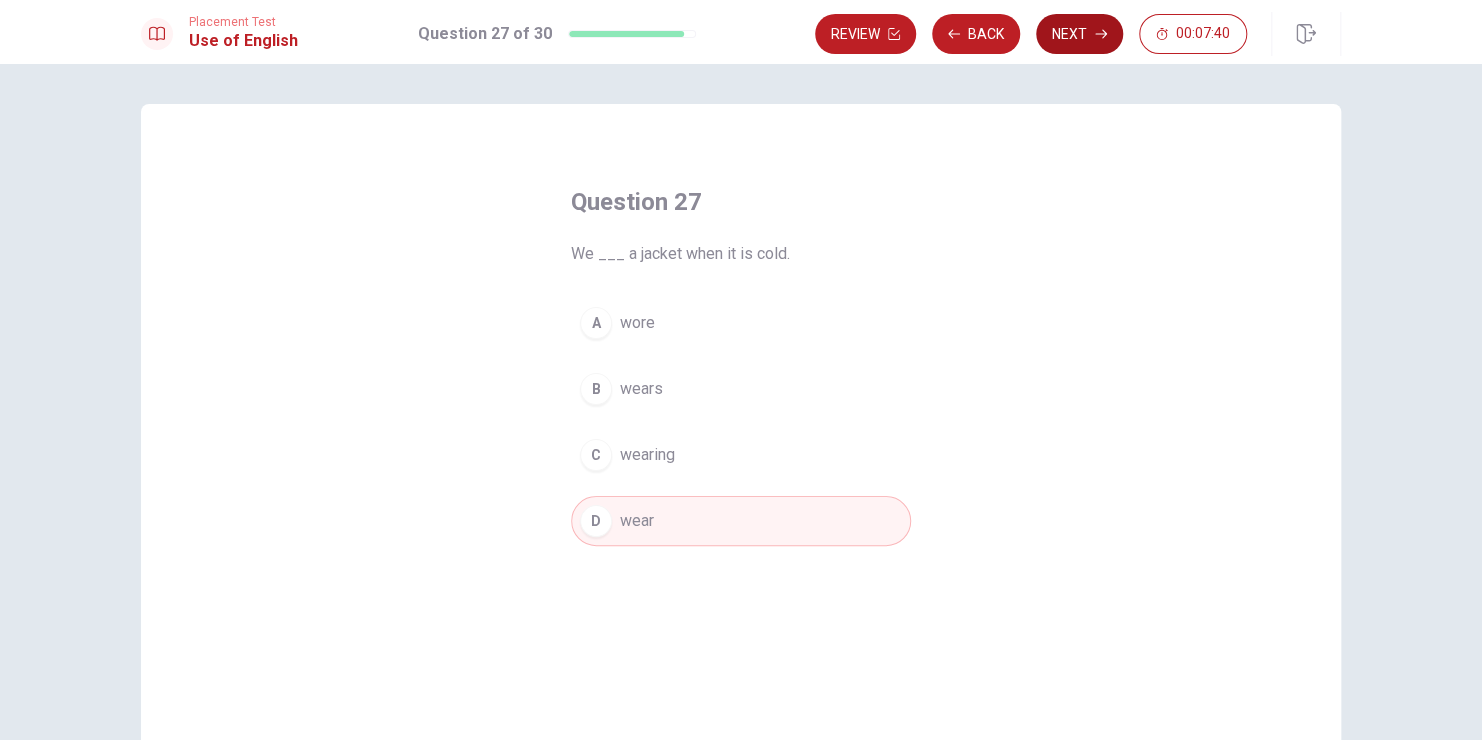 click on "Next" at bounding box center [1079, 34] 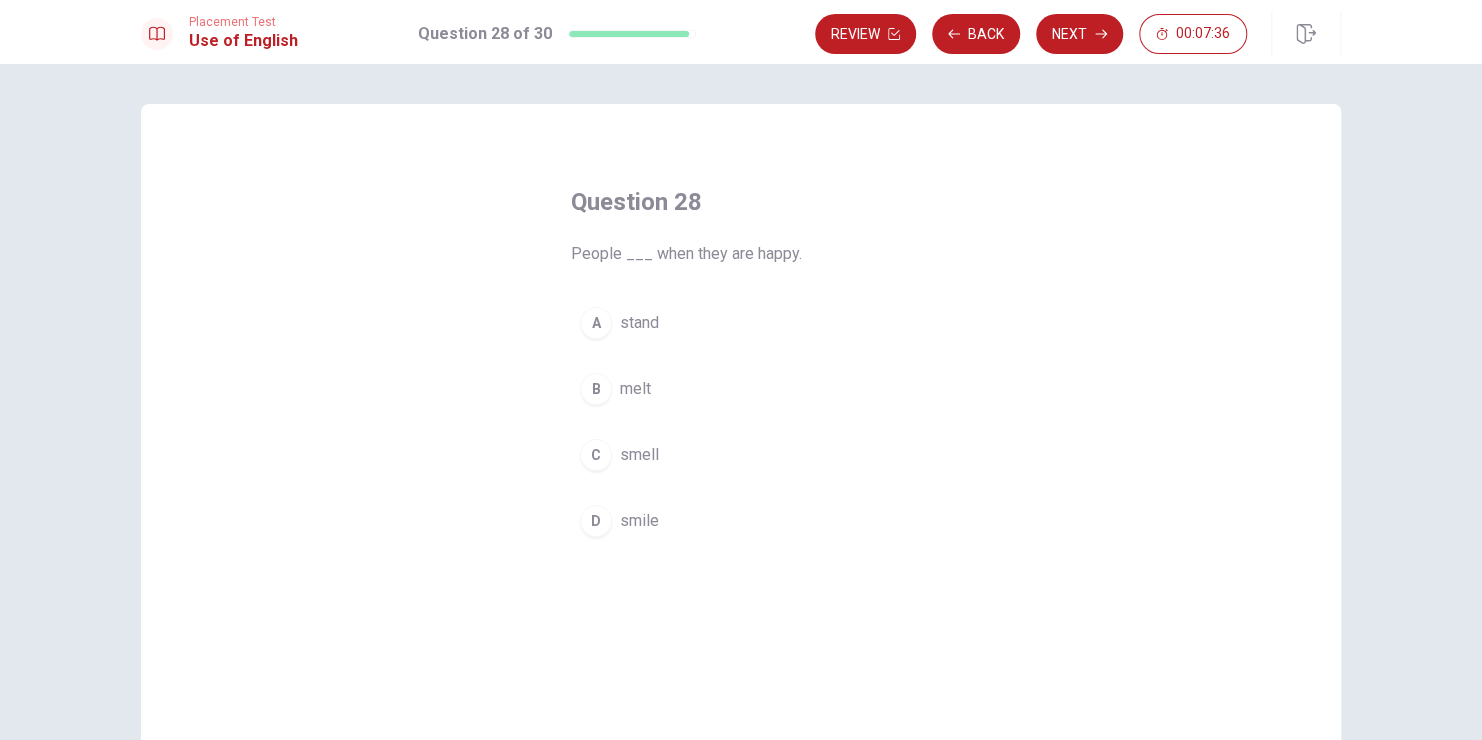 click on "smile" at bounding box center [639, 323] 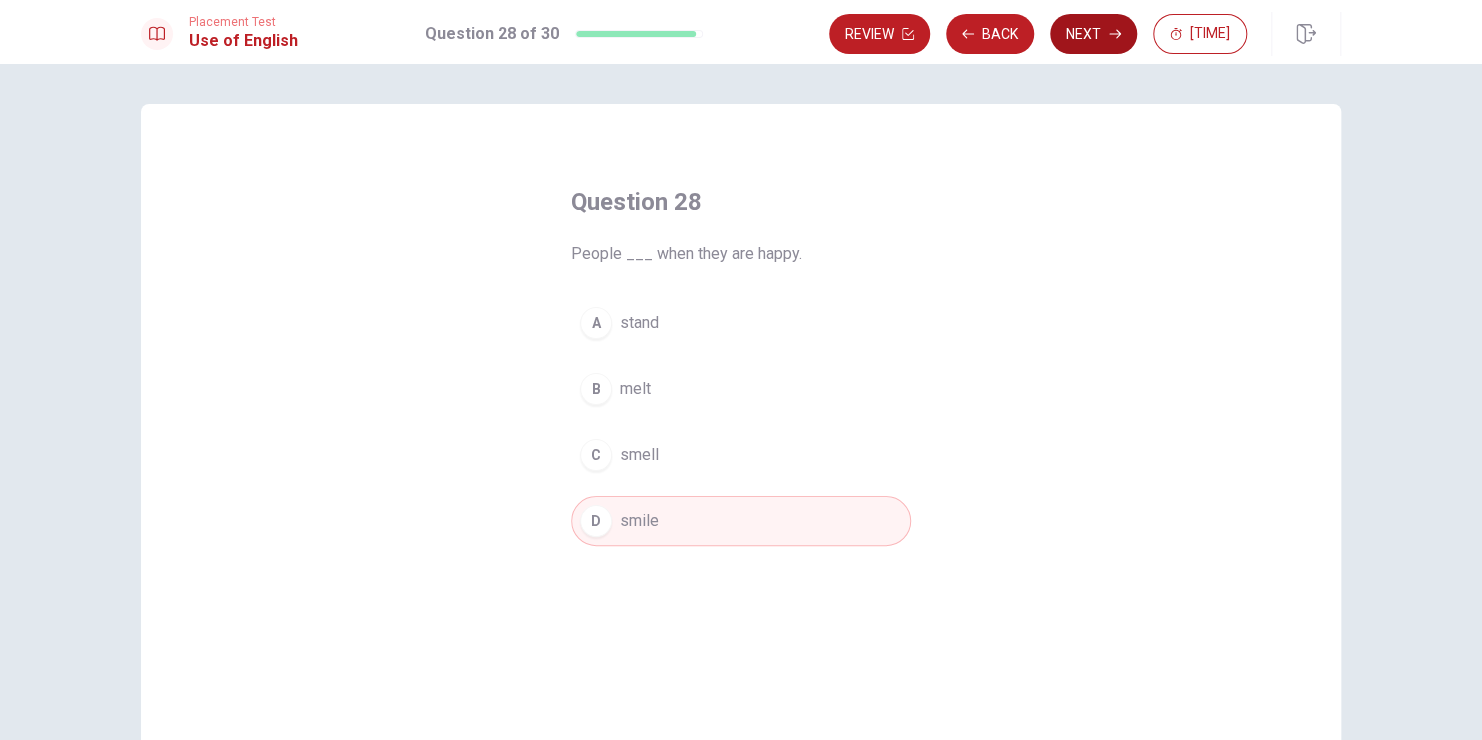 click on "Next" at bounding box center (1093, 34) 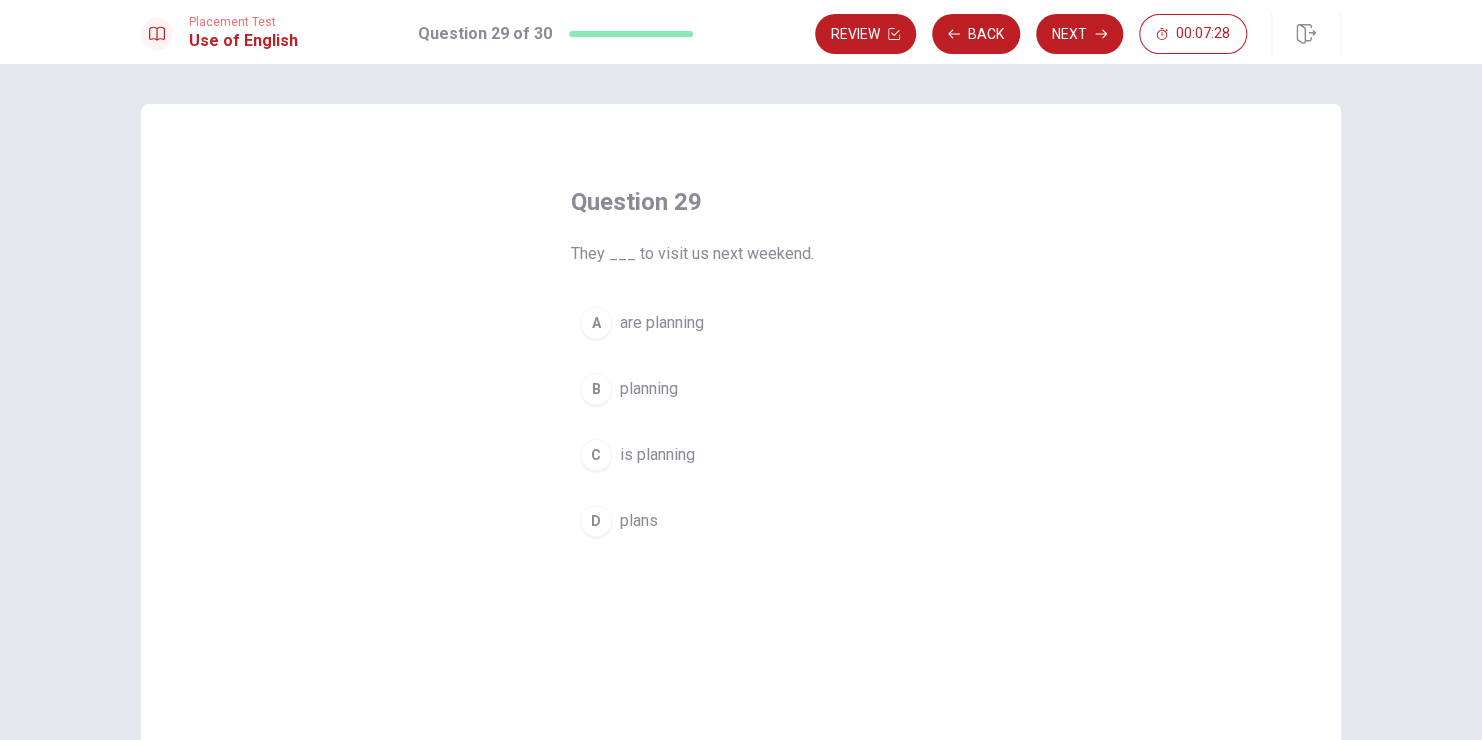 click on "are planning" at bounding box center (662, 323) 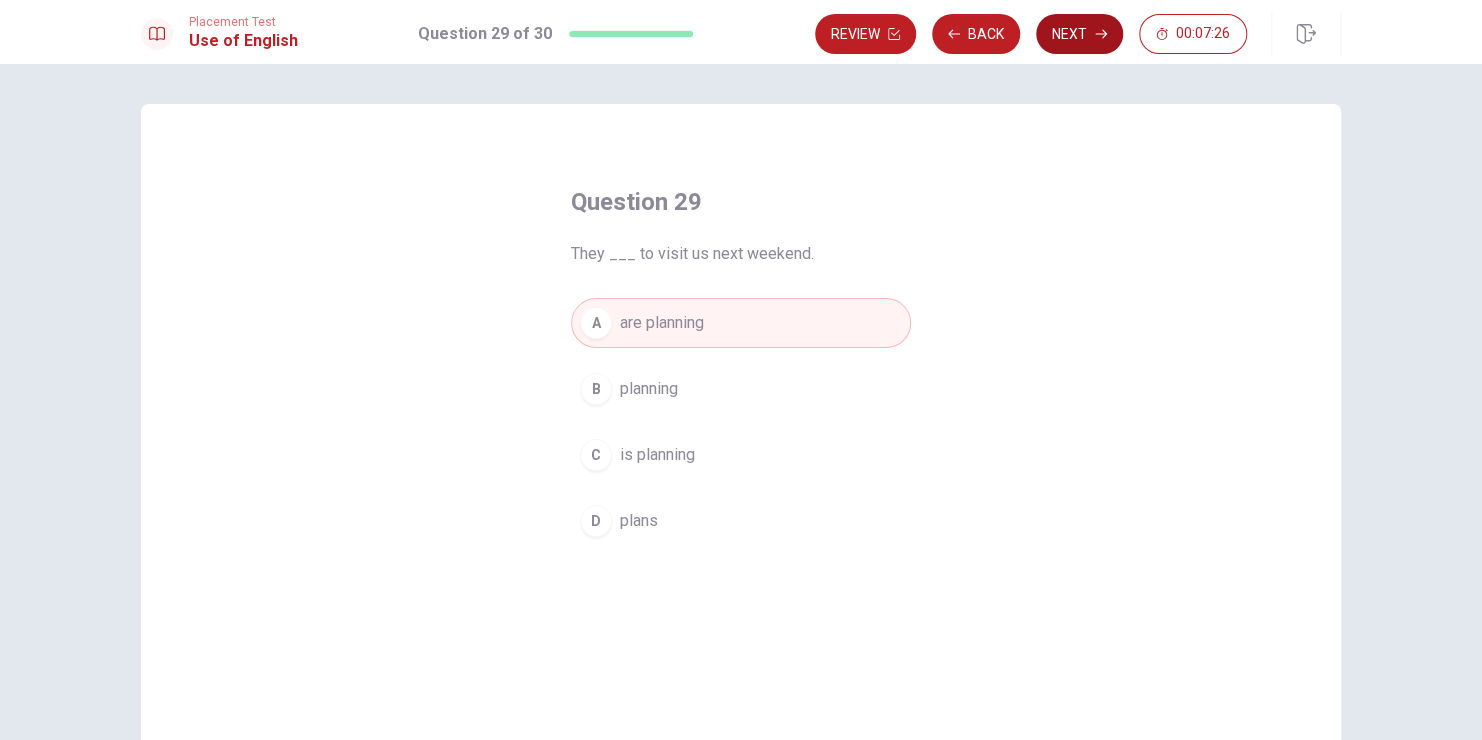 click on "Next" at bounding box center (1079, 34) 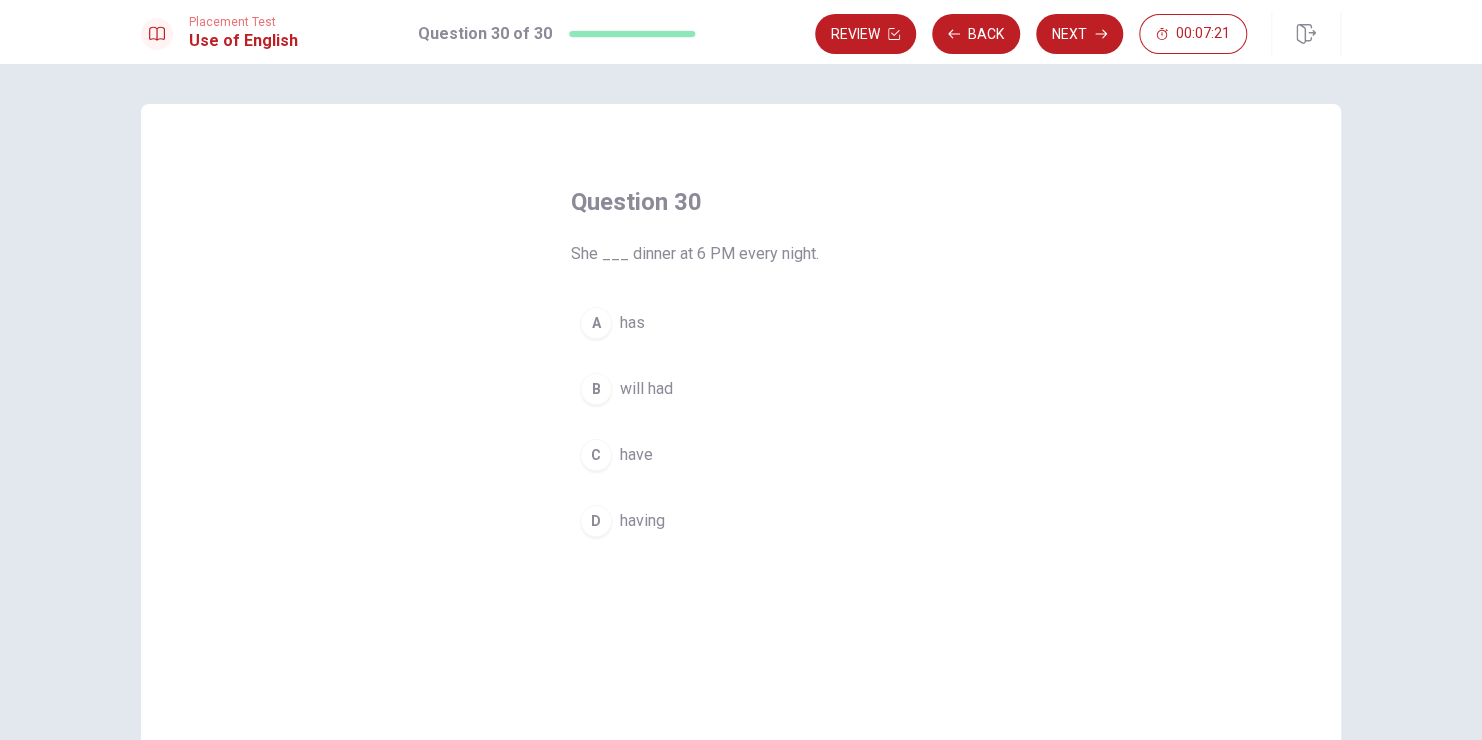 click on "A has" at bounding box center (741, 323) 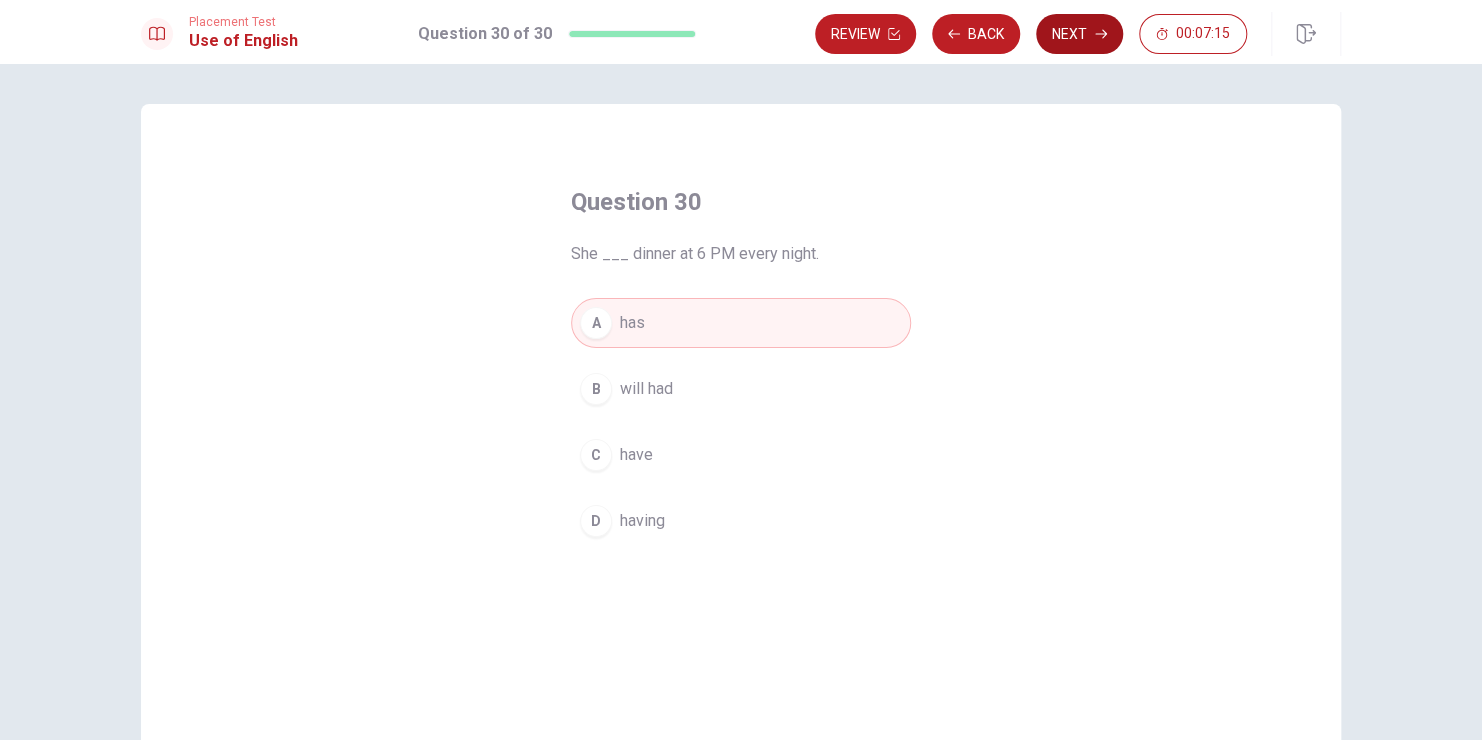 click on "Next" at bounding box center [1079, 34] 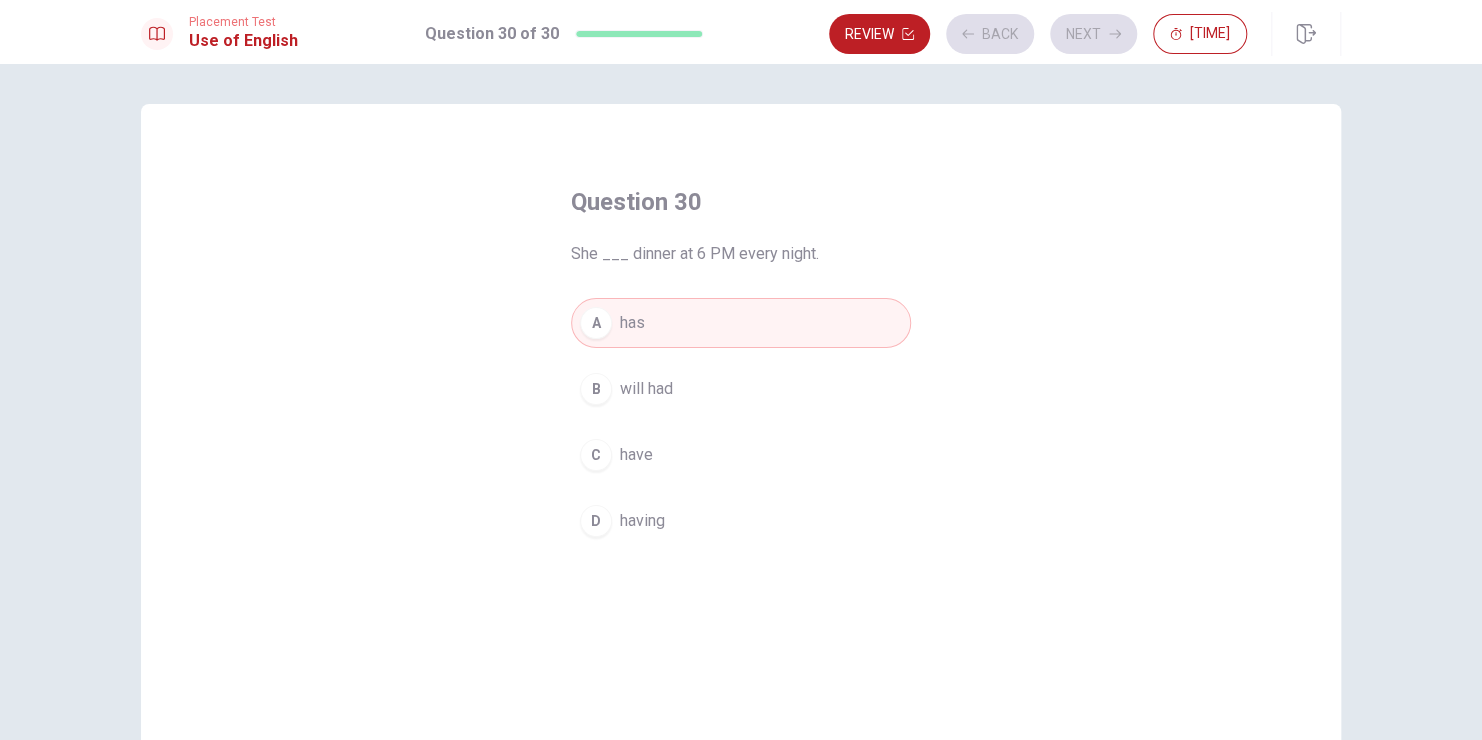 click on "A has" at bounding box center (741, 323) 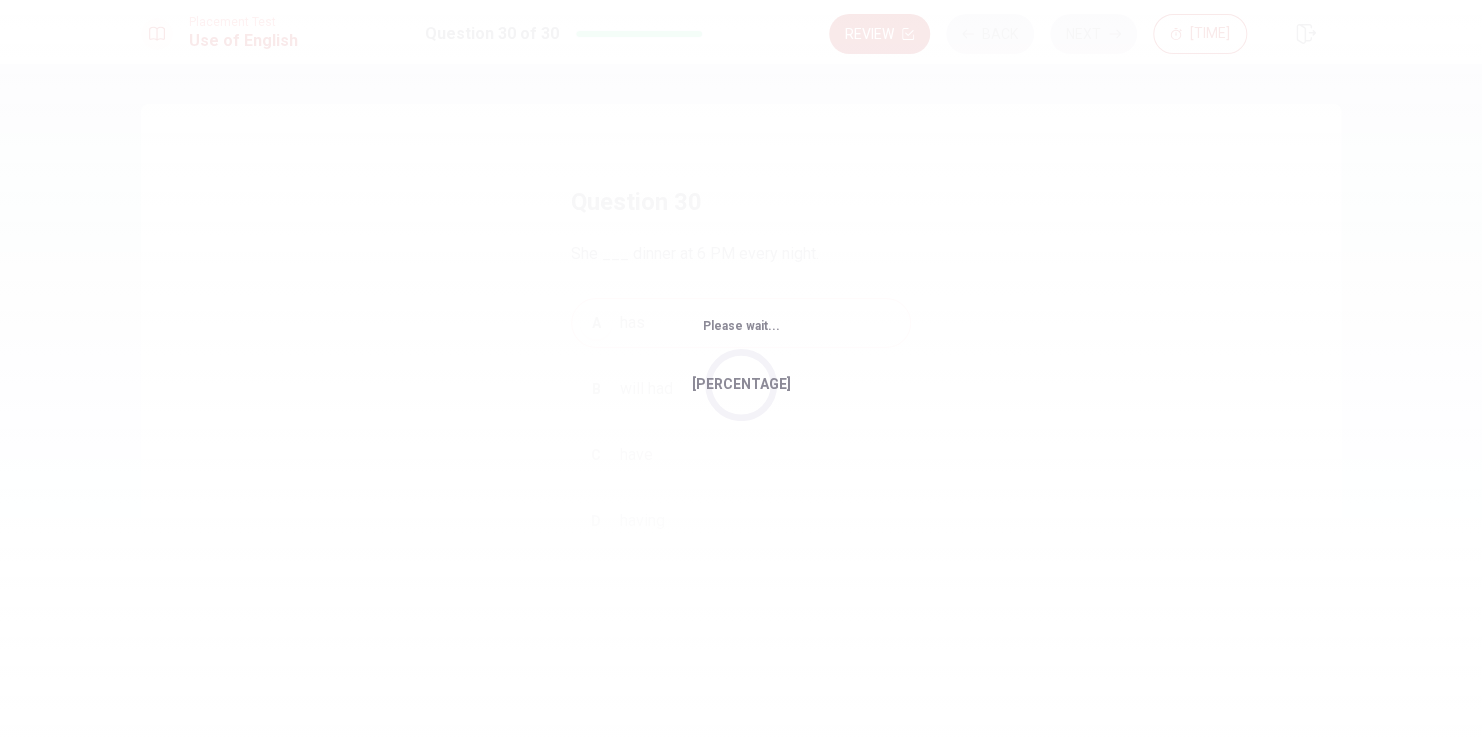 click on "Please wait..." at bounding box center (741, 326) 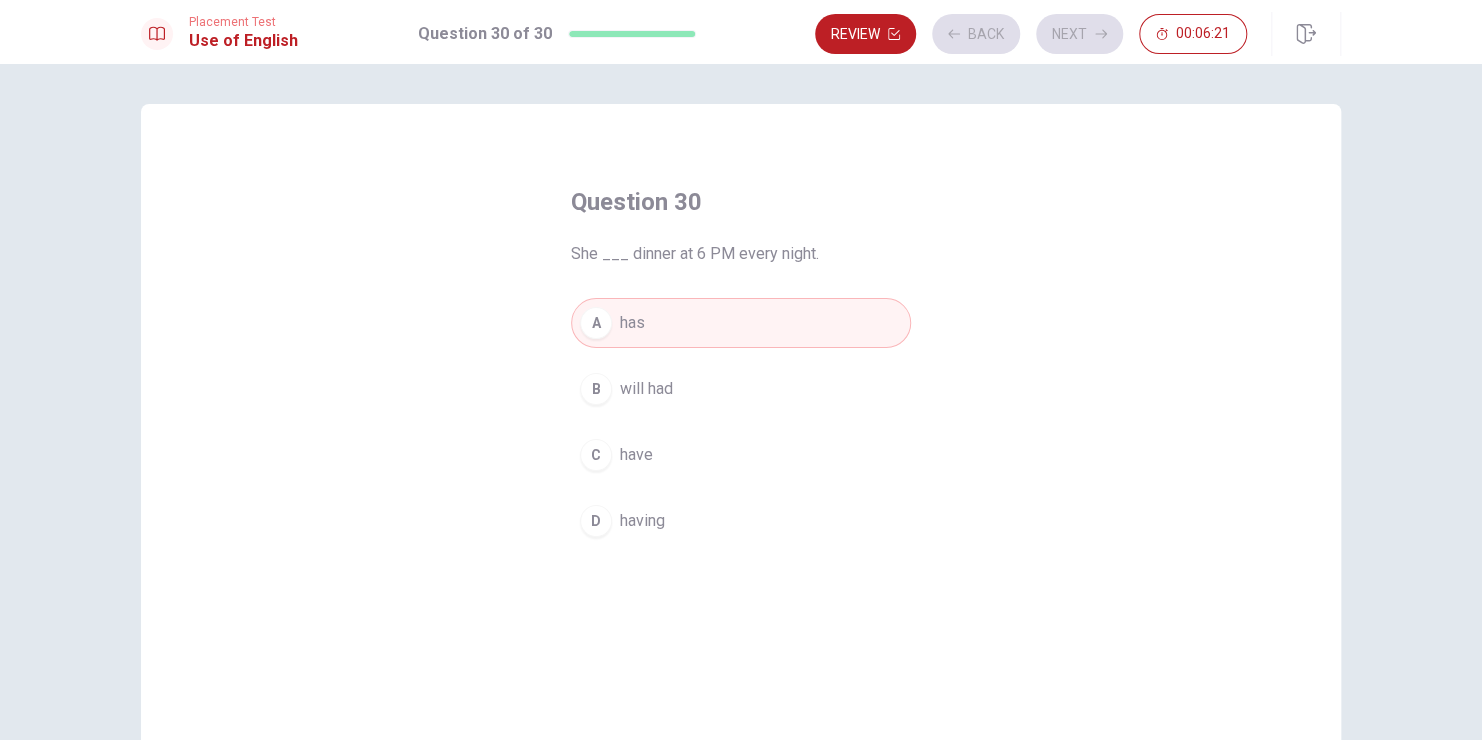 click on "A has" at bounding box center [741, 323] 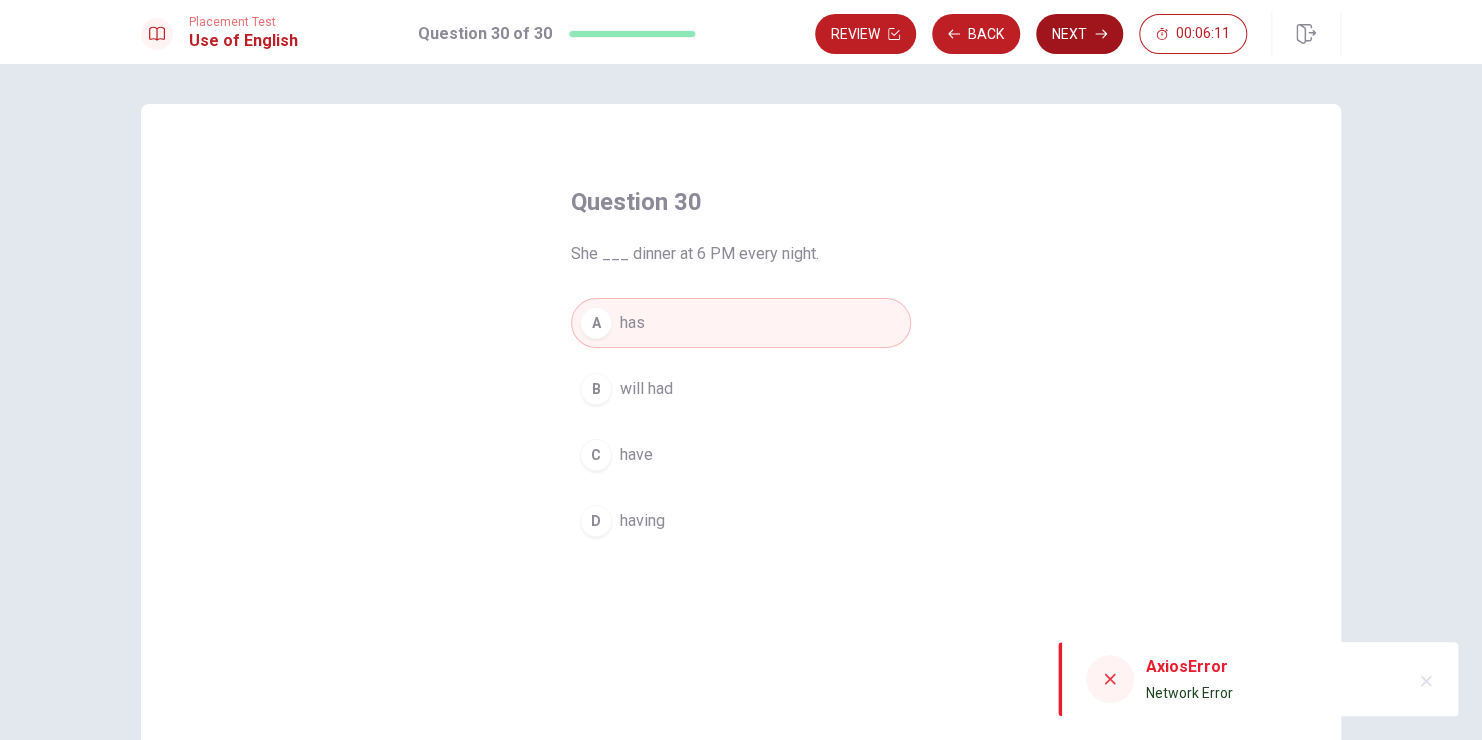 click at bounding box center [894, 34] 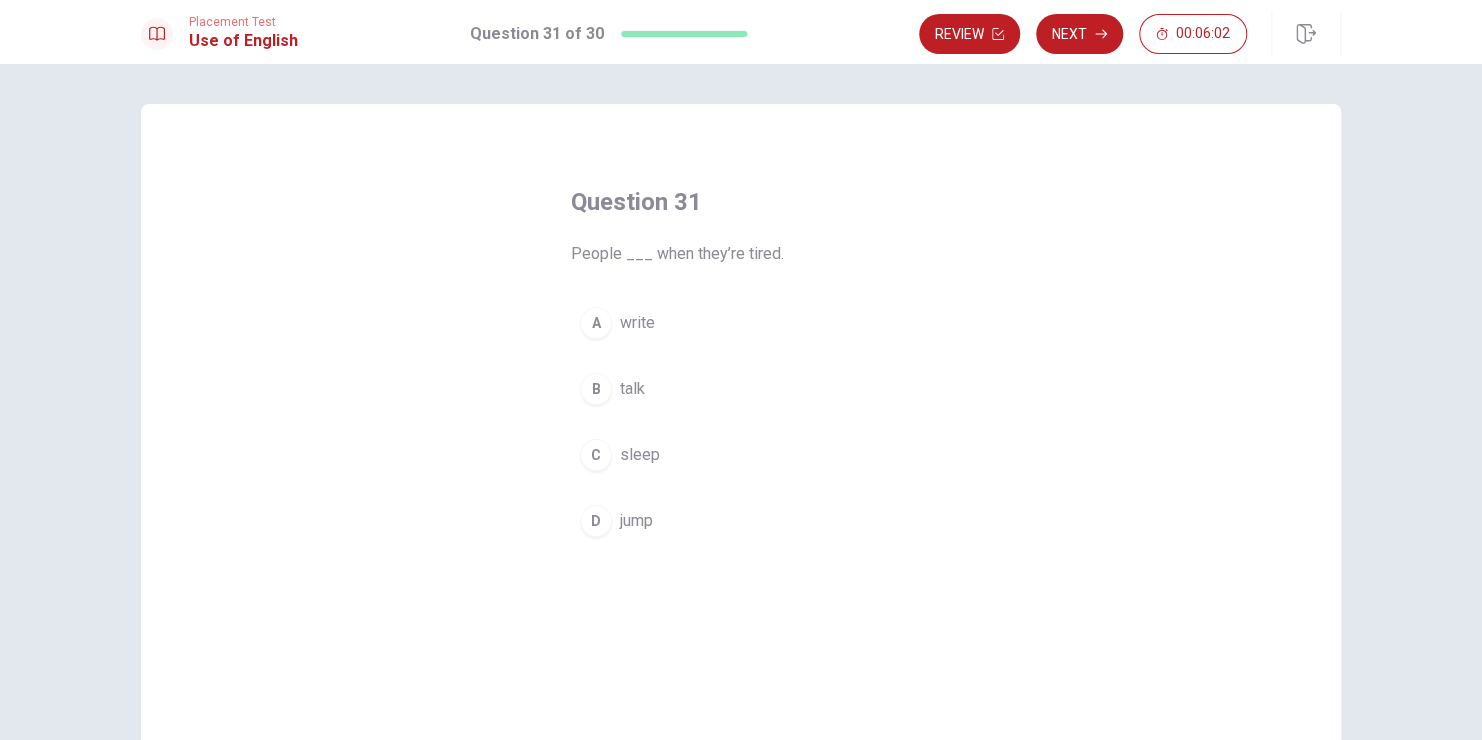 click on "sleep" at bounding box center (637, 323) 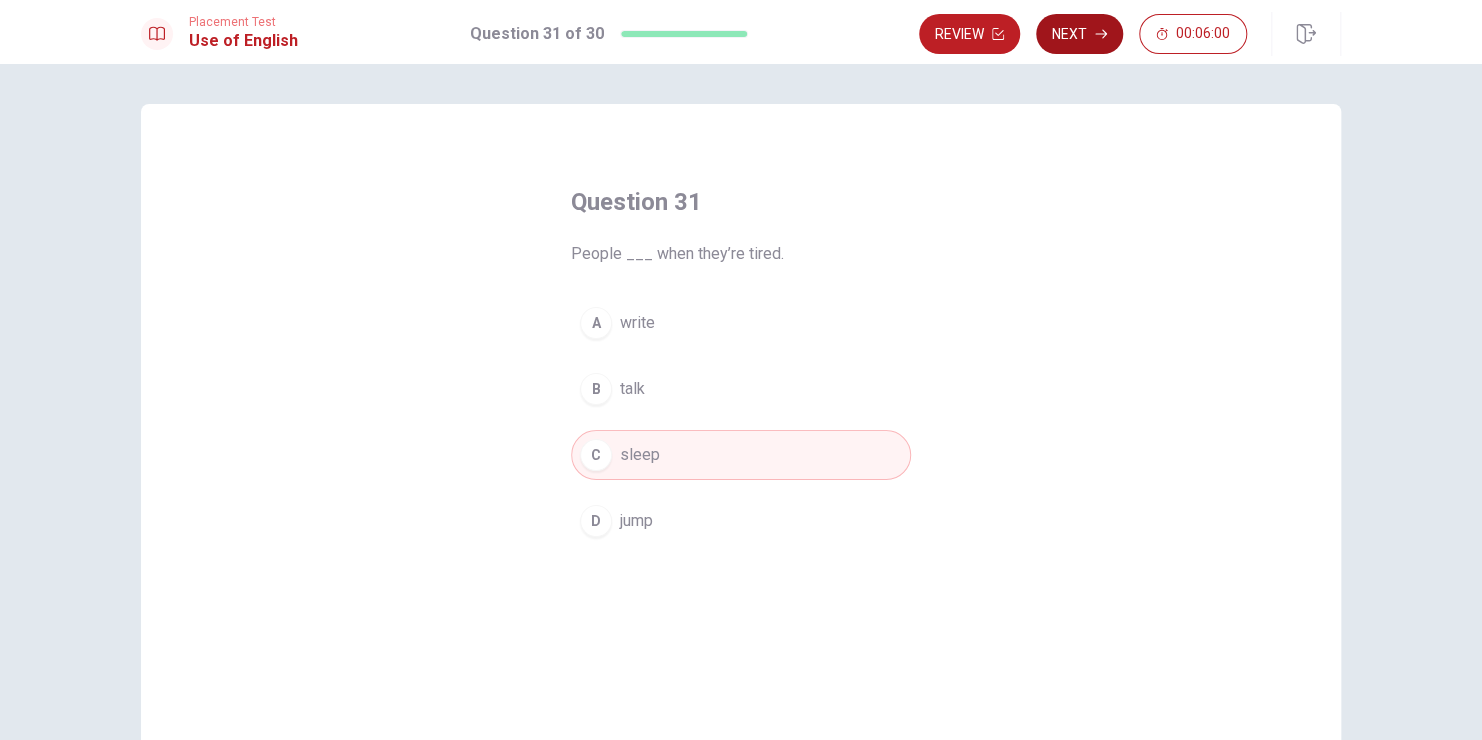 click on "Next" at bounding box center [1079, 34] 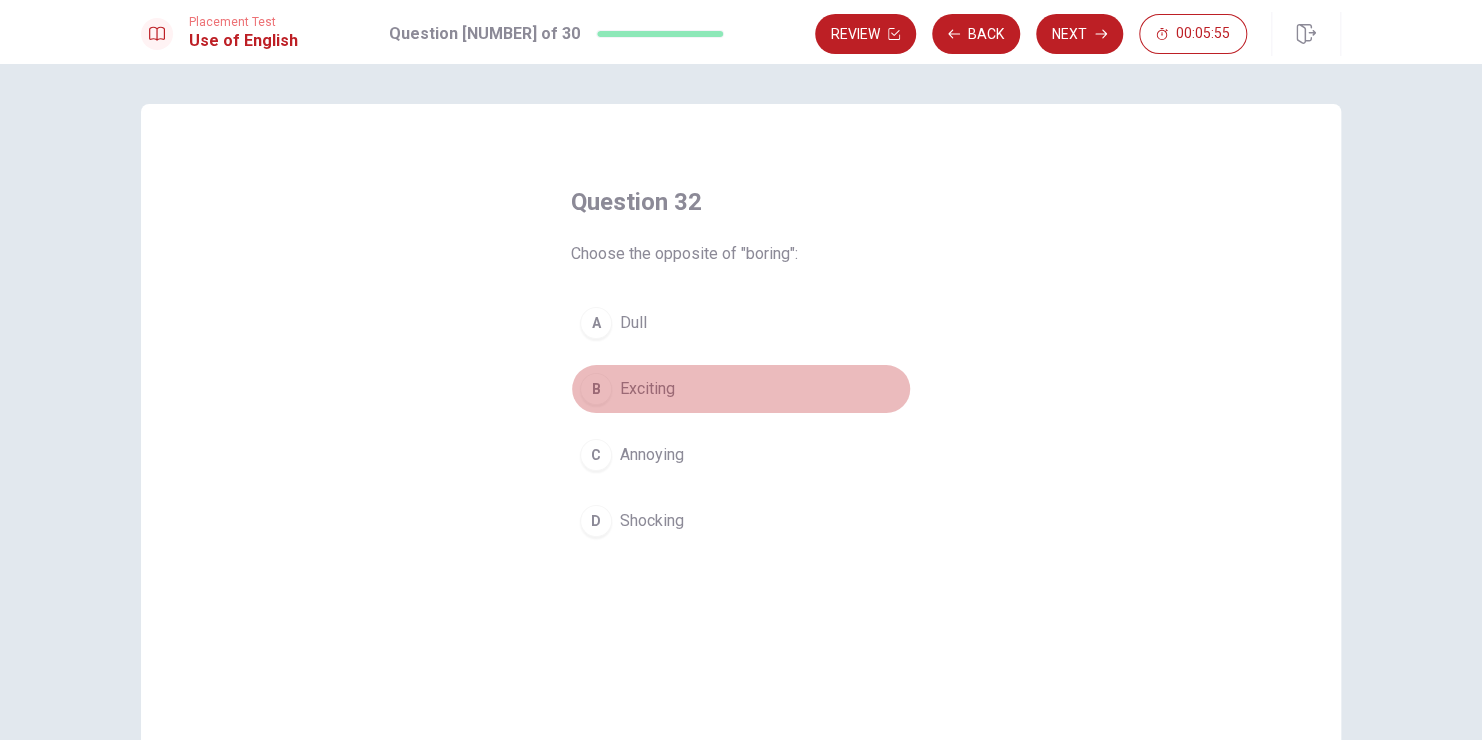 click on "Exciting" at bounding box center (633, 323) 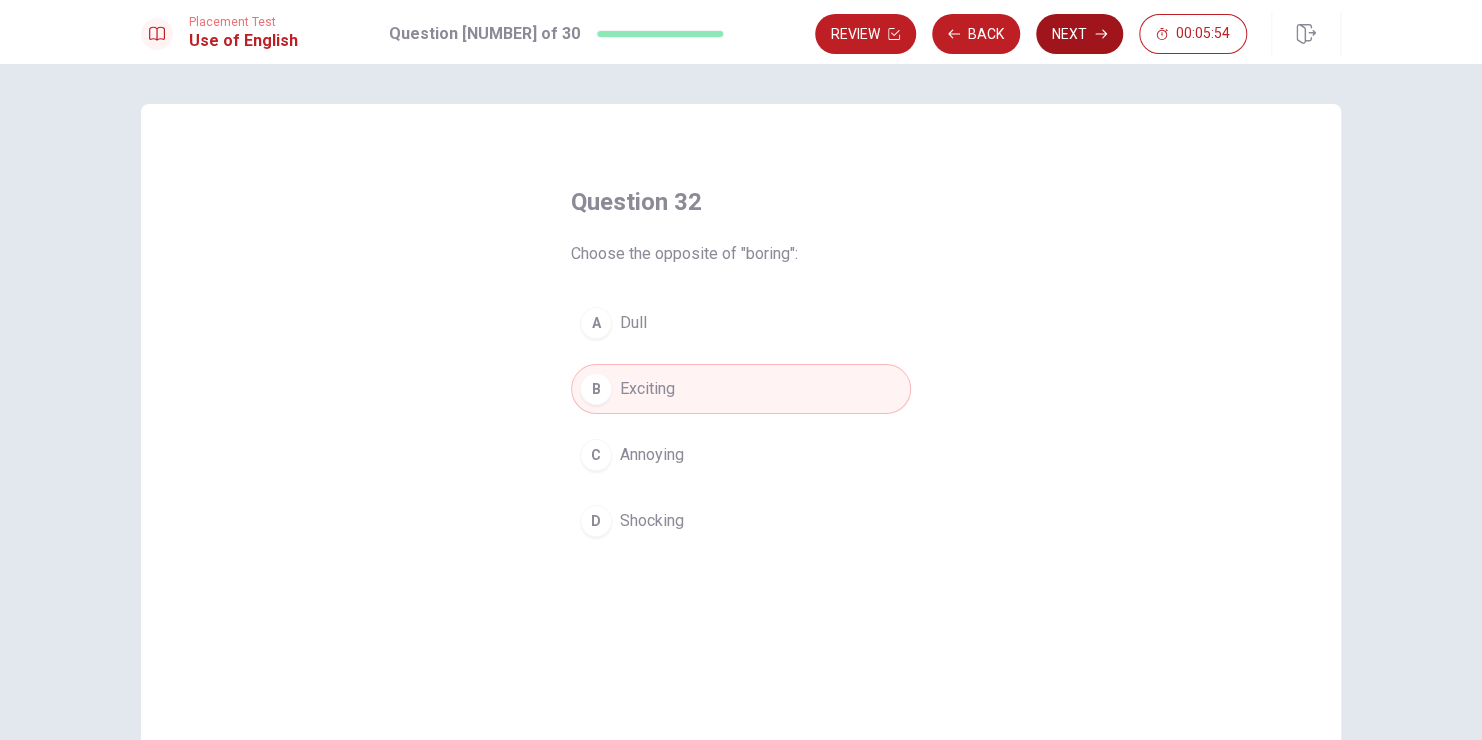 click on "Next" at bounding box center [1079, 34] 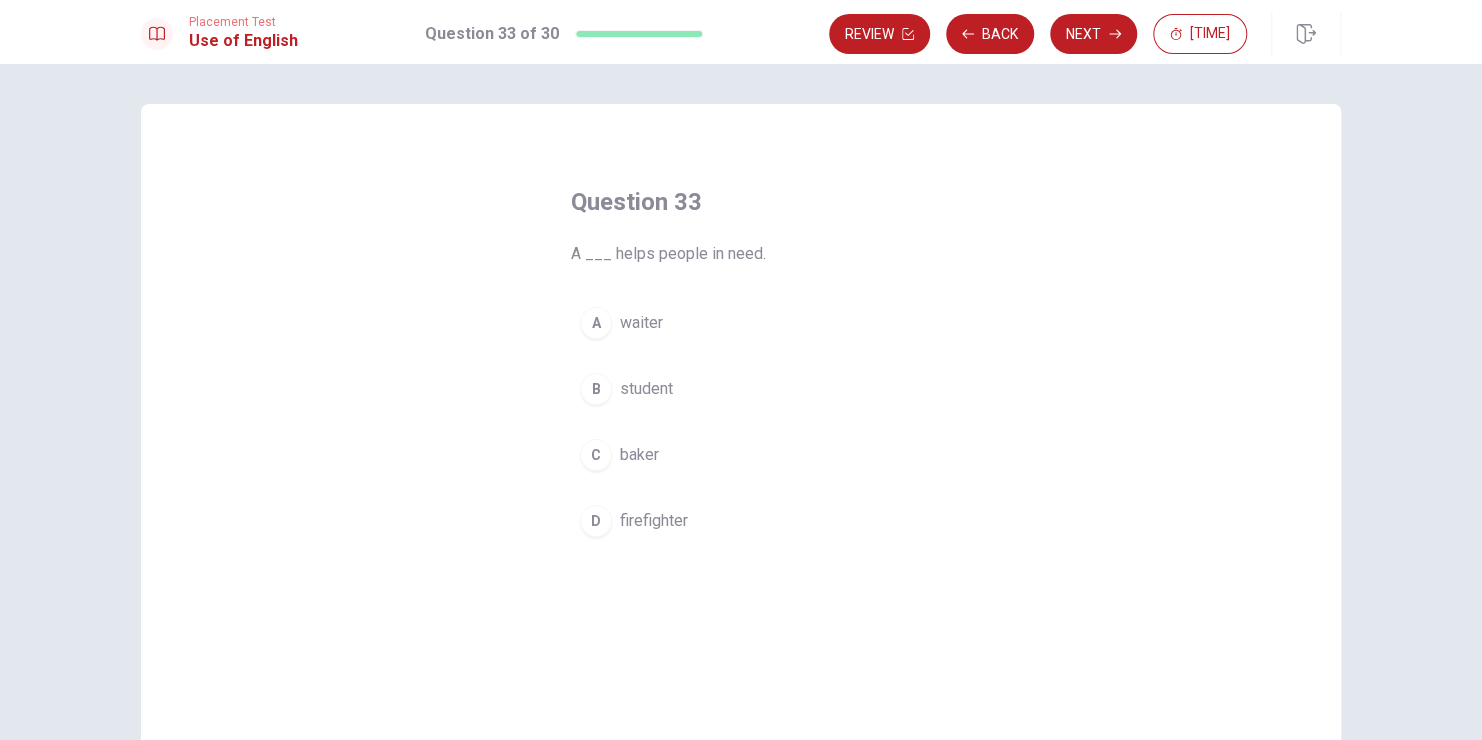 click on "firefighter" at bounding box center (641, 323) 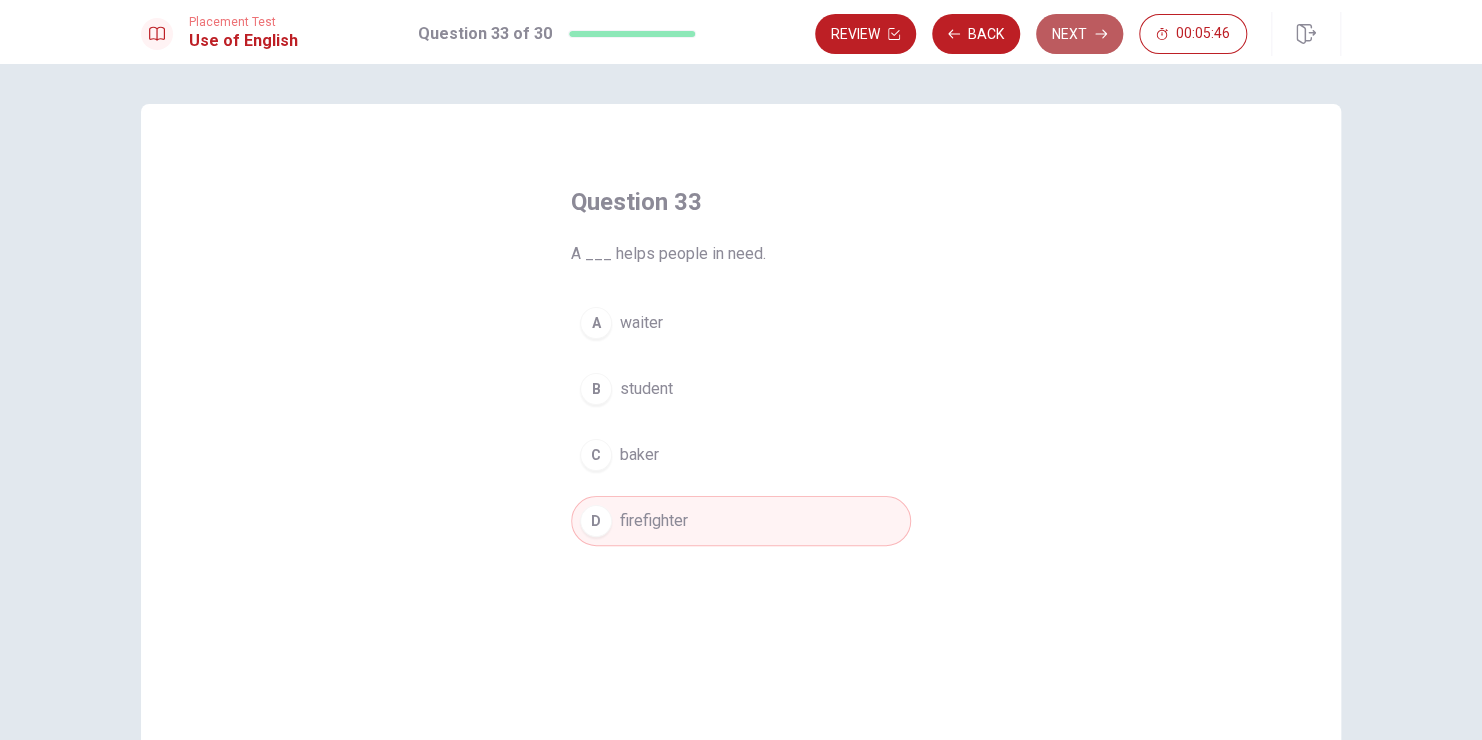 click on "Next" at bounding box center [1079, 34] 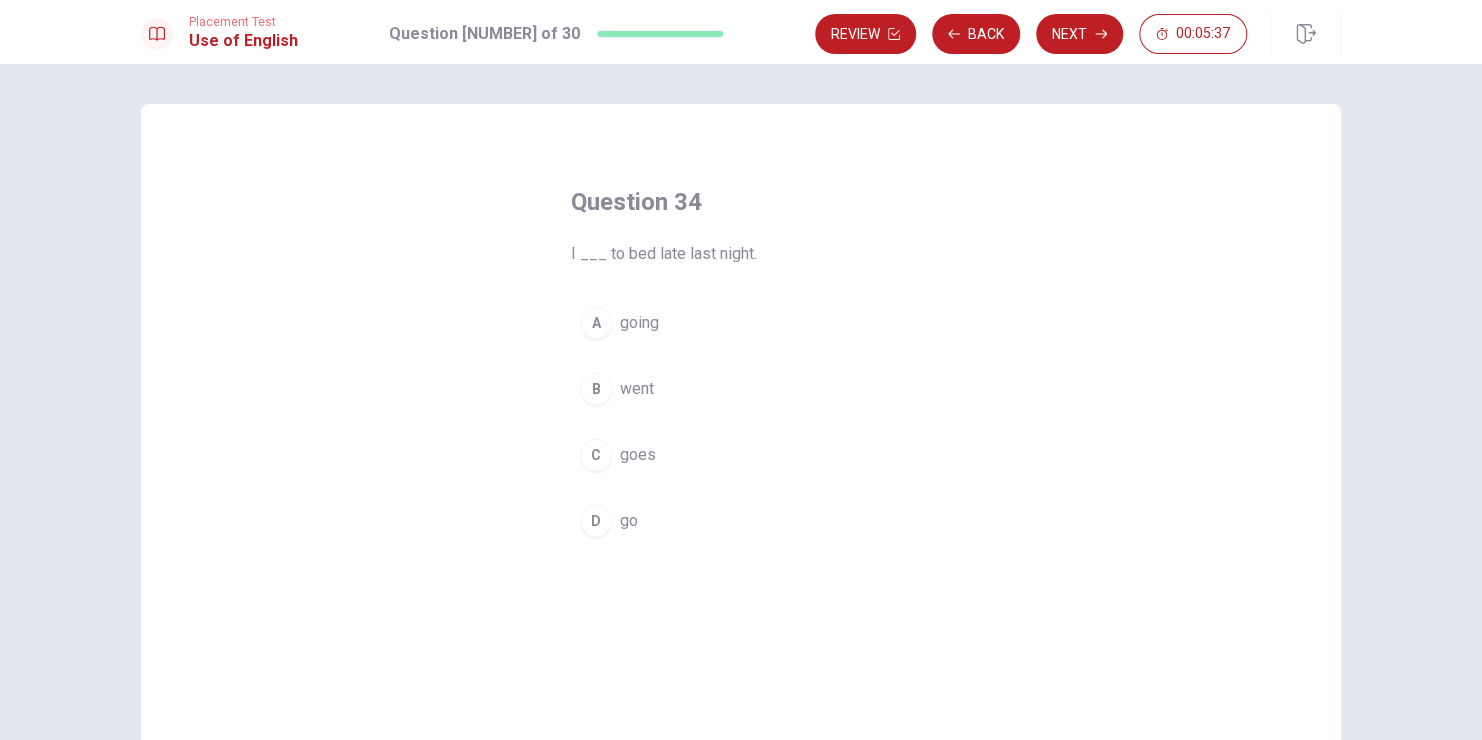 click on "went" at bounding box center [639, 323] 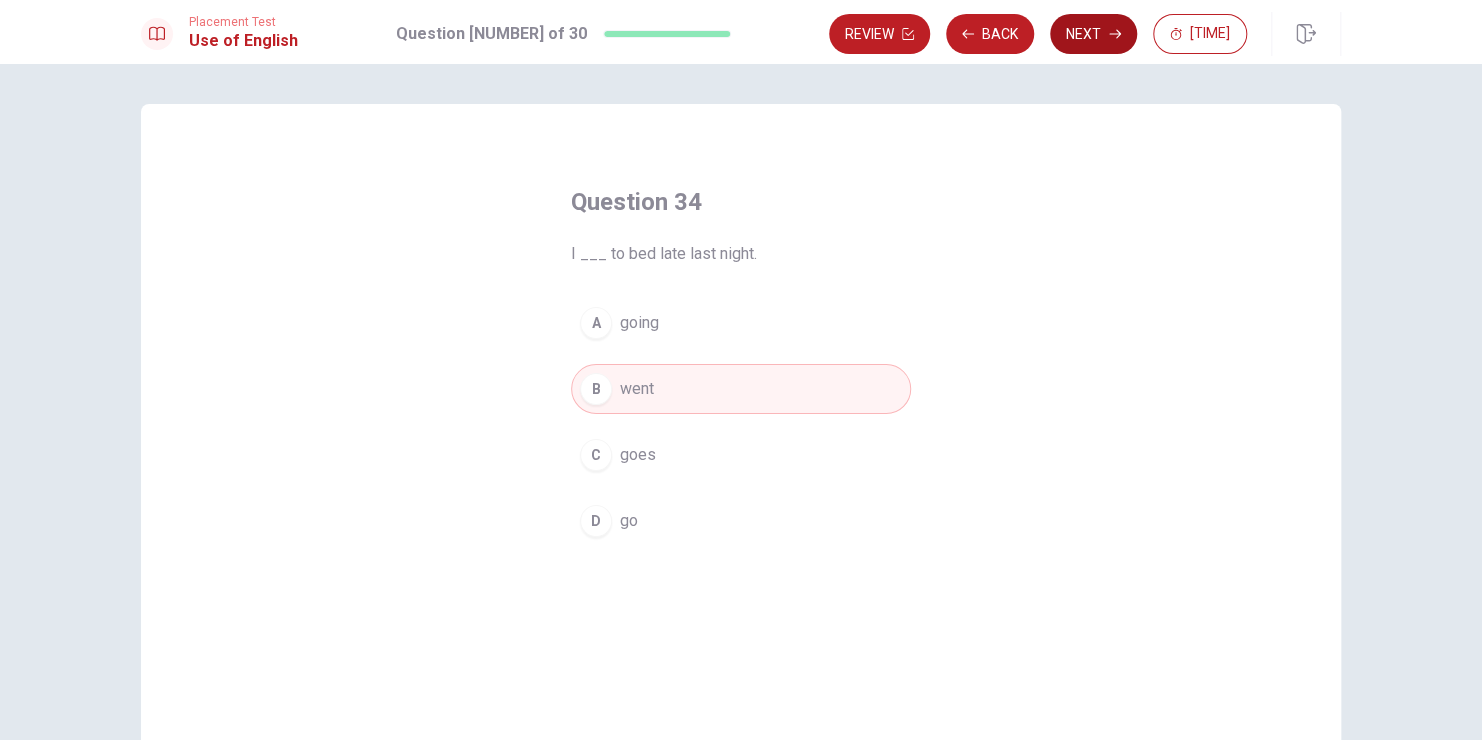 click on "Next" at bounding box center [1093, 34] 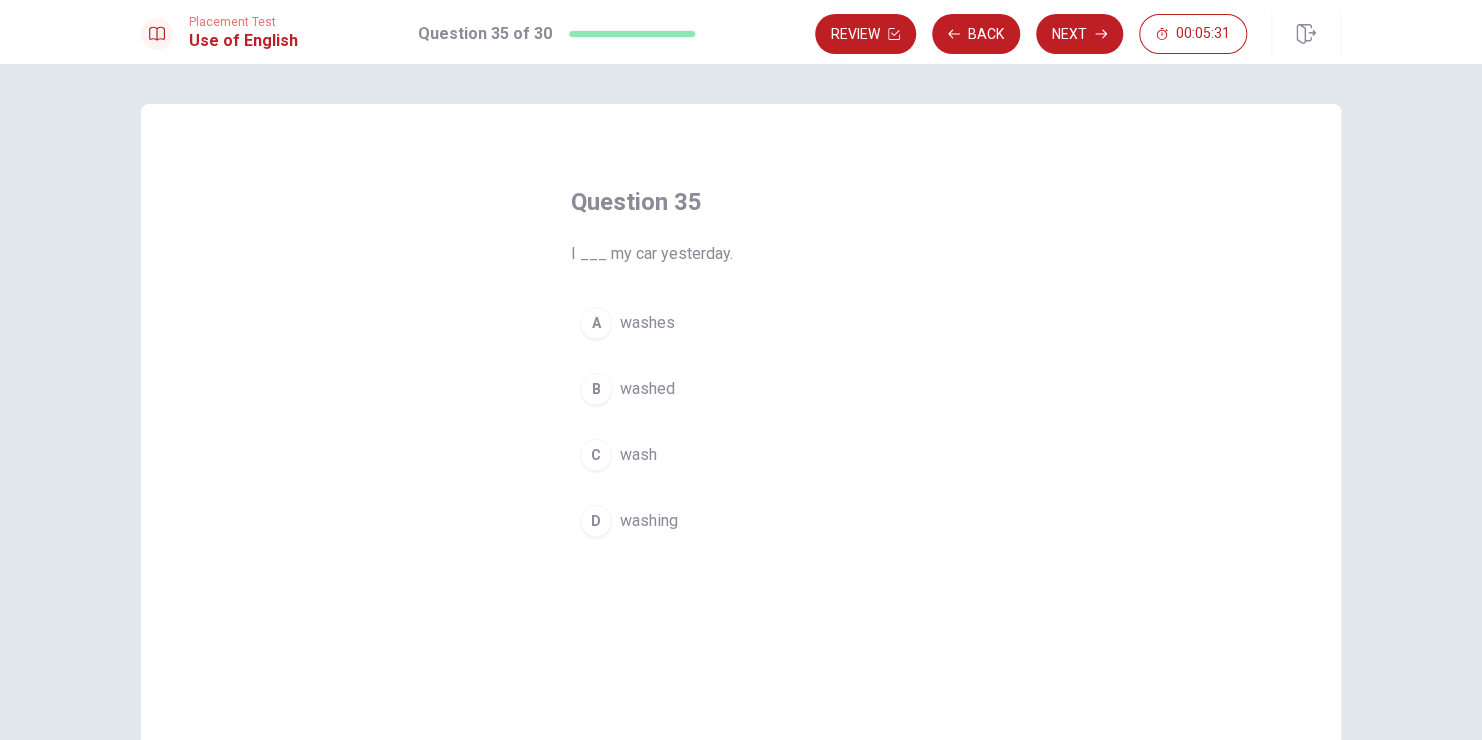click on "washed" at bounding box center [647, 323] 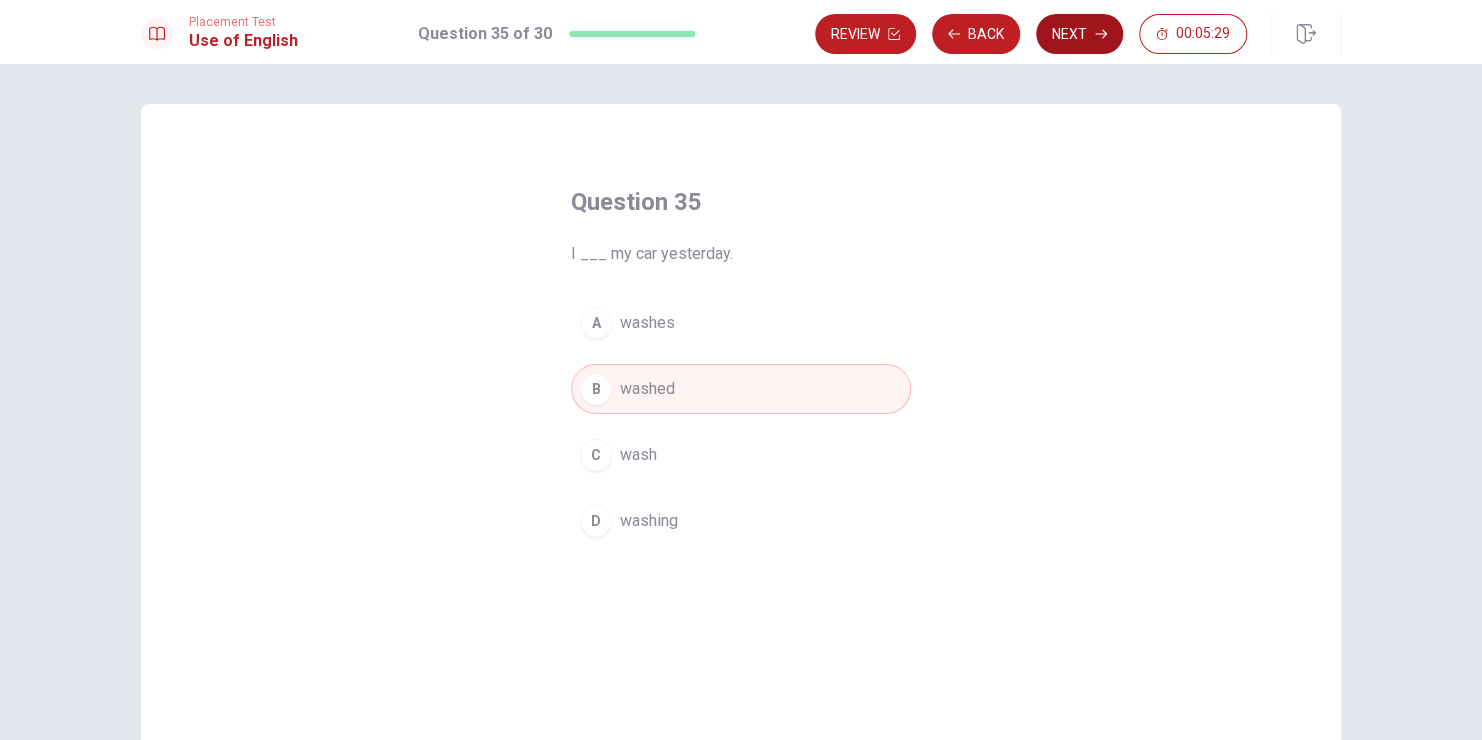 click on "Next" at bounding box center [1079, 34] 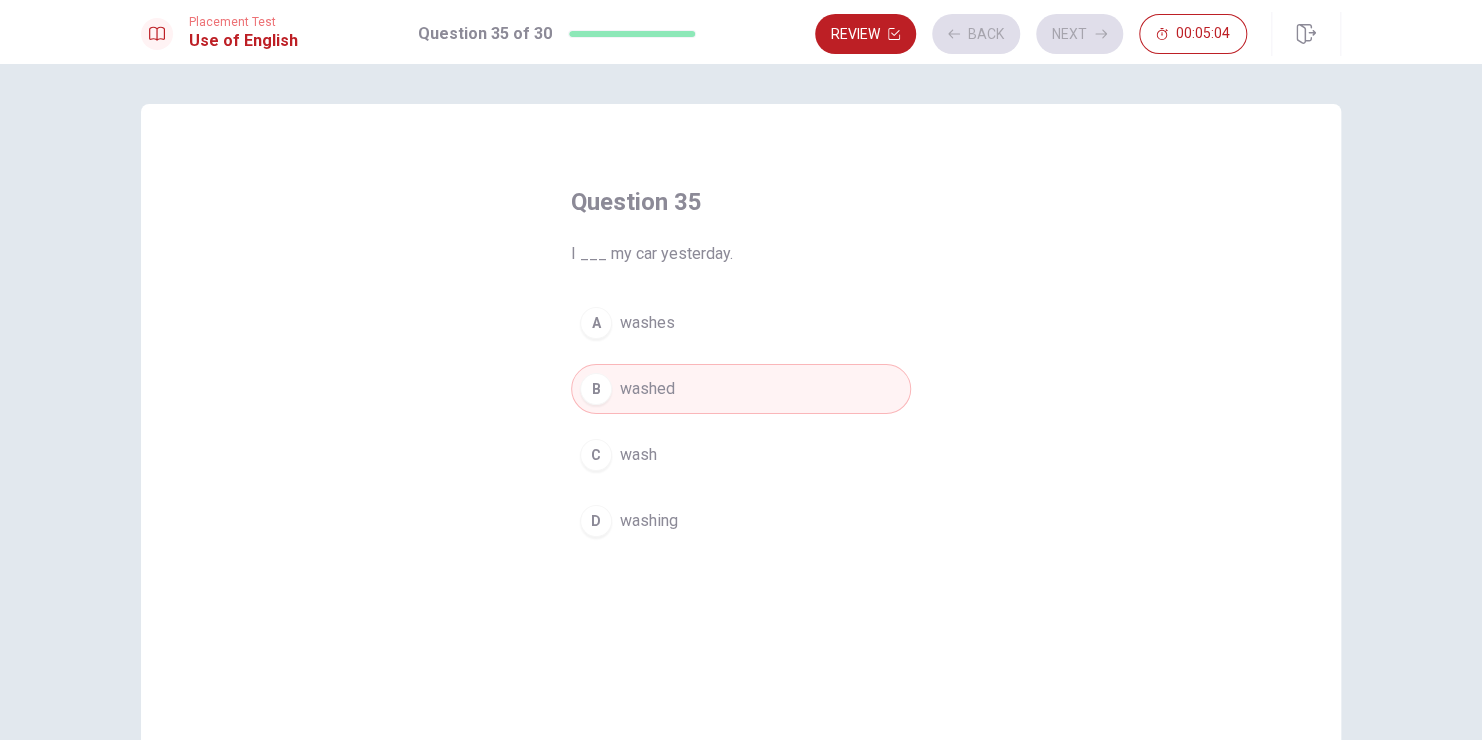 click on "B washed" at bounding box center (741, 389) 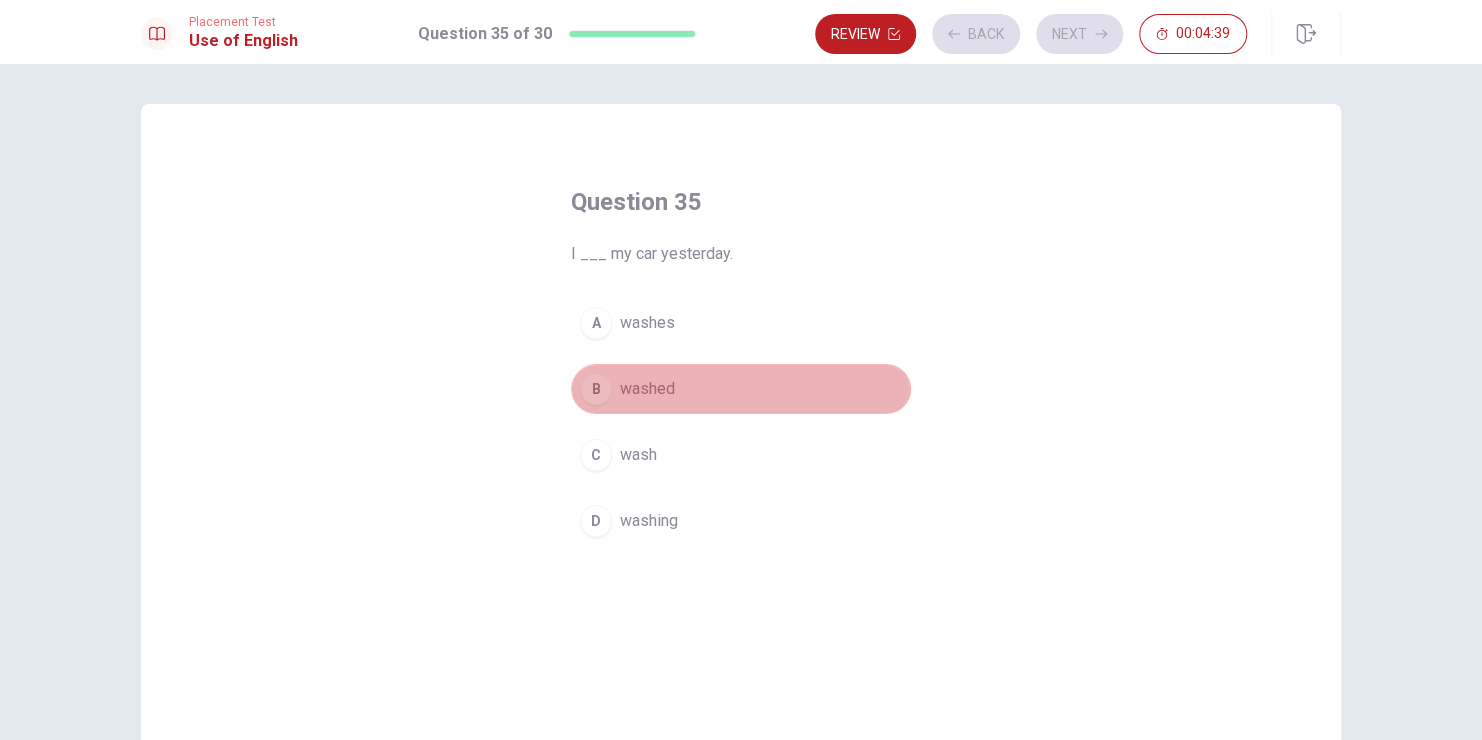 click on "B washed" at bounding box center [741, 389] 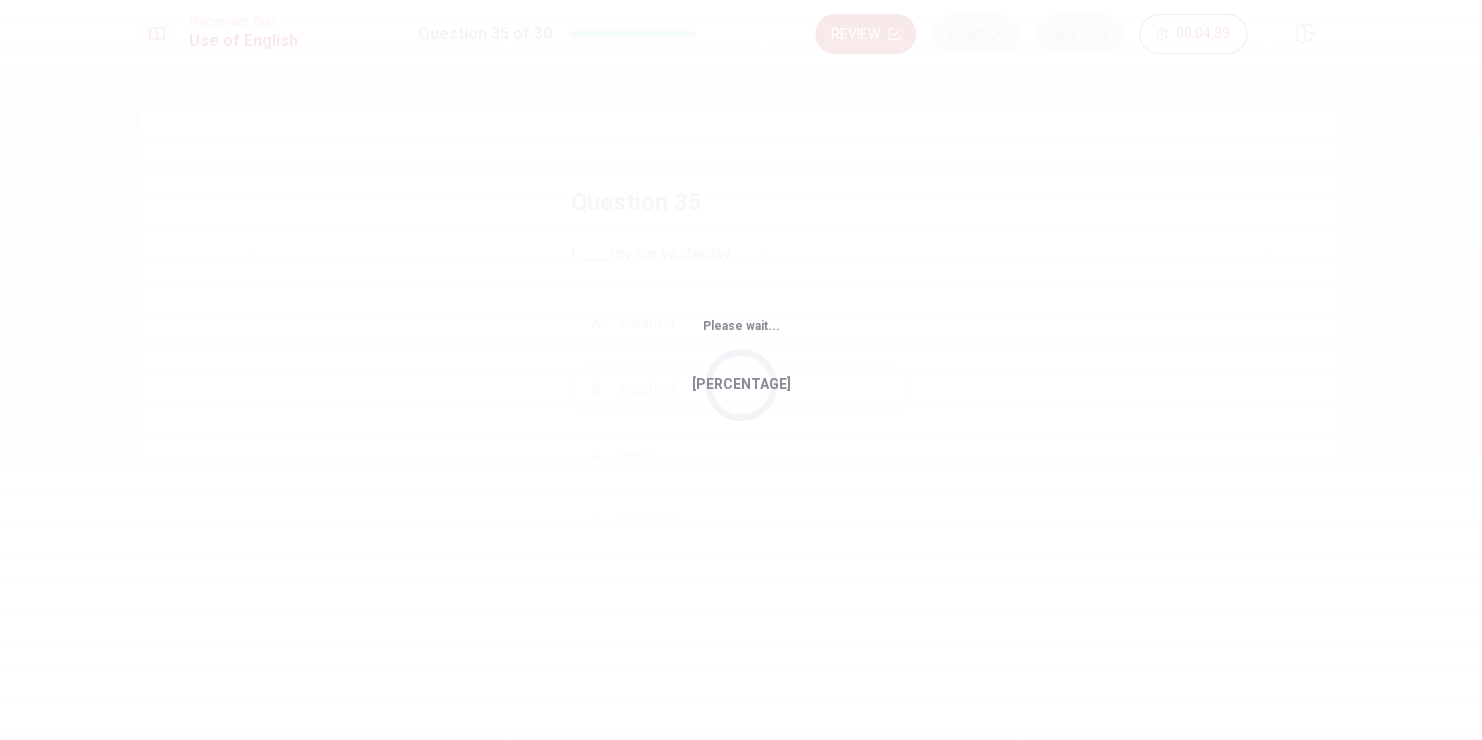 click on "[PERCENTAGE]" at bounding box center [741, 385] 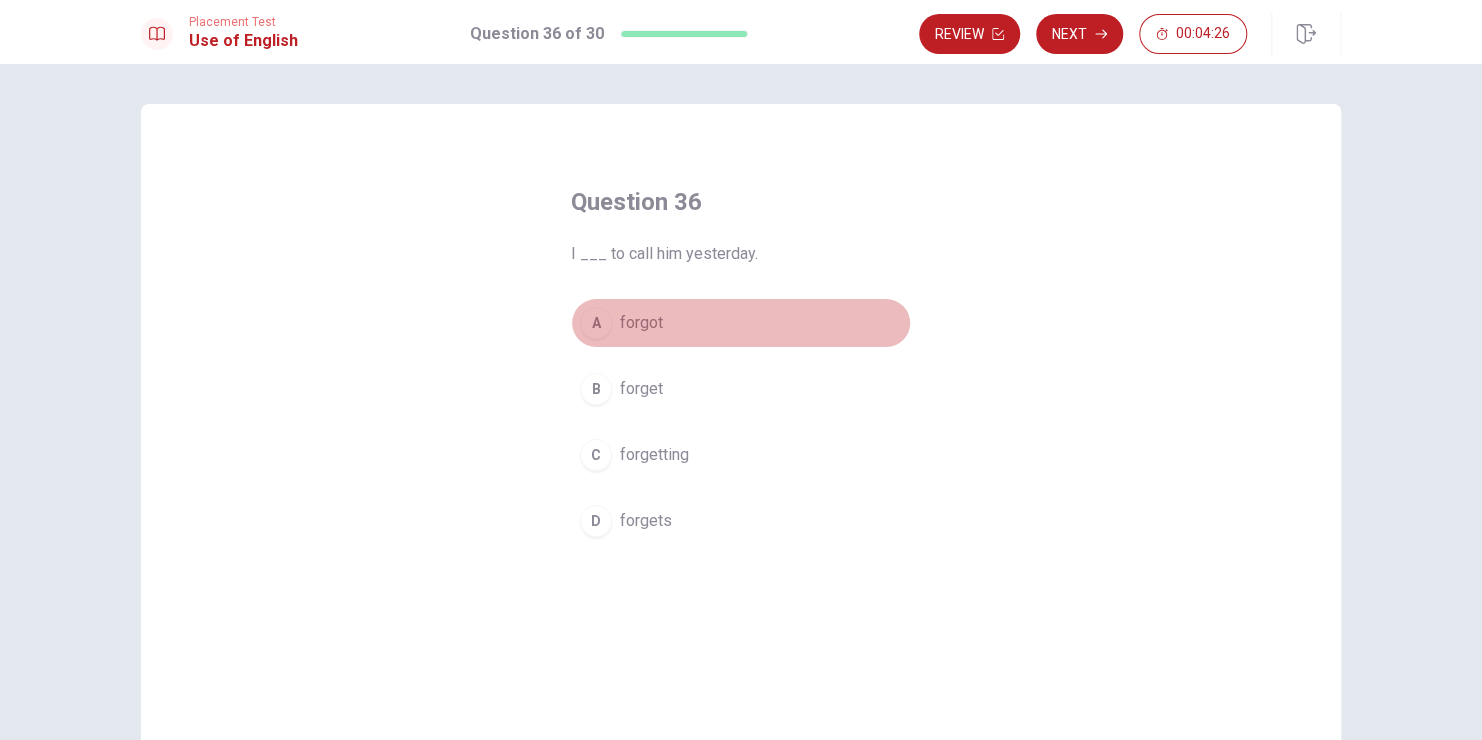 click on "forgot" at bounding box center [641, 323] 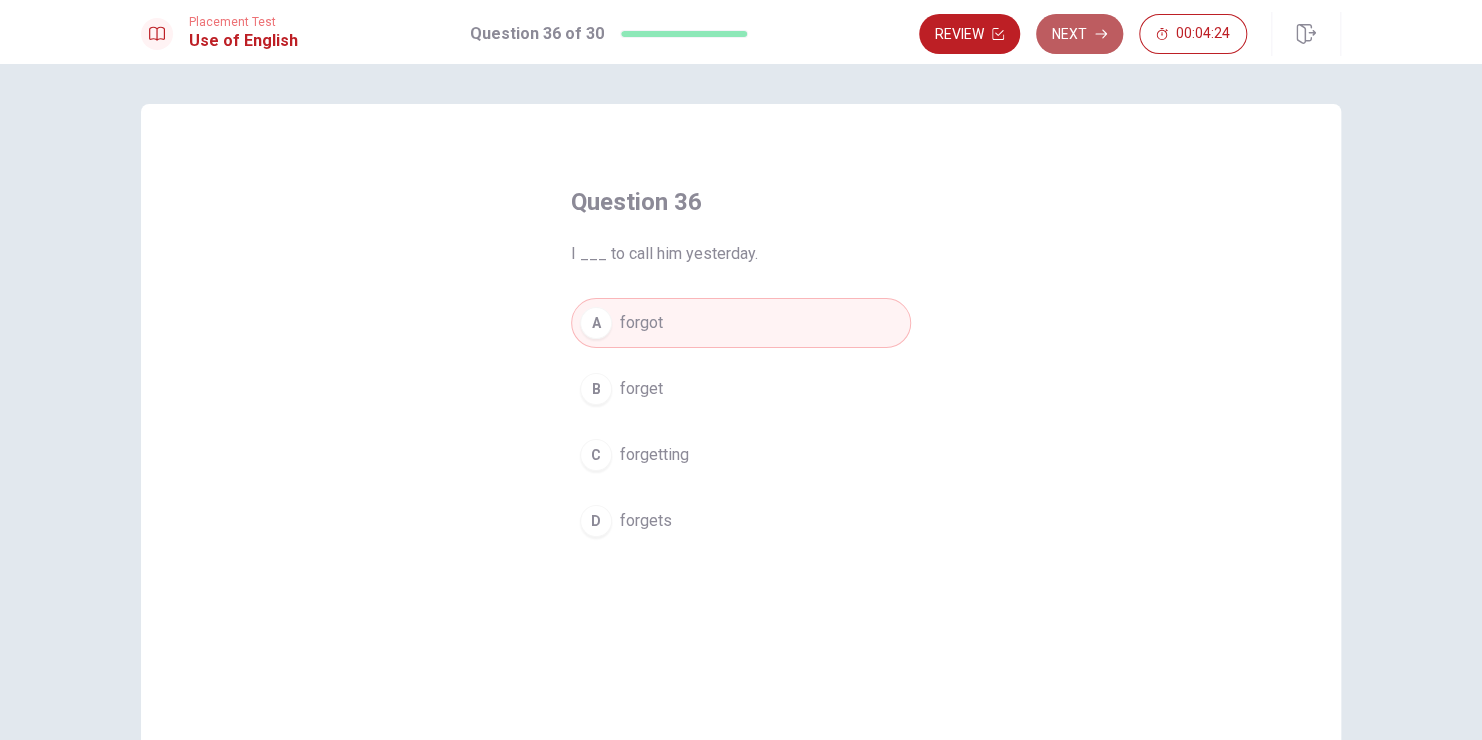 click on "Next" at bounding box center (1079, 34) 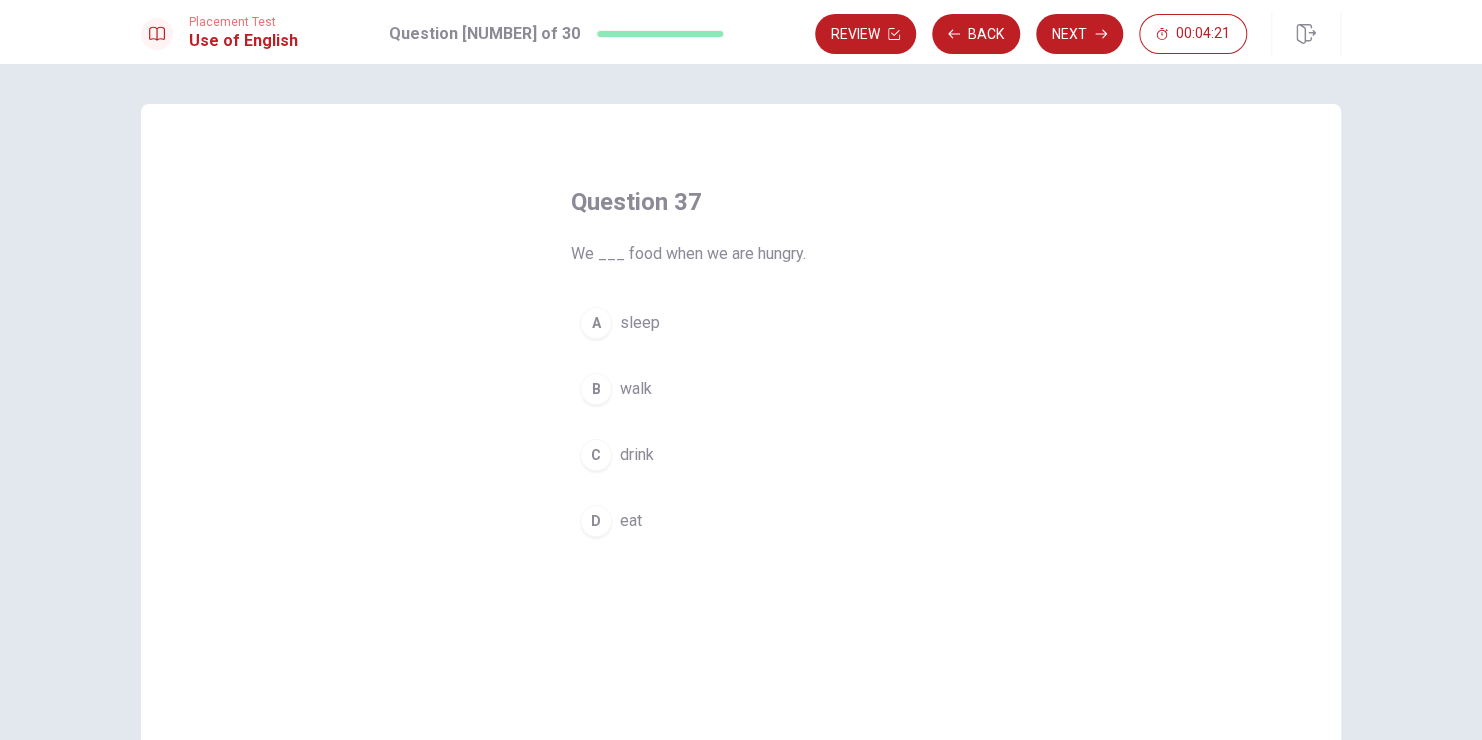 click on "eat" at bounding box center [640, 323] 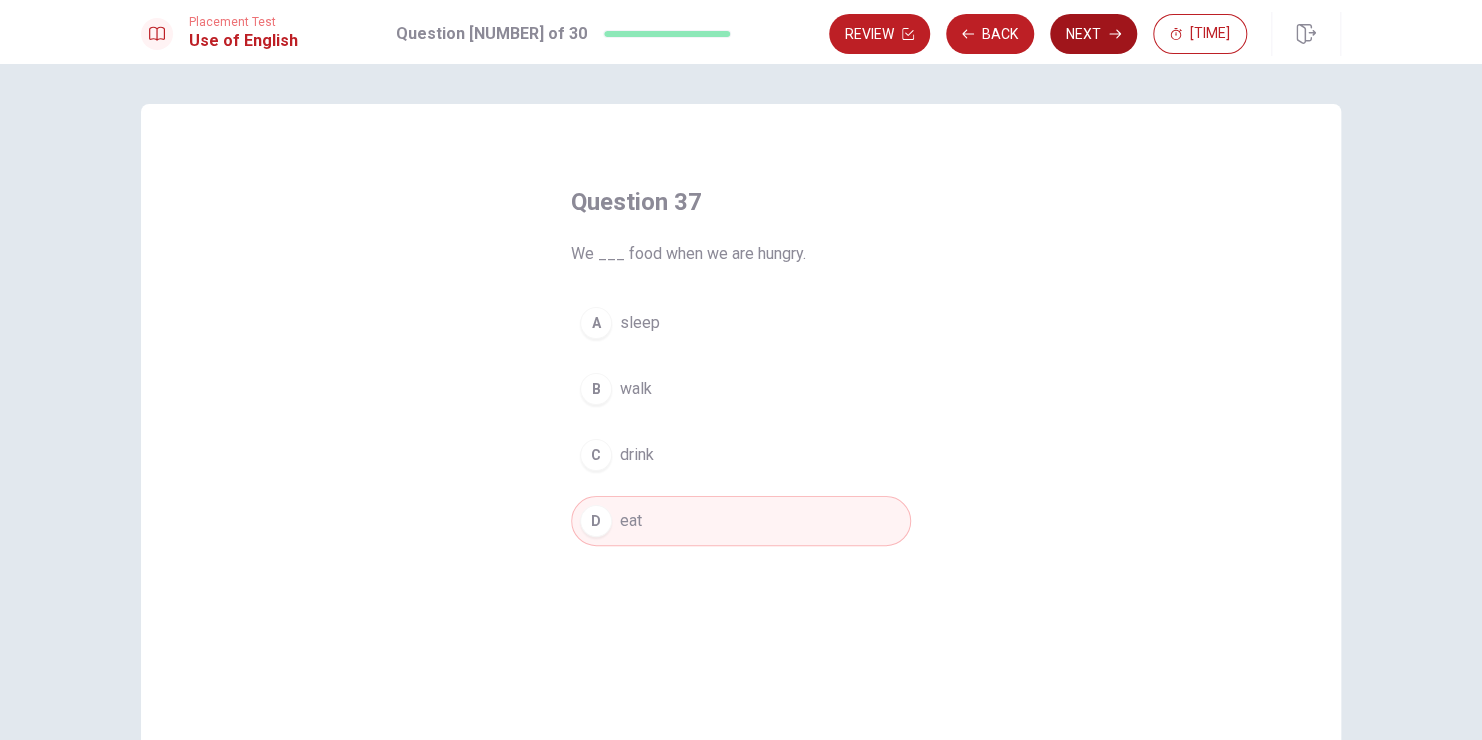 click on "Next" at bounding box center (1093, 34) 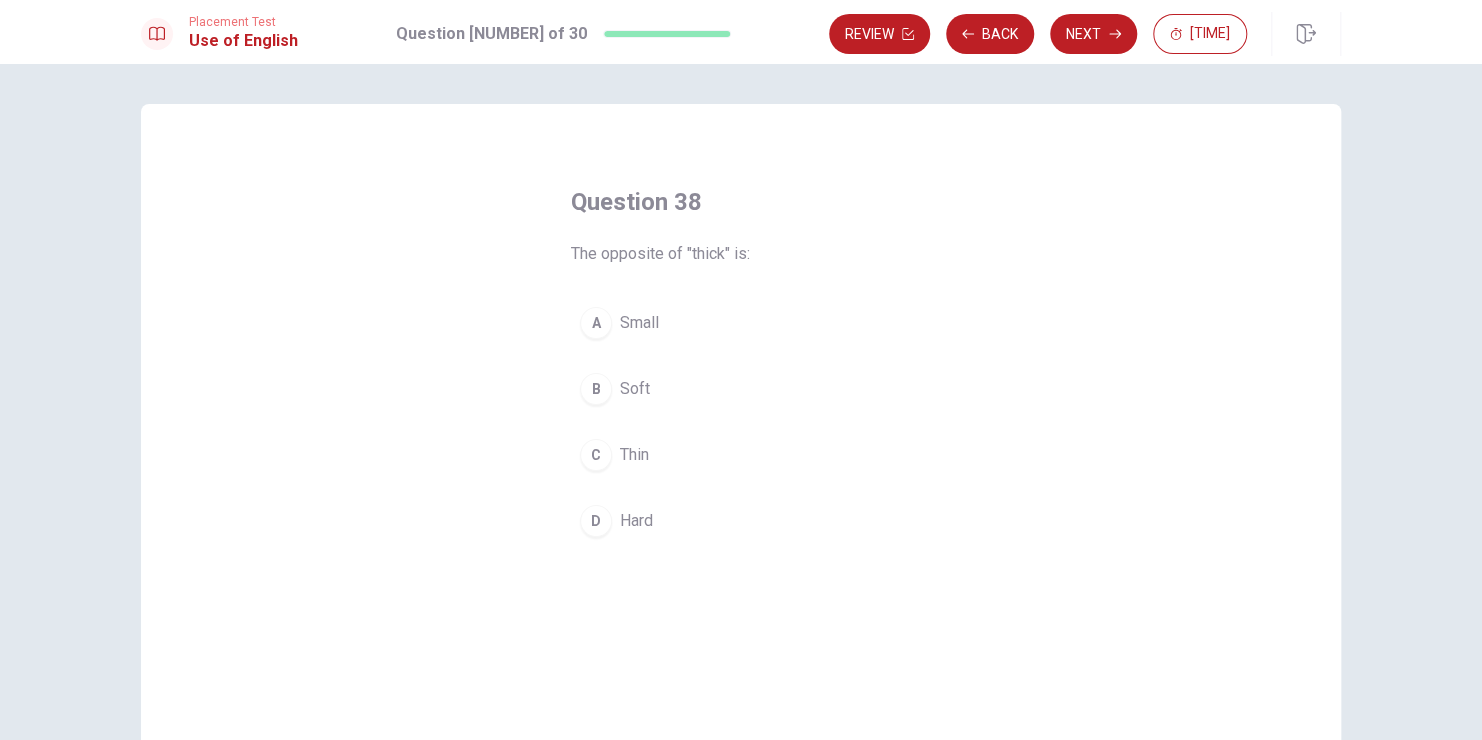 click on "Thin" at bounding box center [639, 323] 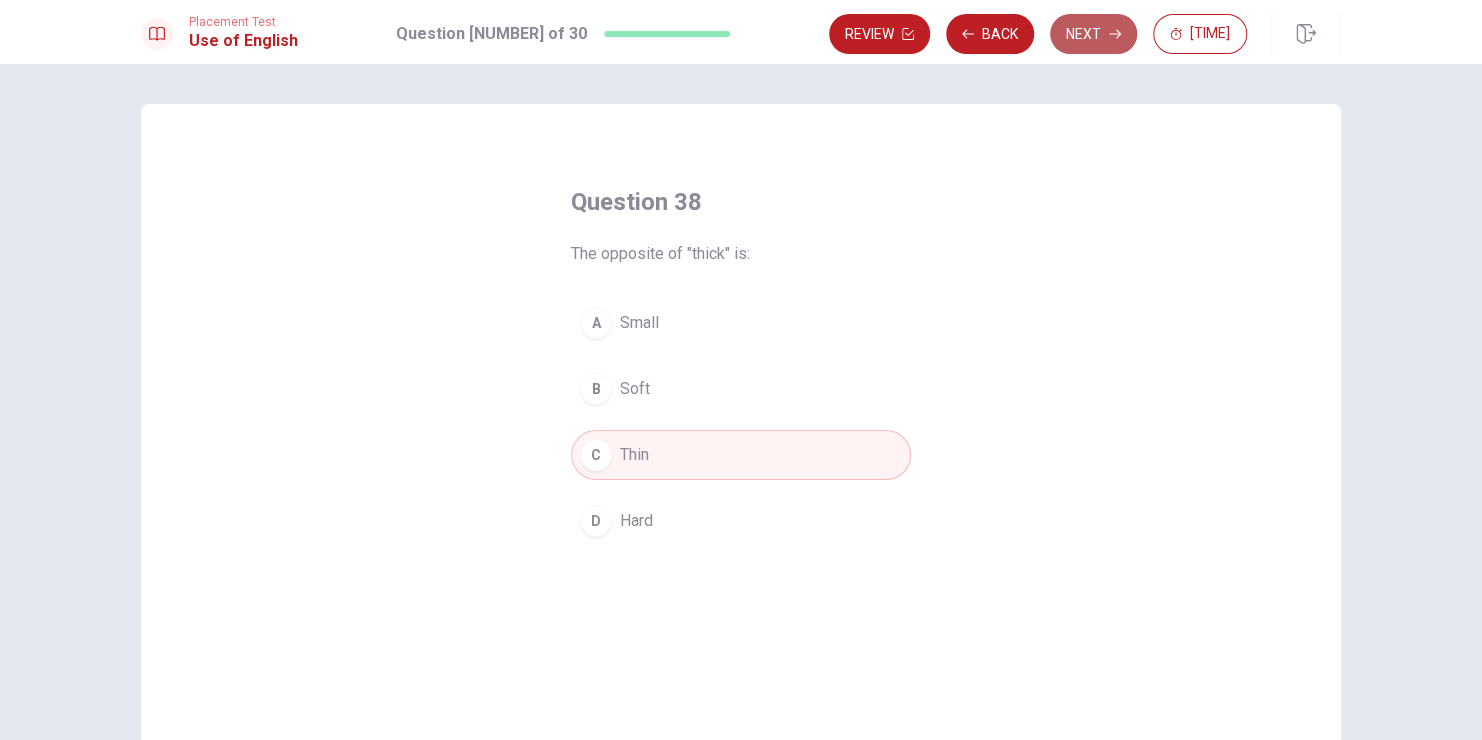 click at bounding box center (908, 34) 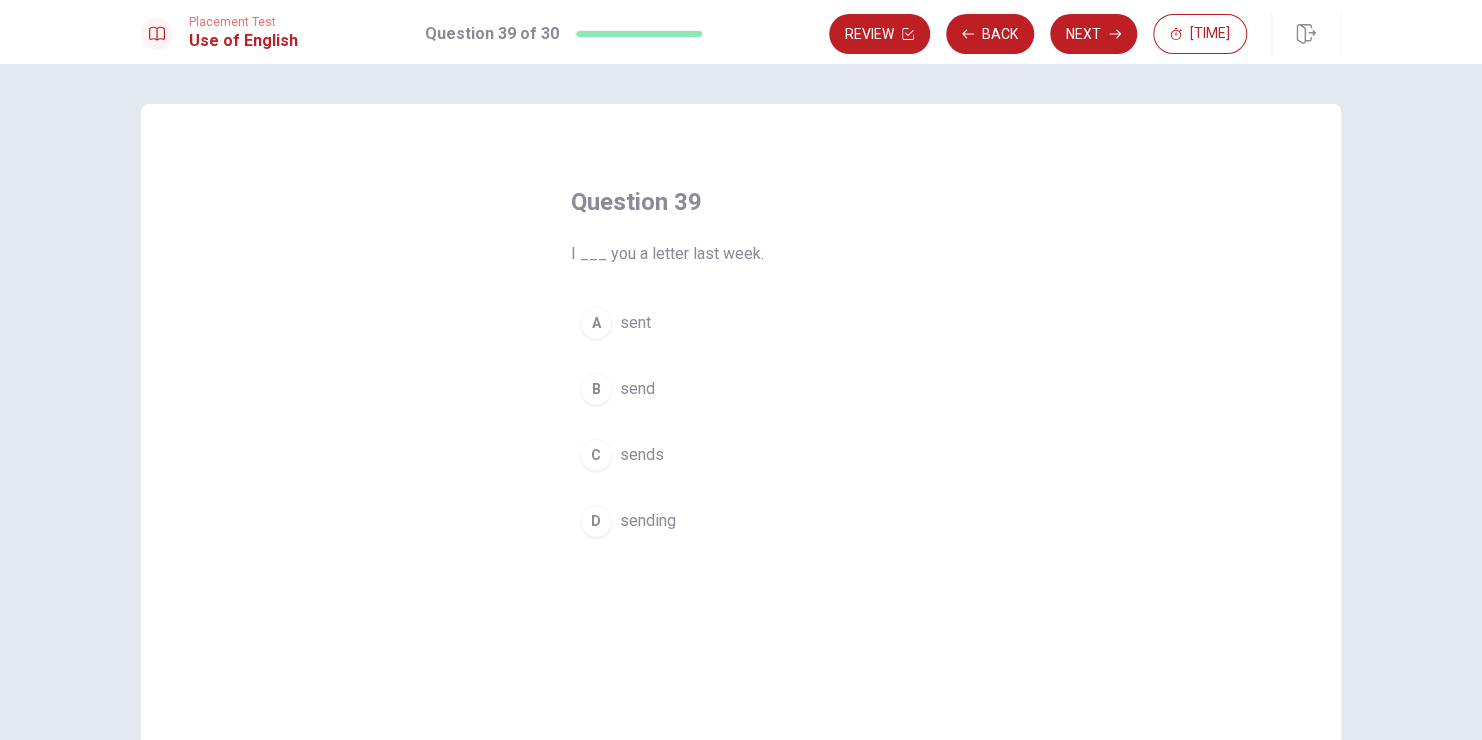 click on "sent" at bounding box center [635, 323] 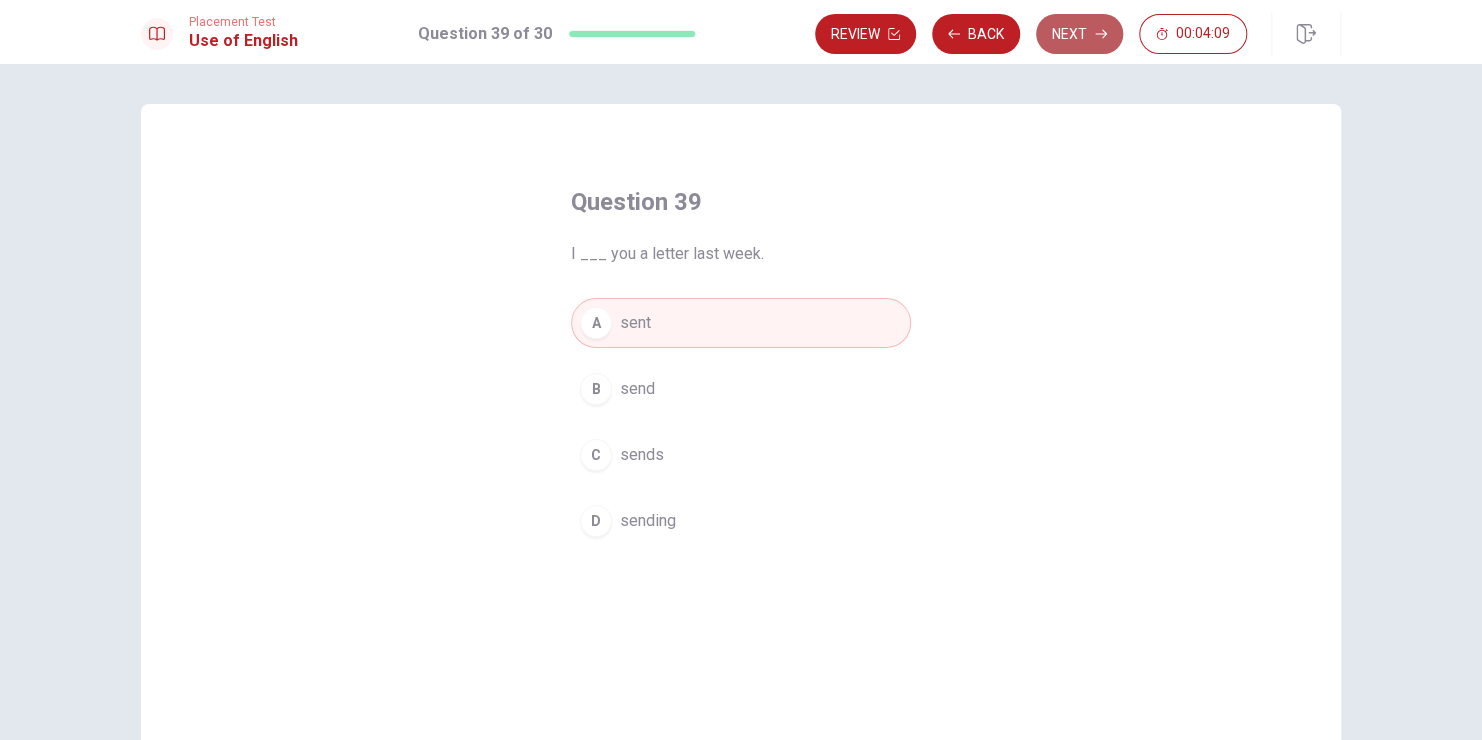 click on "Next" at bounding box center (1079, 34) 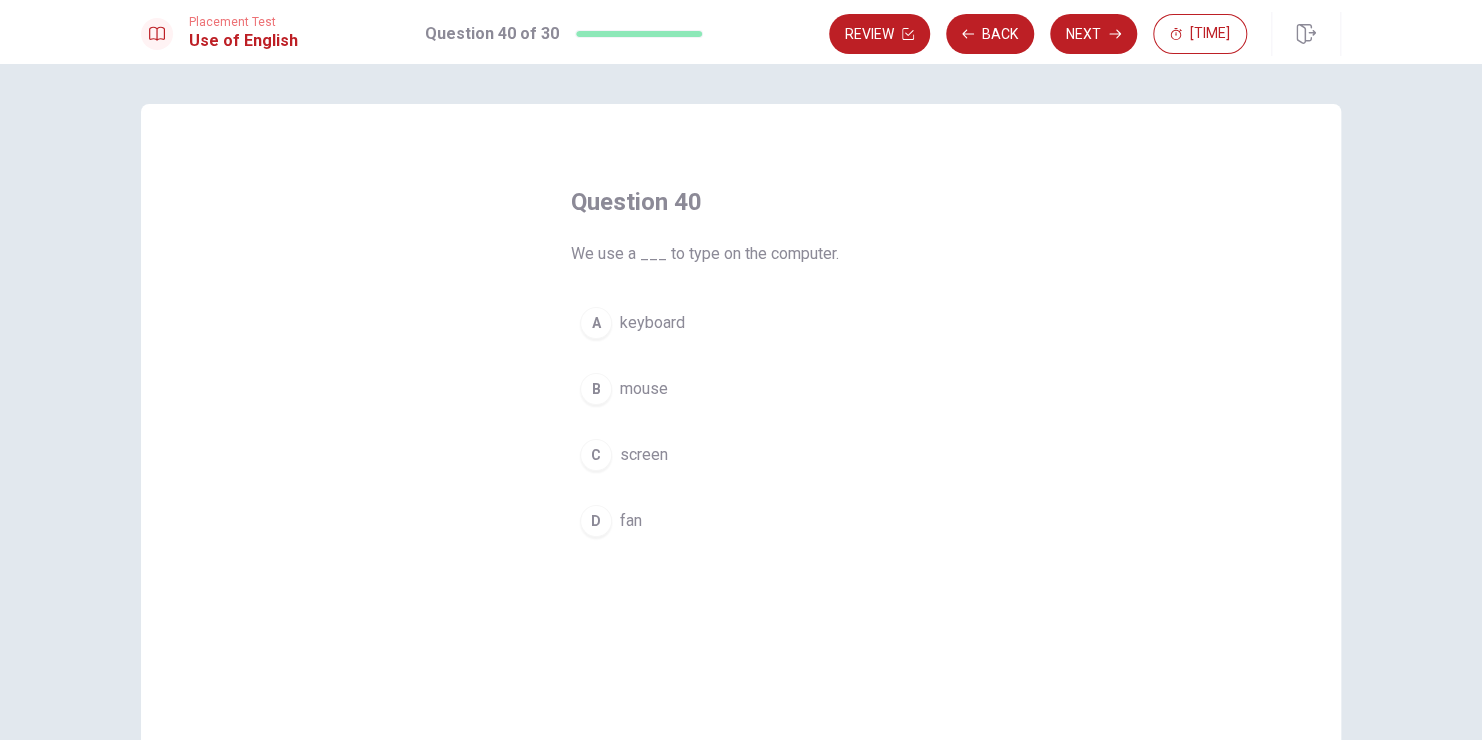 click on "keyboard" at bounding box center (652, 323) 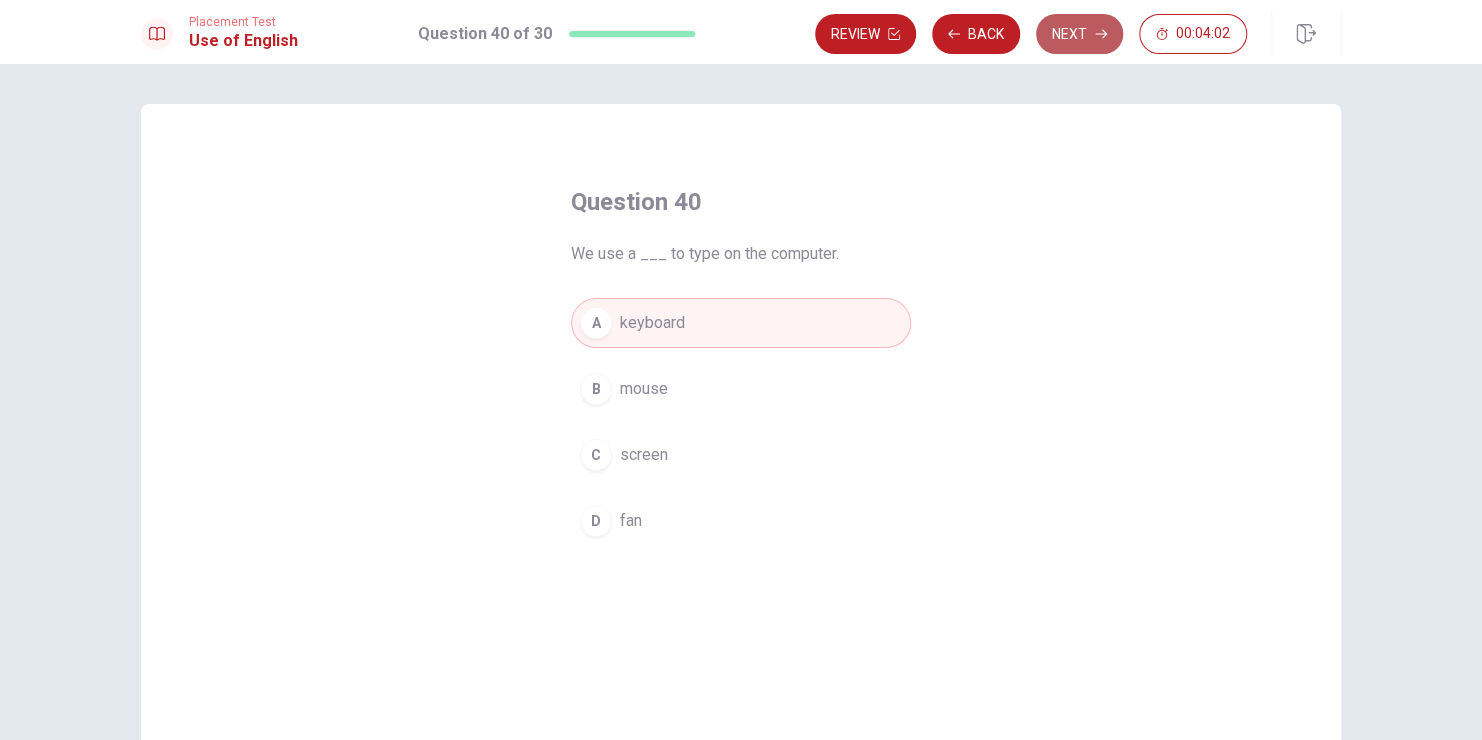 click at bounding box center (894, 34) 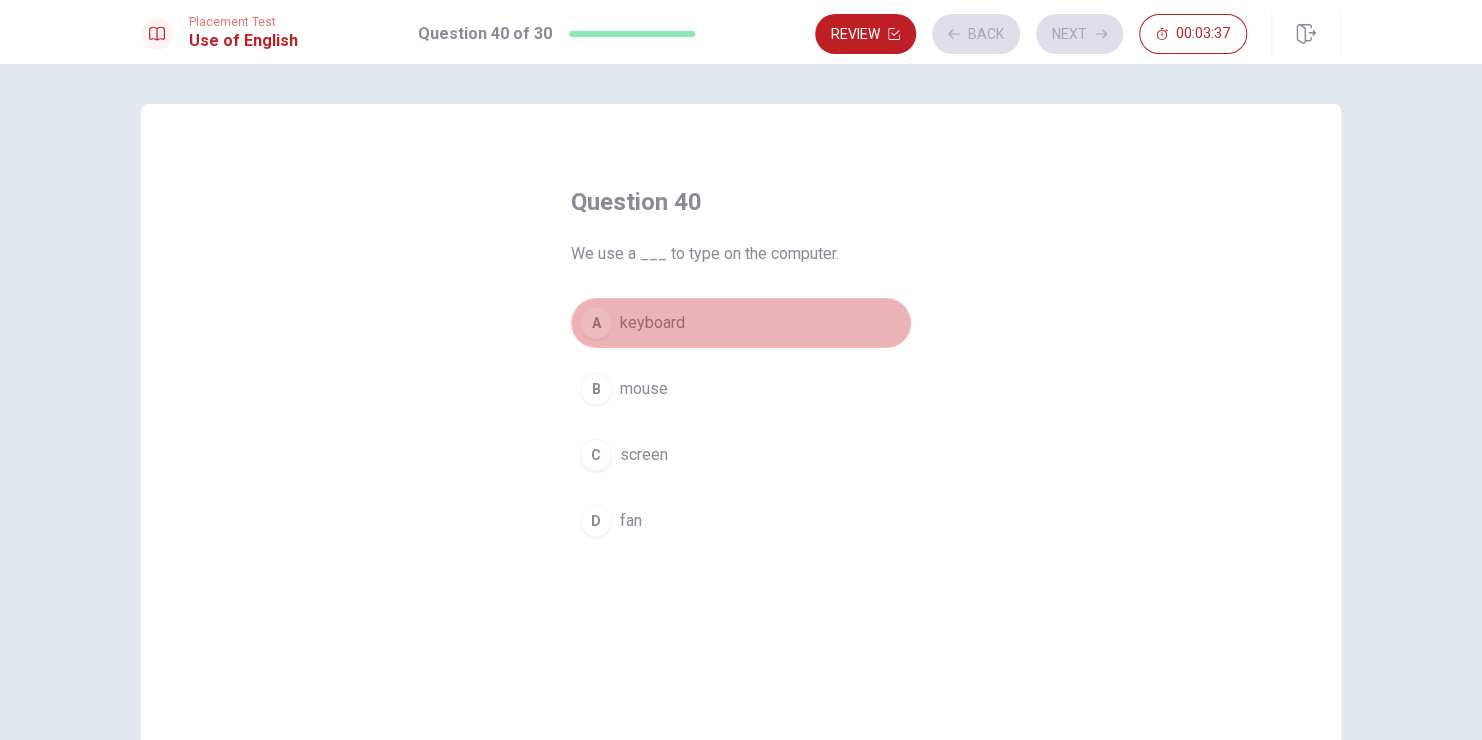 click on "A keyboard" at bounding box center (741, 323) 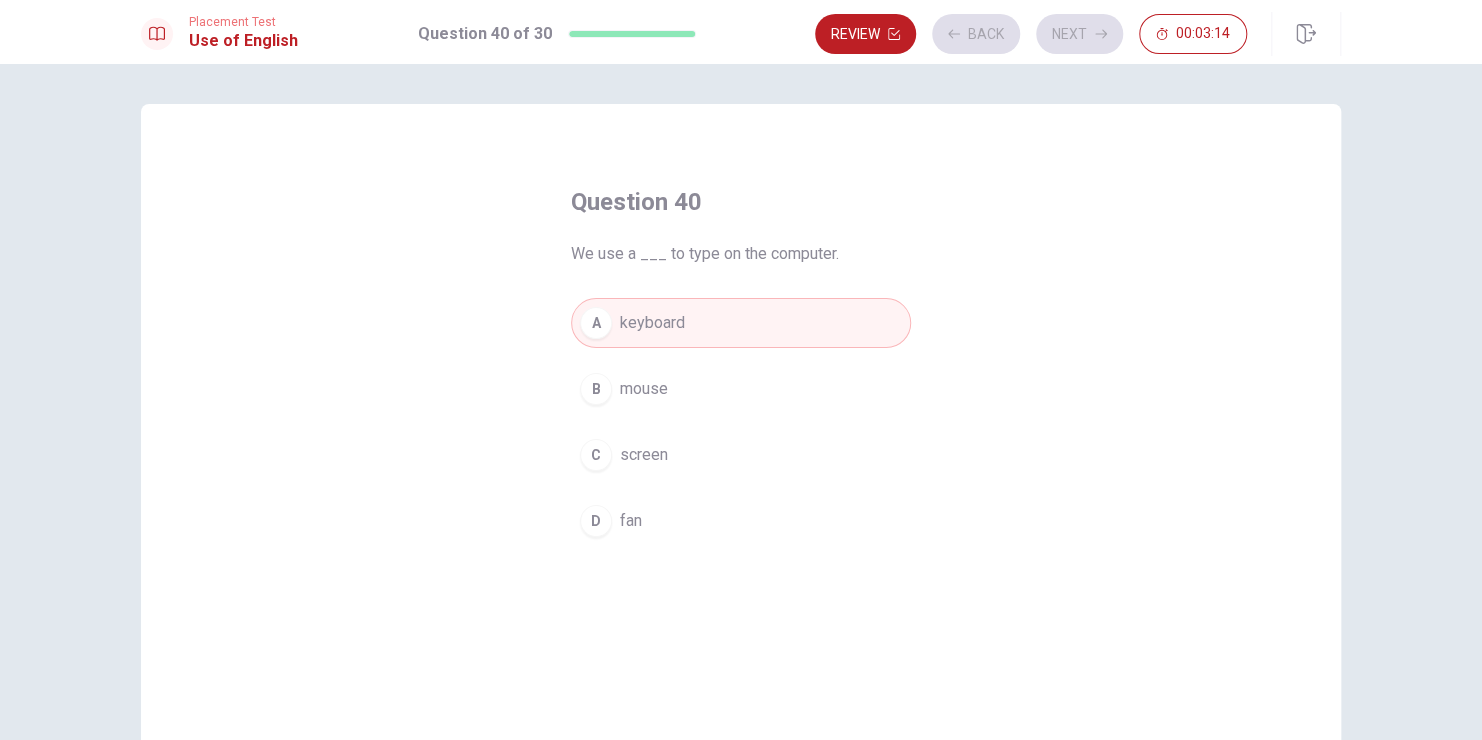 click on "A keyboard" at bounding box center (741, 323) 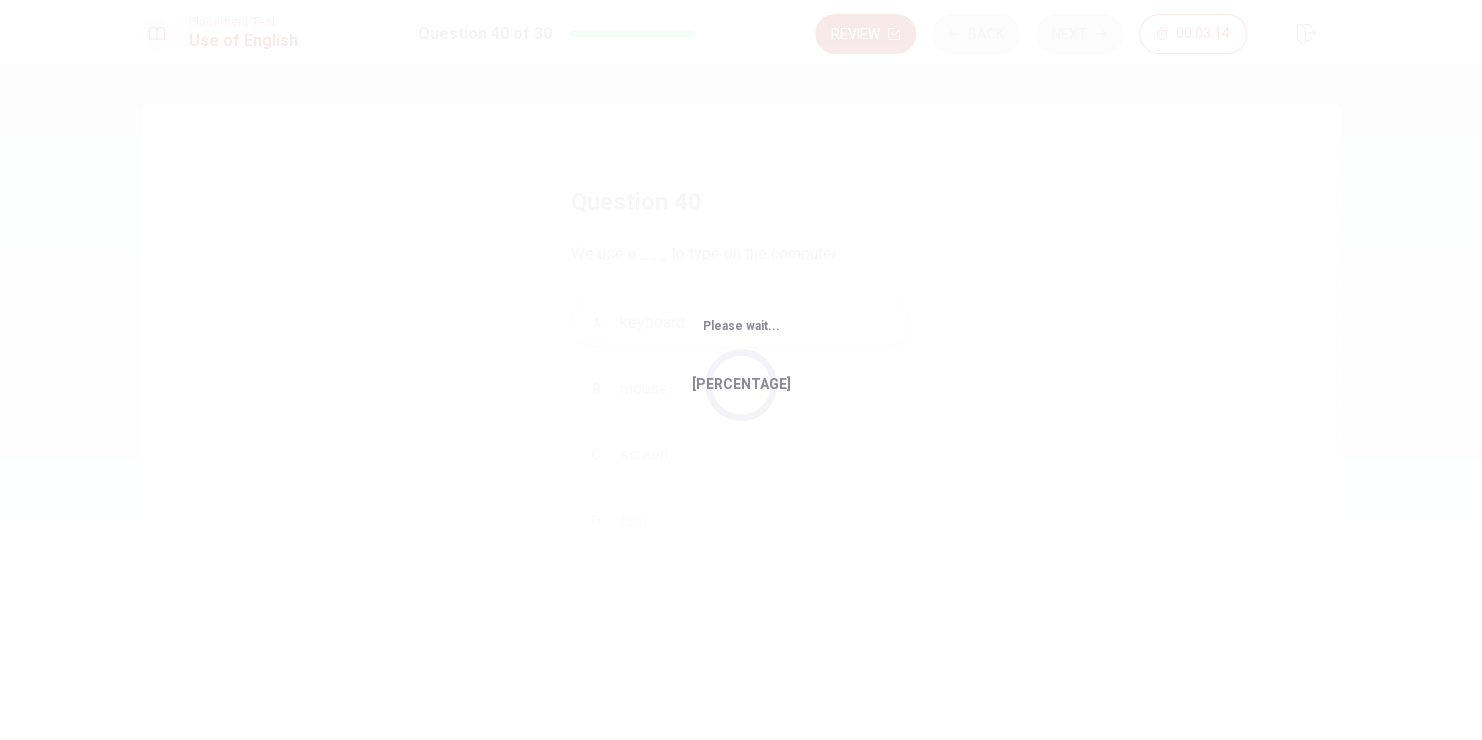 click on "Please wait... [PERCENTAGE]" at bounding box center [741, 370] 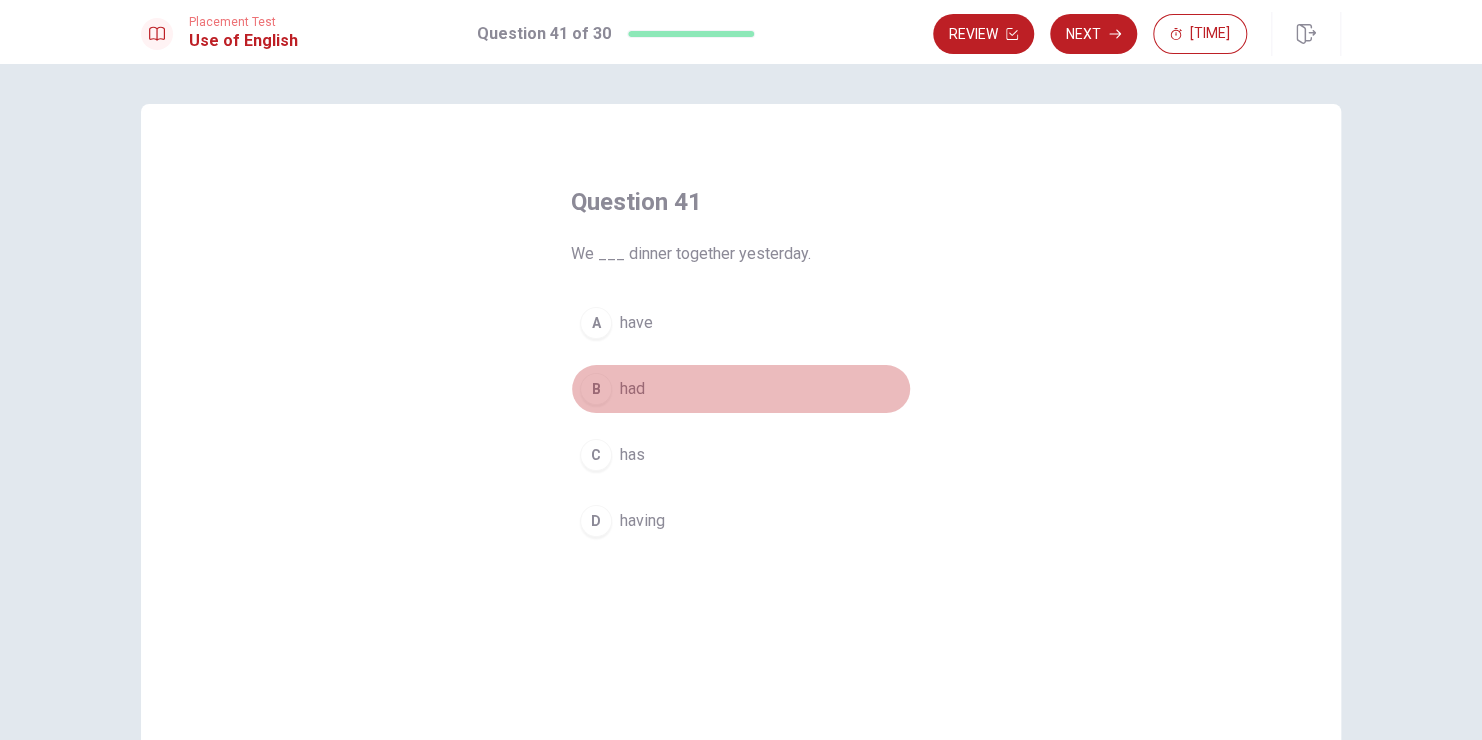 click on "had" at bounding box center (636, 323) 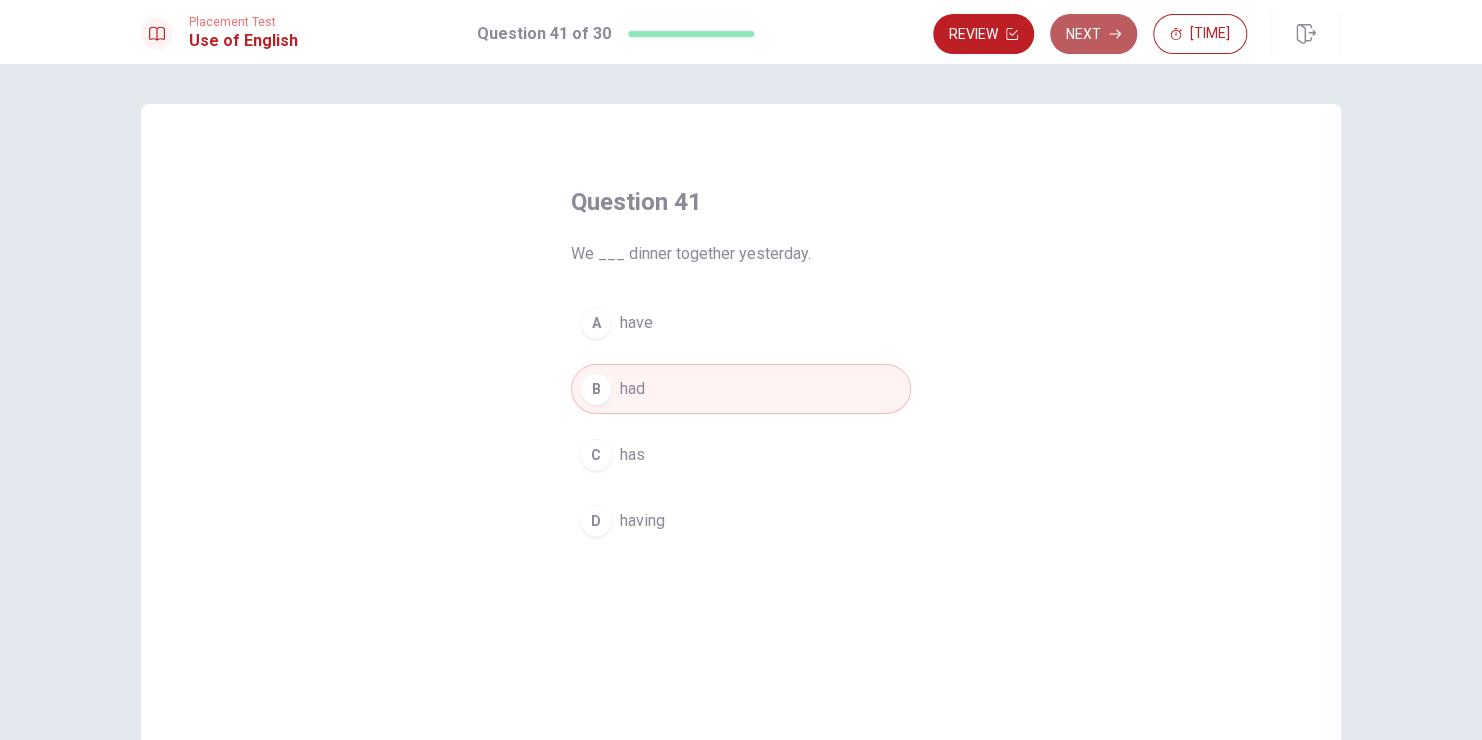 click on "Next" at bounding box center (1093, 34) 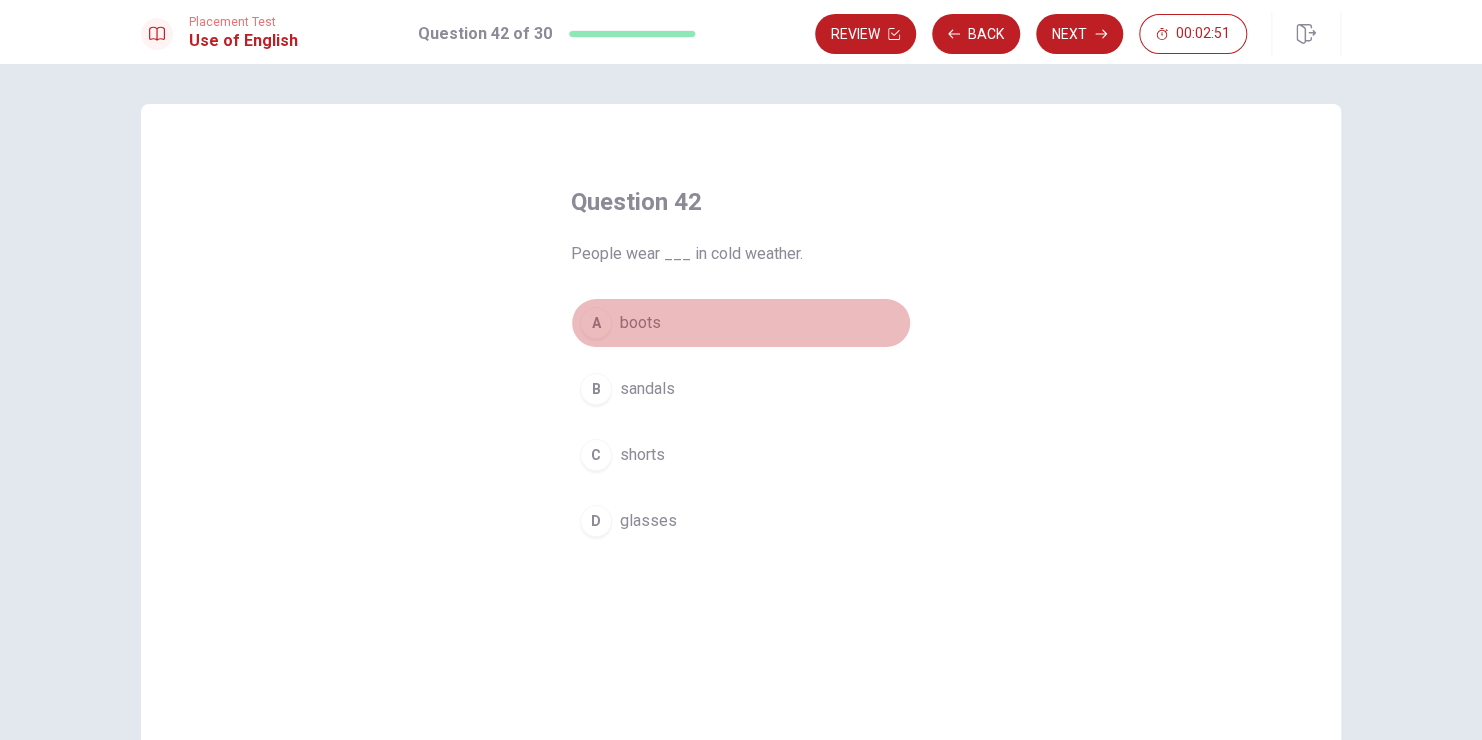 click on "boots" at bounding box center (640, 323) 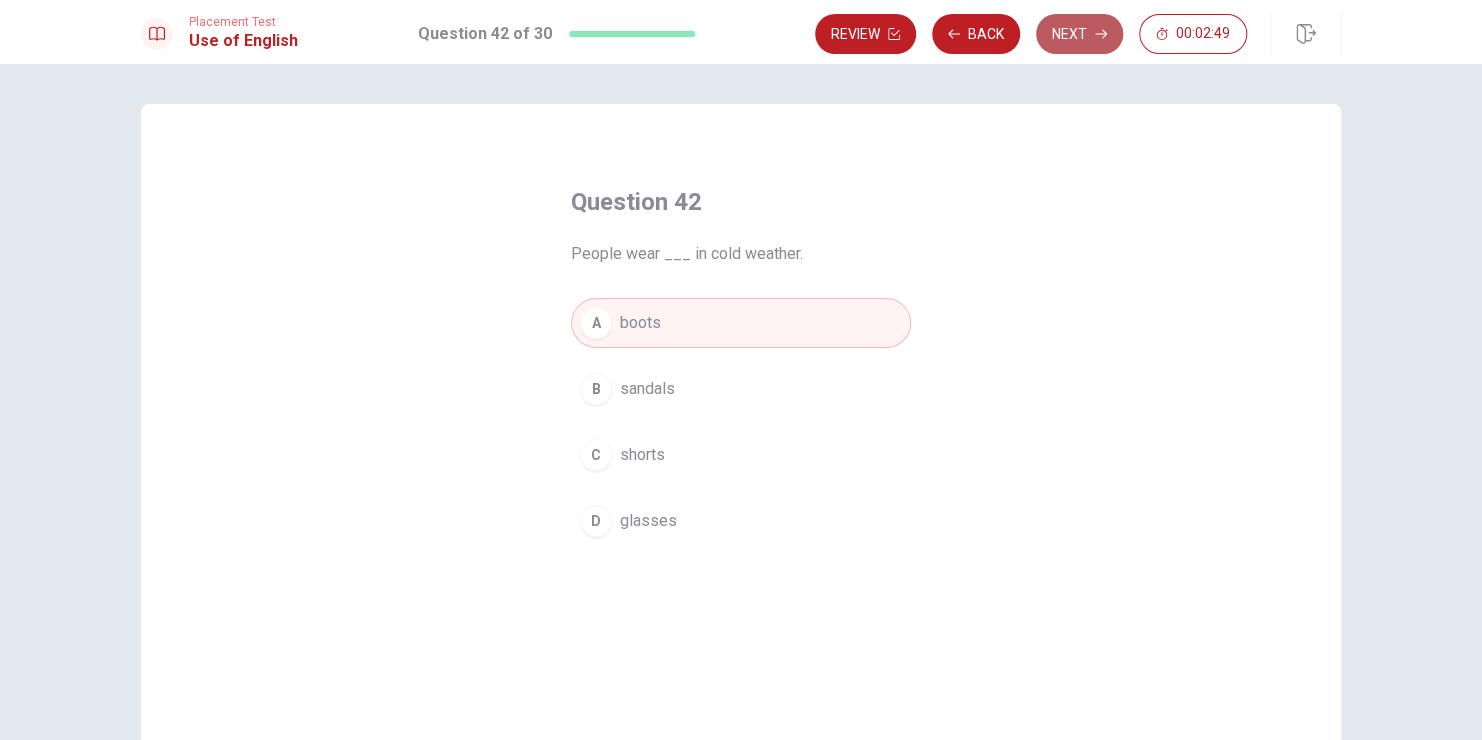 click on "Next" at bounding box center (1079, 34) 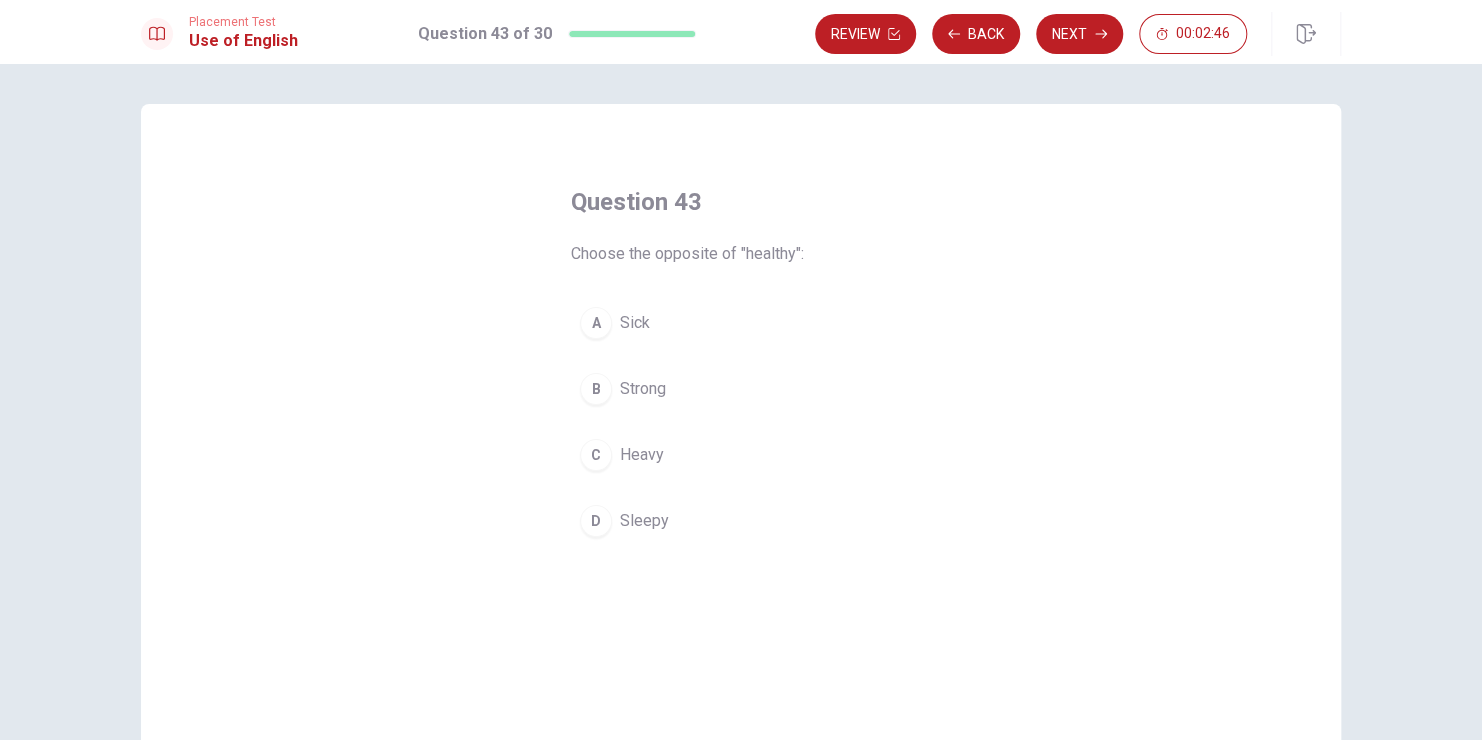 click on "A Sick" at bounding box center [741, 323] 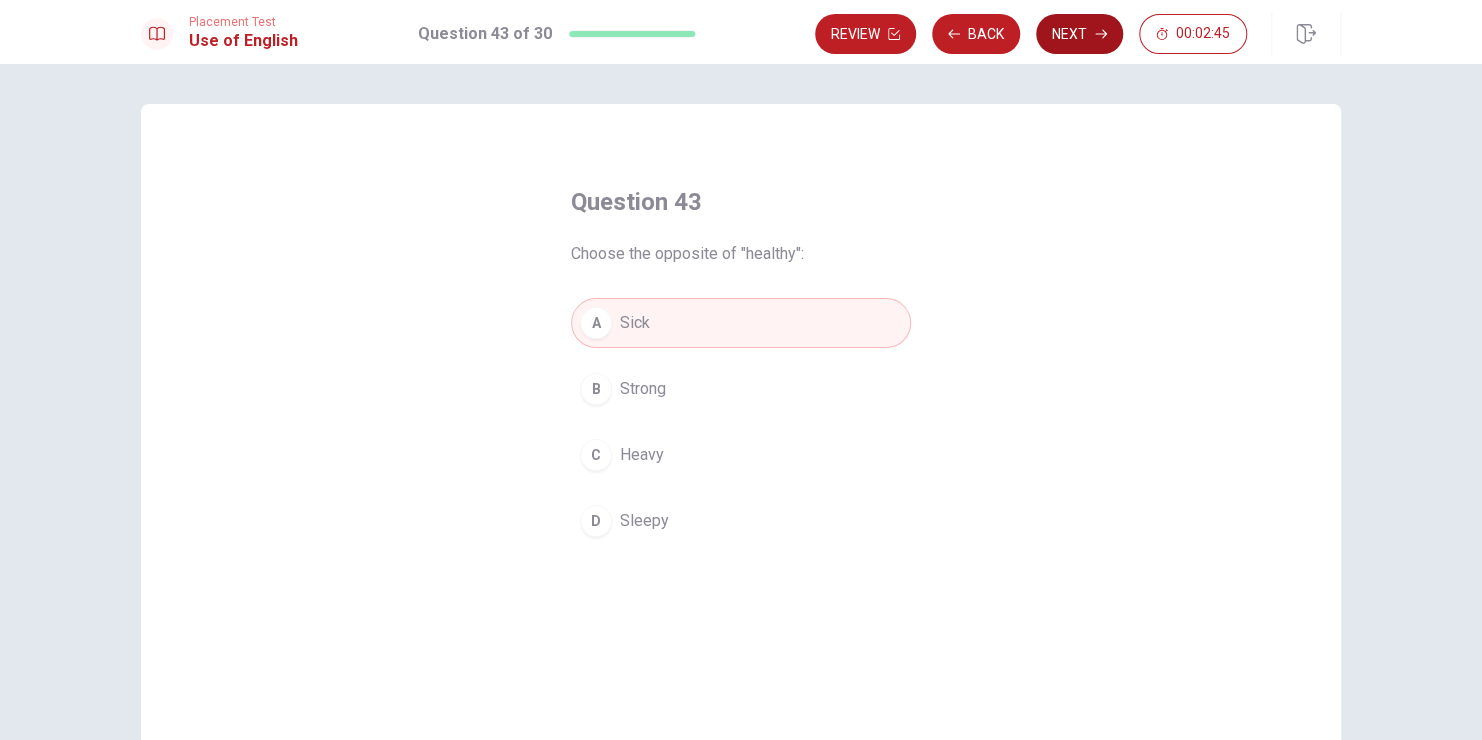 click on "Next" at bounding box center (1079, 34) 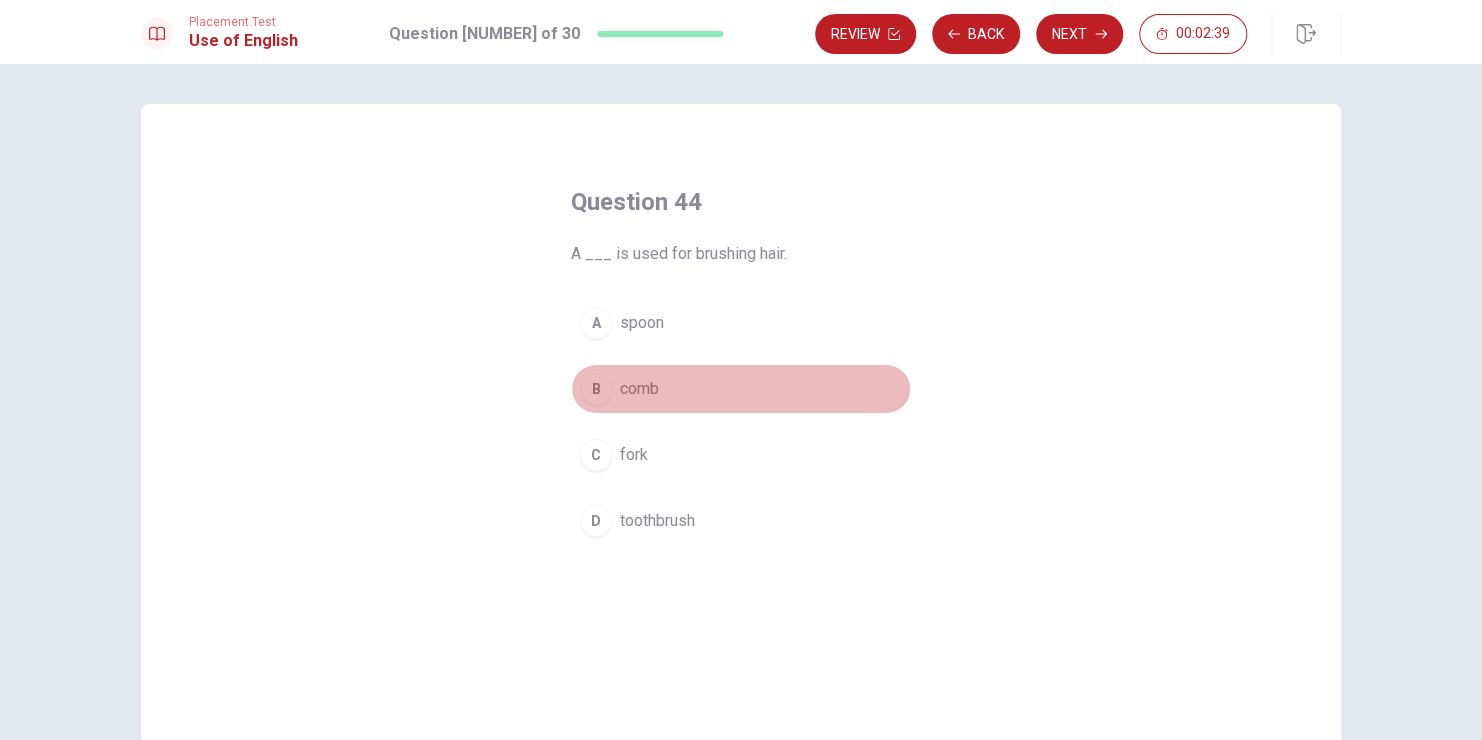 click on "comb" at bounding box center [642, 323] 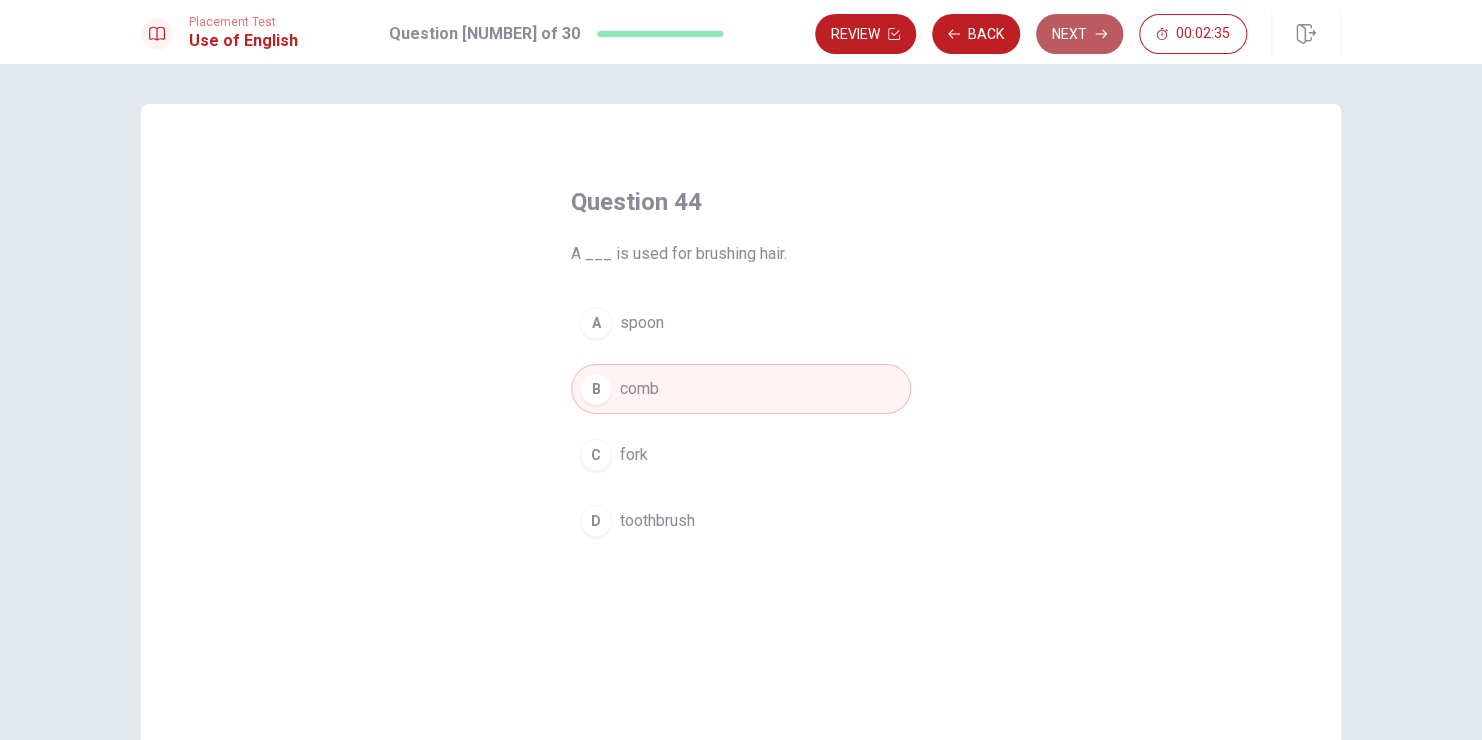 click on "Next" at bounding box center [1079, 34] 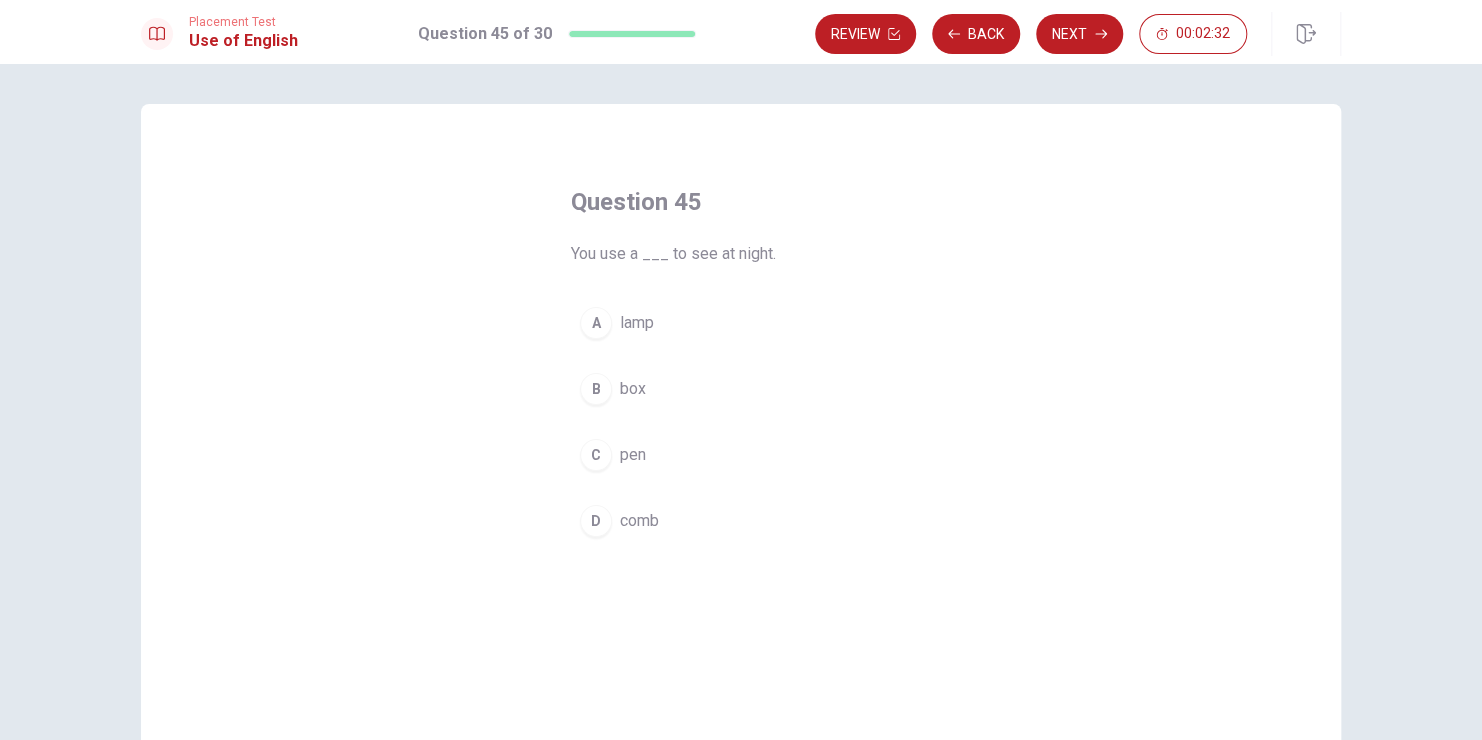 click on "lamp" at bounding box center [637, 323] 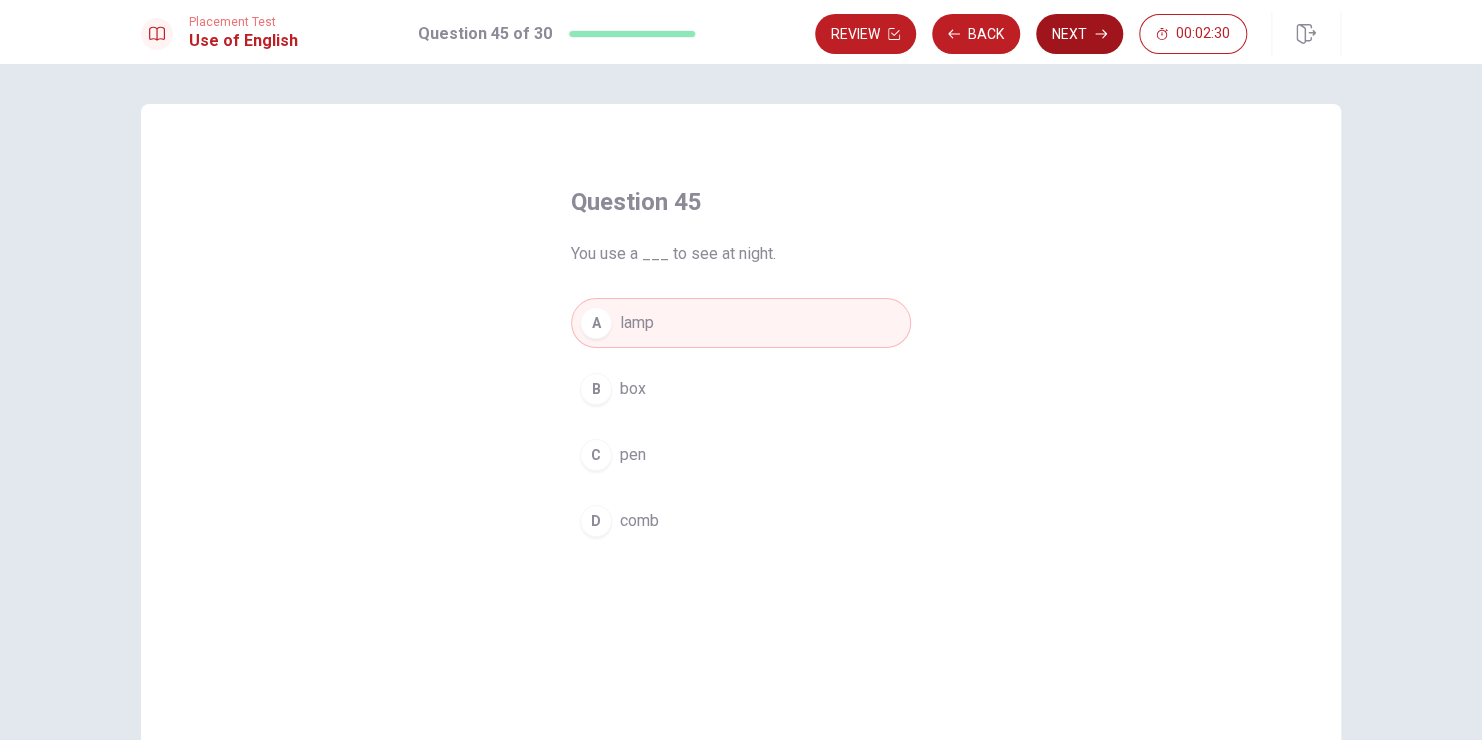 click on "Next" at bounding box center [1079, 34] 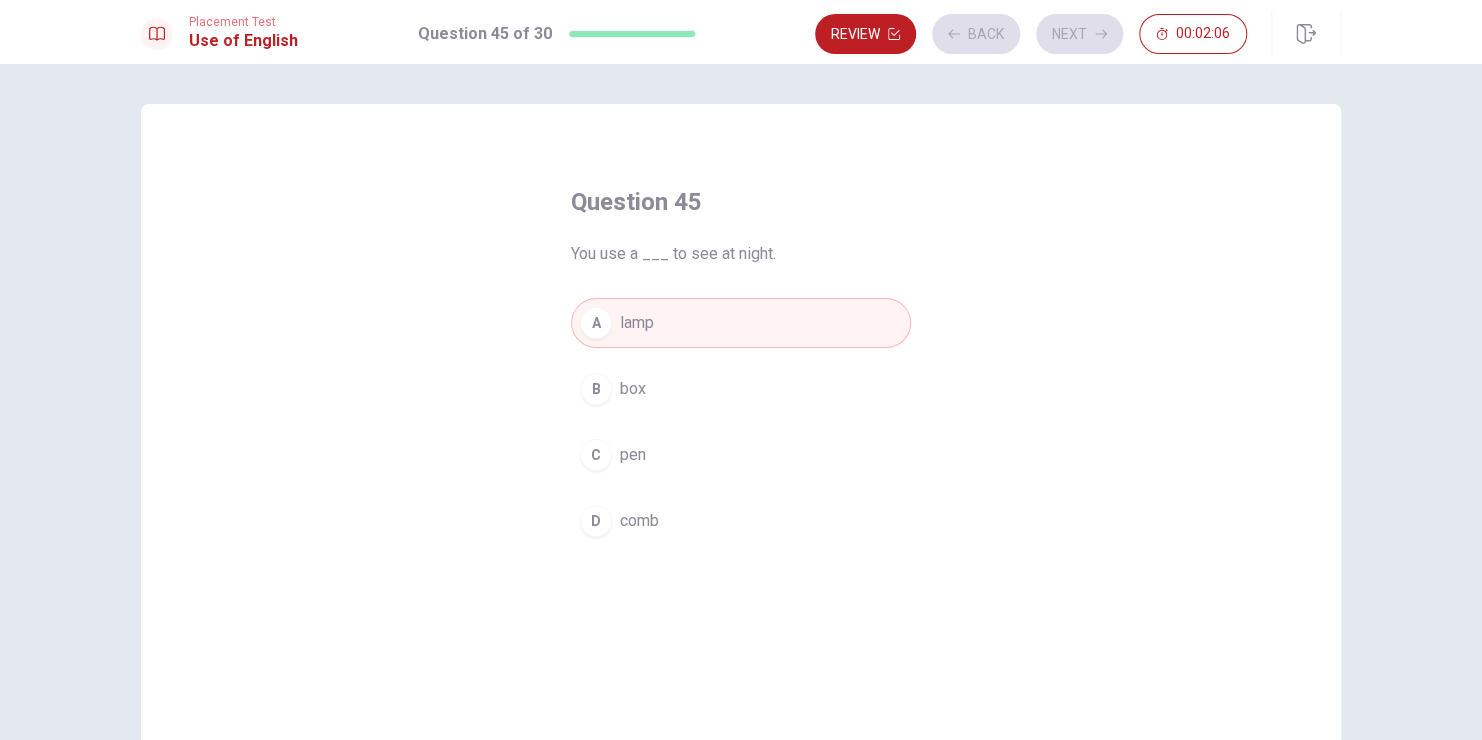 click on "A lamp" at bounding box center (741, 323) 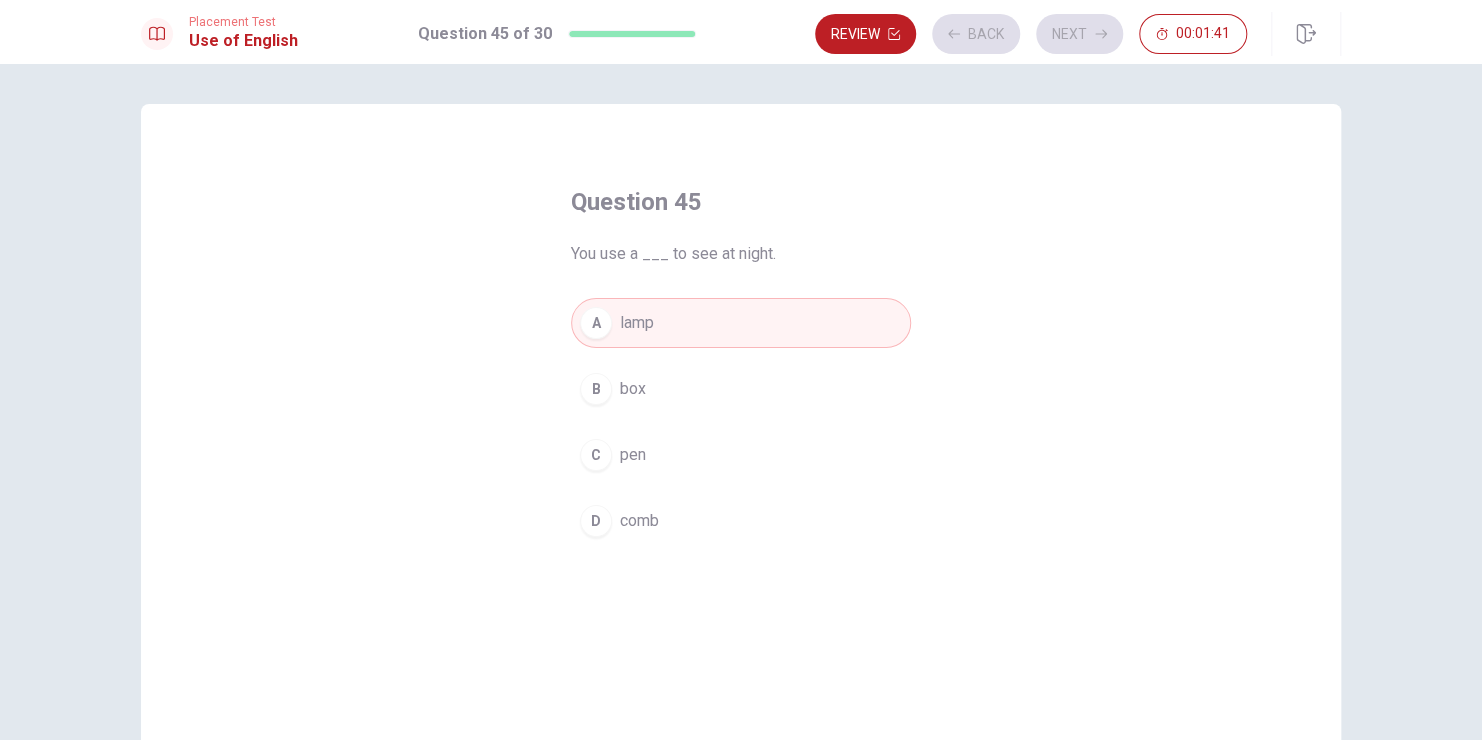 click on "A lamp" at bounding box center (741, 323) 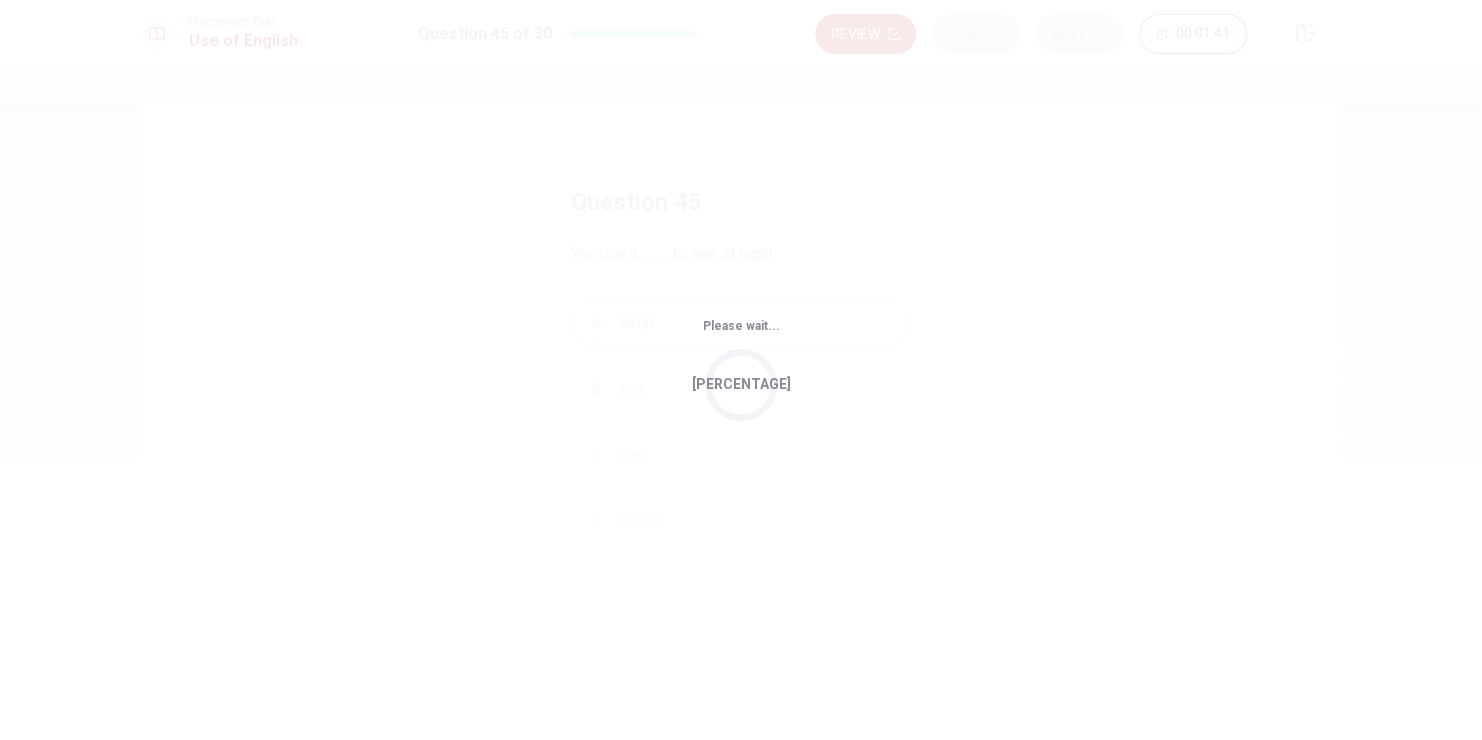 click on "This site uses cookies, as explained in our  Privacy Policy . If you agree to the use of cookies, please click the Accept button and continue to browse our site.   Privacy Policy Accept Placement Test   Use of English Question 45 of 30 Review Back Next 00:01:41 Question 45 of 30 00:01:41 Review Back Next Question 45 You use a ___ to see at night. A lamp
B box C pen D comb © Copyright  2025 Going somewhere? You are not allowed to open other tabs/pages or switch windows during a test. Doing this will be reported as cheating to the Administrators. Are you sure you want to leave this page? Please continue until you finish your test. It looks like there is a problem with your internet connection. You have 10 minutes to reconnect. 00:00 Click to reconnect WARNING:  If you lose connection for more than 10 minute(s), you will need to contact us for another exam. You’ve run out of time. Your time is up. This is end of the Use of English section. Click on Continue to go on Loading... ILAC - Online Testing Platform" at bounding box center [741, 370] 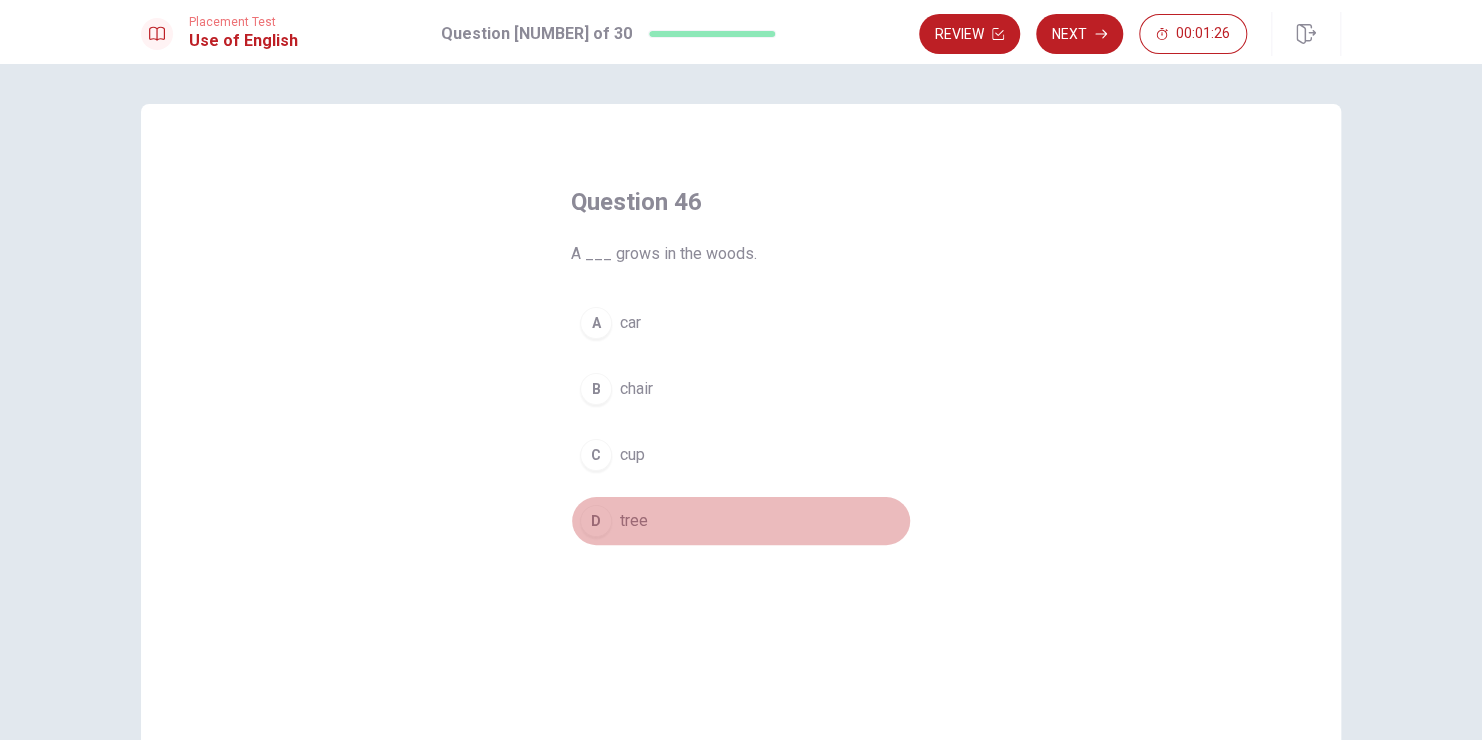 click on "tree" at bounding box center (630, 323) 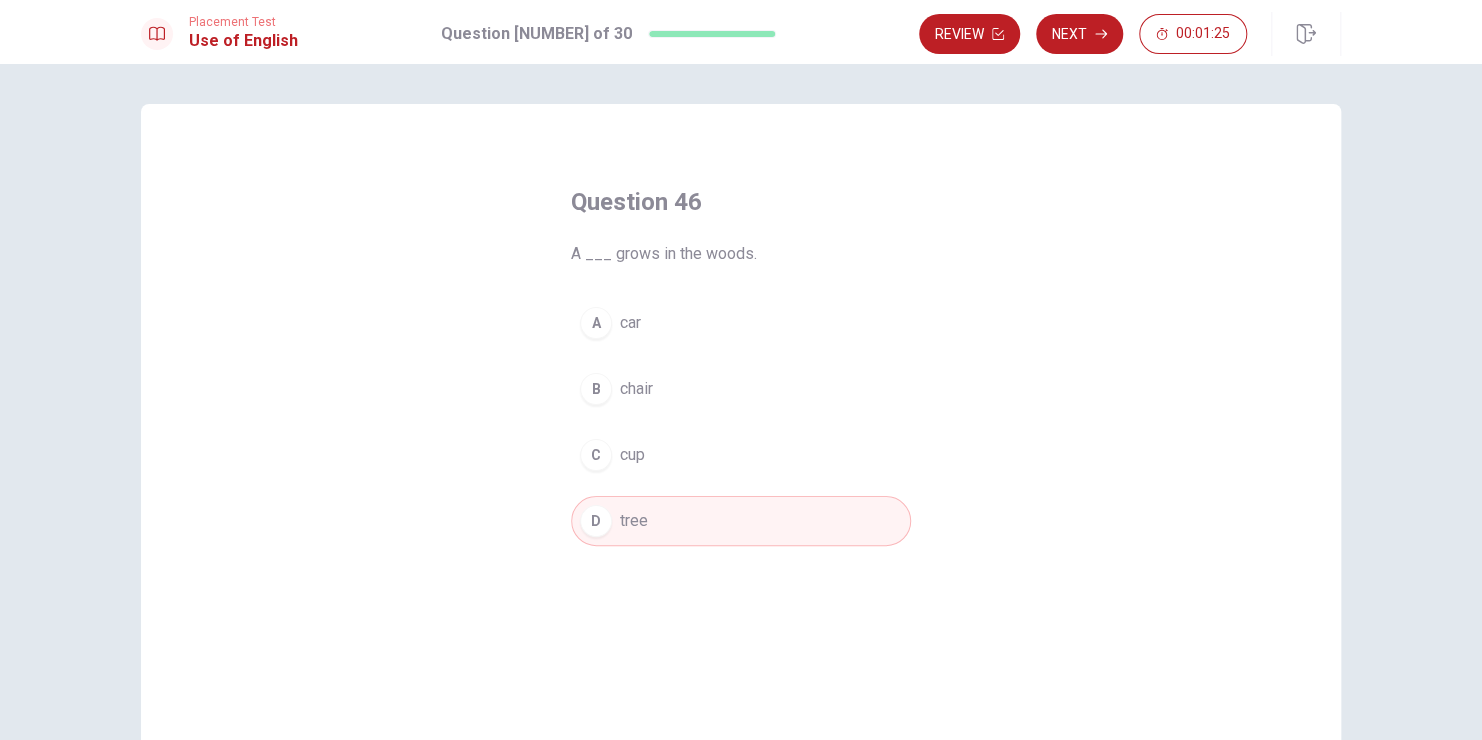 click on "Review Next [TIME]" at bounding box center (1130, 34) 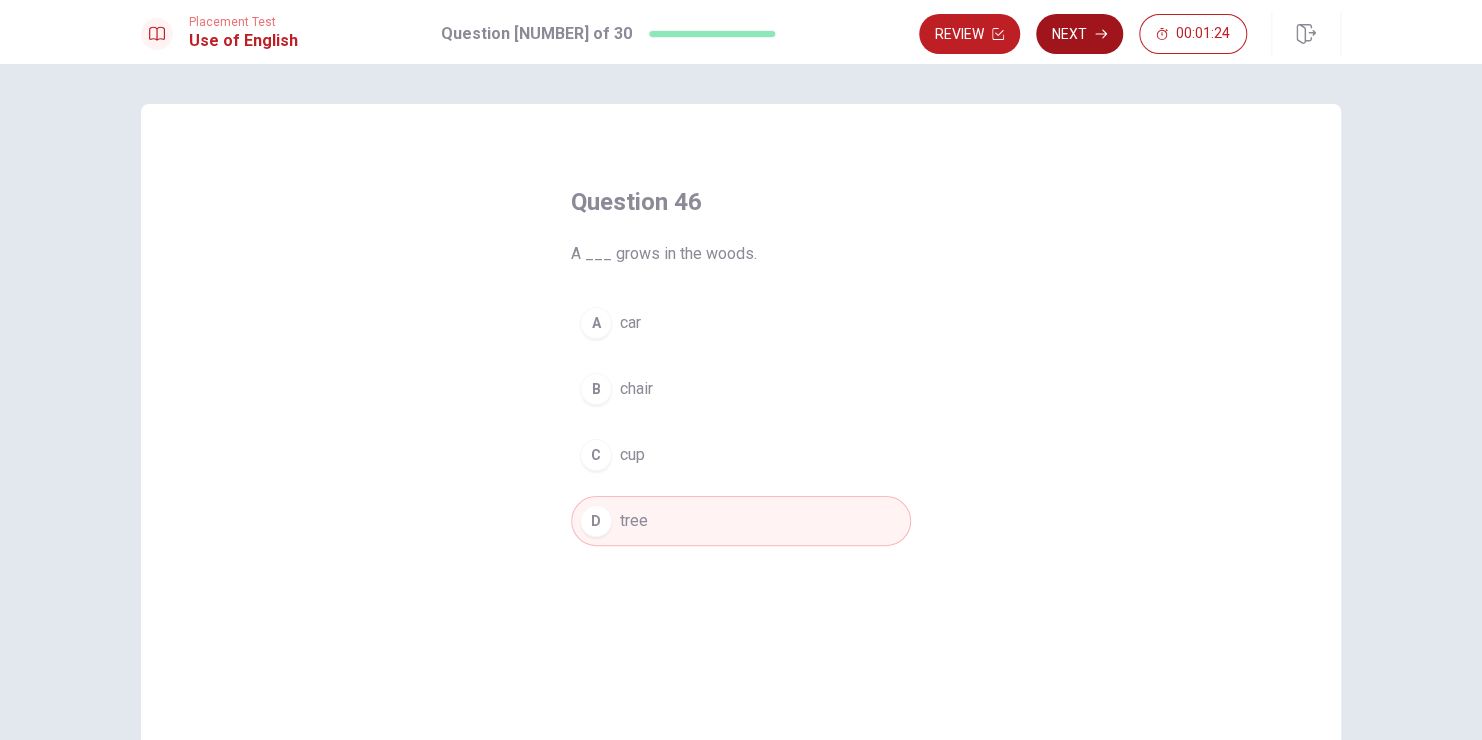 click on "Next" at bounding box center (1079, 34) 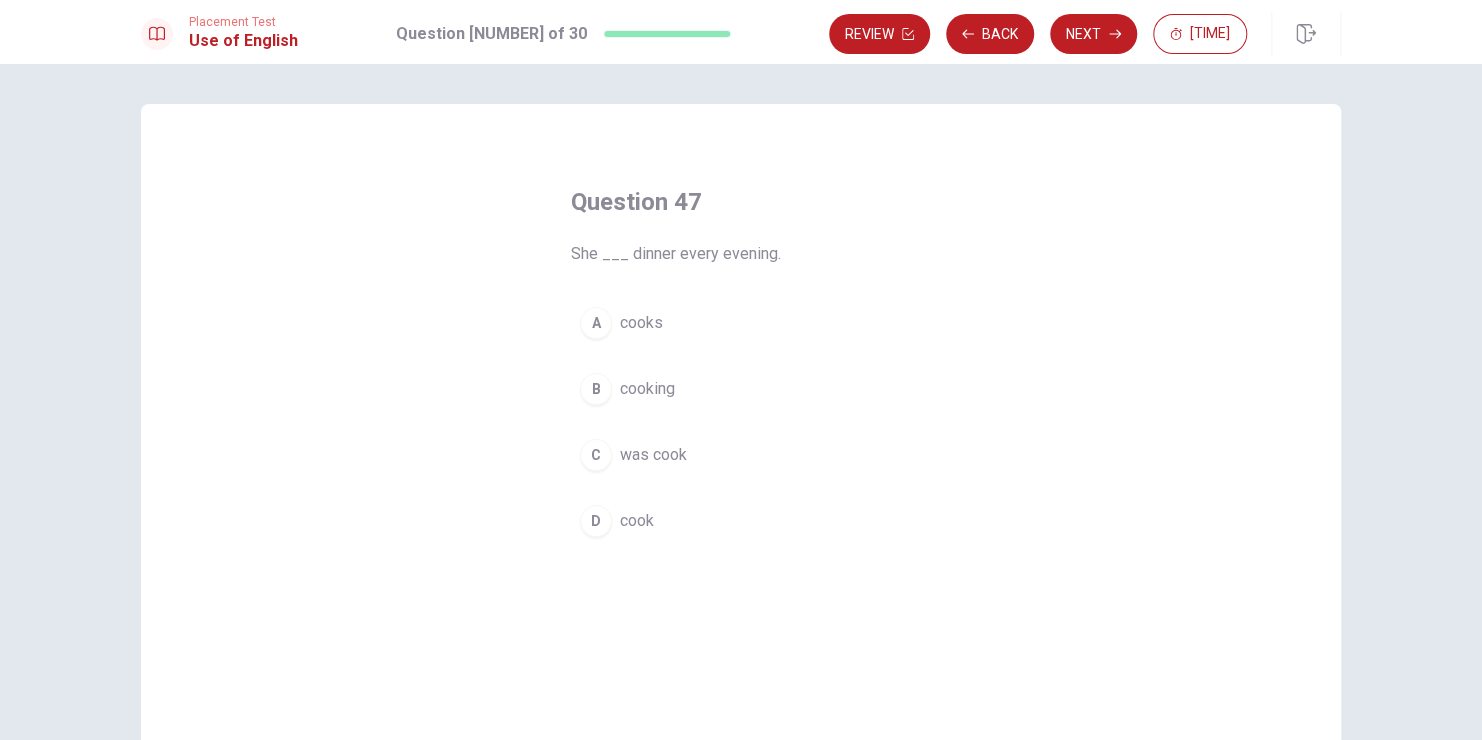 click on "cooks" at bounding box center (641, 323) 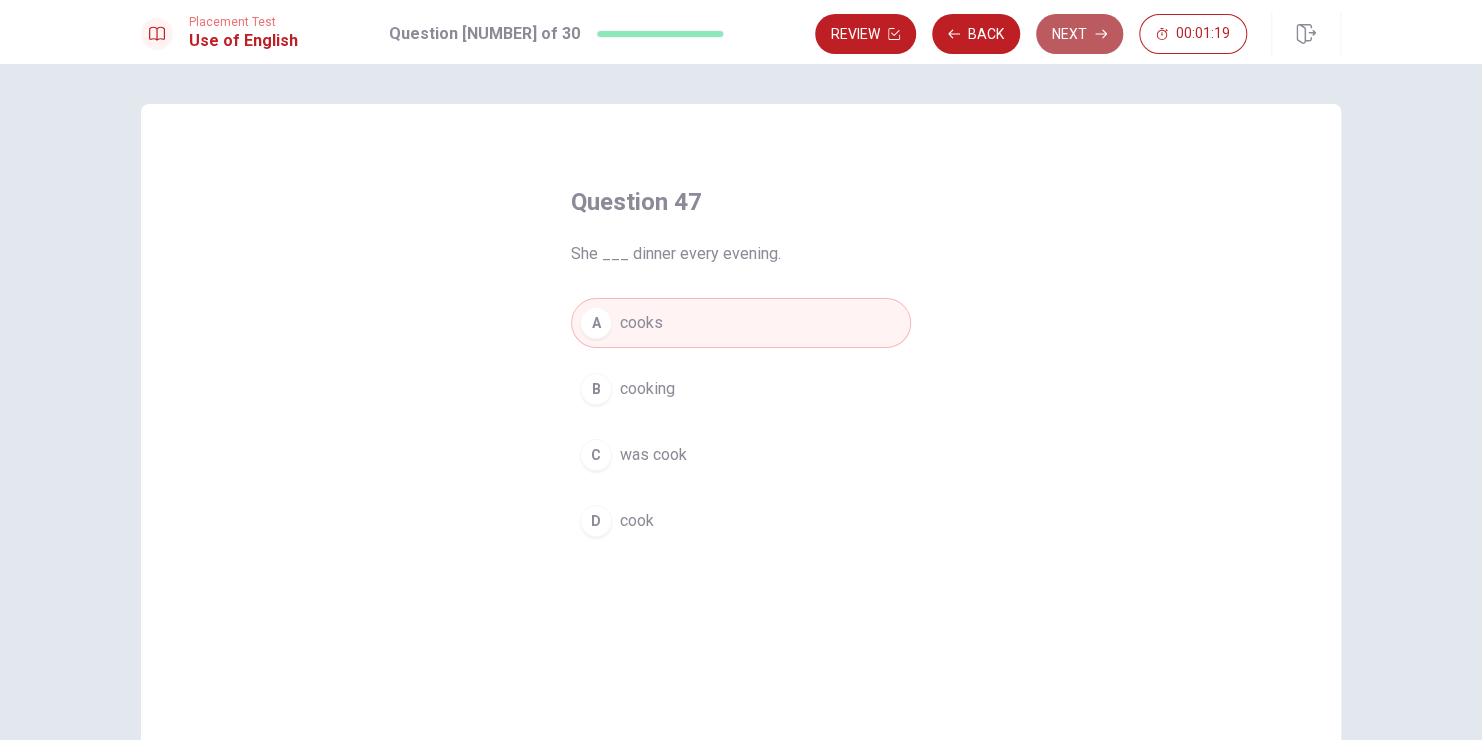 click on "Next" at bounding box center (1079, 34) 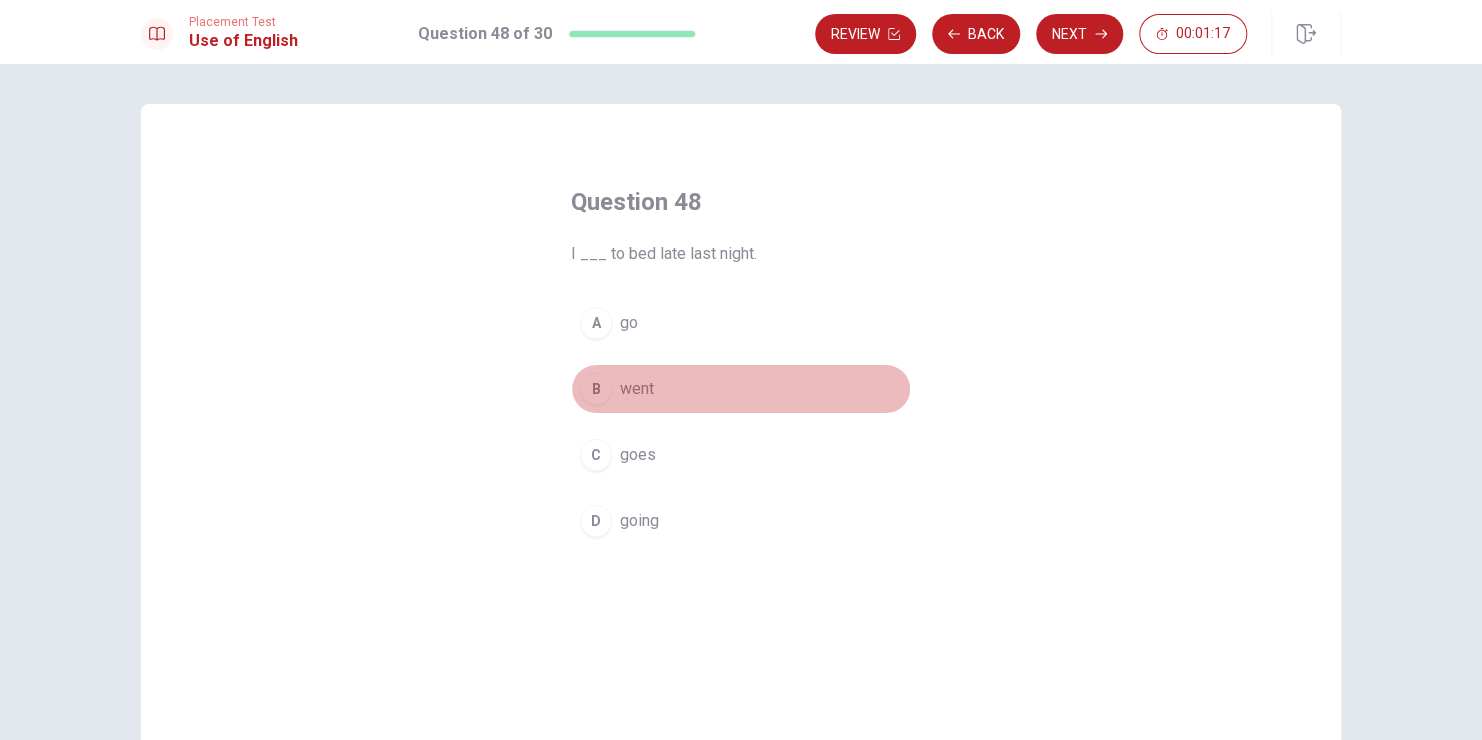 click on "went" at bounding box center (629, 323) 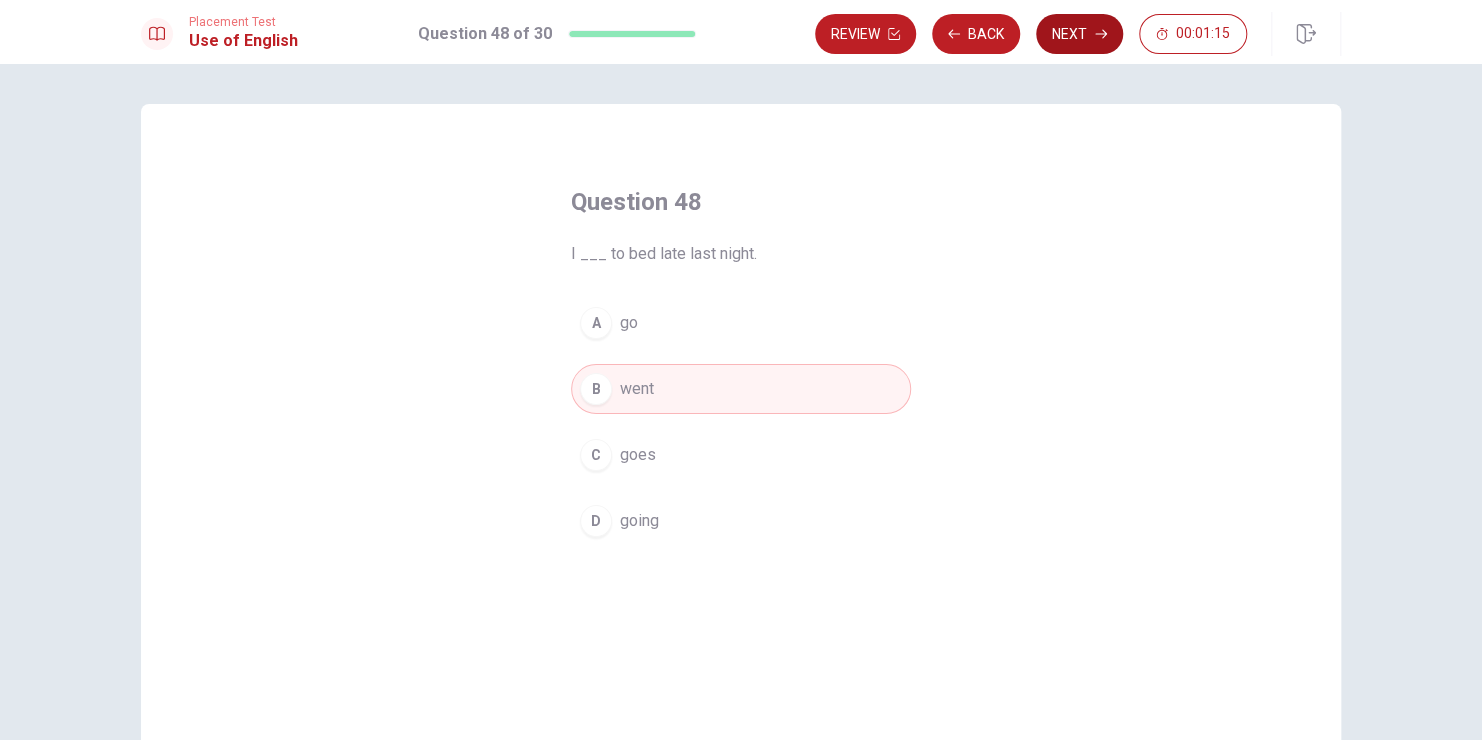 click on "Next" at bounding box center [1079, 34] 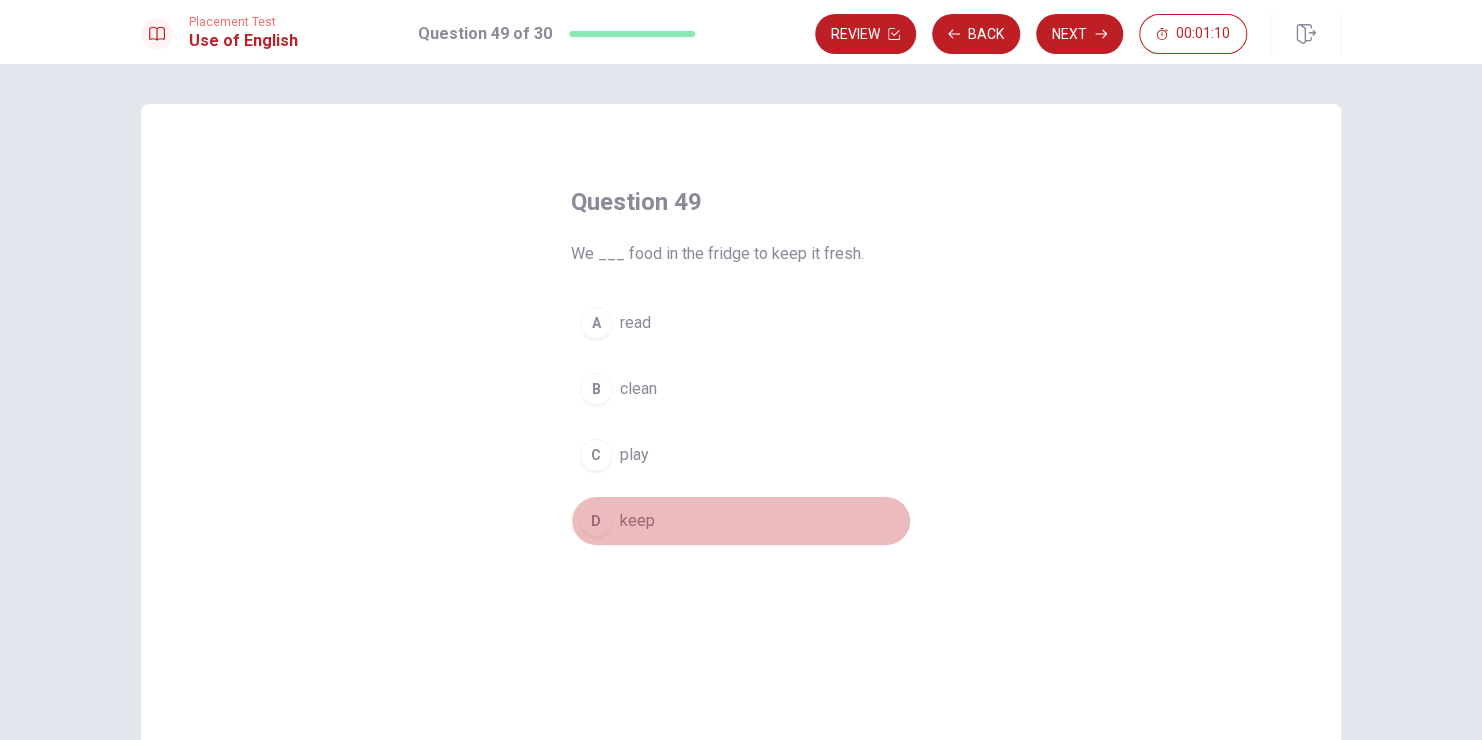 click on "D keep" at bounding box center [741, 521] 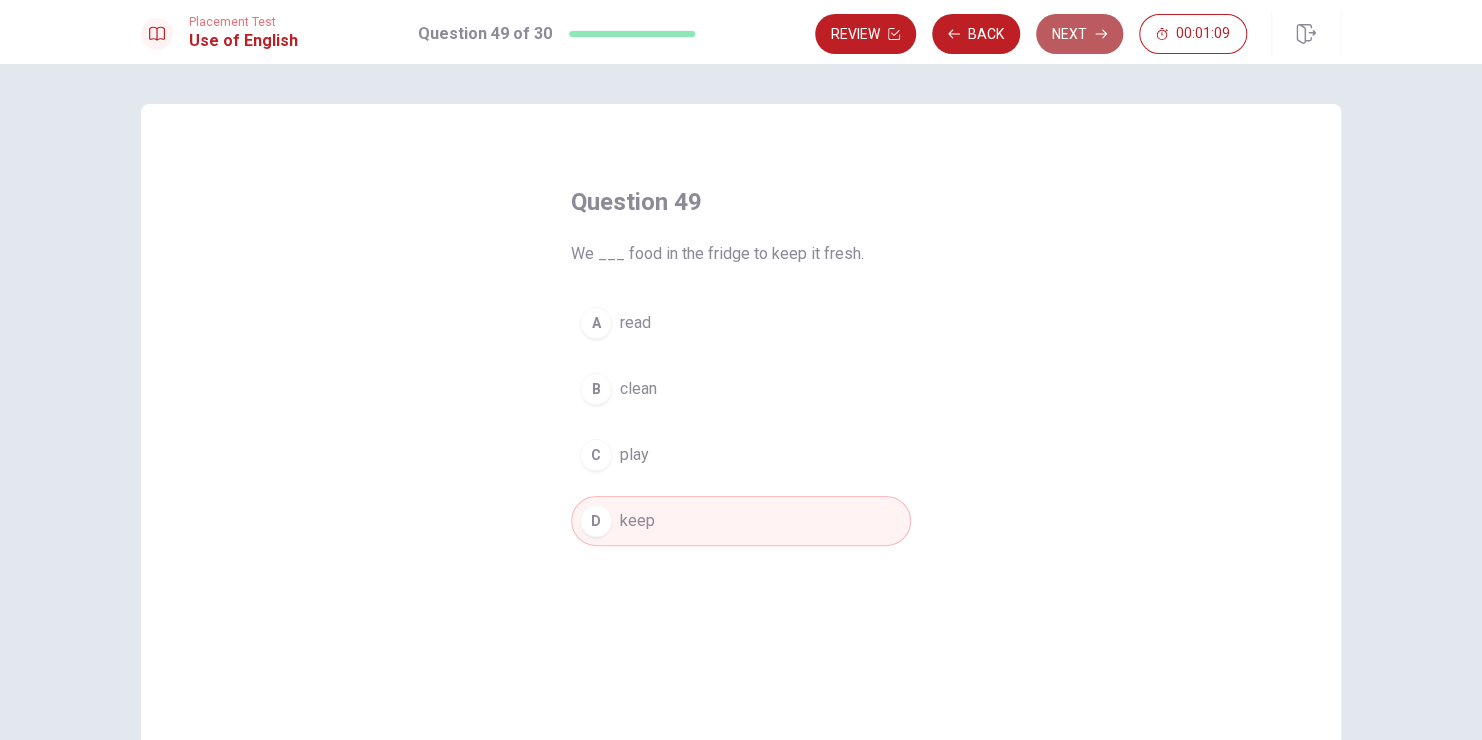 click on "Next" at bounding box center [1079, 34] 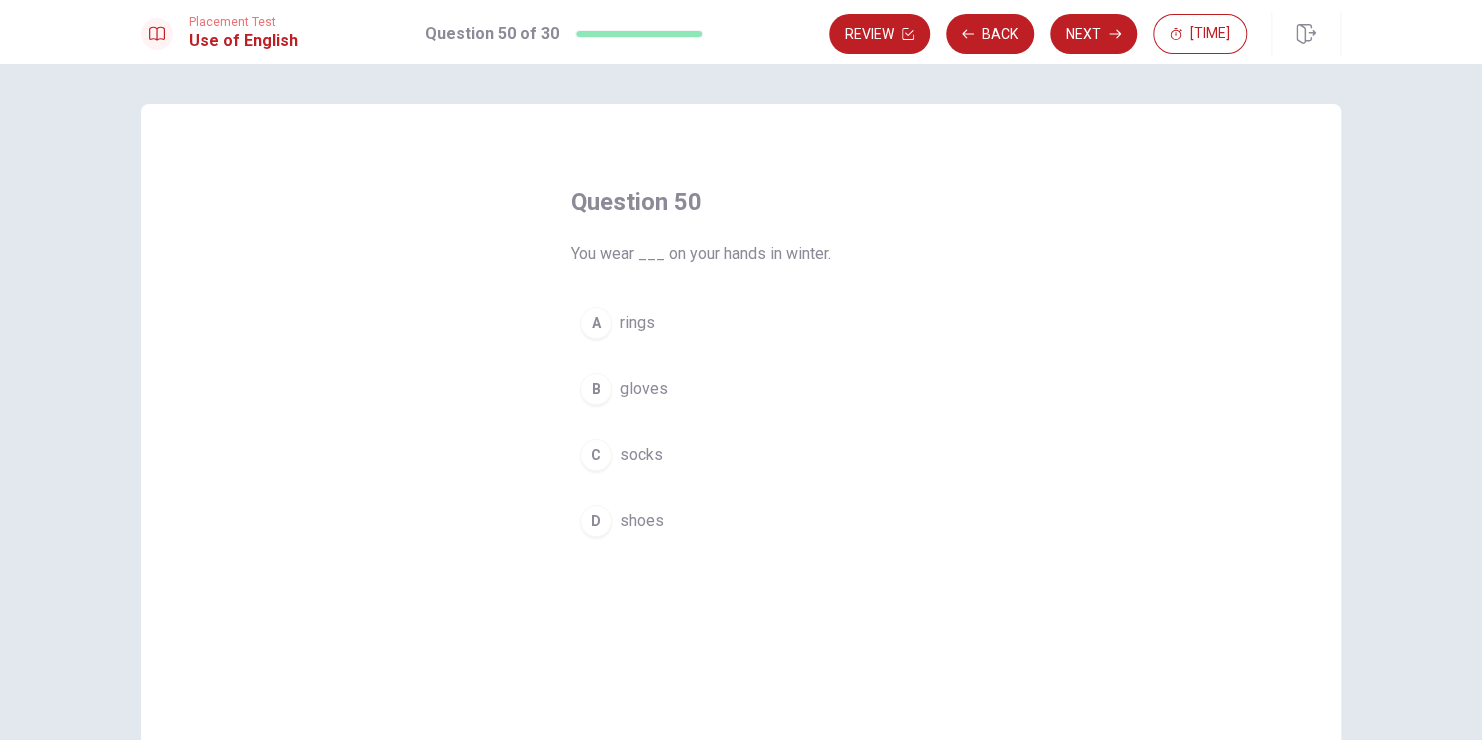 click on "gloves" at bounding box center (637, 323) 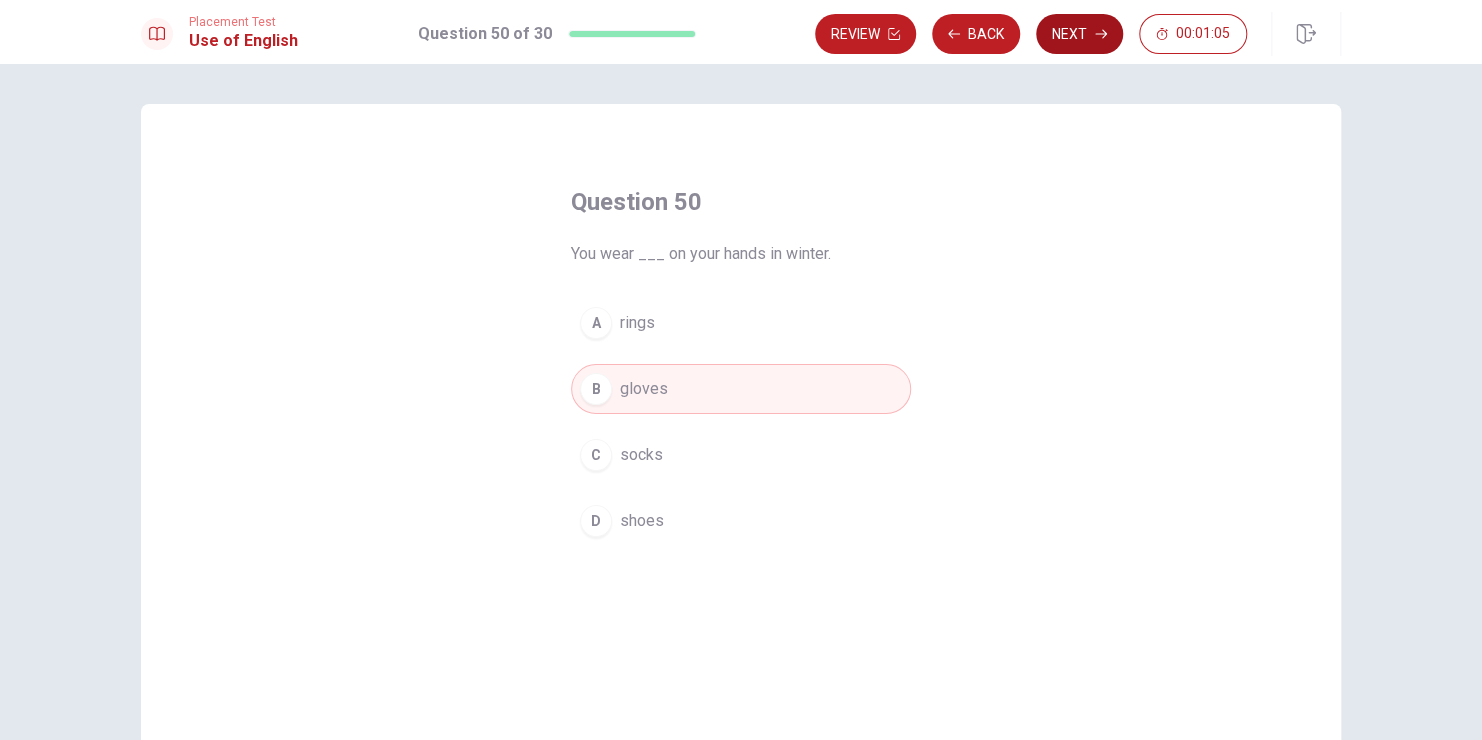click on "Next" at bounding box center (1079, 34) 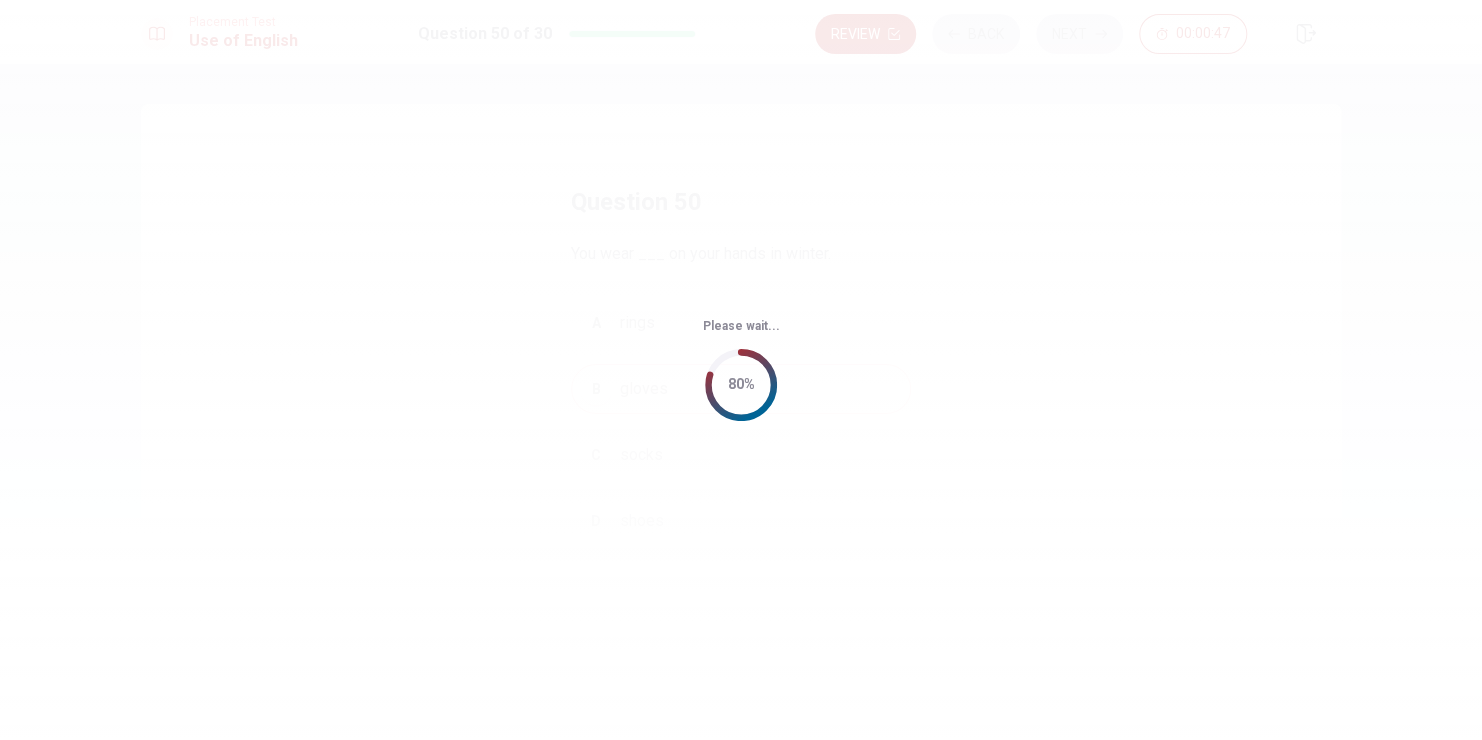 click on "Please wait... 80%" at bounding box center [741, 370] 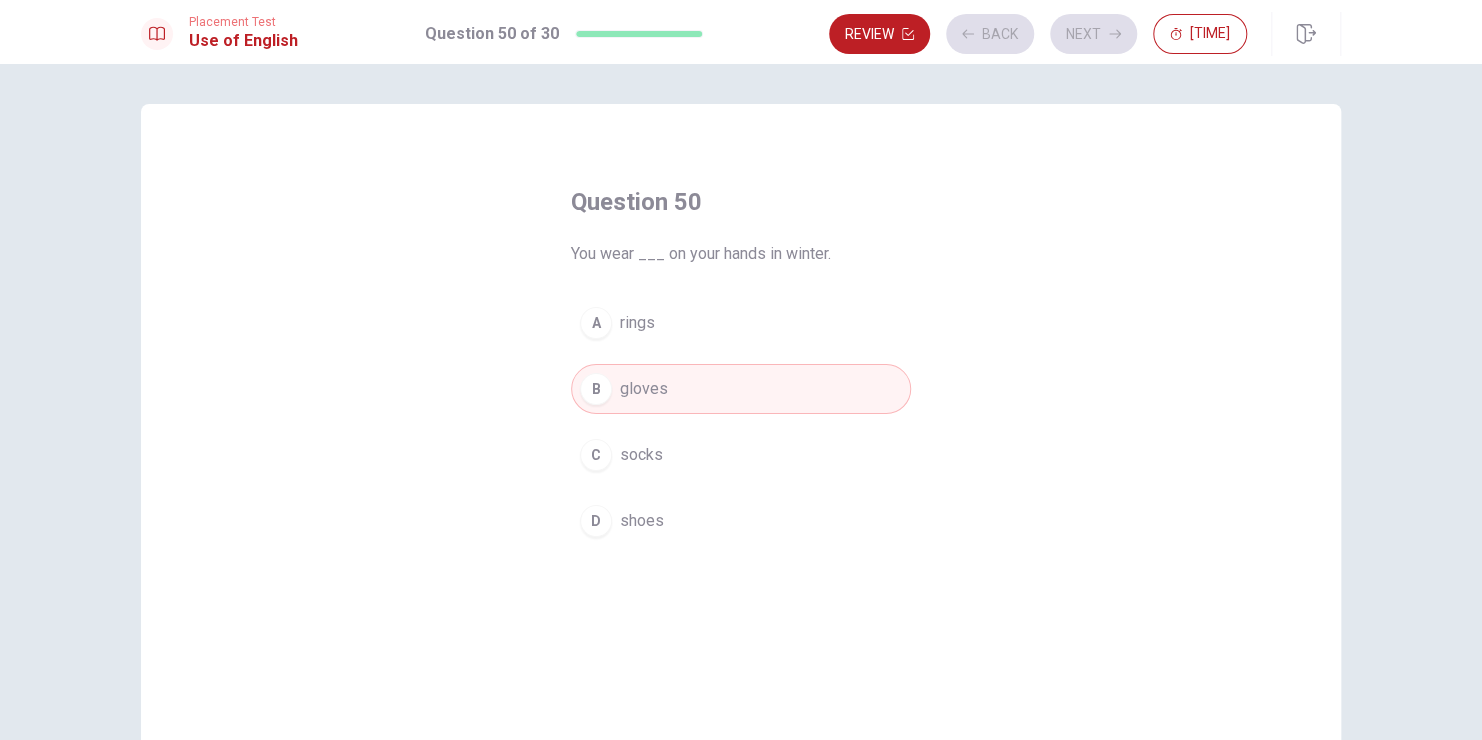 click on "B  gloves" at bounding box center (741, 389) 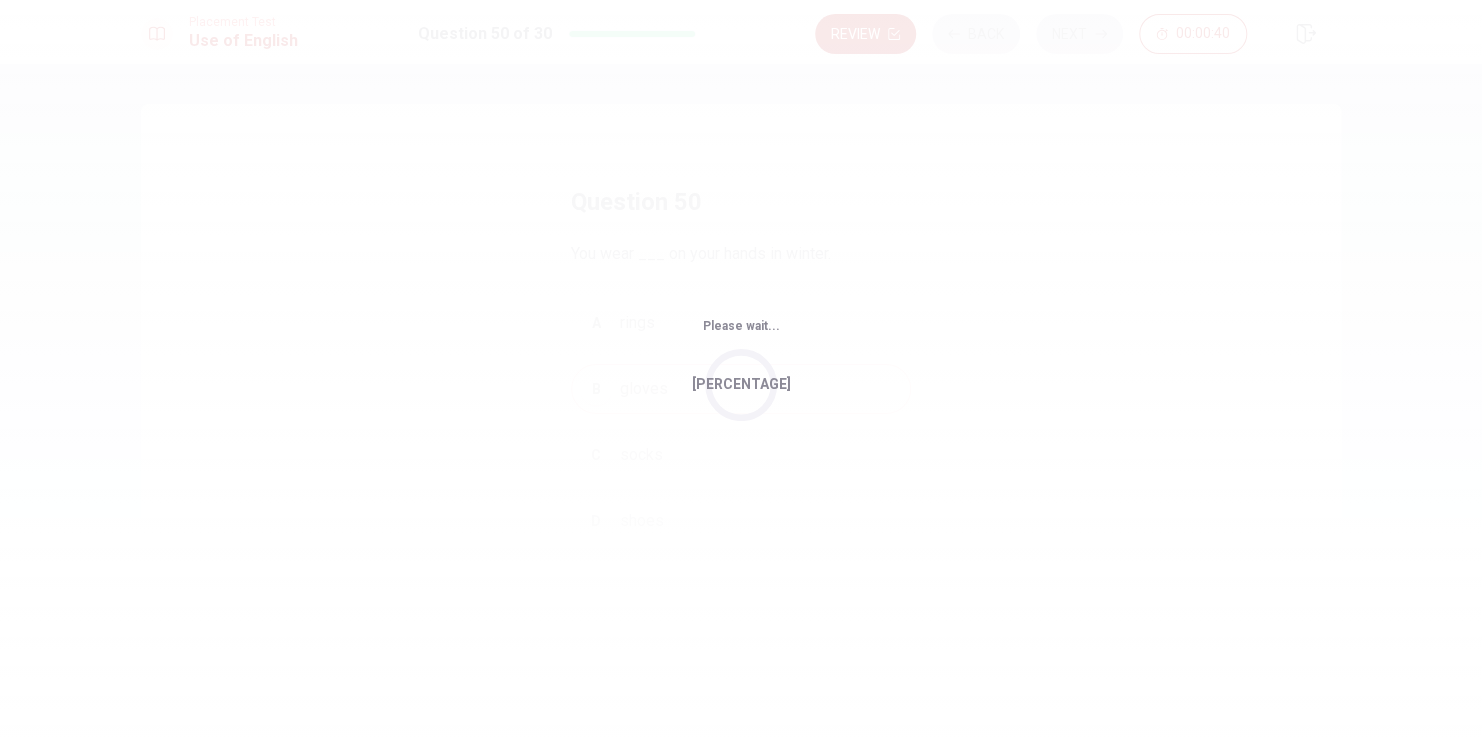 click on "This site uses cookies, as explained in our  Privacy Policy . If you agree to the use of cookies, please click the Accept button and continue to browse our site.   Privacy Policy Accept Placement Test   Use of English Question 50 of 30 Review Back Next 00:00:40 Question 50 of 30 00:00:40 Review Back Next Question 50 You wear ___ on your hands in winter. A rings B  gloves
C socks
D shoes
© Copyright  2025 Going somewhere? You are not allowed to open other tabs/pages or switch windows during a test. Doing this will be reported as cheating to the Administrators. Are you sure you want to leave this page? Please continue until you finish your test. It looks like there is a problem with your internet connection. You have 10 minutes to reconnect. 00:00 Click to reconnect WARNING:  If you lose connection for more than 10 minute(s), you will need to contact us for another exam. You’ve run out of time. Your time is up. This is end of the Use of English section. Click on Continue to go on Loading... 0%" at bounding box center (741, 370) 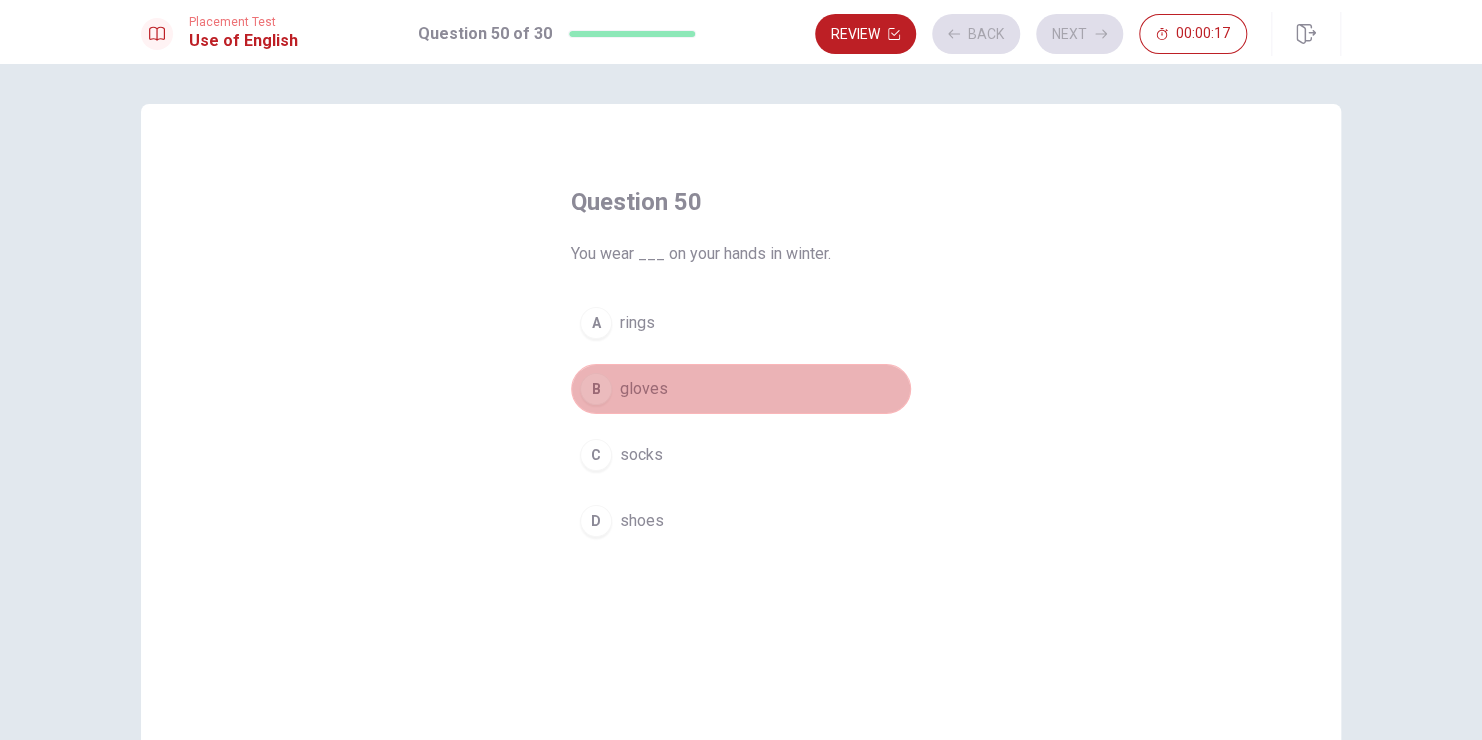 click on "B  gloves" at bounding box center (741, 389) 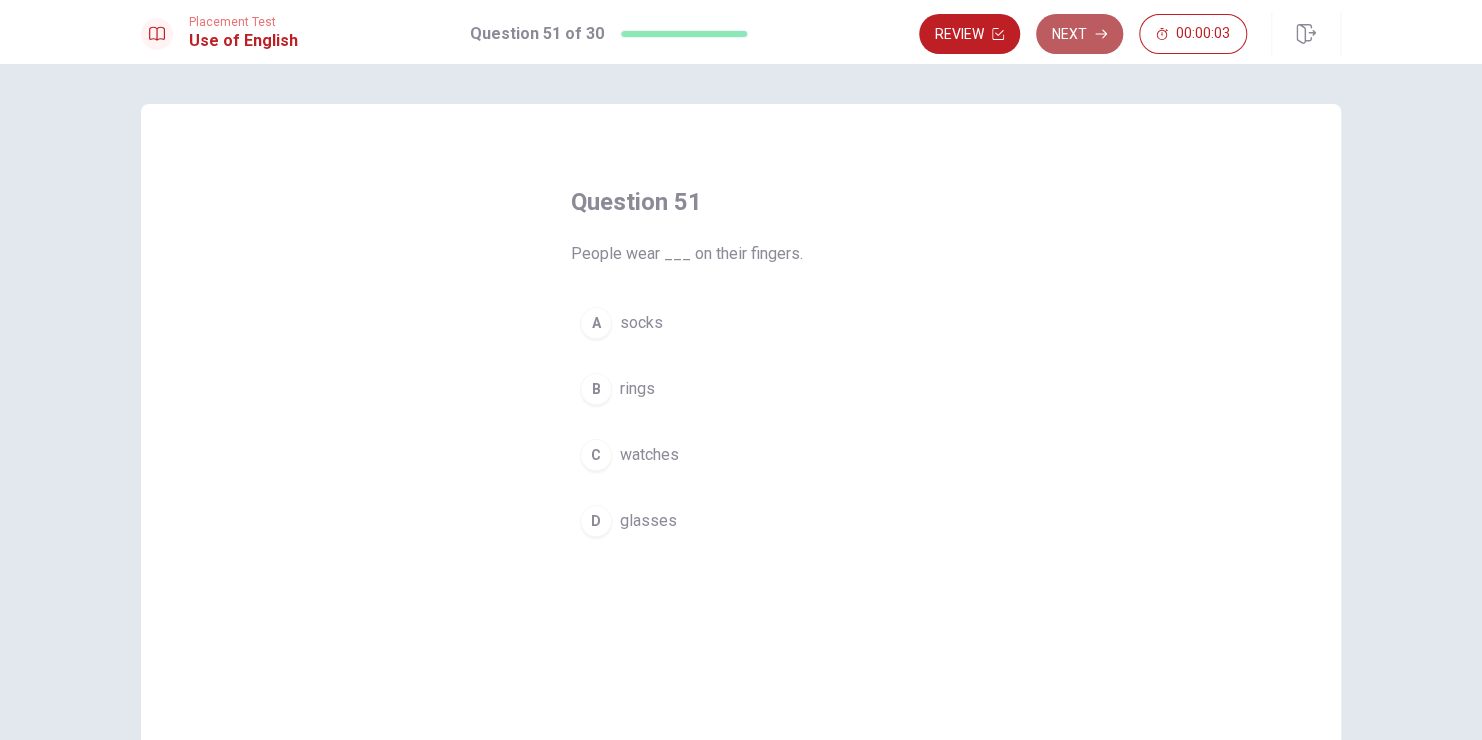 click on "Next" at bounding box center [1079, 34] 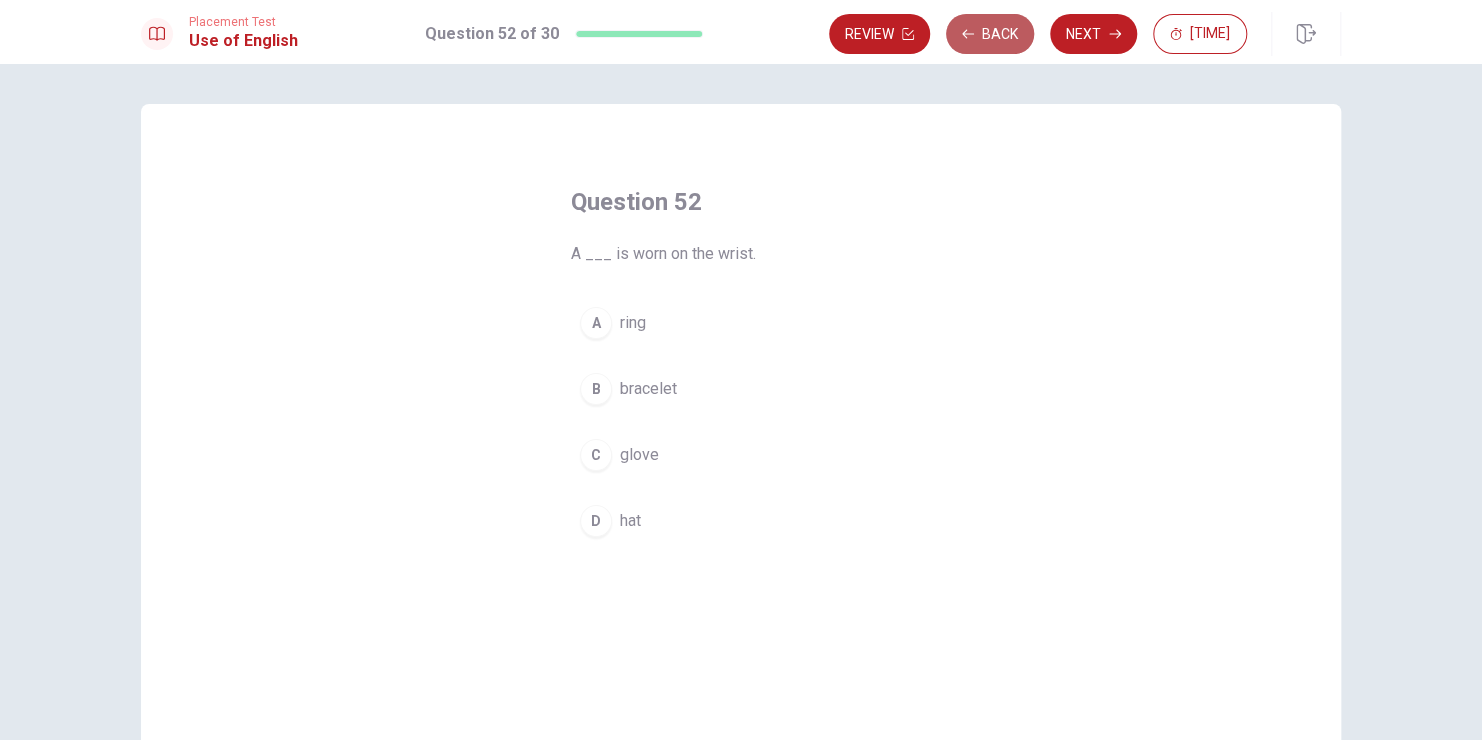 click on "Back" at bounding box center [990, 34] 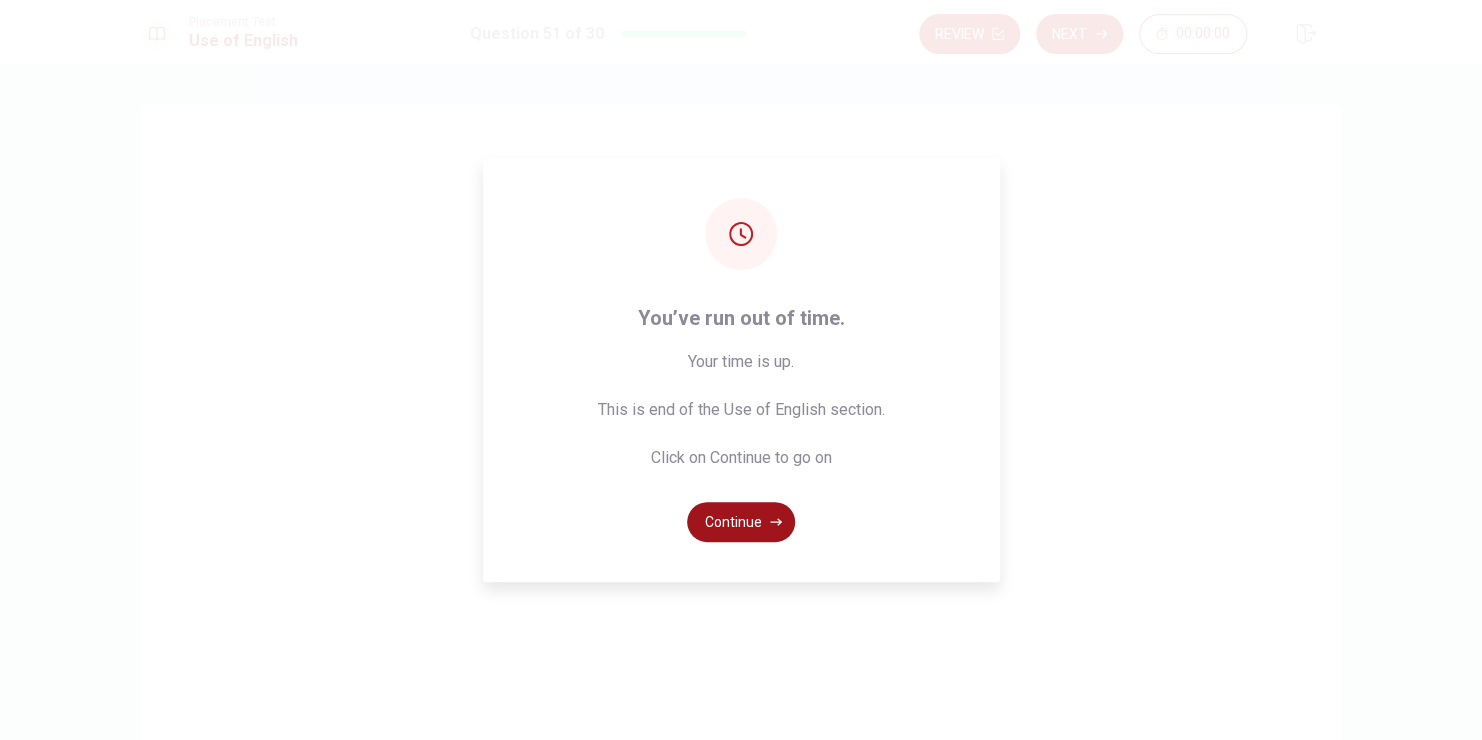click on "Continue" at bounding box center (741, 522) 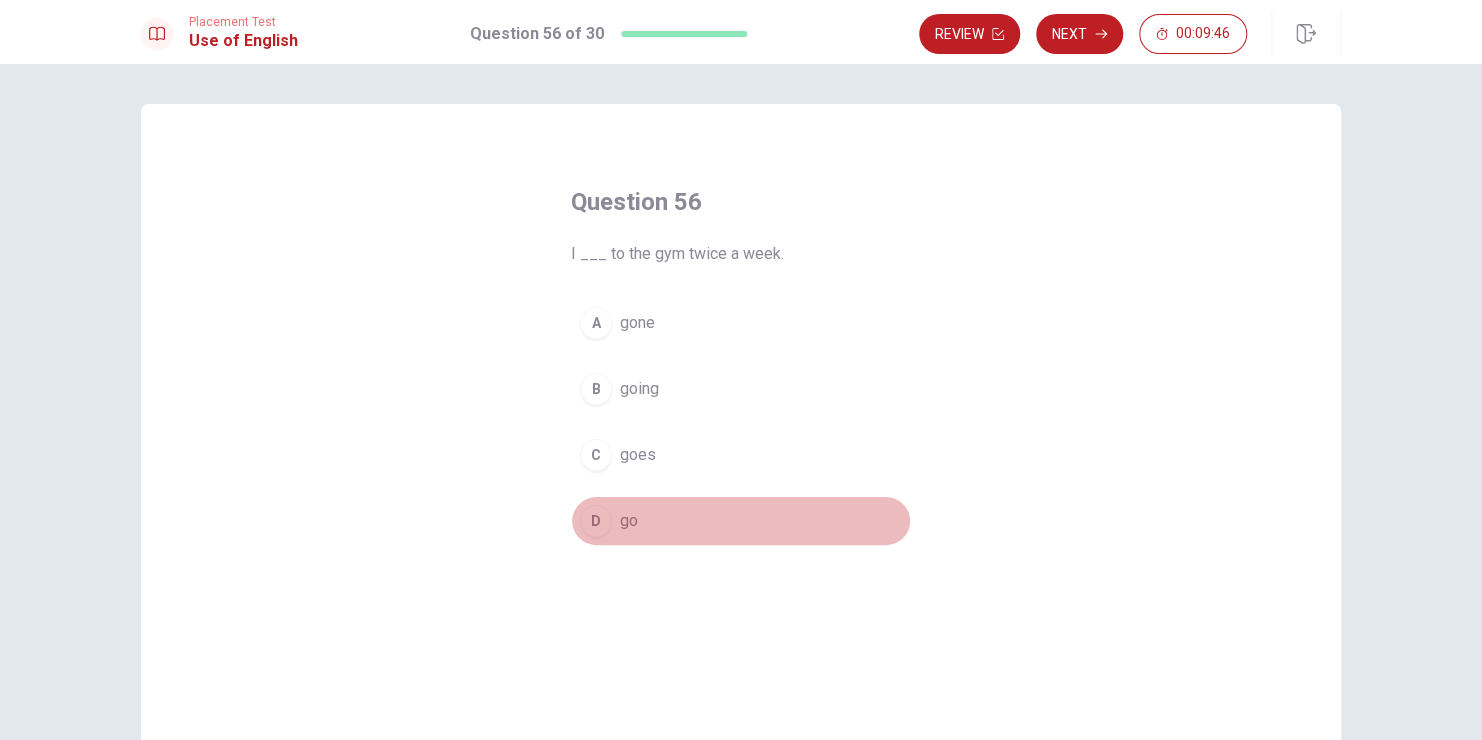 click on "D go" at bounding box center [741, 521] 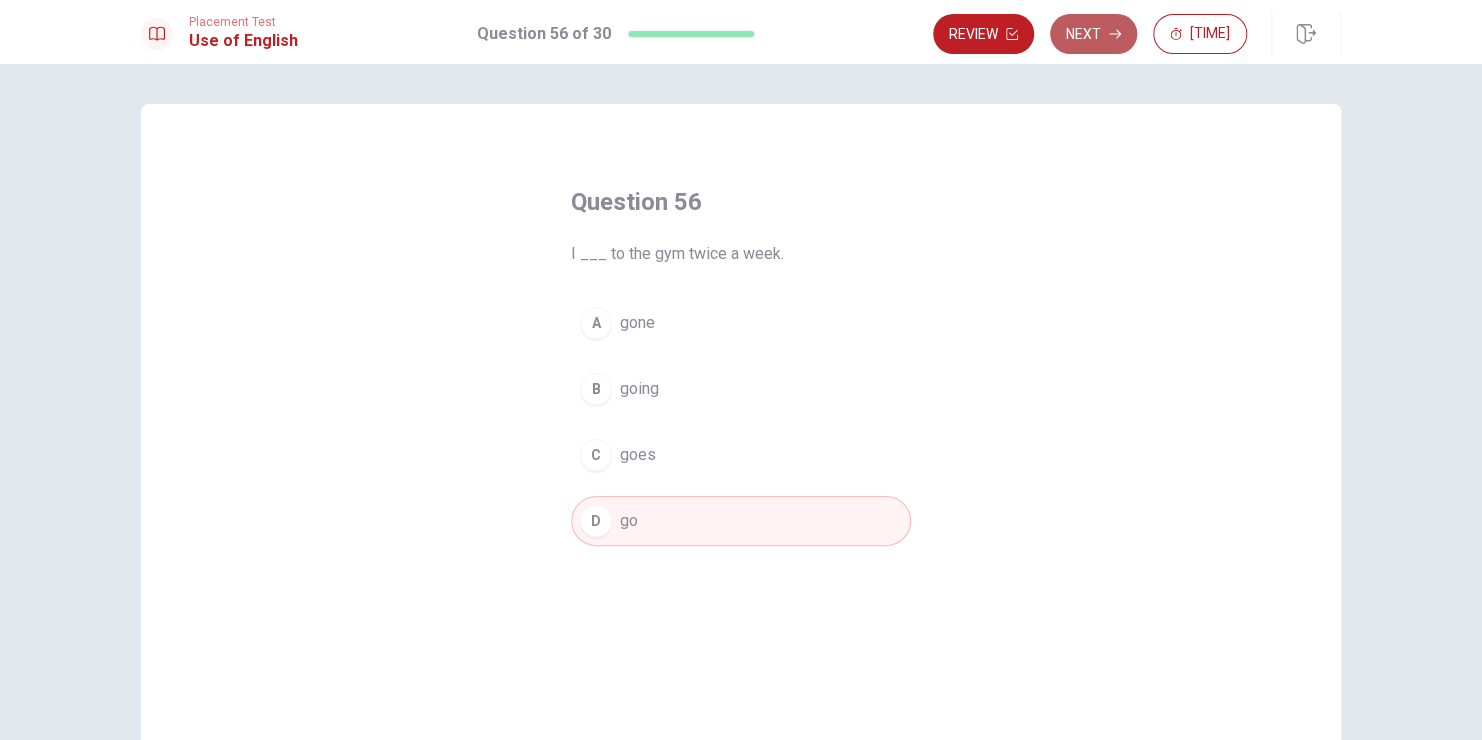 click on "Next" at bounding box center [1093, 34] 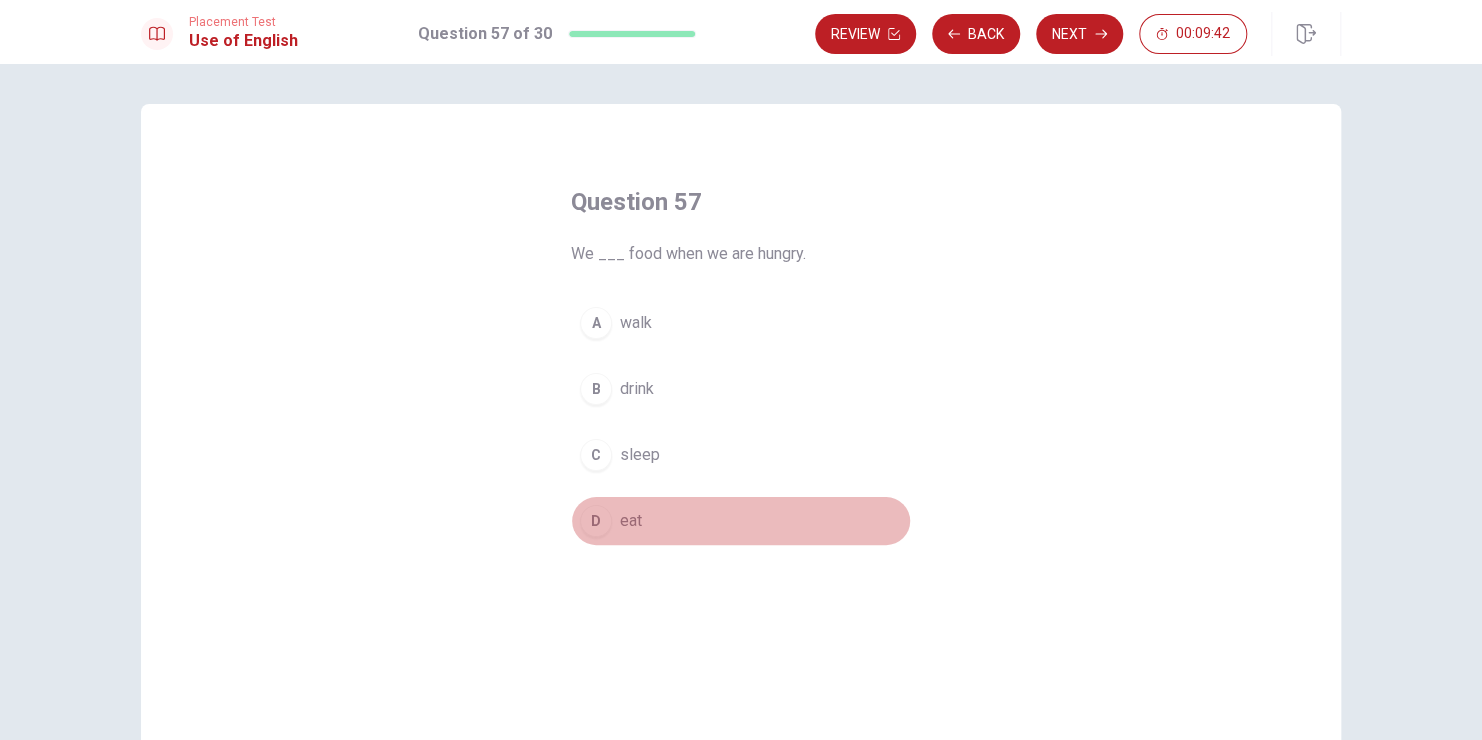 click on "D eat" at bounding box center [741, 521] 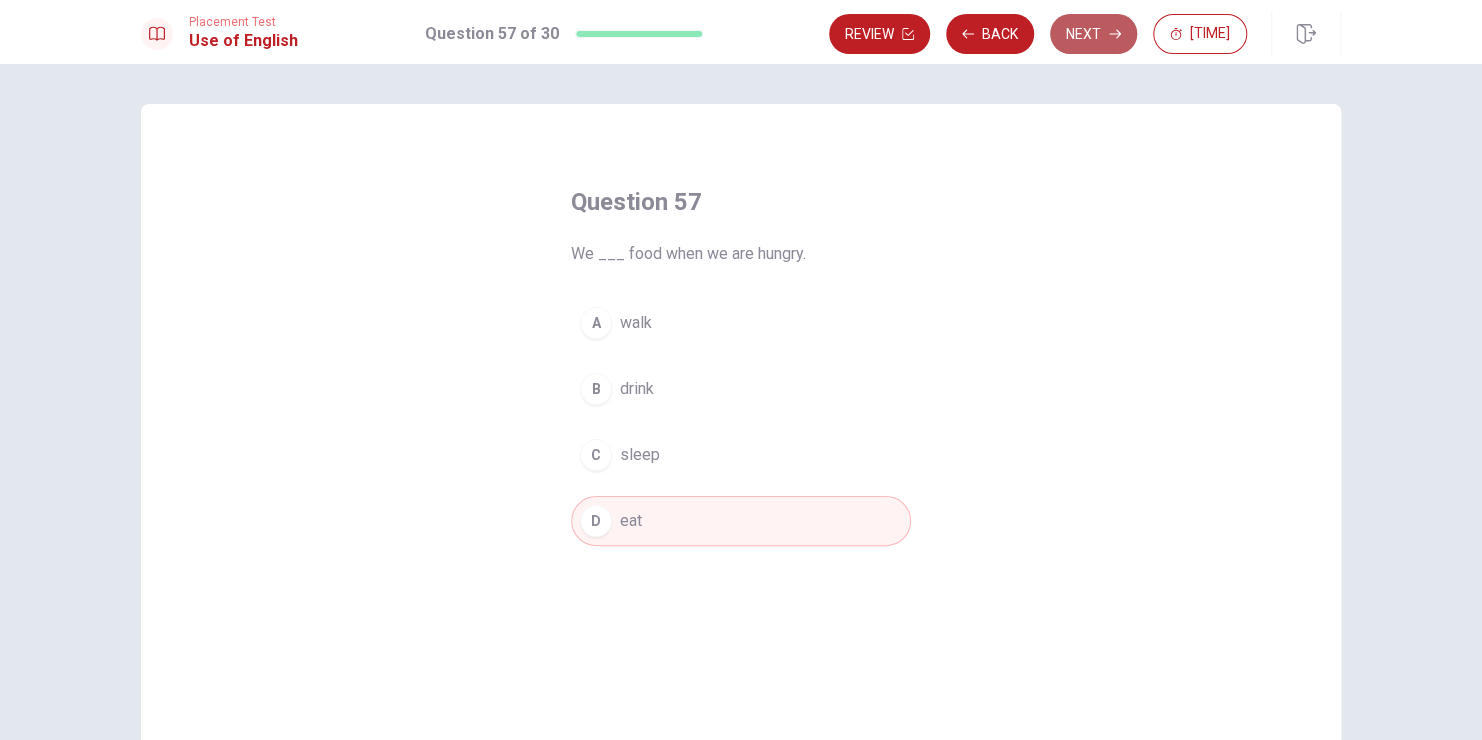 click on "Next" at bounding box center [1093, 34] 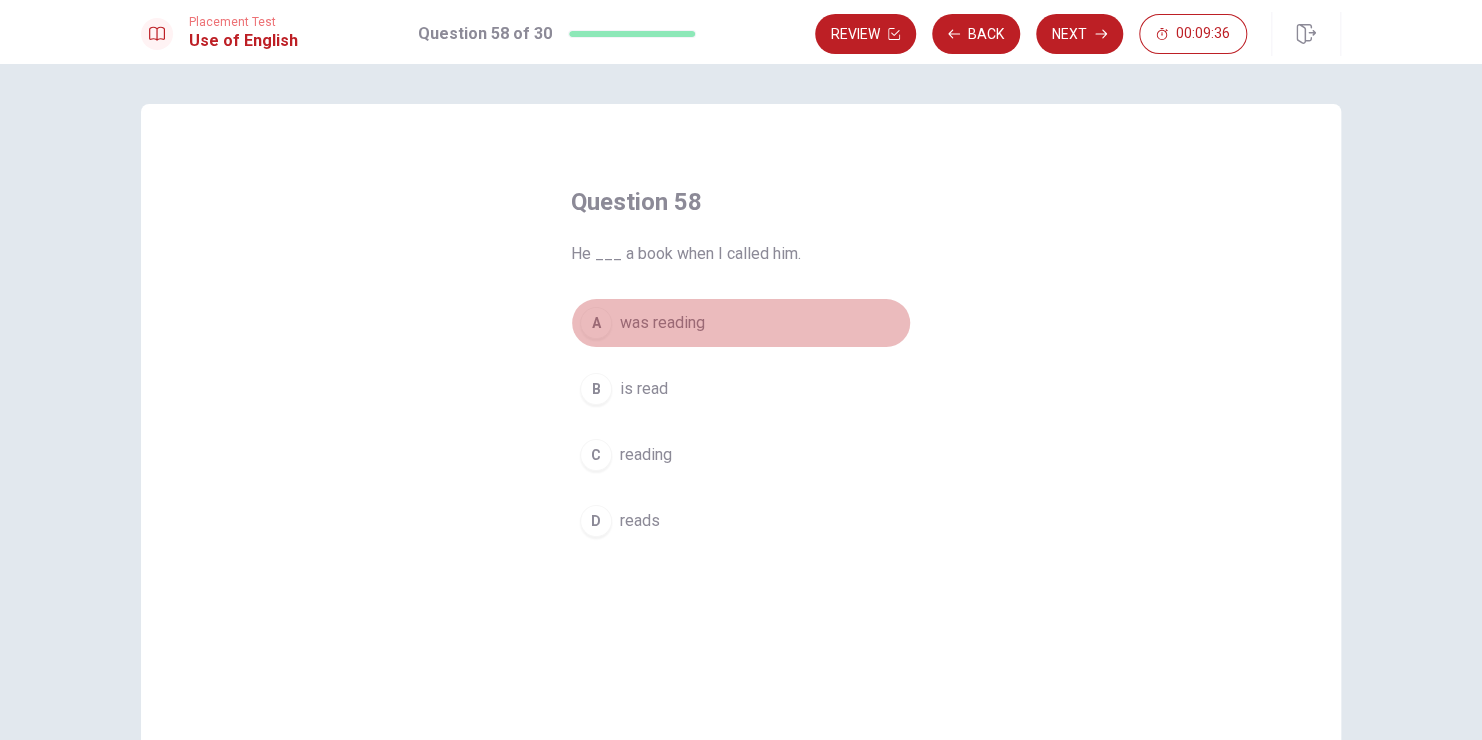 click on "was reading" at bounding box center (662, 323) 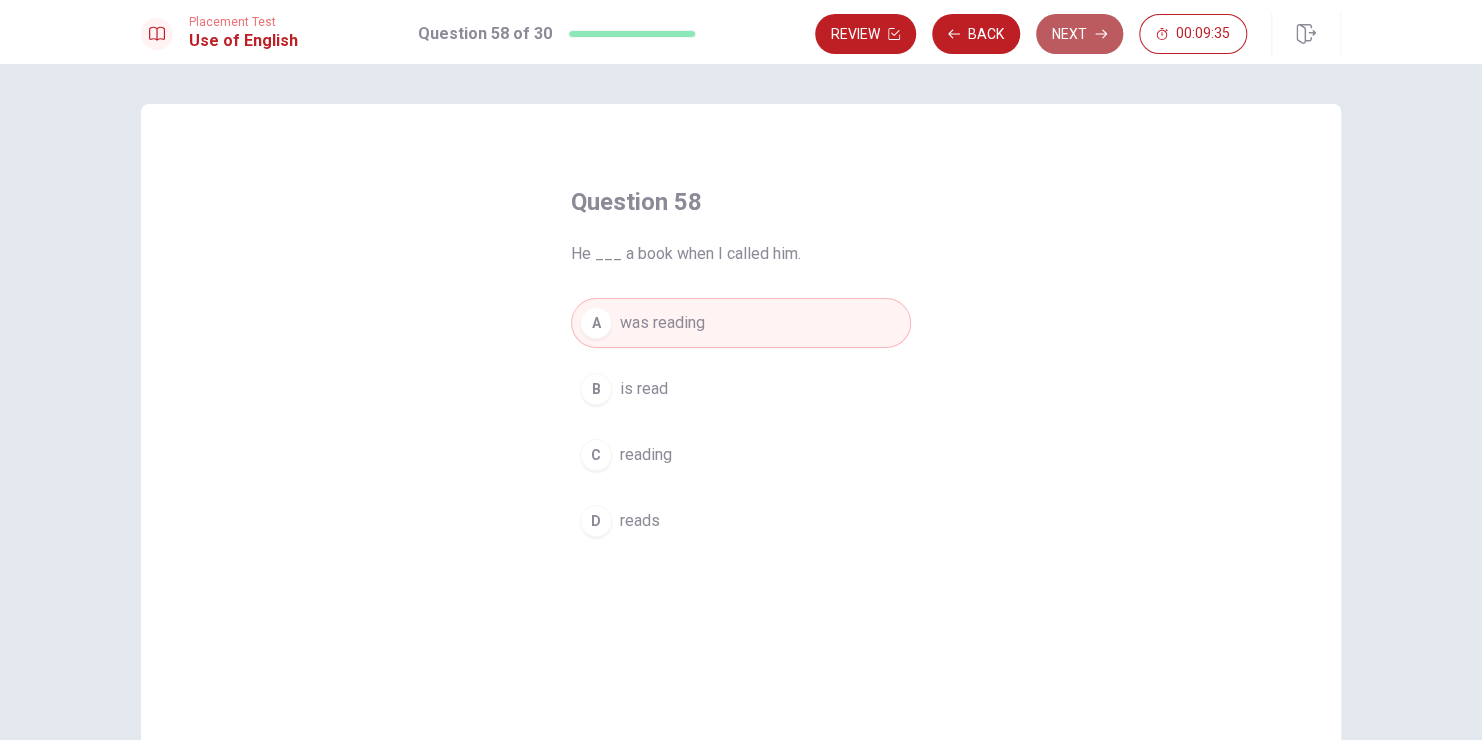 click on "Next" at bounding box center (1079, 34) 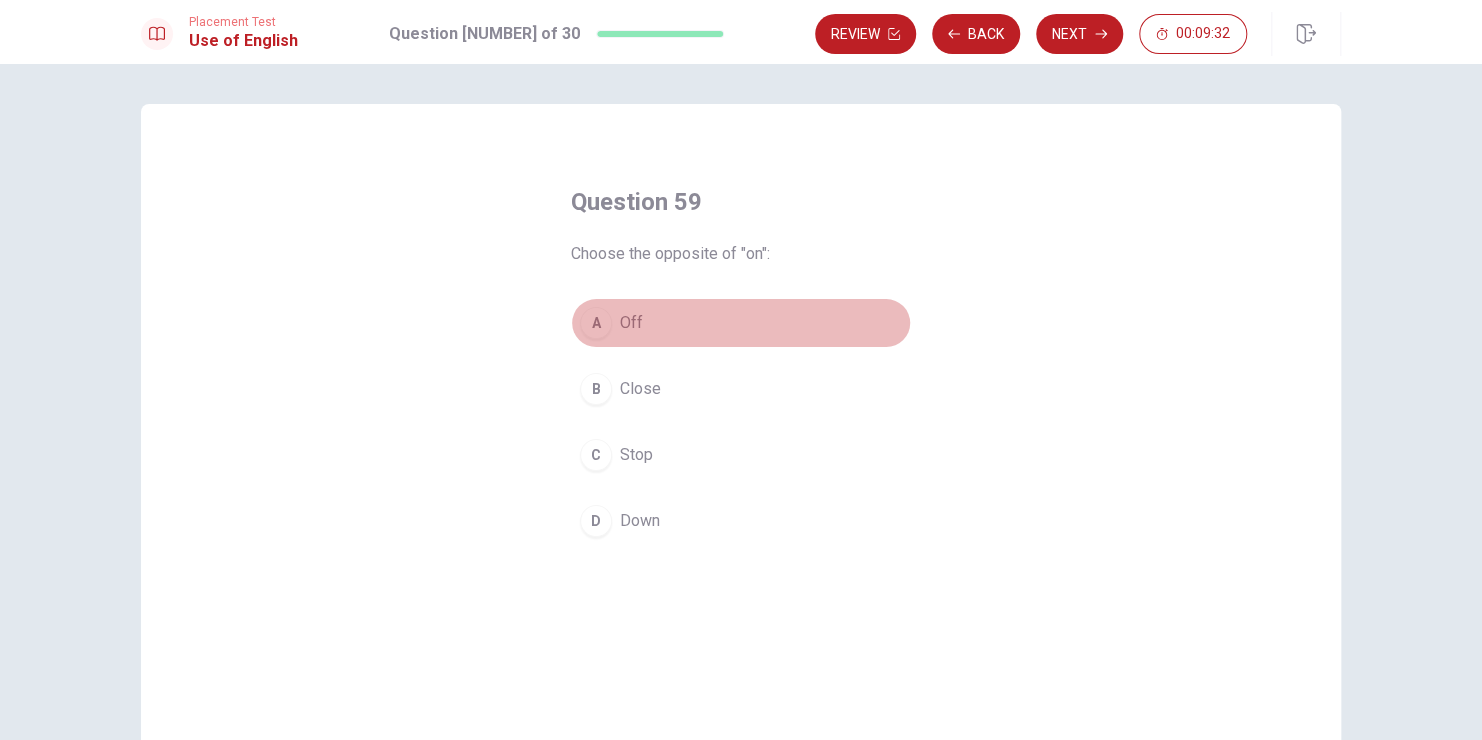 click on "Off" at bounding box center (631, 323) 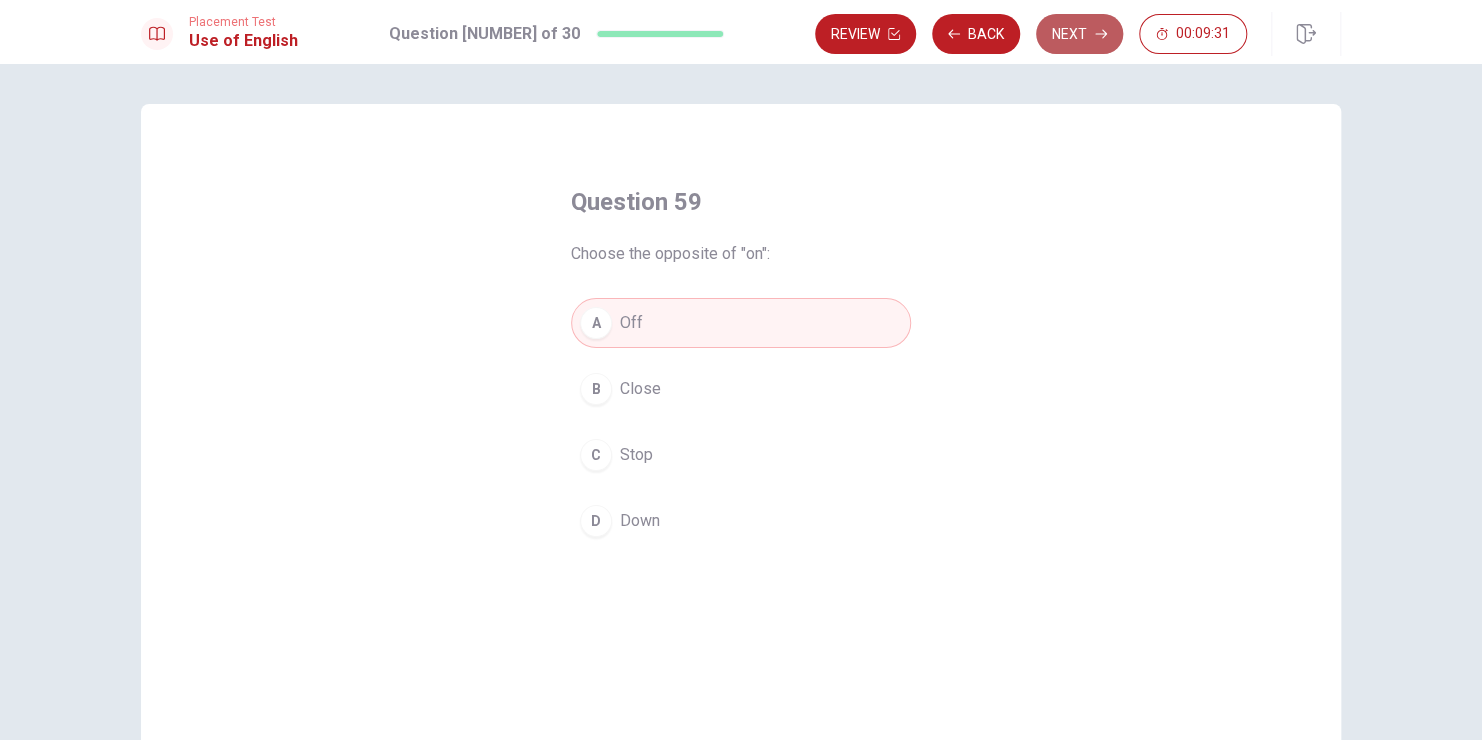 click on "Next" at bounding box center [1079, 34] 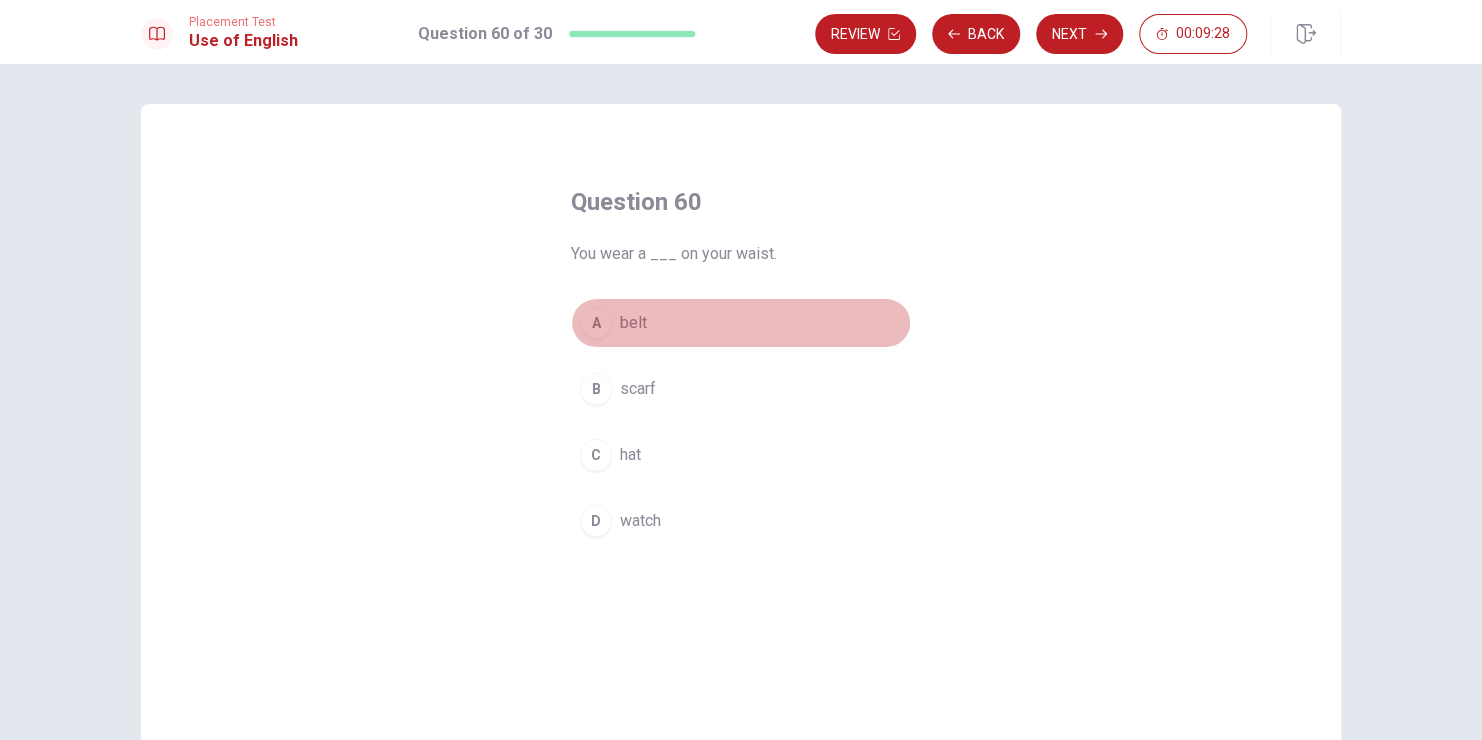 click on "belt" at bounding box center (633, 323) 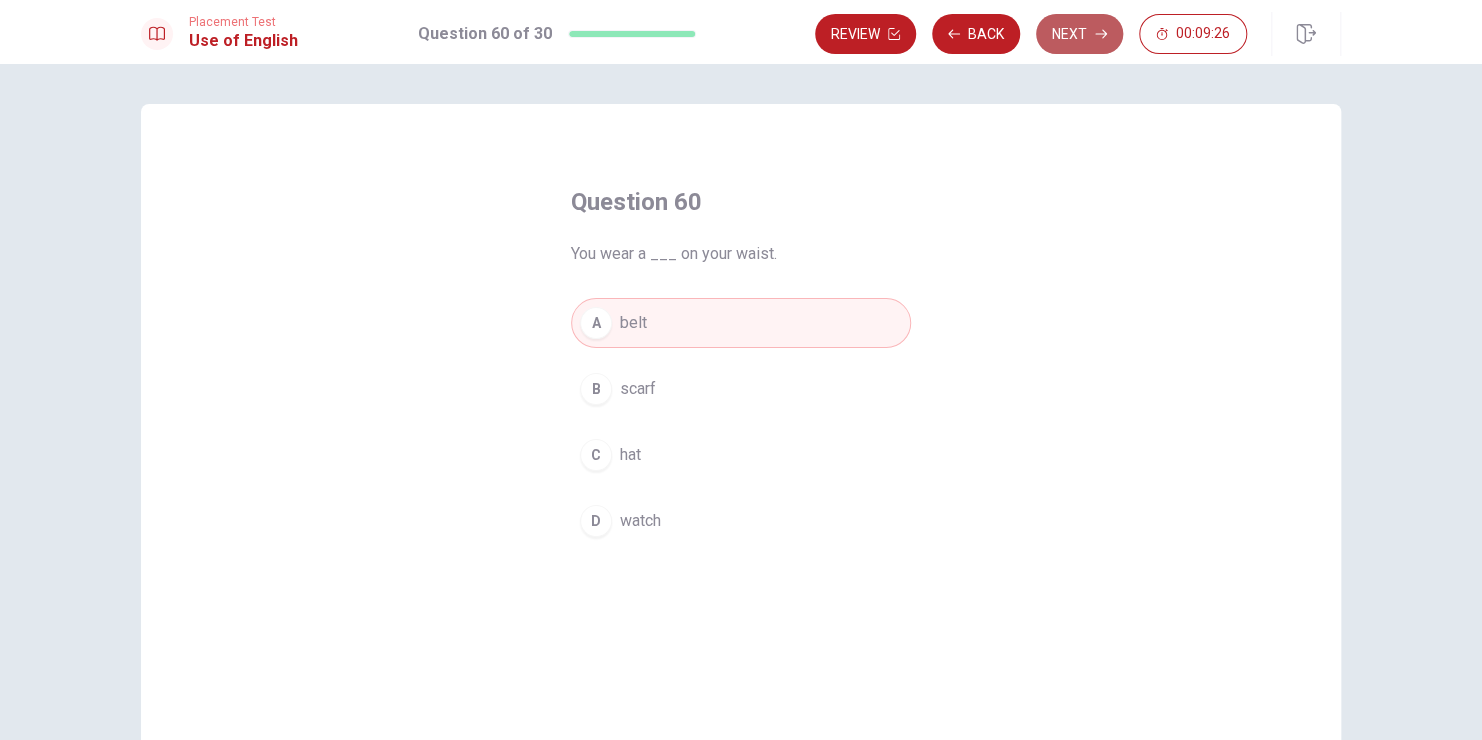 click on "Next" at bounding box center (1079, 34) 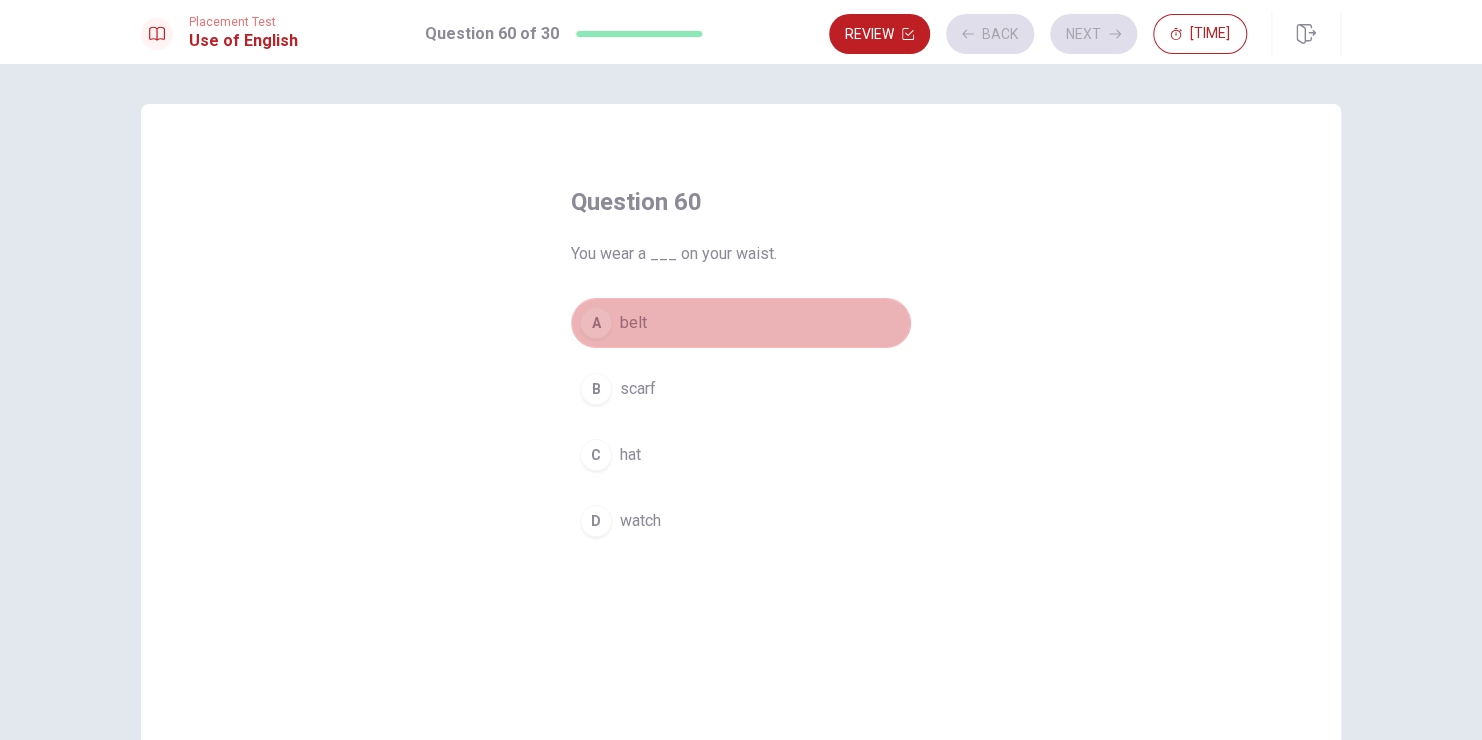 click on "A belt" at bounding box center (741, 323) 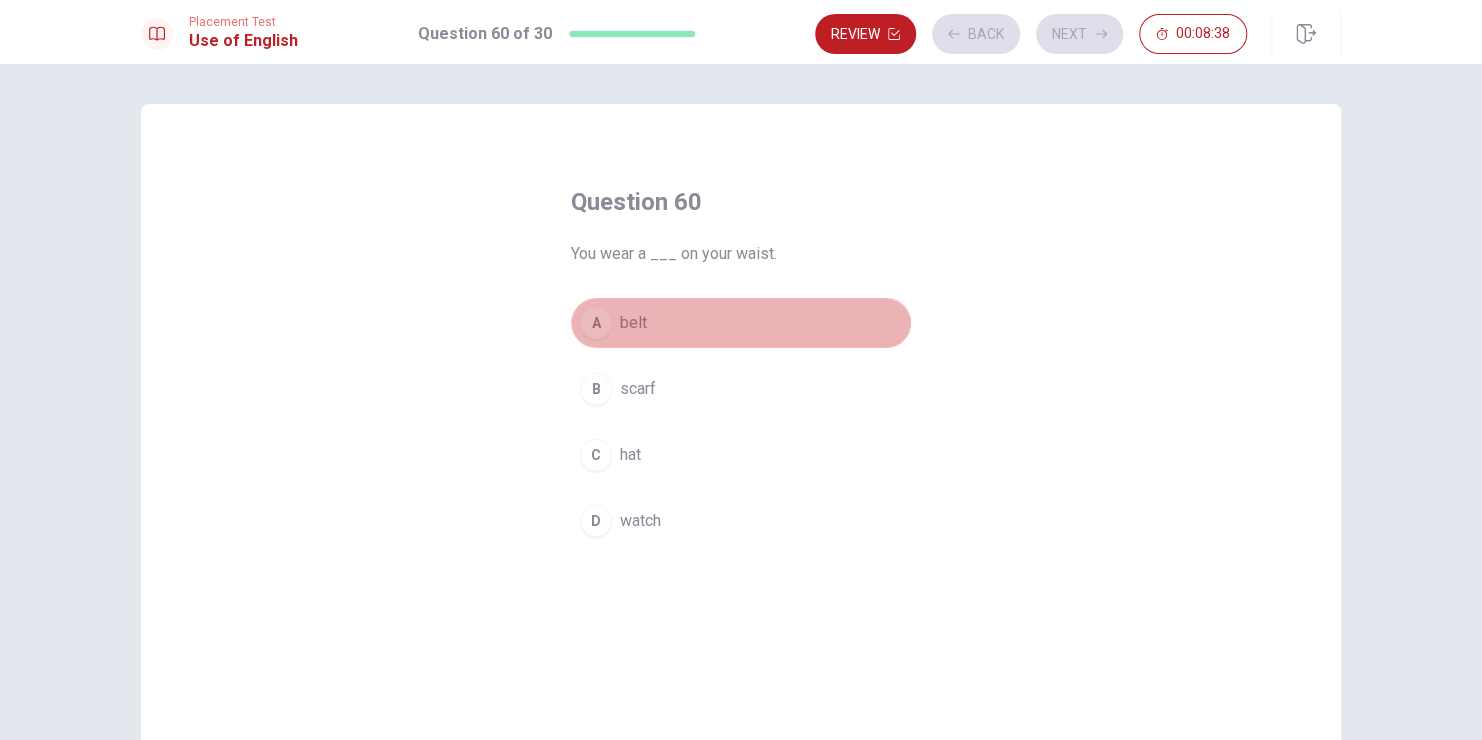 click on "A belt" at bounding box center [741, 323] 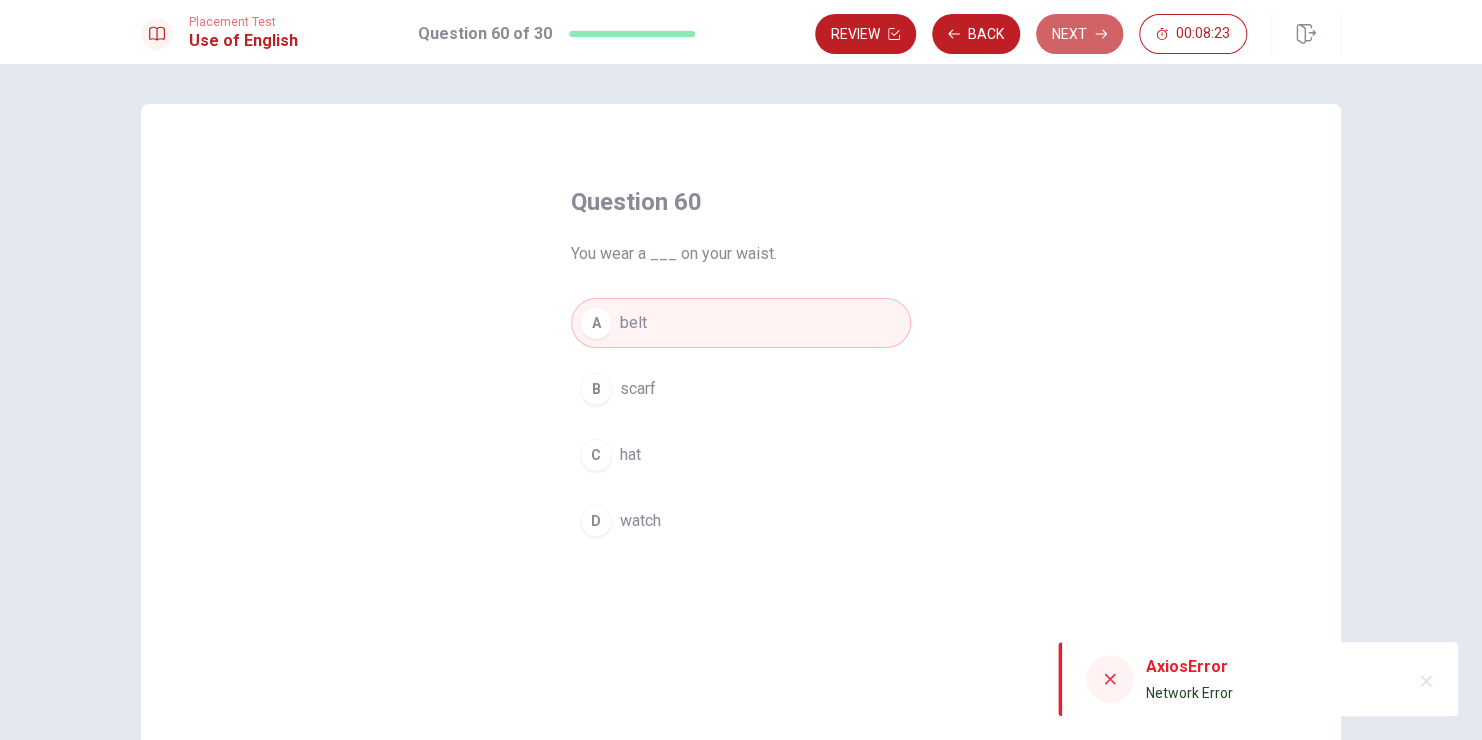 click on "Next" at bounding box center (1079, 34) 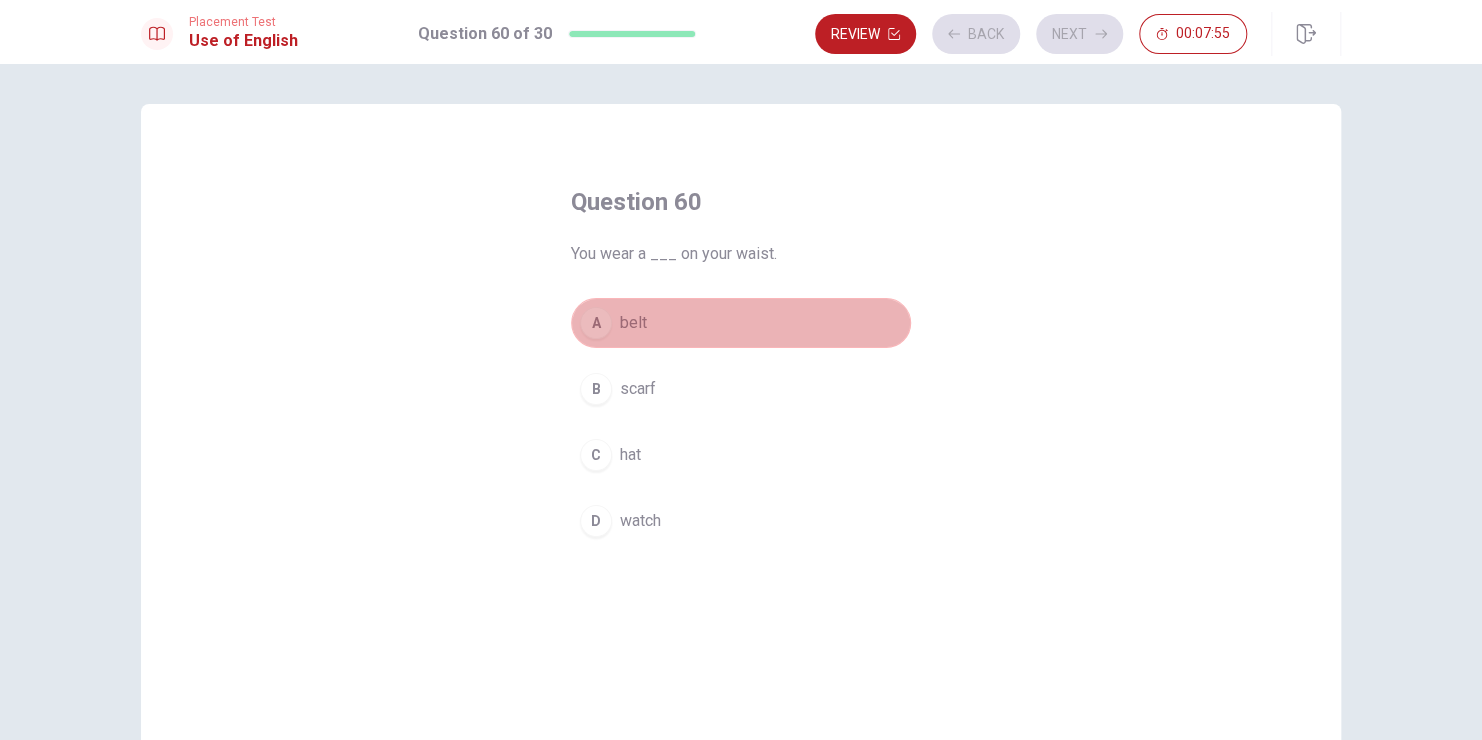 click on "A belt" at bounding box center (741, 323) 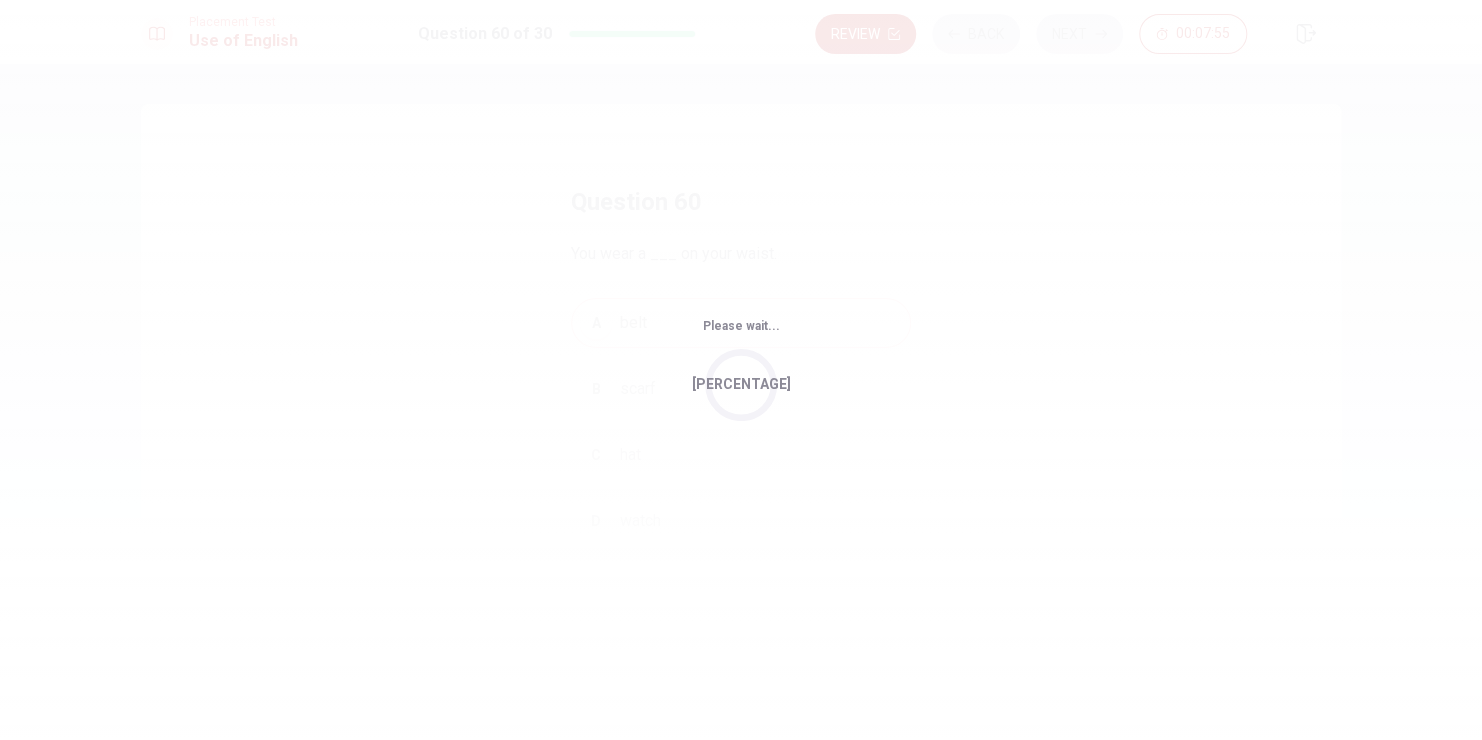 click on "Please wait... [PERCENTAGE]" at bounding box center (741, 370) 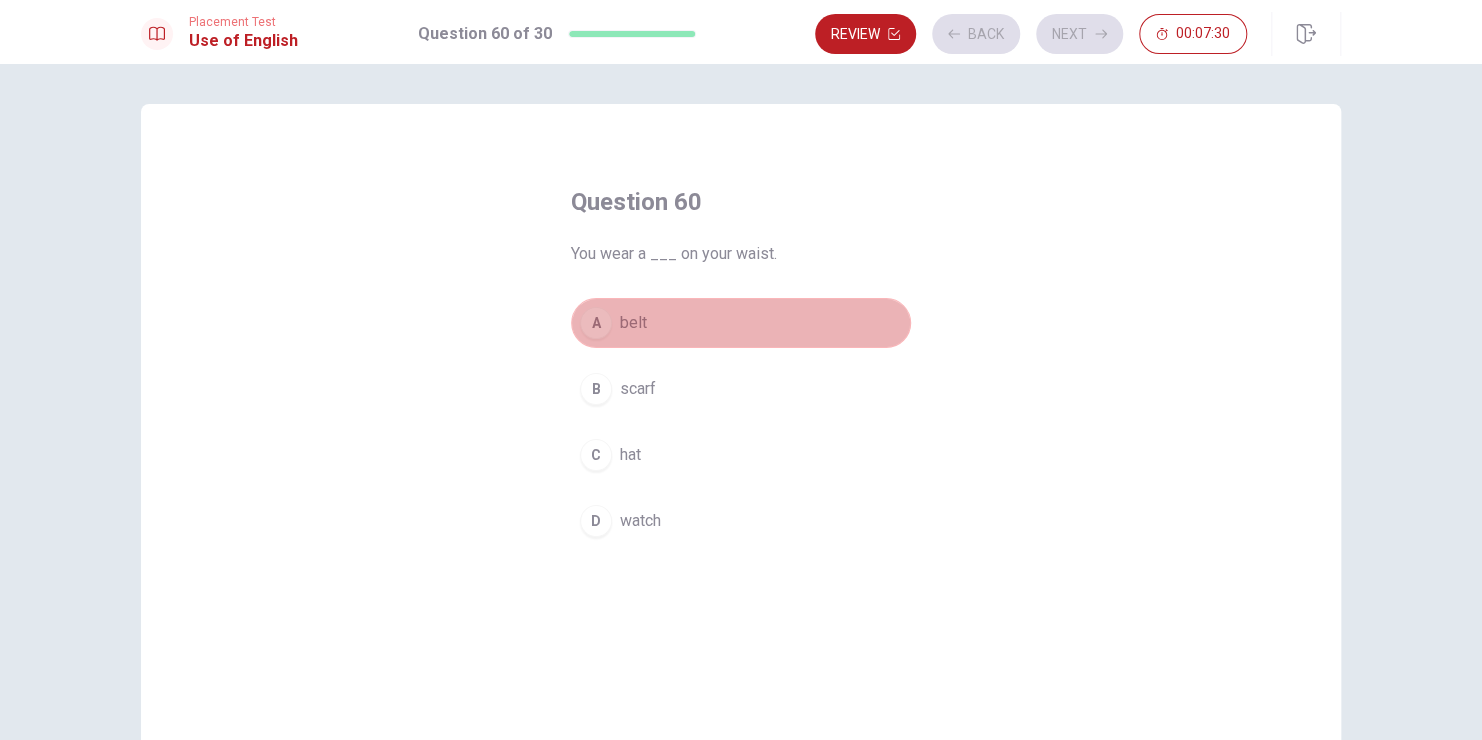 click on "A belt" at bounding box center [741, 323] 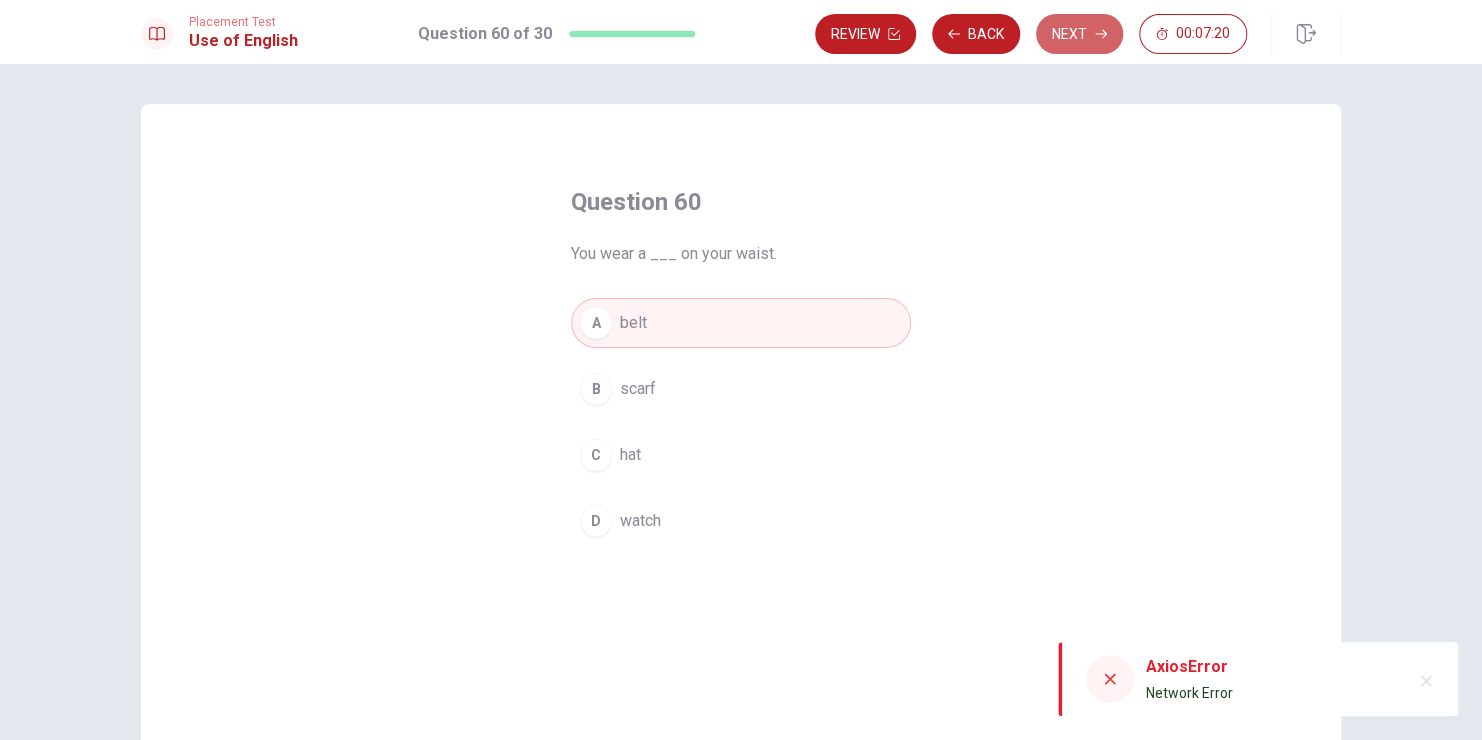 click on "Next" at bounding box center (1079, 34) 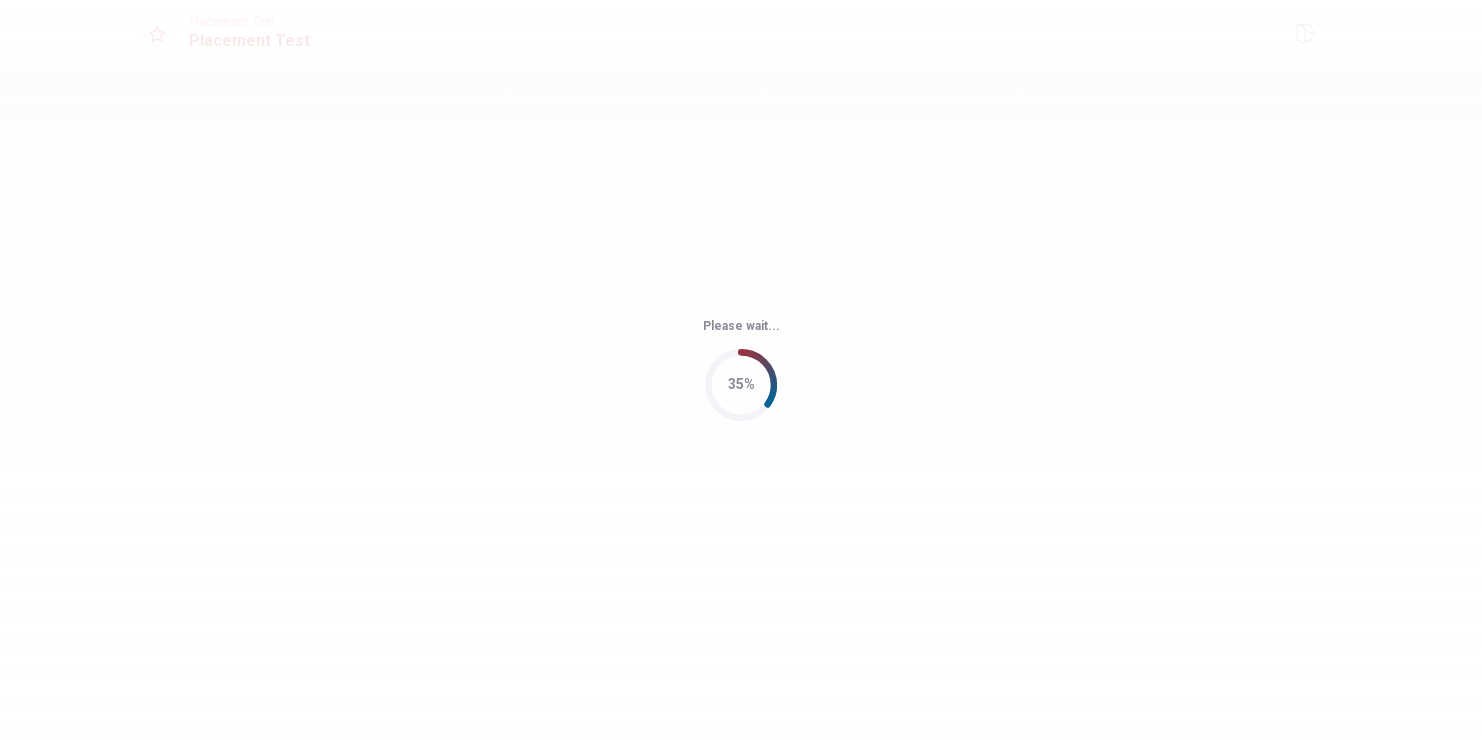 click on "Please wait... 35%" at bounding box center (741, 370) 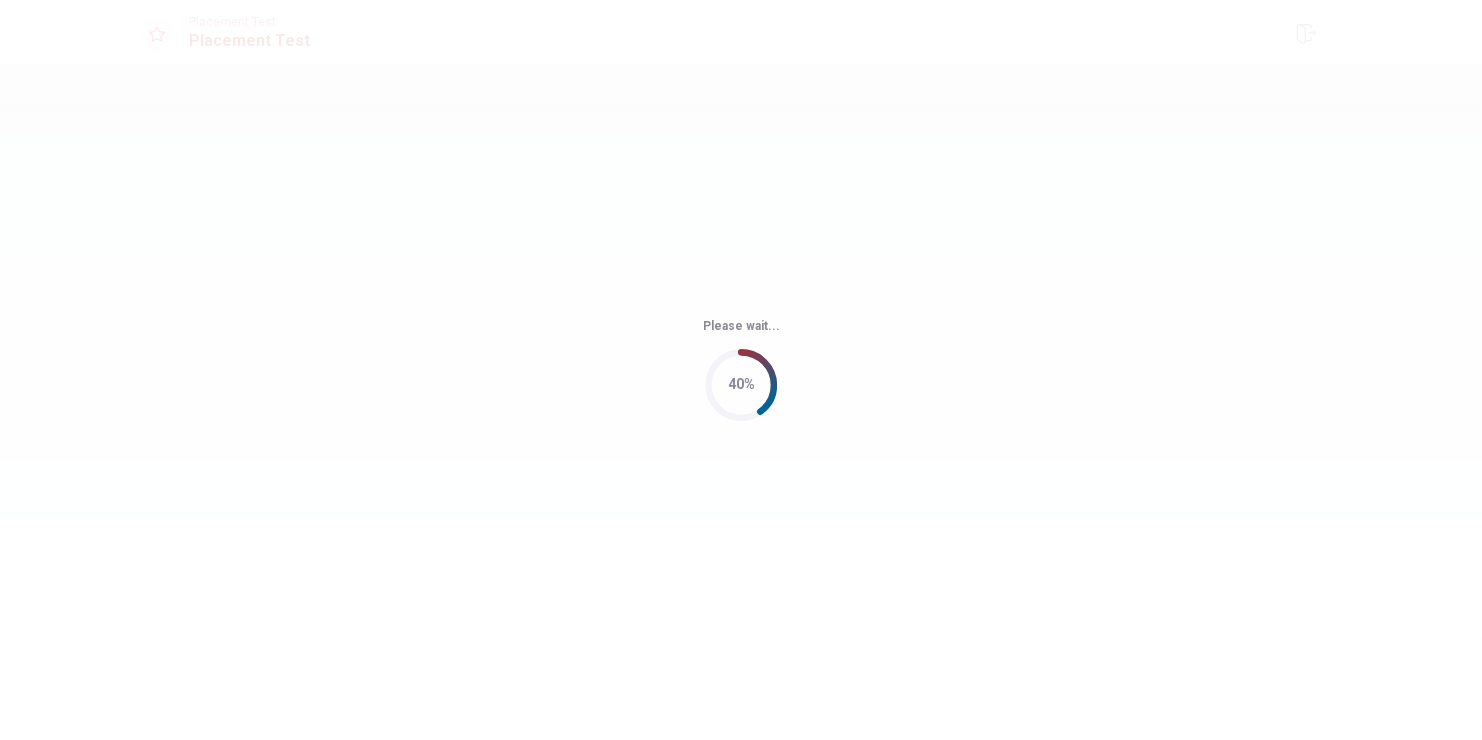 click on "Please wait... 40%" at bounding box center (741, 370) 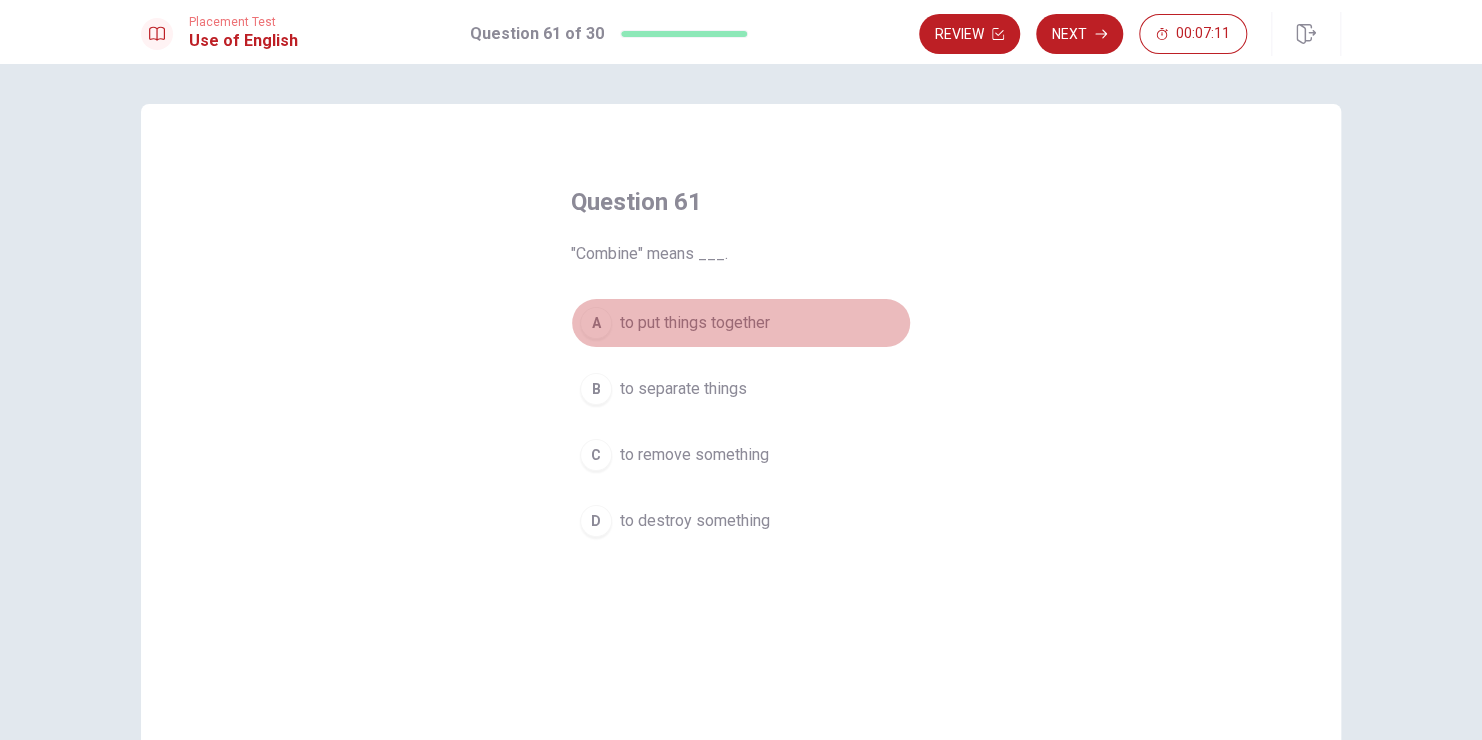 click on "to put things together" at bounding box center (695, 323) 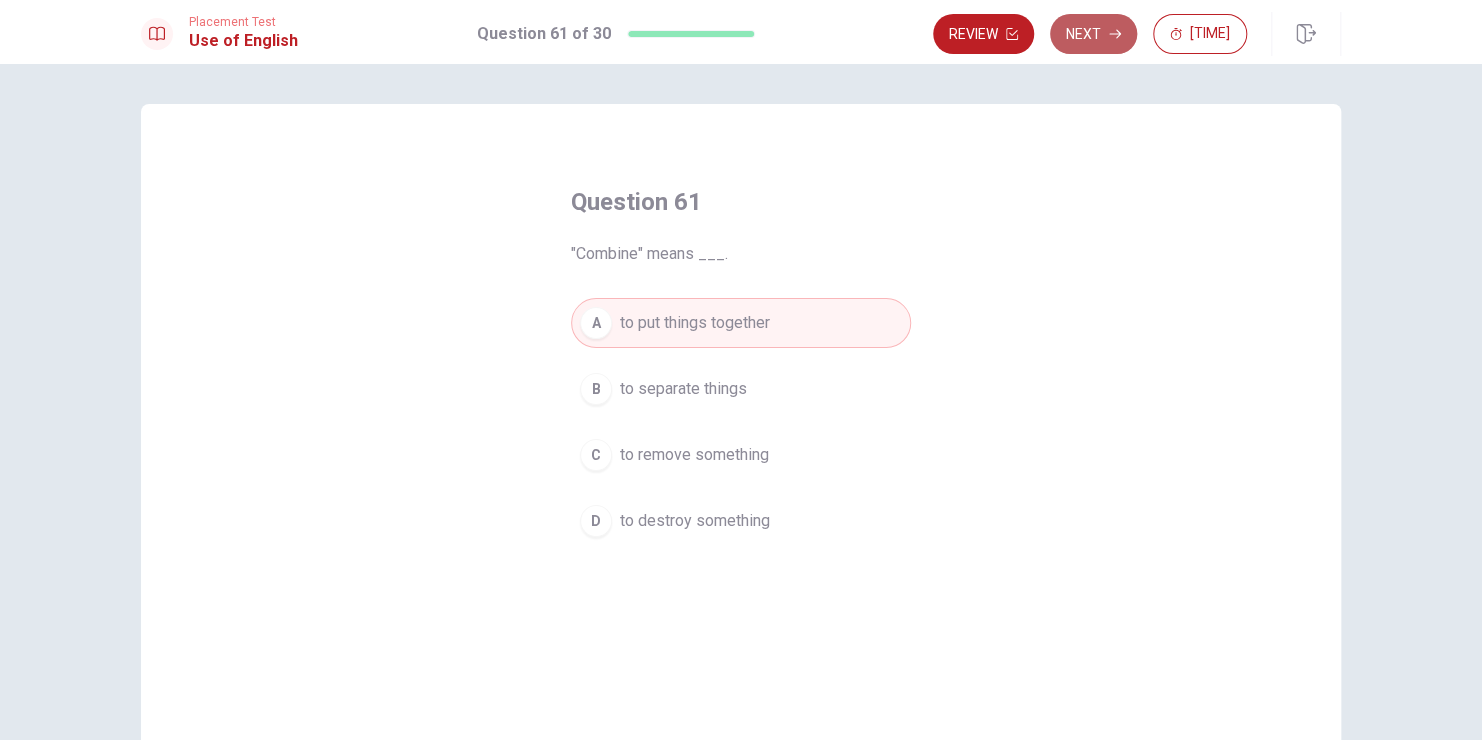 click on "Next" at bounding box center [1093, 34] 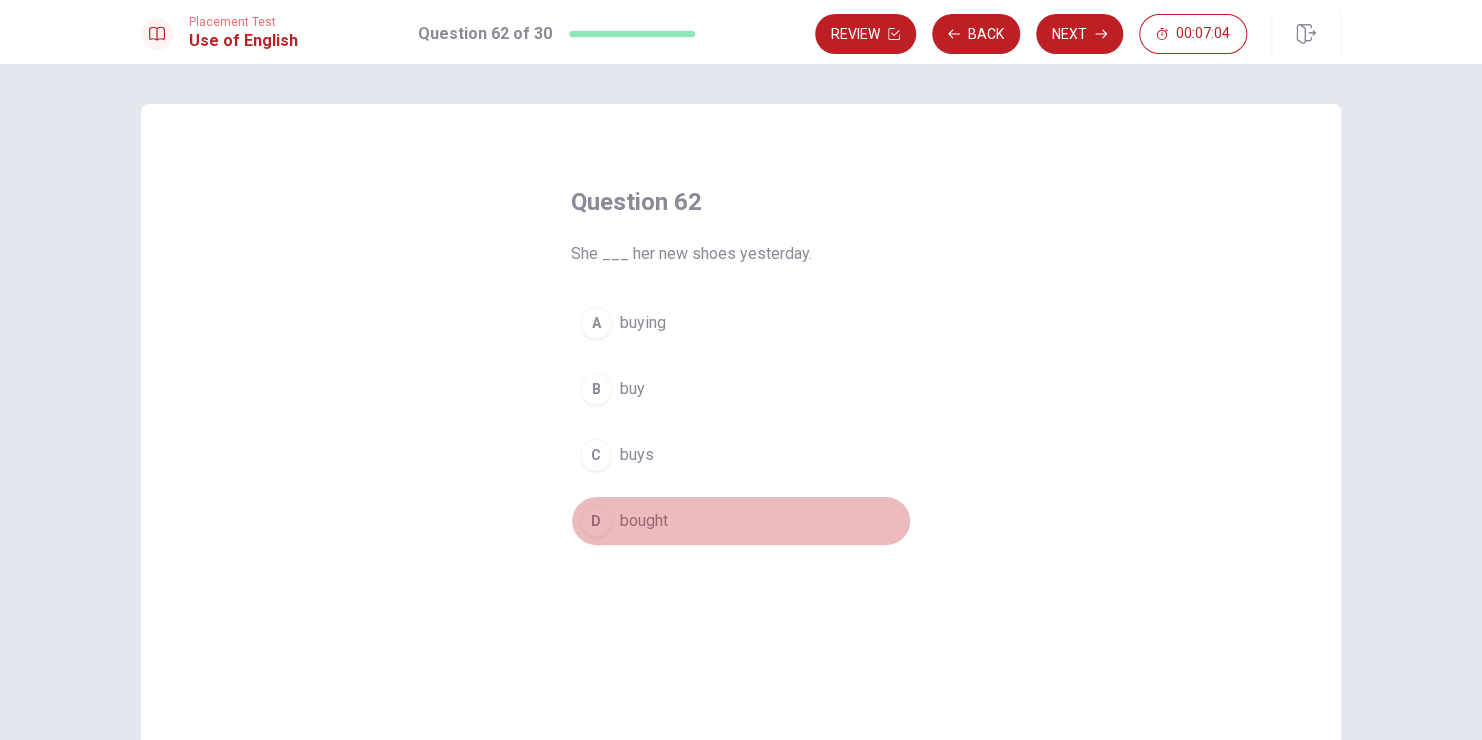 click on "bought" at bounding box center (643, 323) 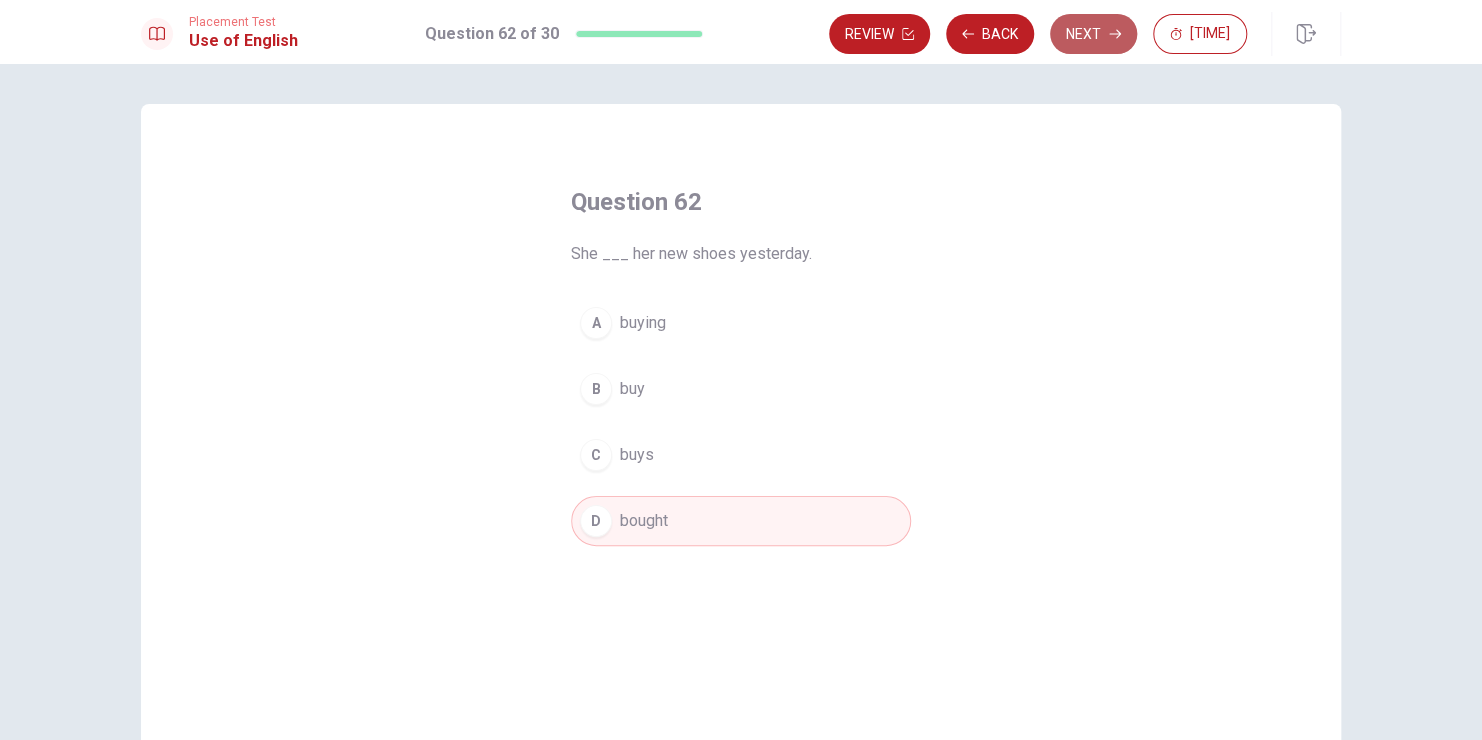 click on "Next" at bounding box center [1093, 34] 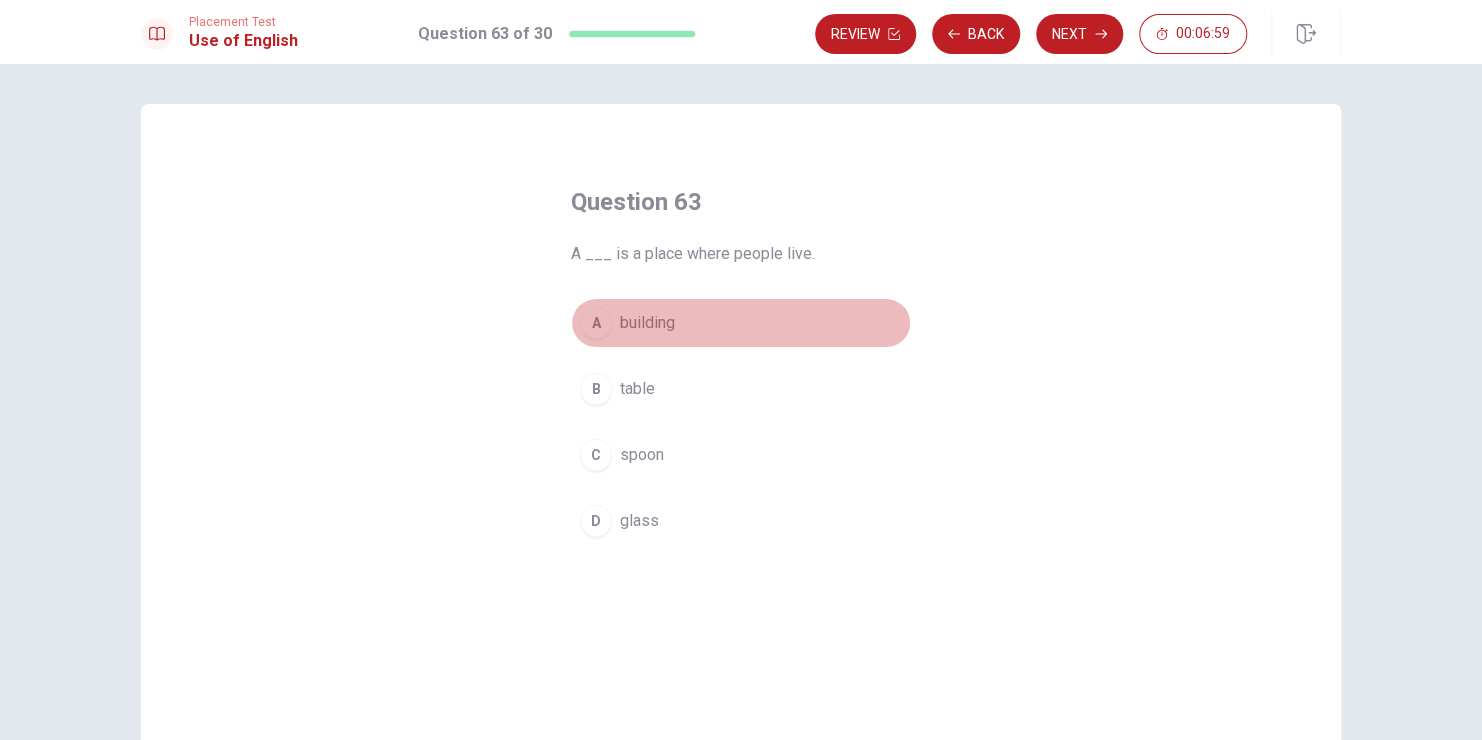 click on "building" at bounding box center [647, 323] 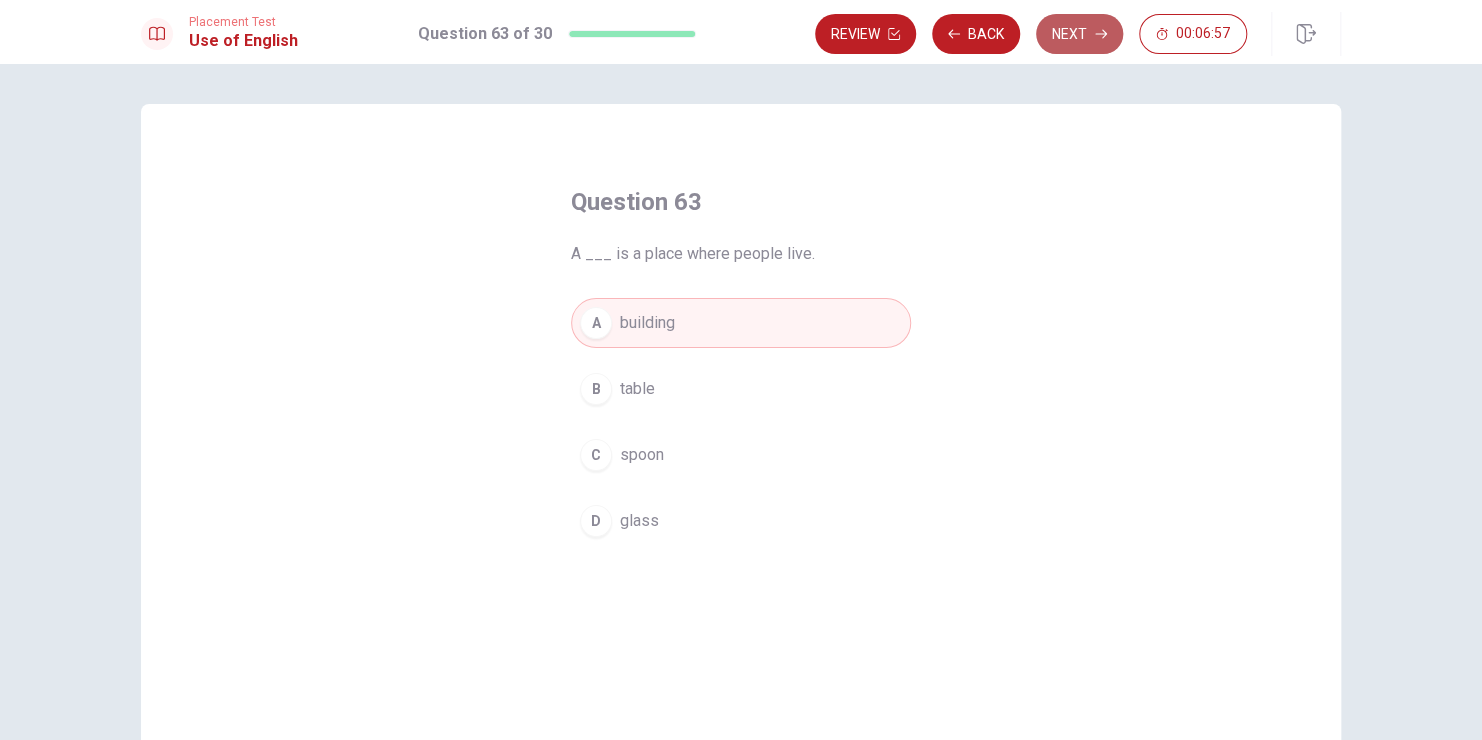 click on "Next" at bounding box center [1079, 34] 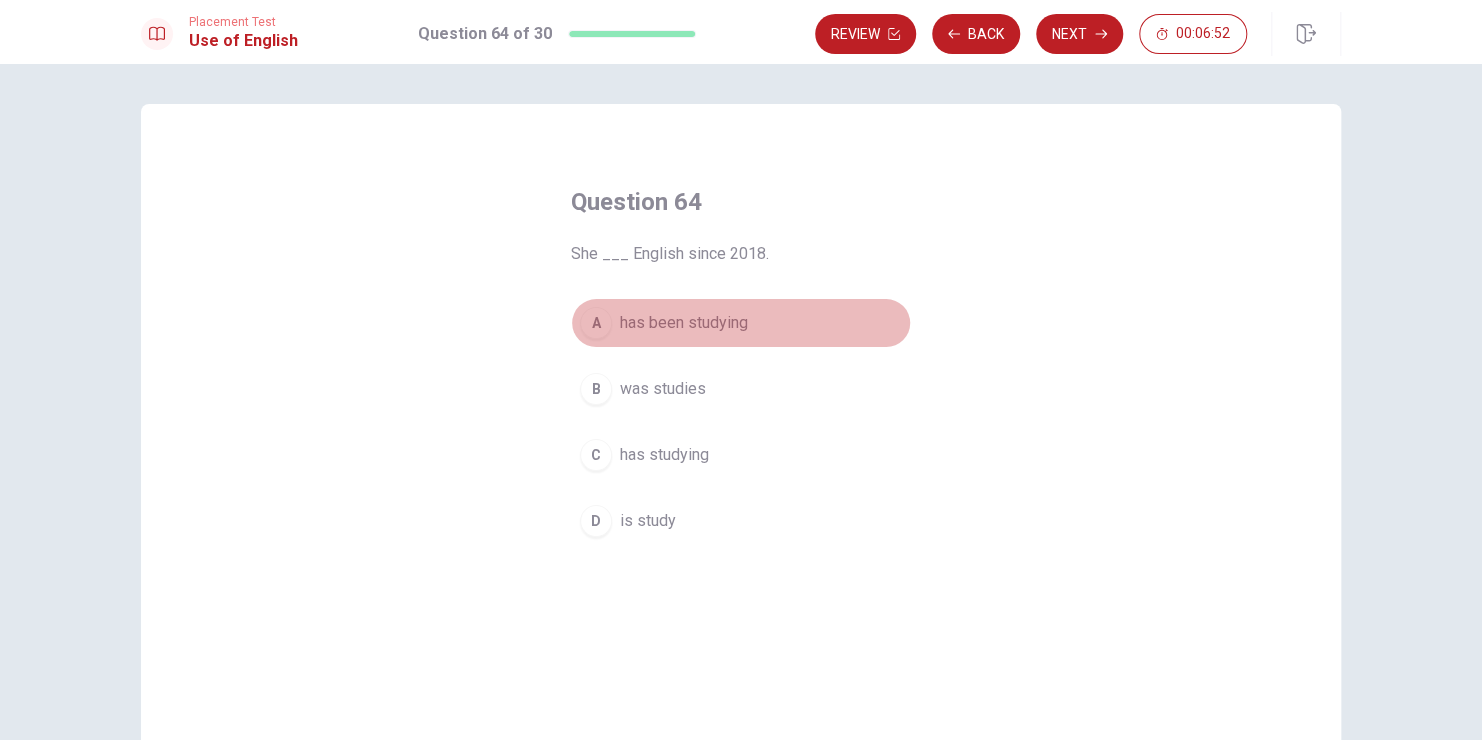 click on "has been studying" at bounding box center [684, 323] 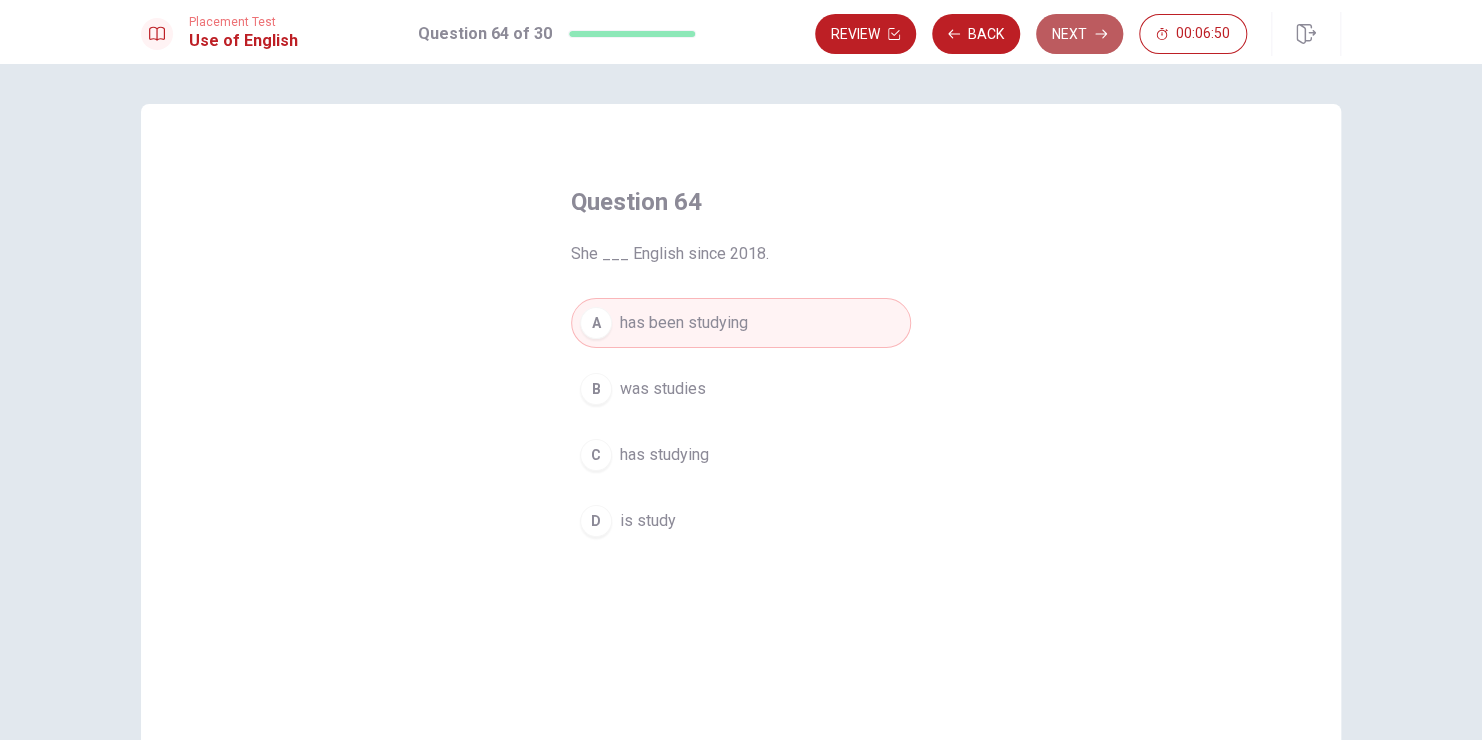 click on "Next" at bounding box center (1079, 34) 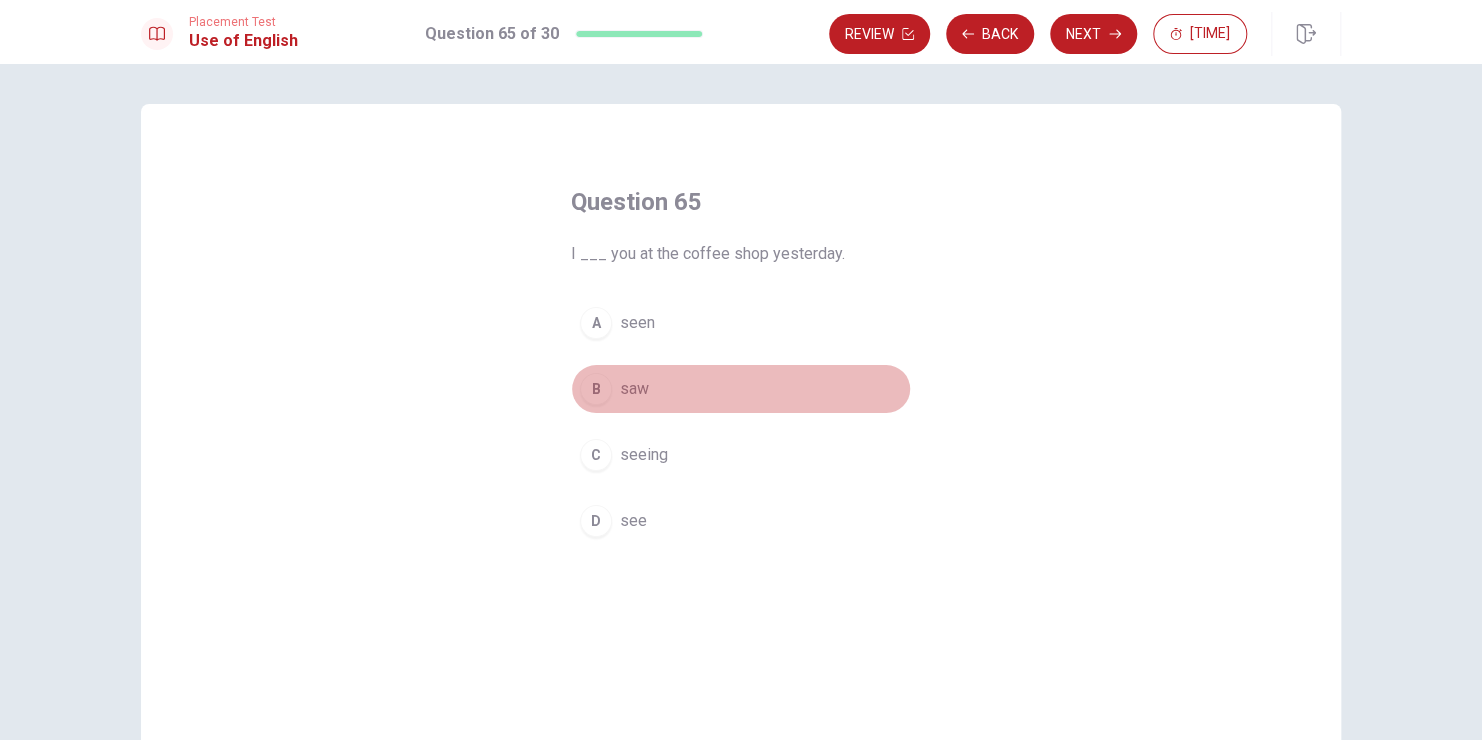 click on "B saw" at bounding box center [741, 389] 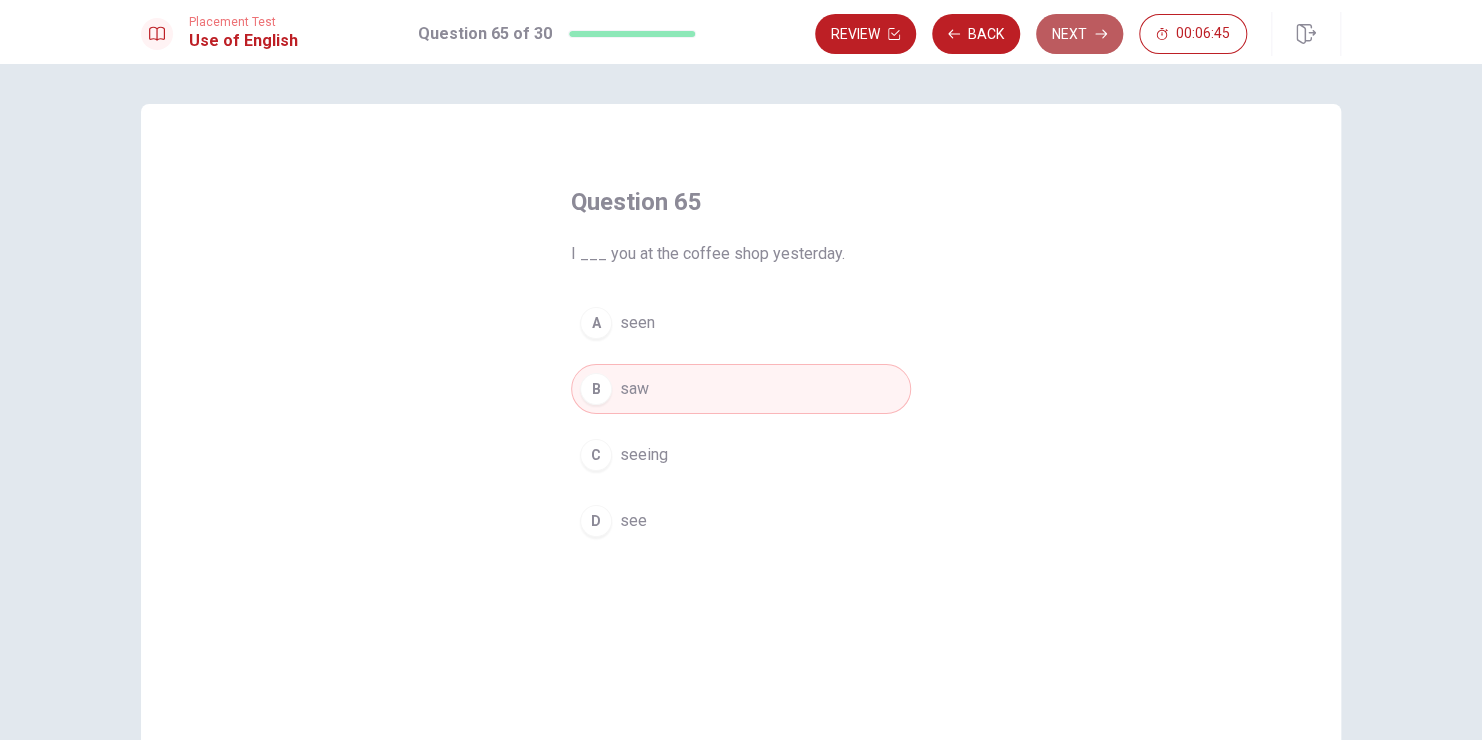 click on "Next" at bounding box center [1079, 34] 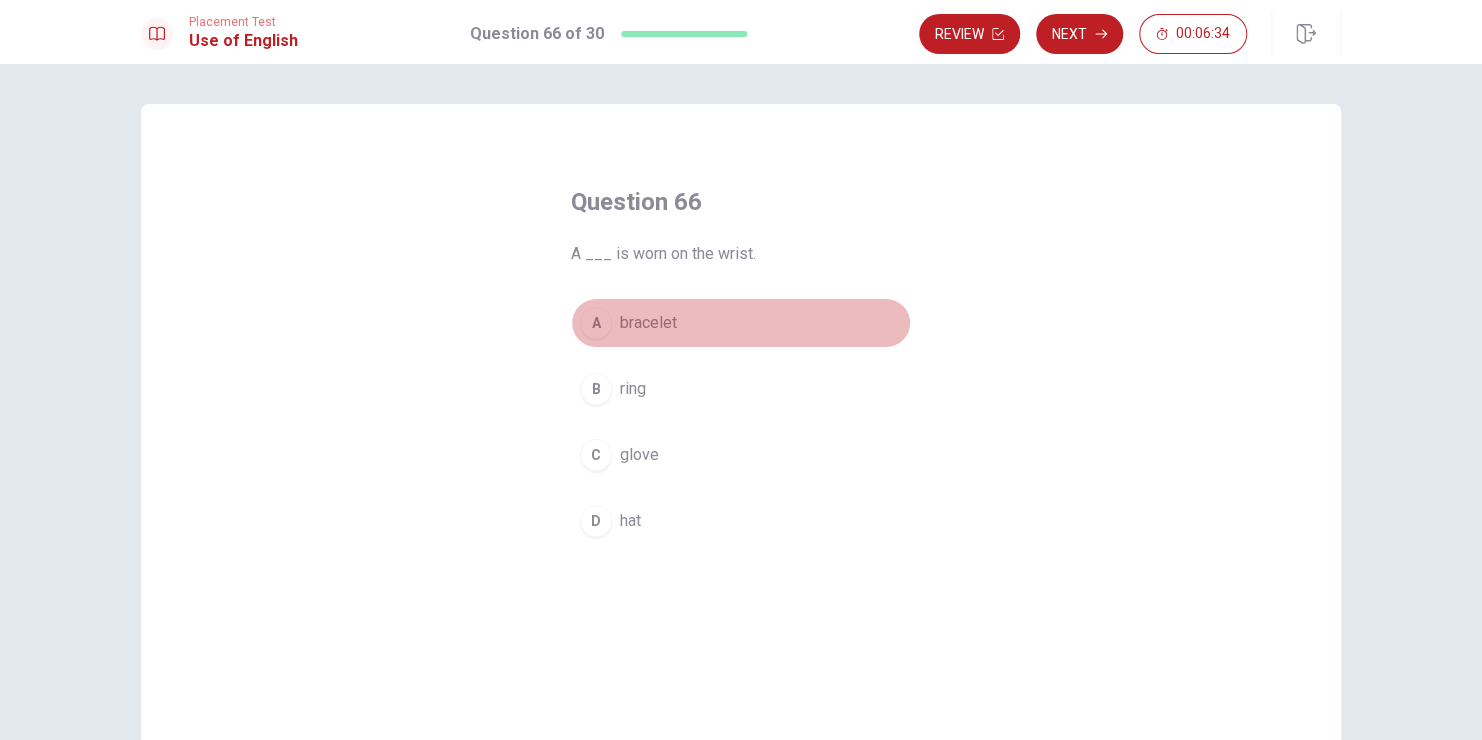 click on "bracelet" at bounding box center (648, 323) 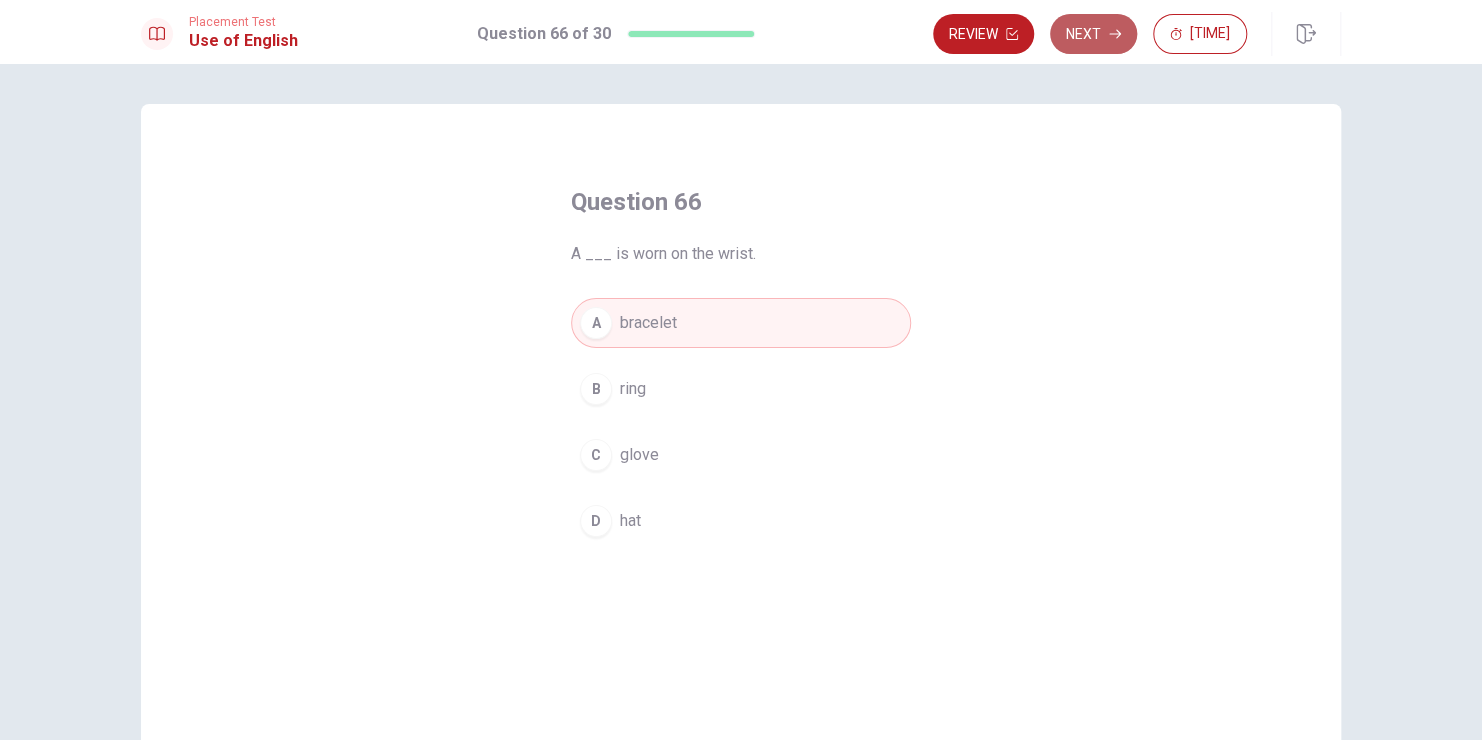 click on "Next" at bounding box center [1093, 34] 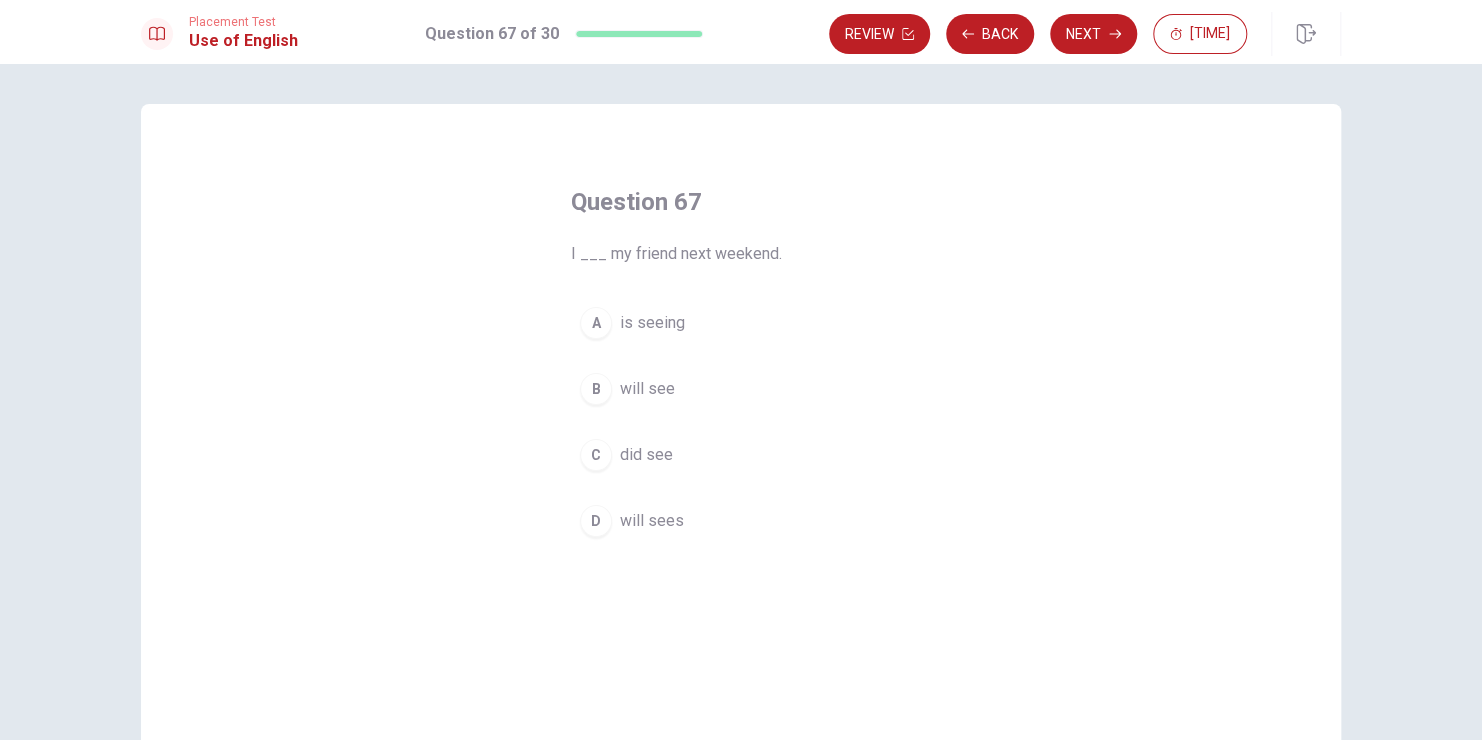 click on "B will see" at bounding box center [741, 389] 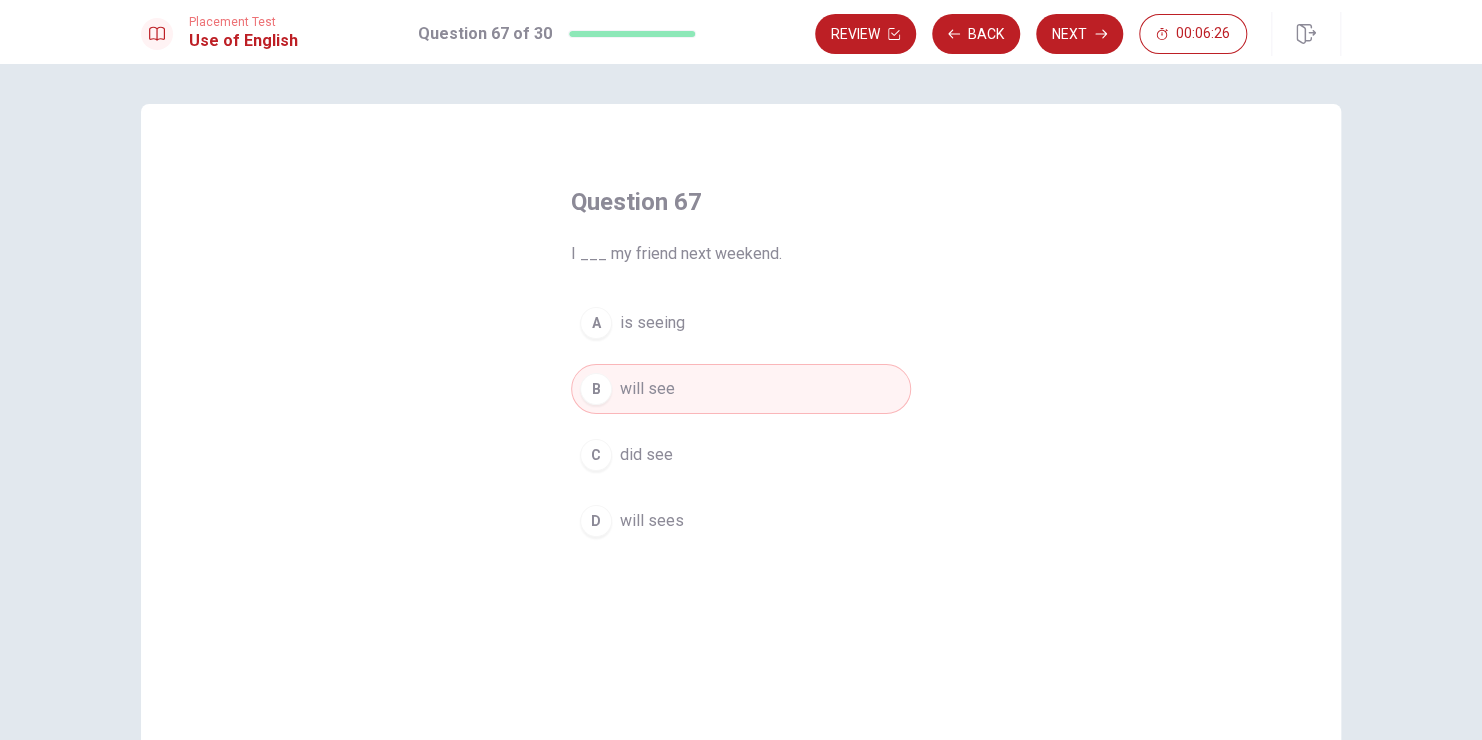 click on "Placement Test   Use of English Question 67 of 30 Review Back Next [TIME]" at bounding box center [741, 32] 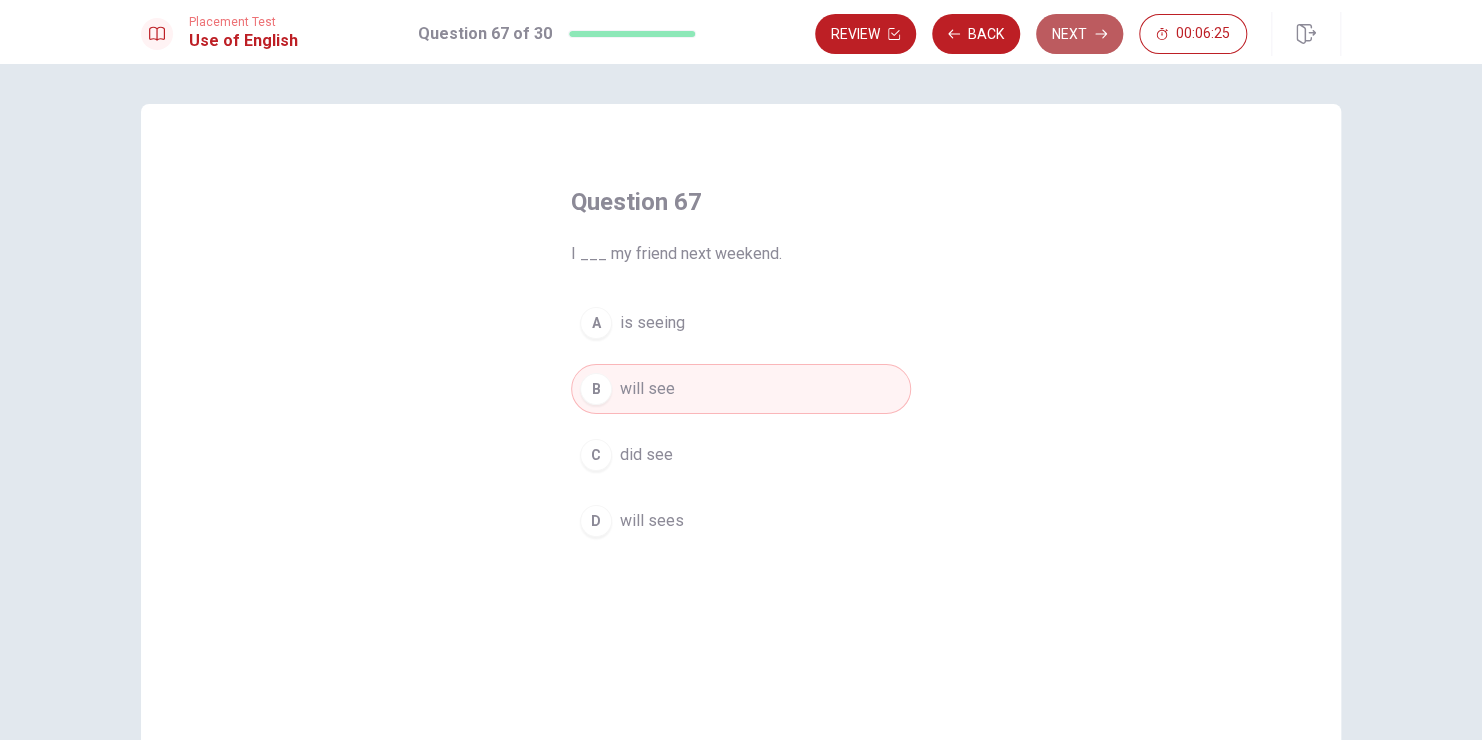 click on "Next" at bounding box center [1079, 34] 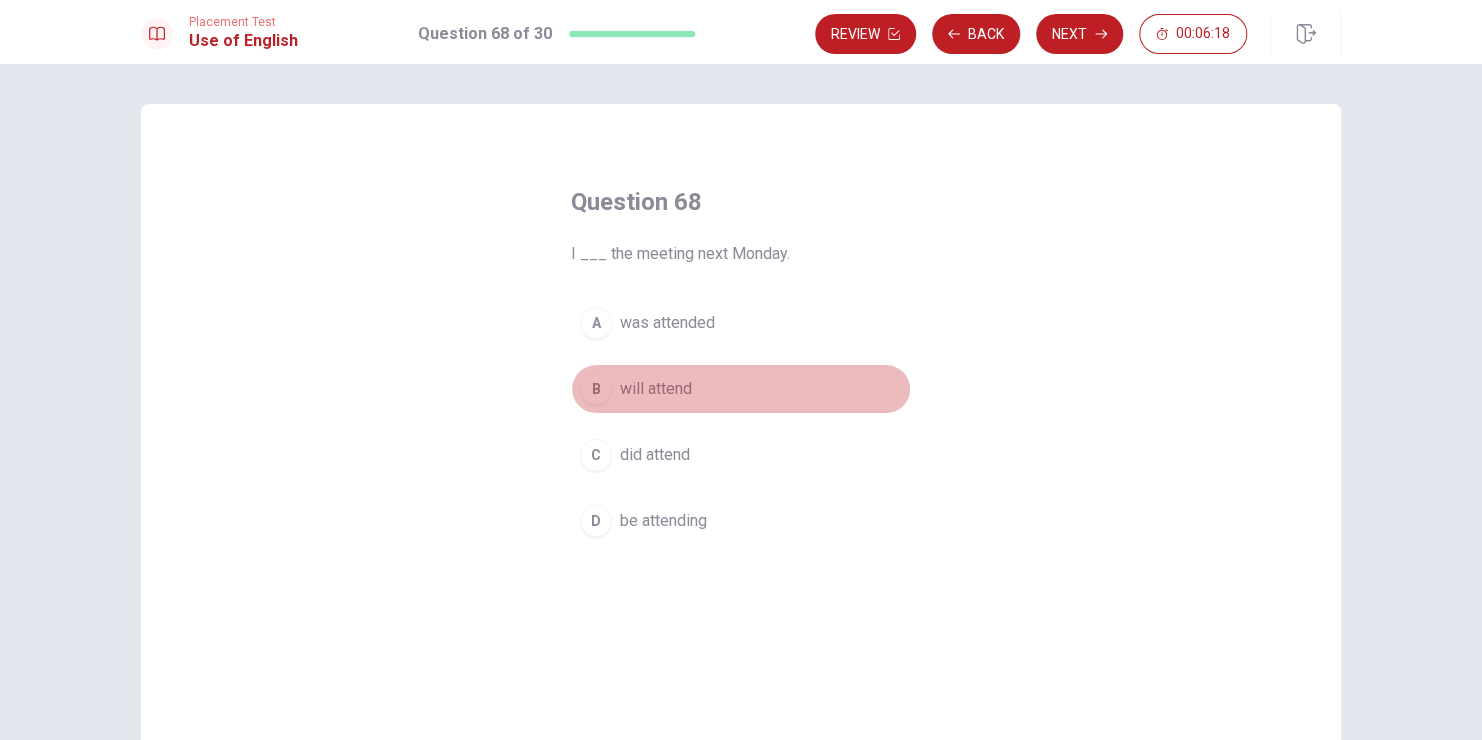 click on "will attend" at bounding box center [667, 323] 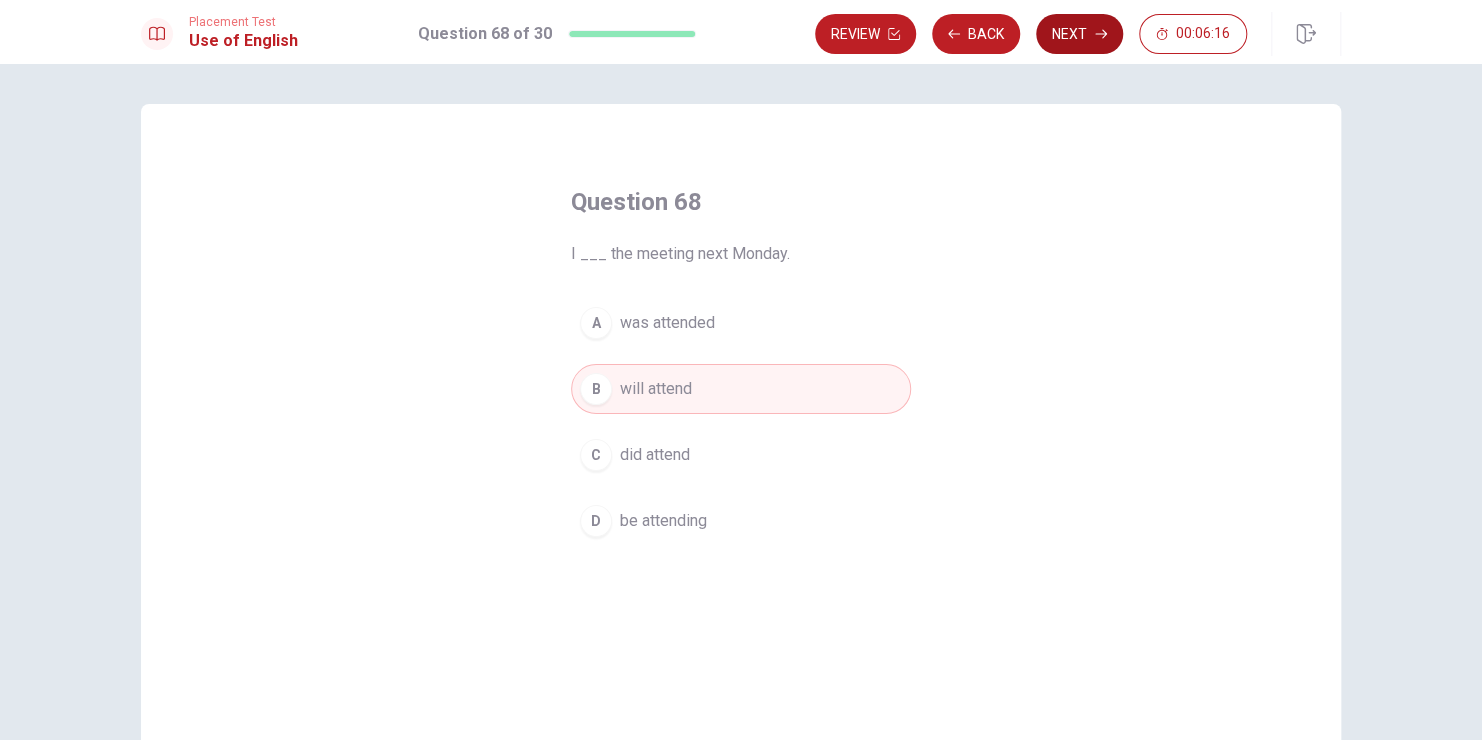 click on "Next" at bounding box center (1079, 34) 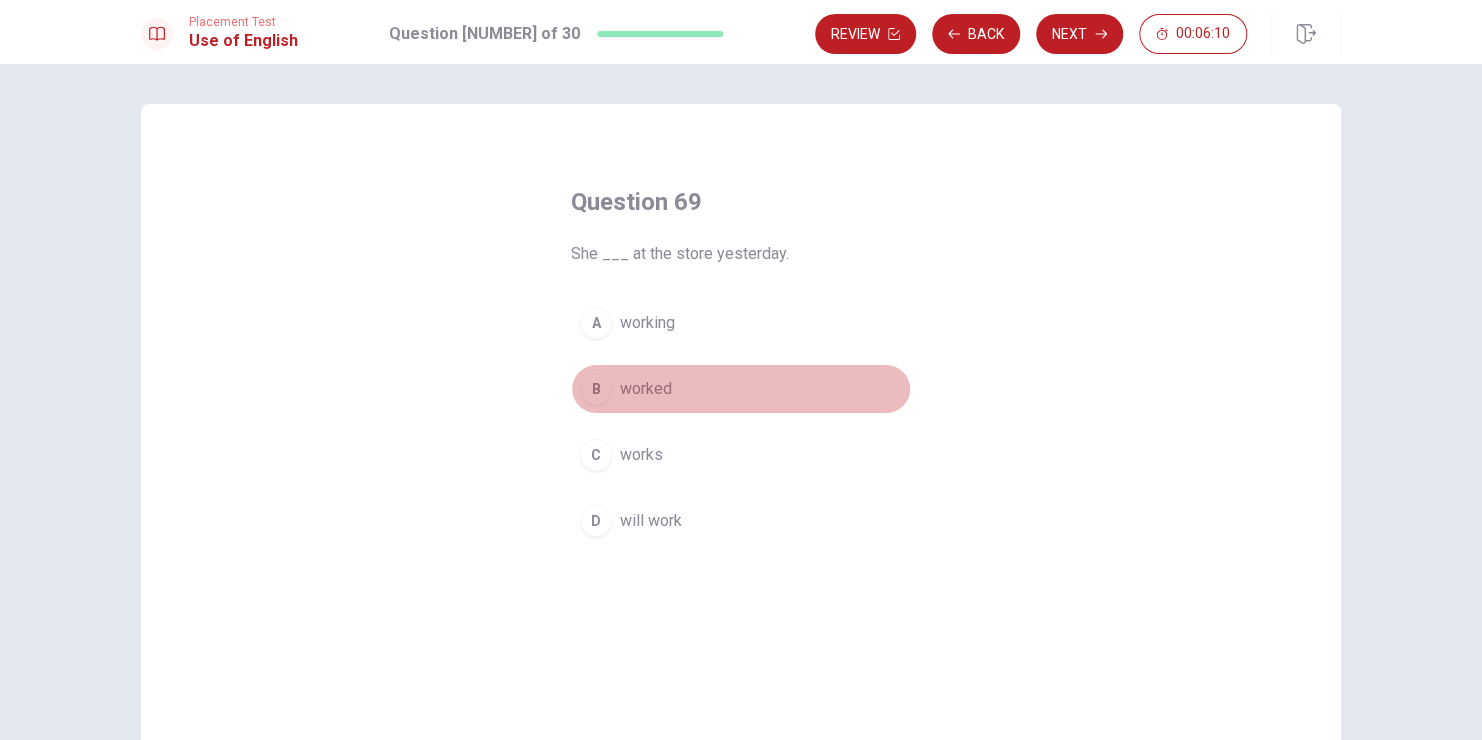 click on "B worked" at bounding box center (741, 389) 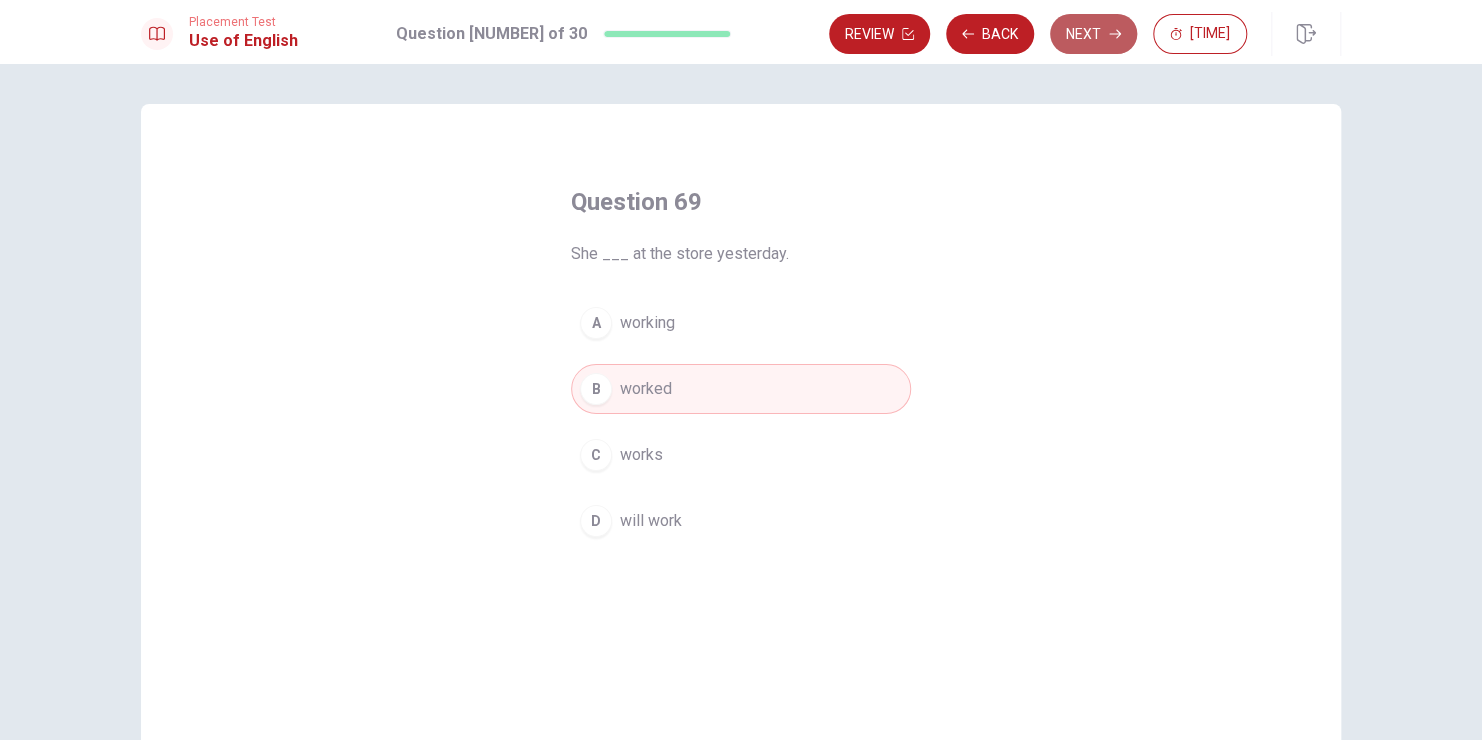 click on "Next" at bounding box center [1093, 34] 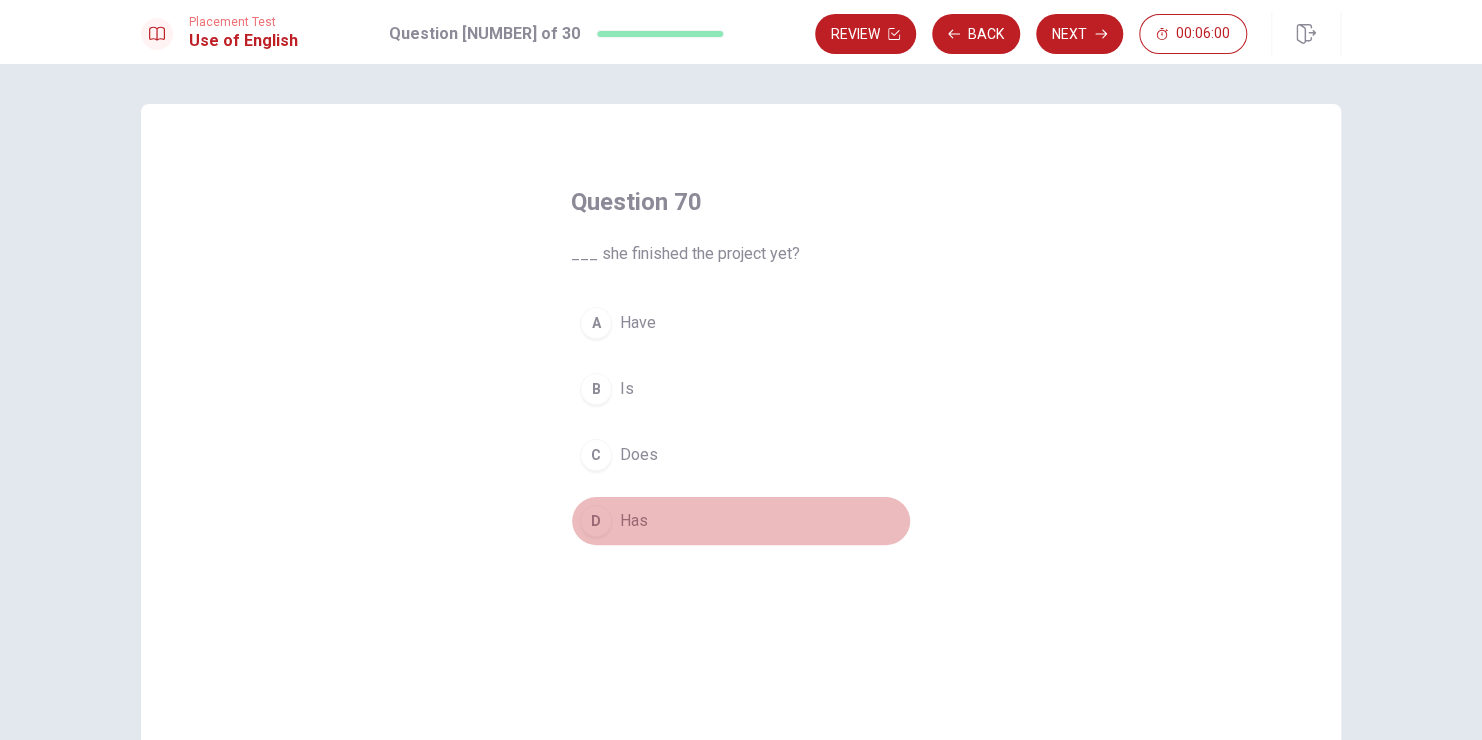 click on "D Has" at bounding box center (741, 521) 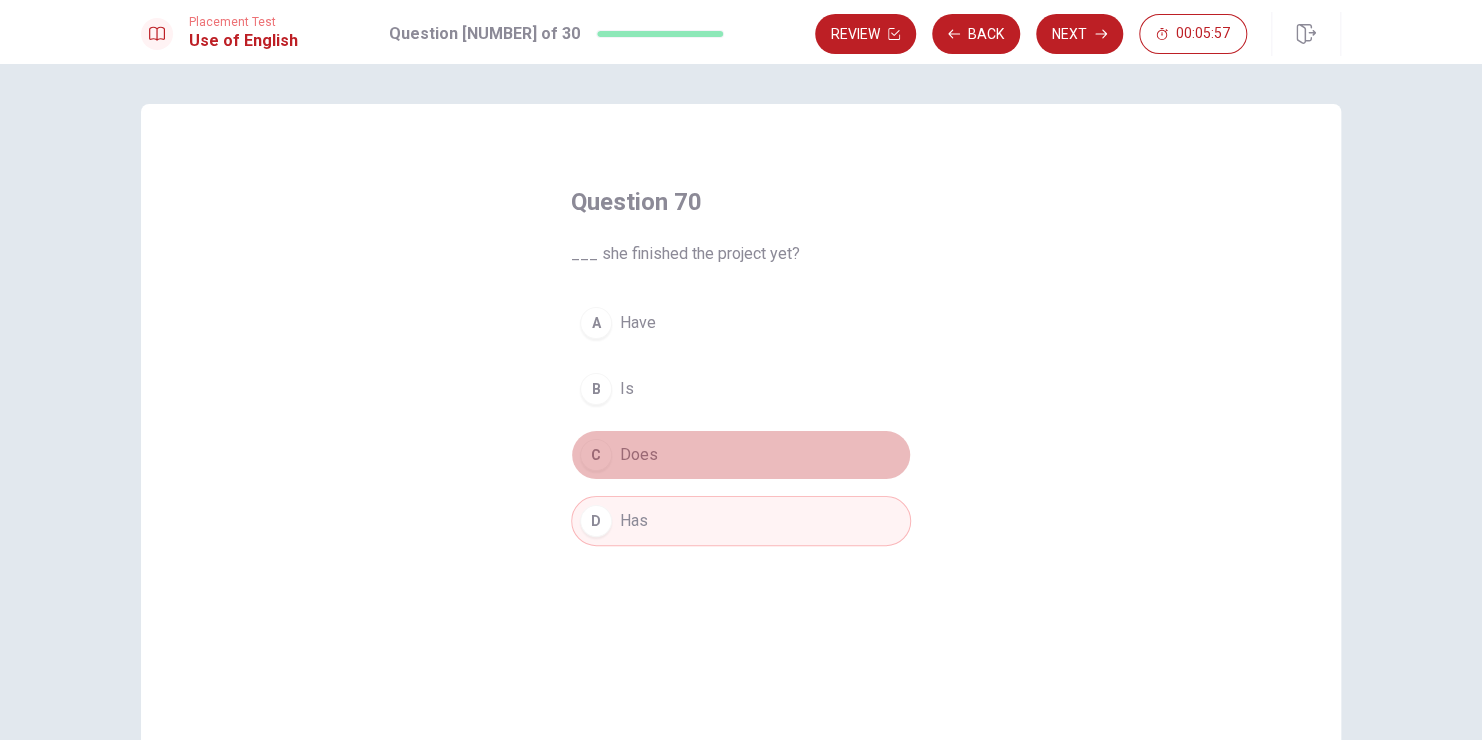 click on "C Does" at bounding box center (741, 455) 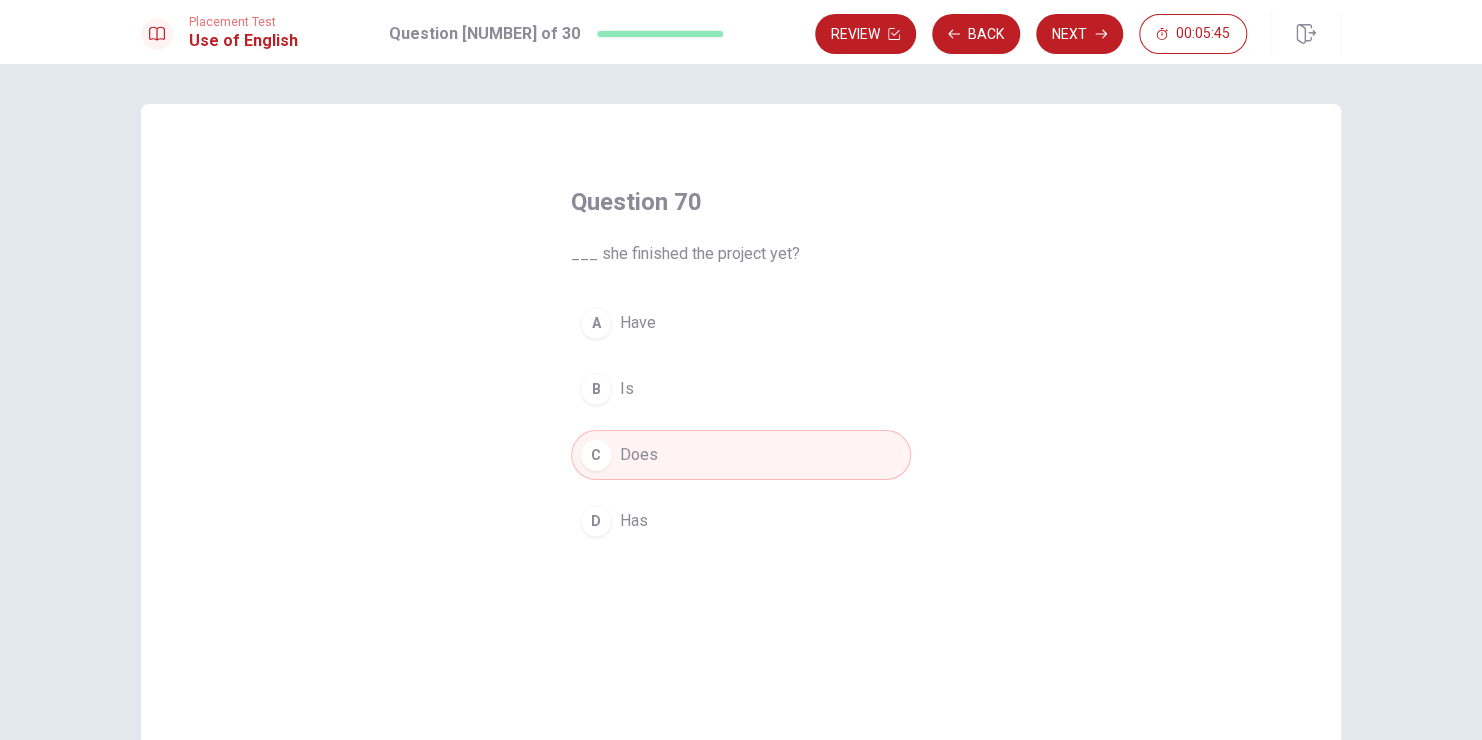 click on "A Have B Is C Does D Has" at bounding box center [741, 422] 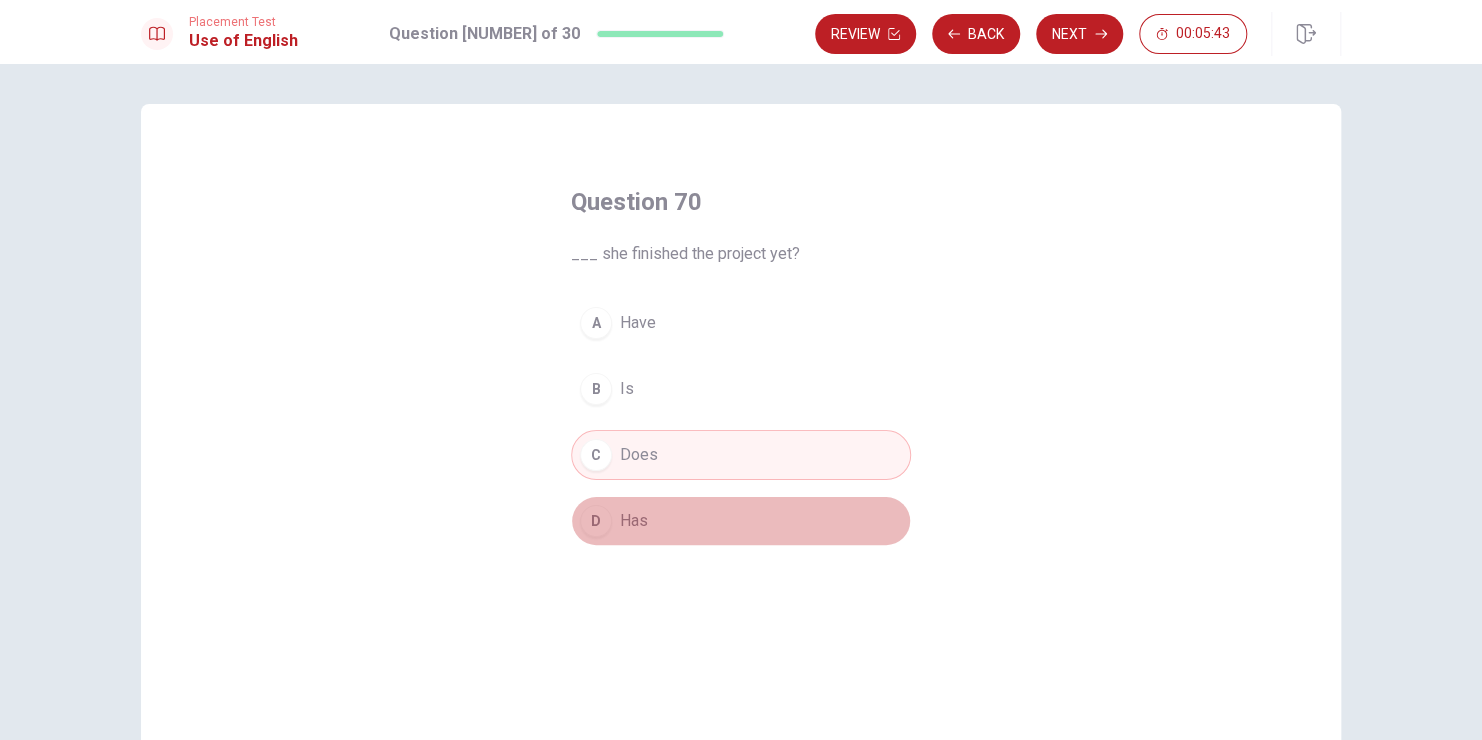 click on "D Has" at bounding box center [741, 521] 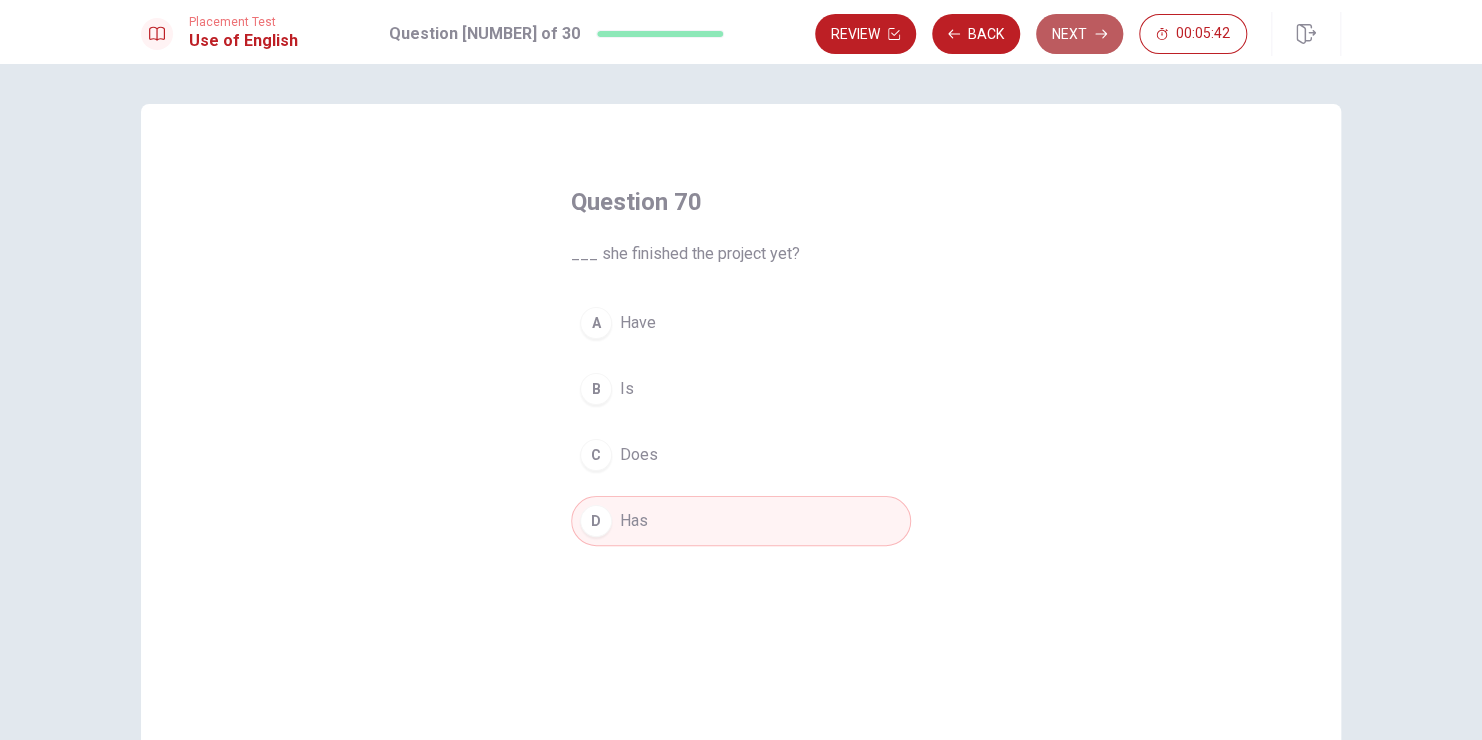 click on "Next" at bounding box center [1079, 34] 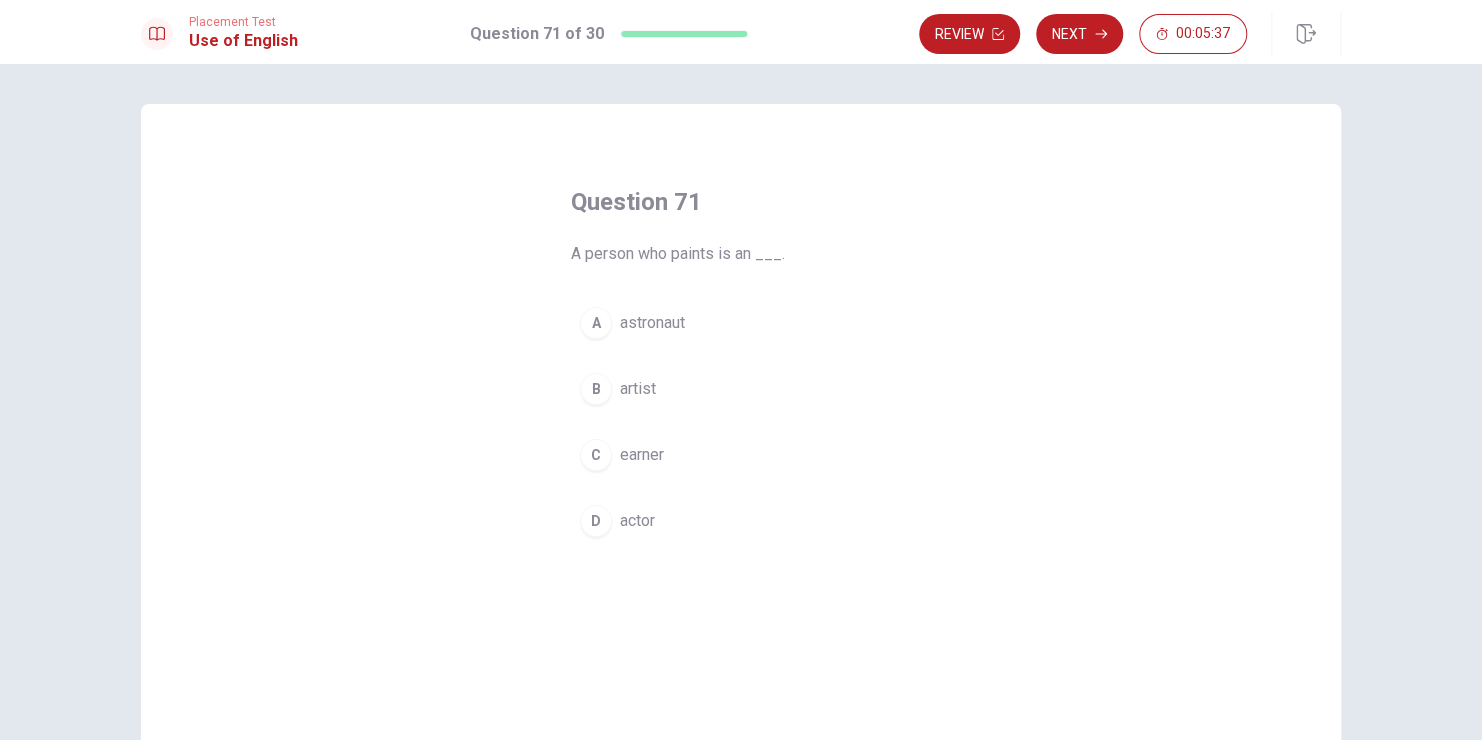 click on "artist" at bounding box center [652, 323] 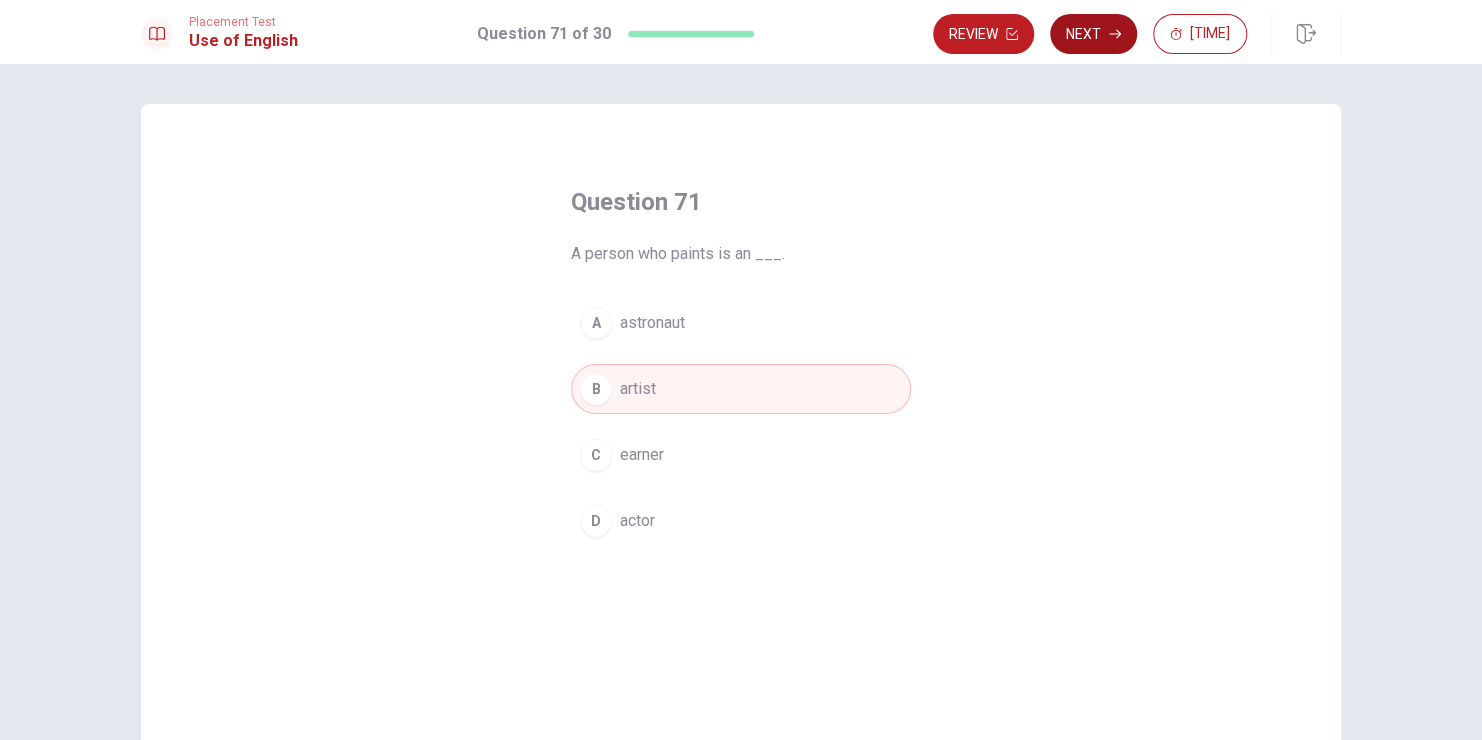click on "Next" at bounding box center (1093, 34) 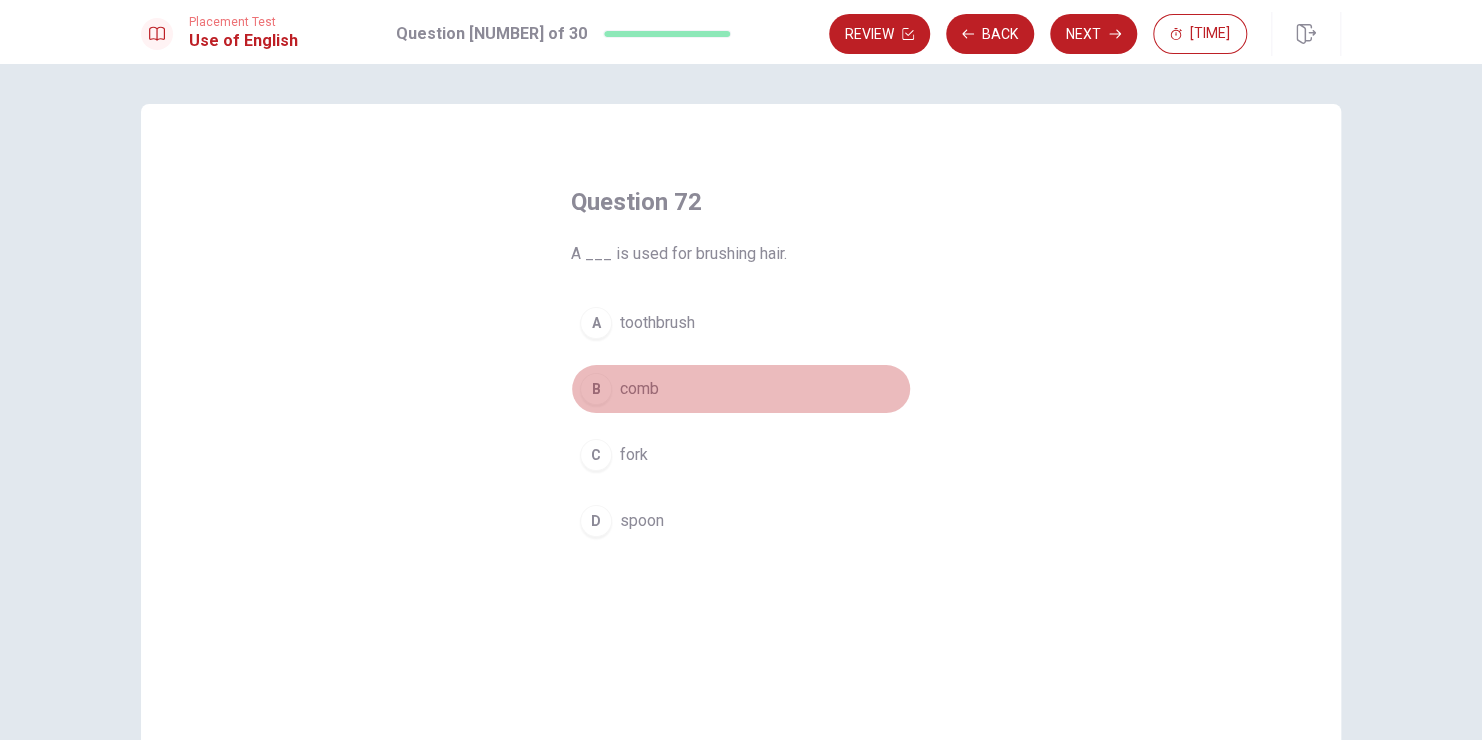 click on "comb" at bounding box center (657, 323) 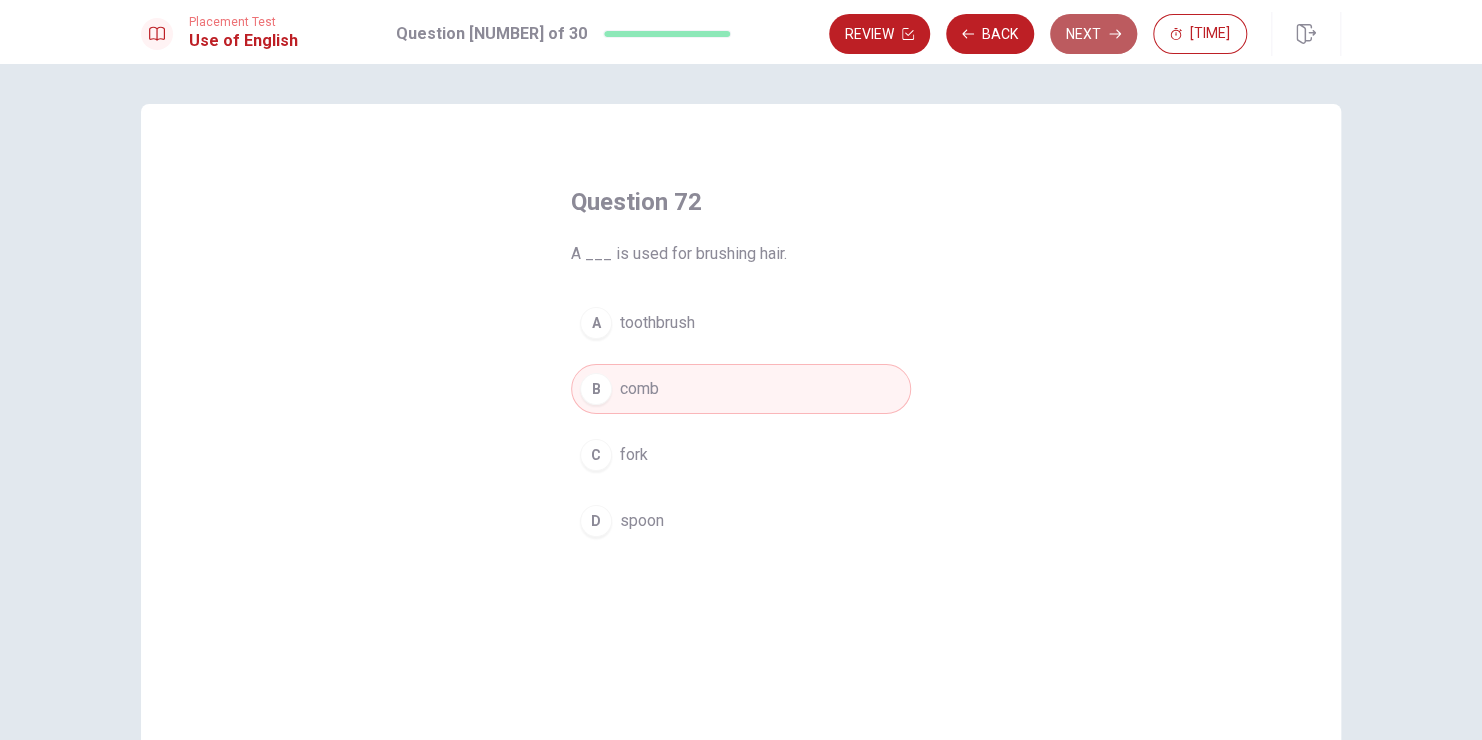 click on "Next" at bounding box center (1093, 34) 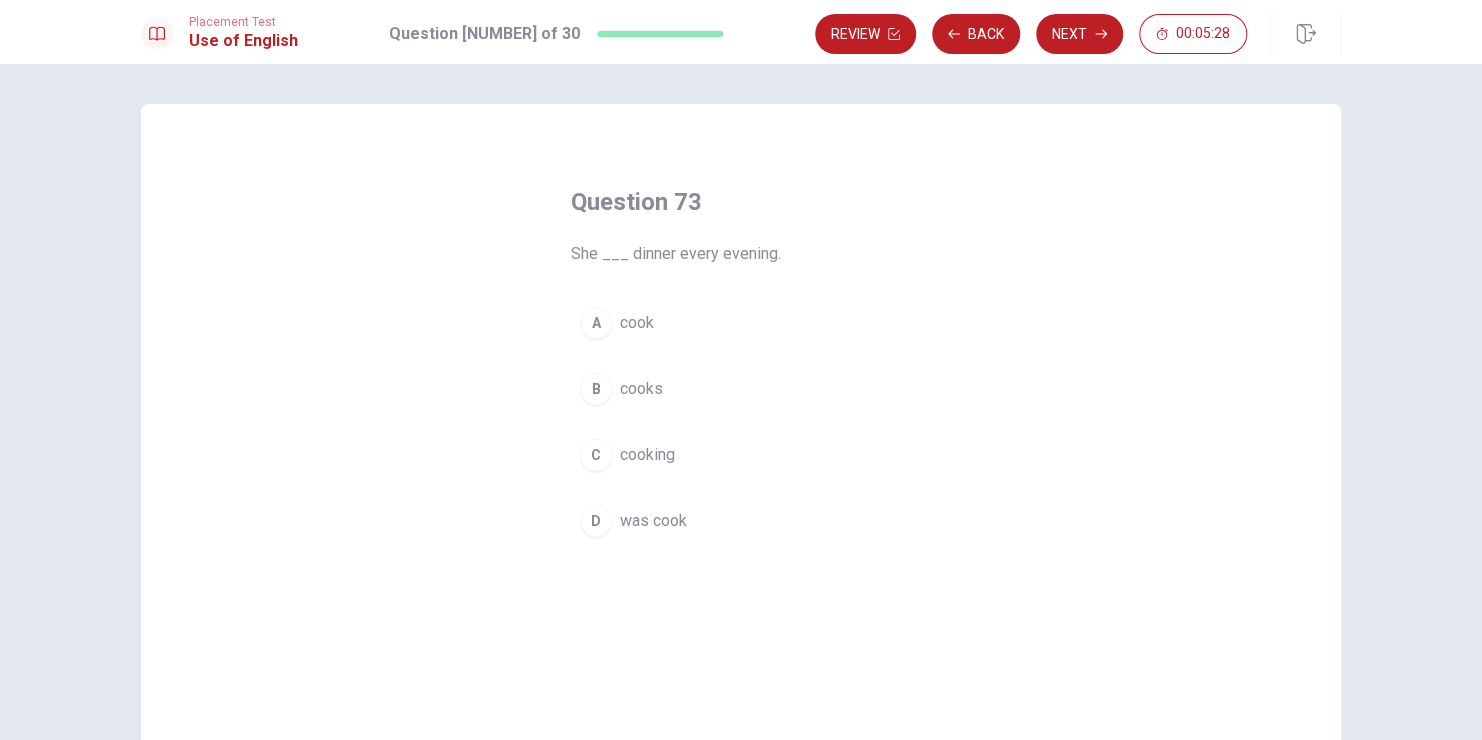 click on "cooks" at bounding box center [637, 323] 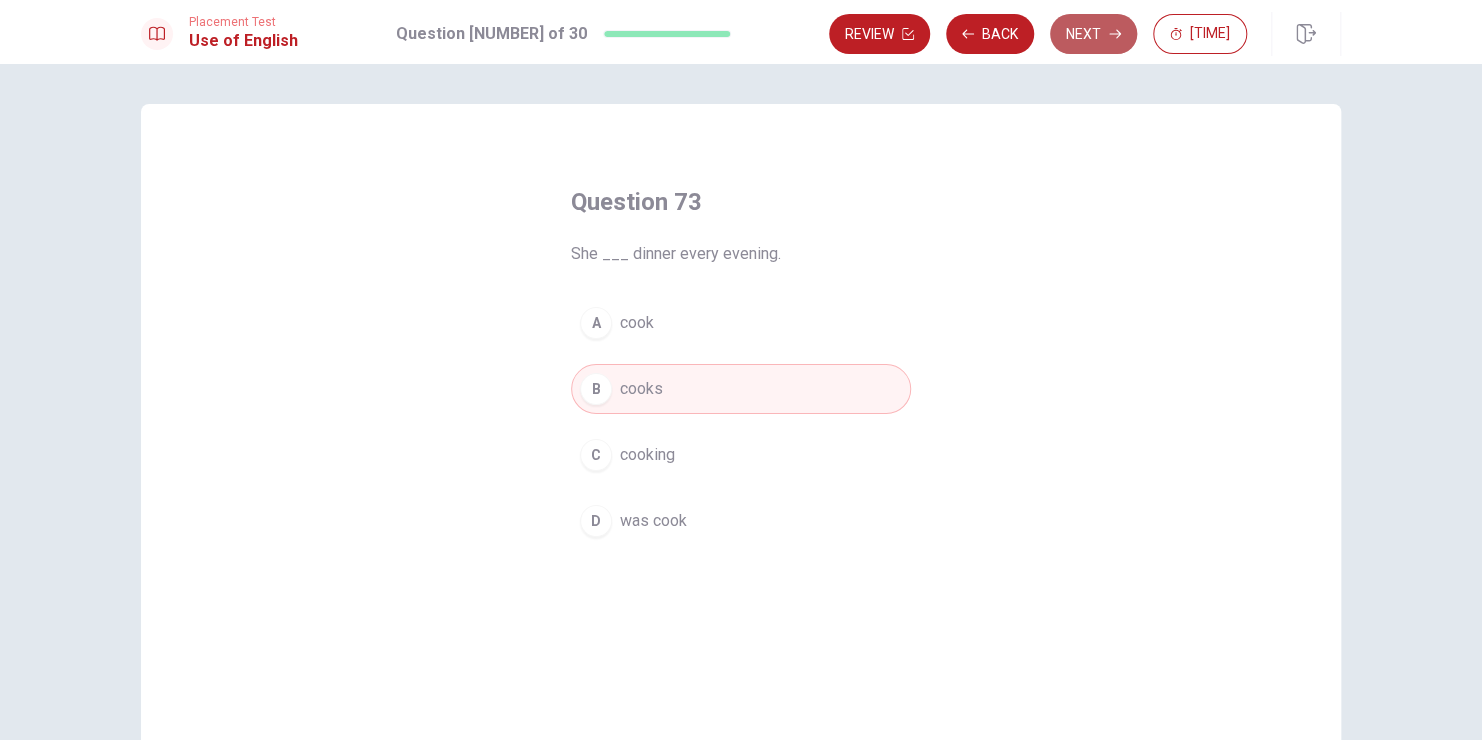 click on "Next" at bounding box center [1093, 34] 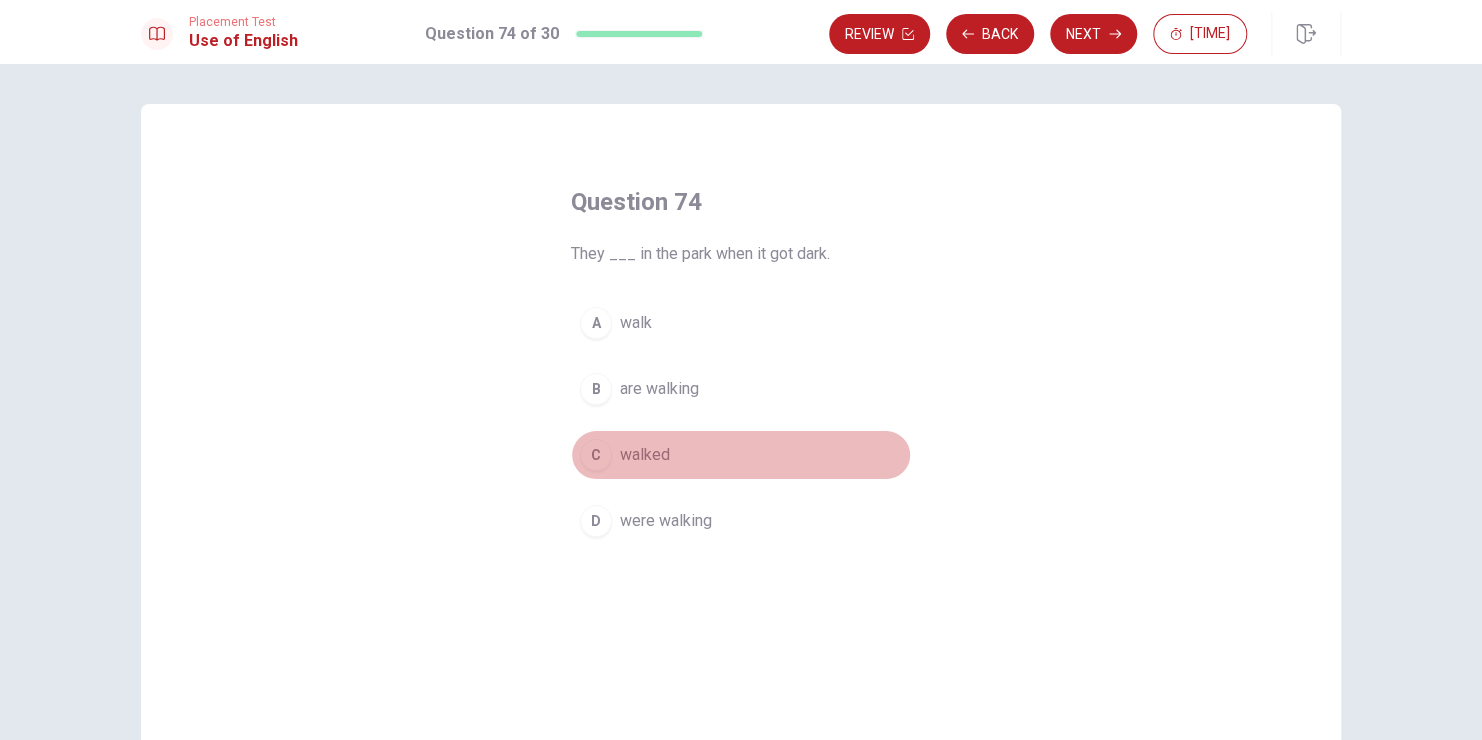 click on "walked" at bounding box center [636, 323] 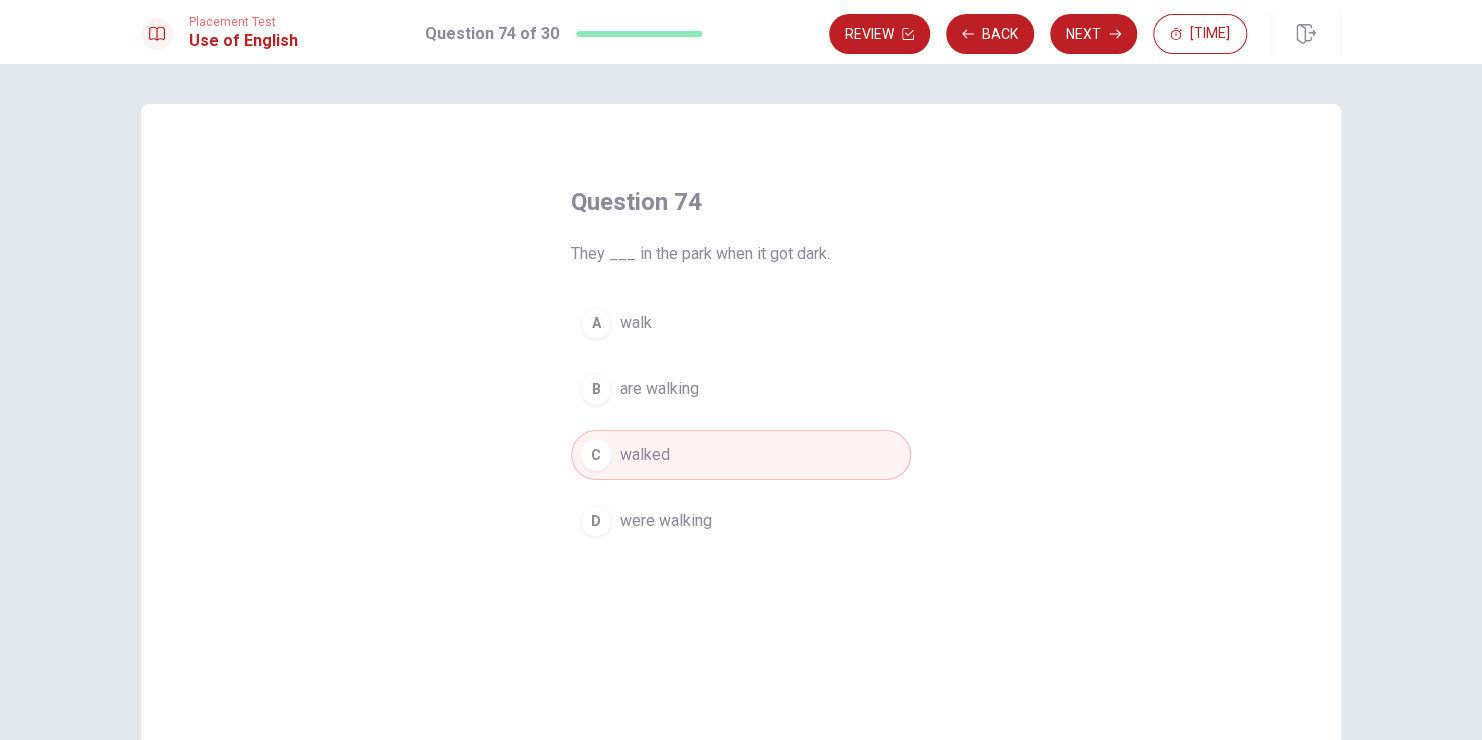 click on "D were walking" at bounding box center [741, 521] 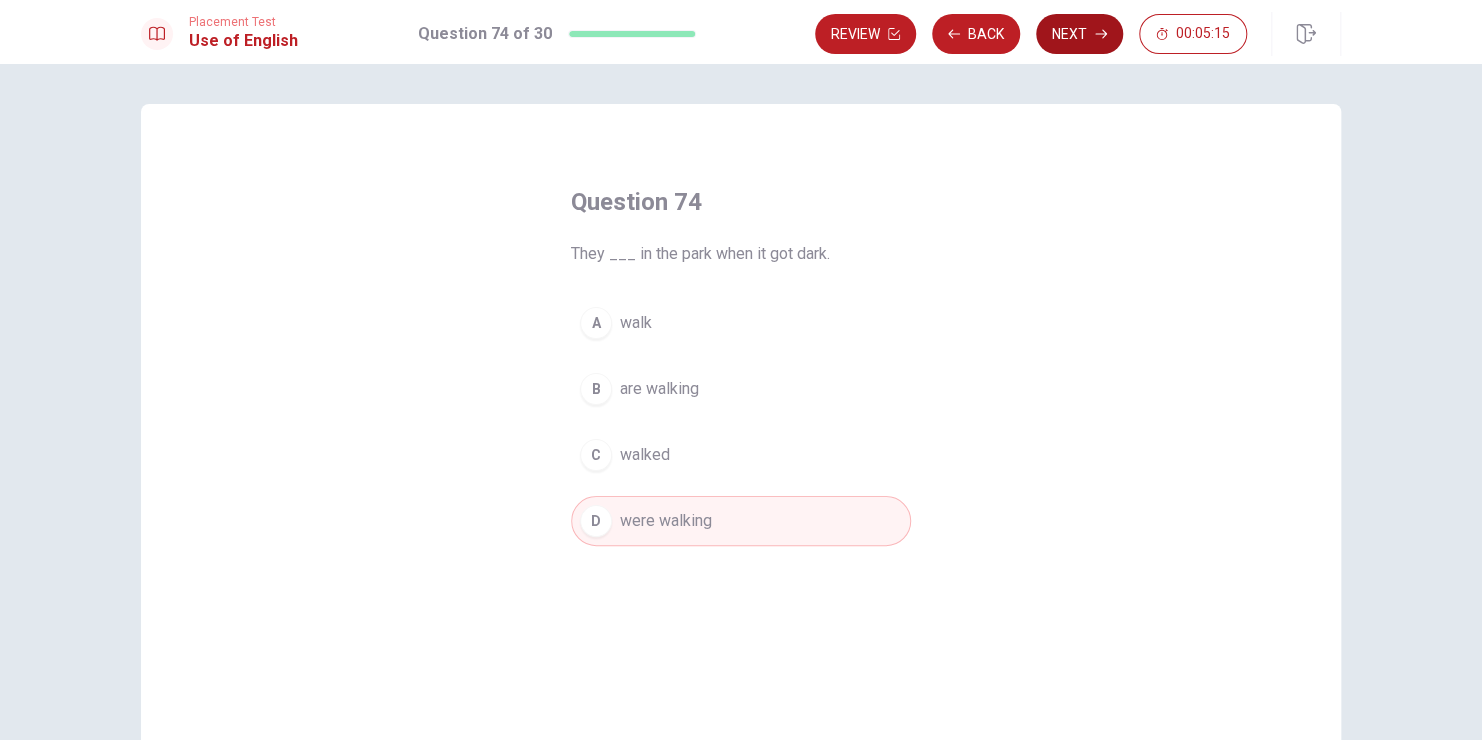 click on "Next" at bounding box center (1079, 34) 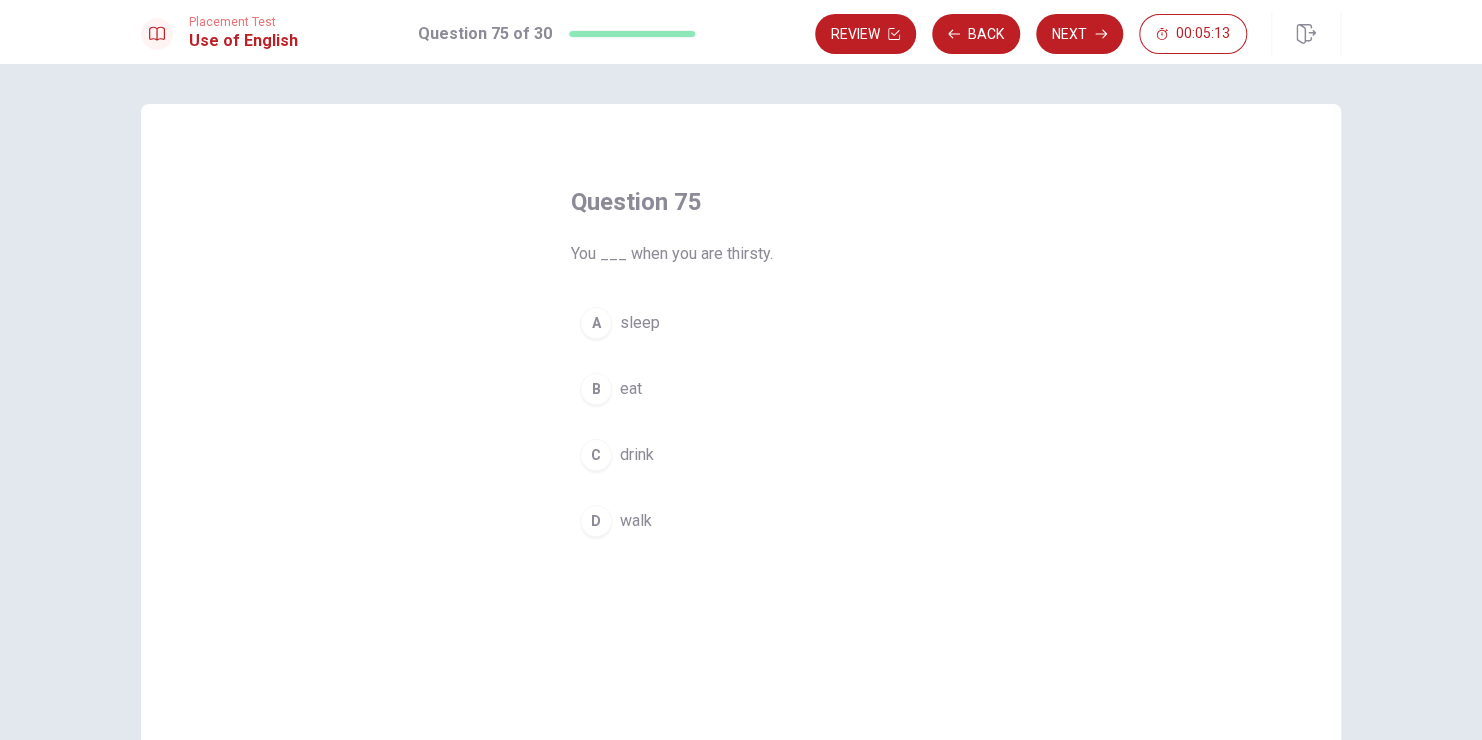 click on "C drink" at bounding box center (741, 455) 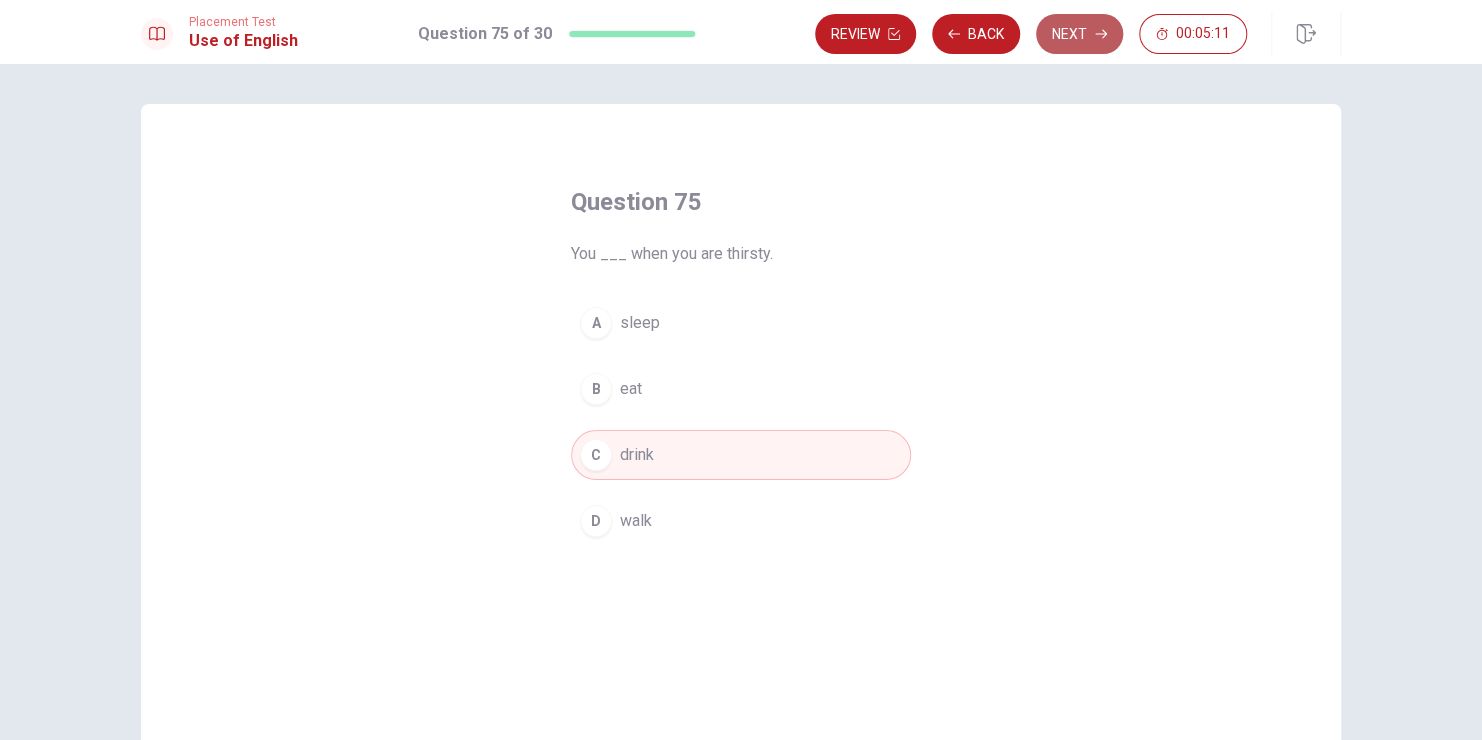 click on "Next" at bounding box center (1079, 34) 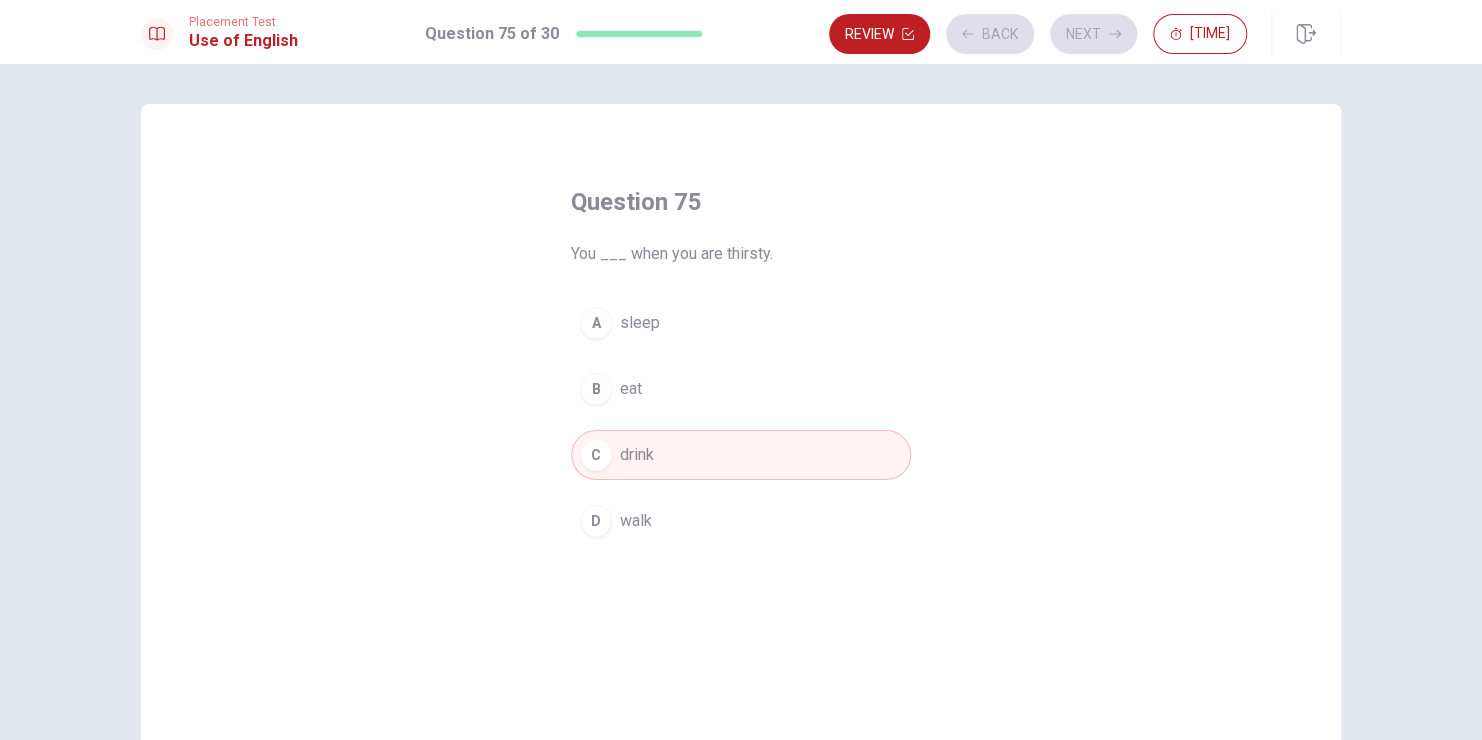 click on "C drink" at bounding box center (741, 455) 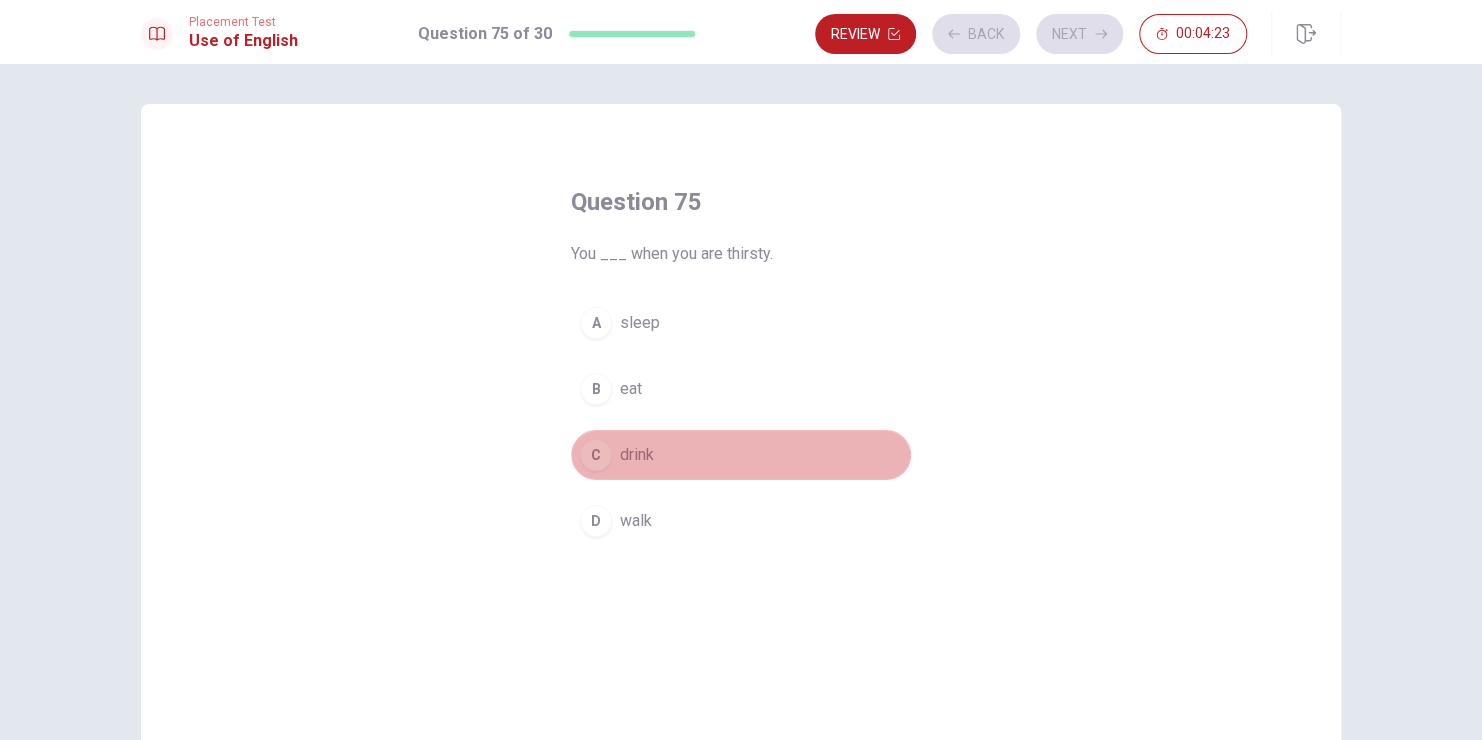 click on "C drink" at bounding box center (741, 455) 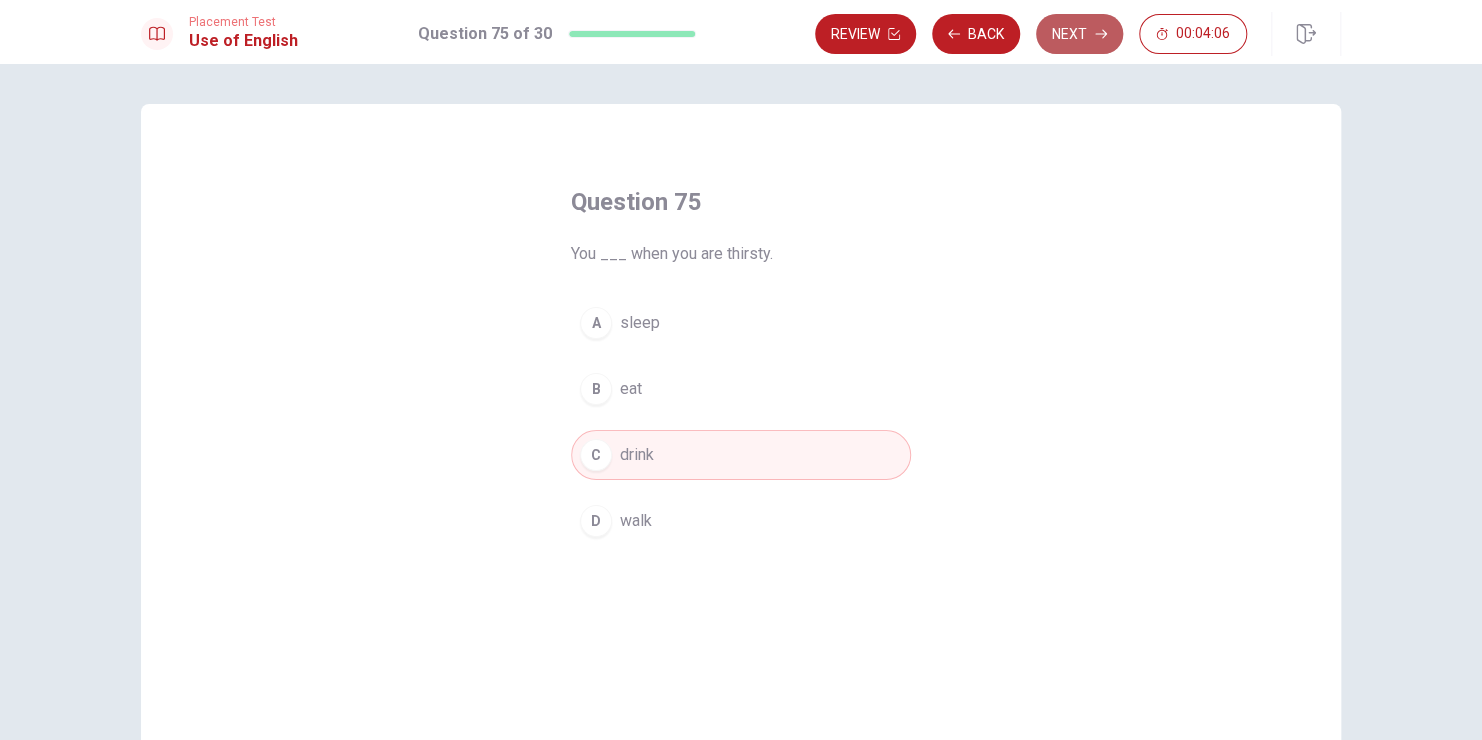 click on "Next" at bounding box center [1079, 34] 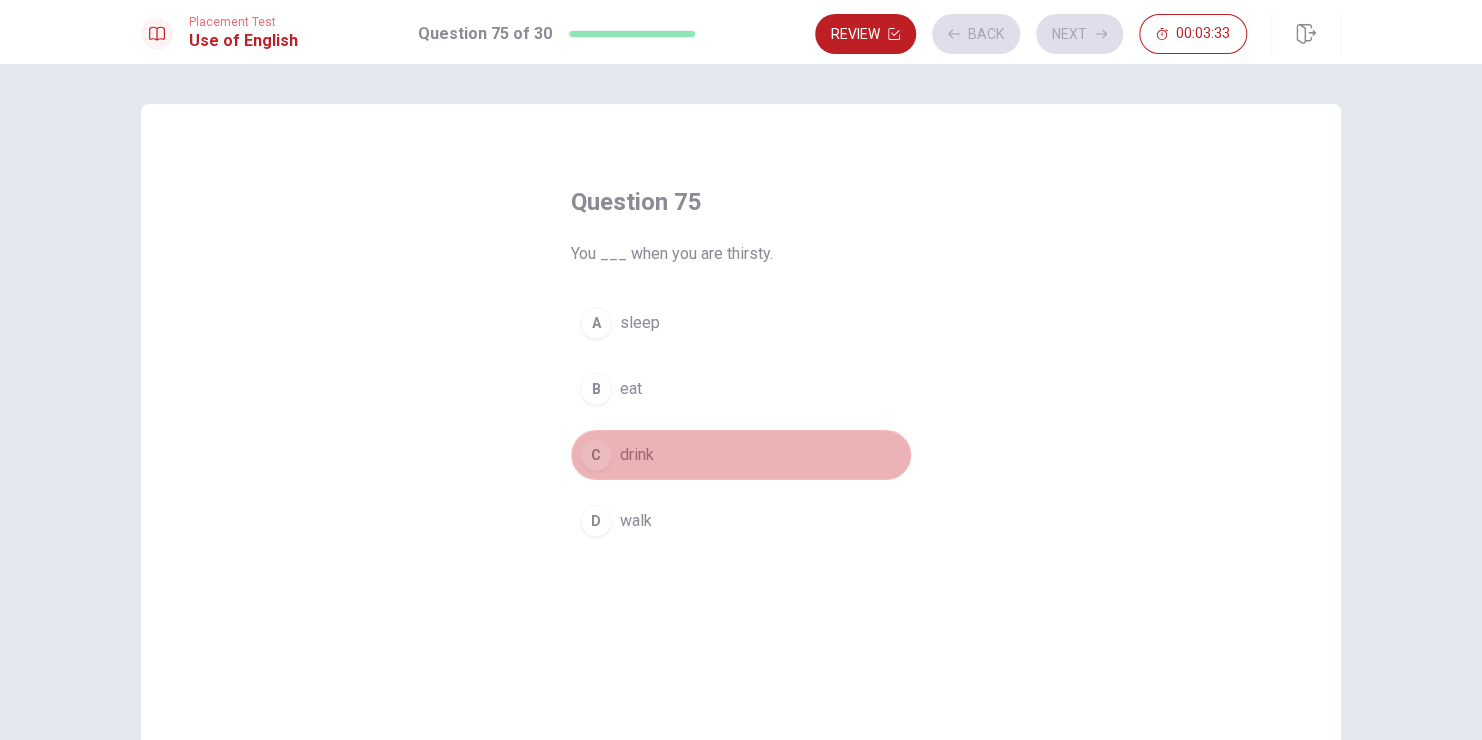 click on "C drink" at bounding box center [741, 455] 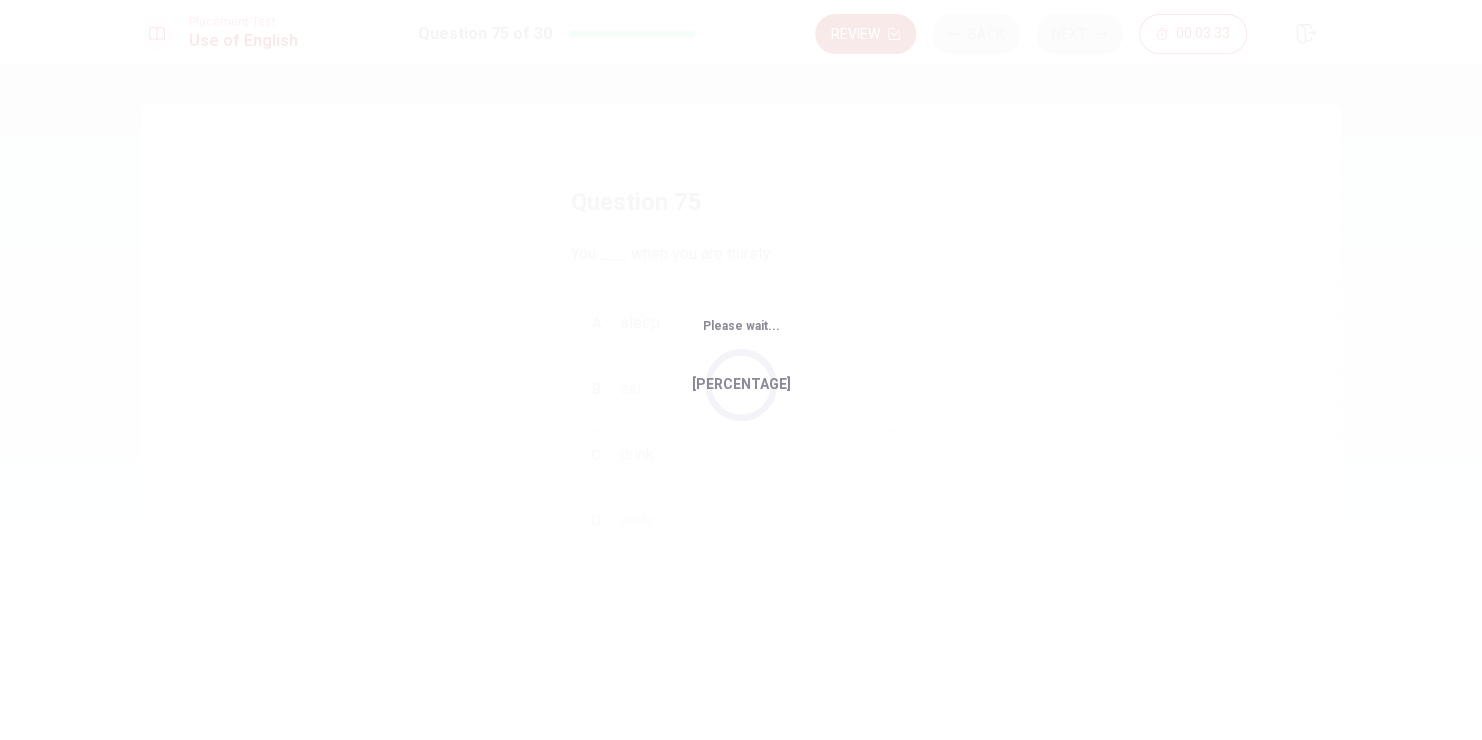 click on "Please wait... [PERCENTAGE]" at bounding box center [741, 370] 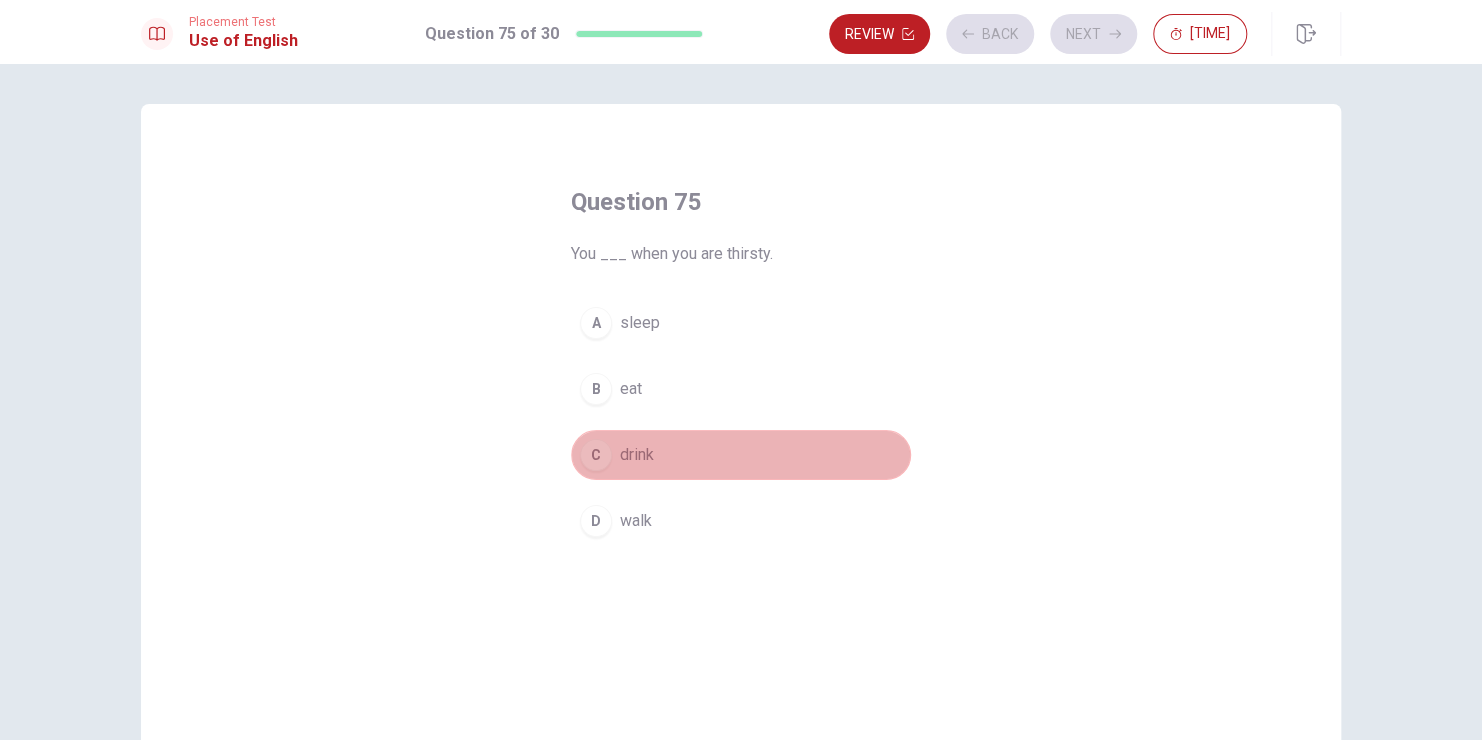 click on "C drink" at bounding box center (741, 455) 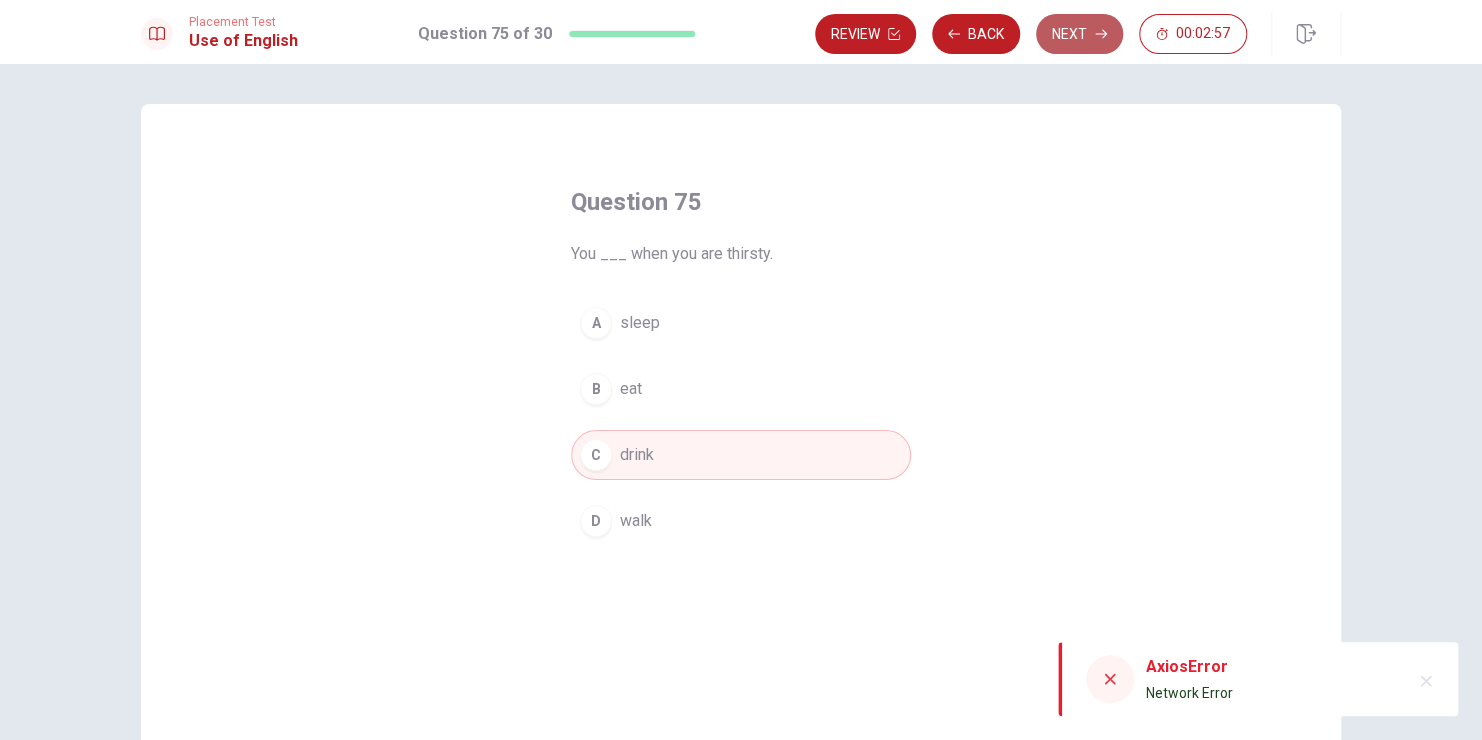 click on "Next" at bounding box center [1079, 34] 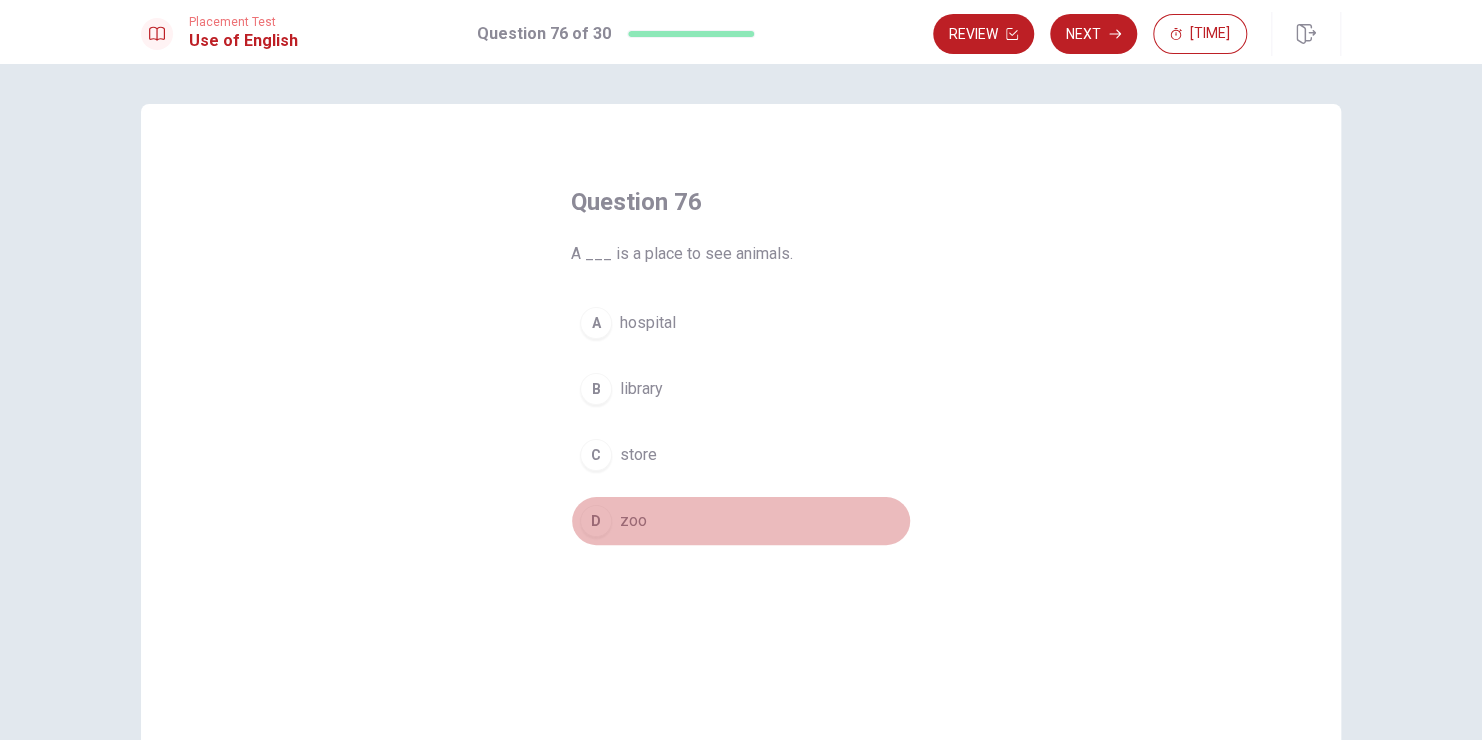 click on "D zoo" at bounding box center [741, 521] 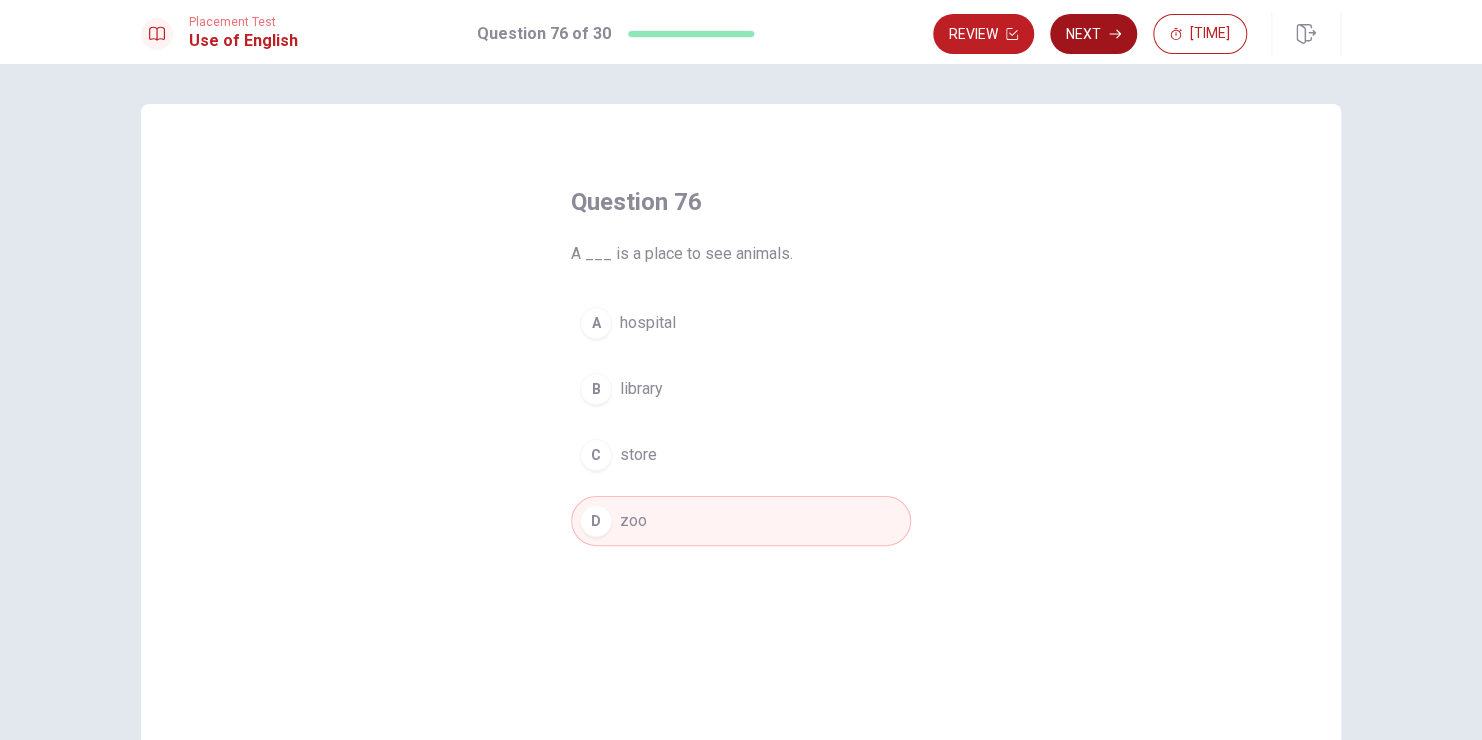 click on "Next" at bounding box center (1093, 34) 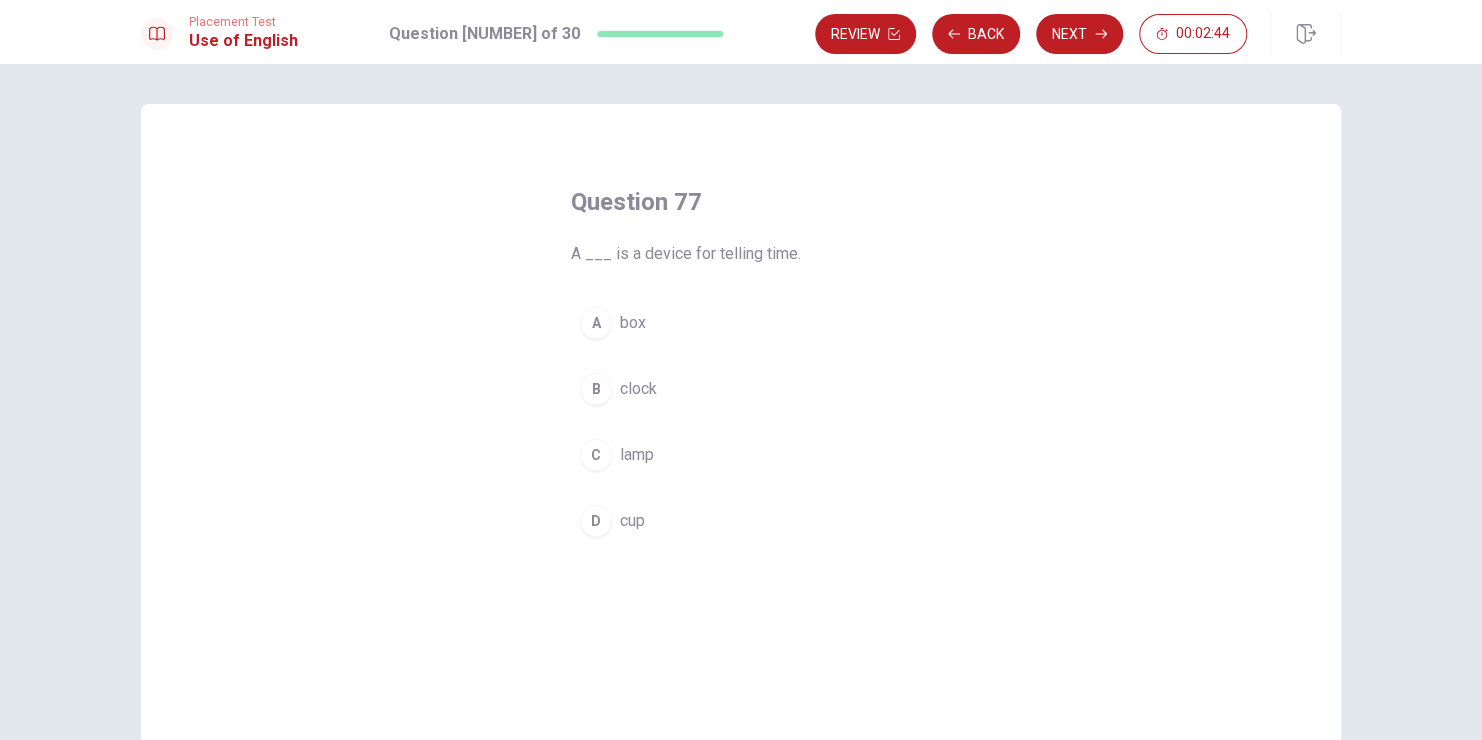 click on "clock" at bounding box center (633, 323) 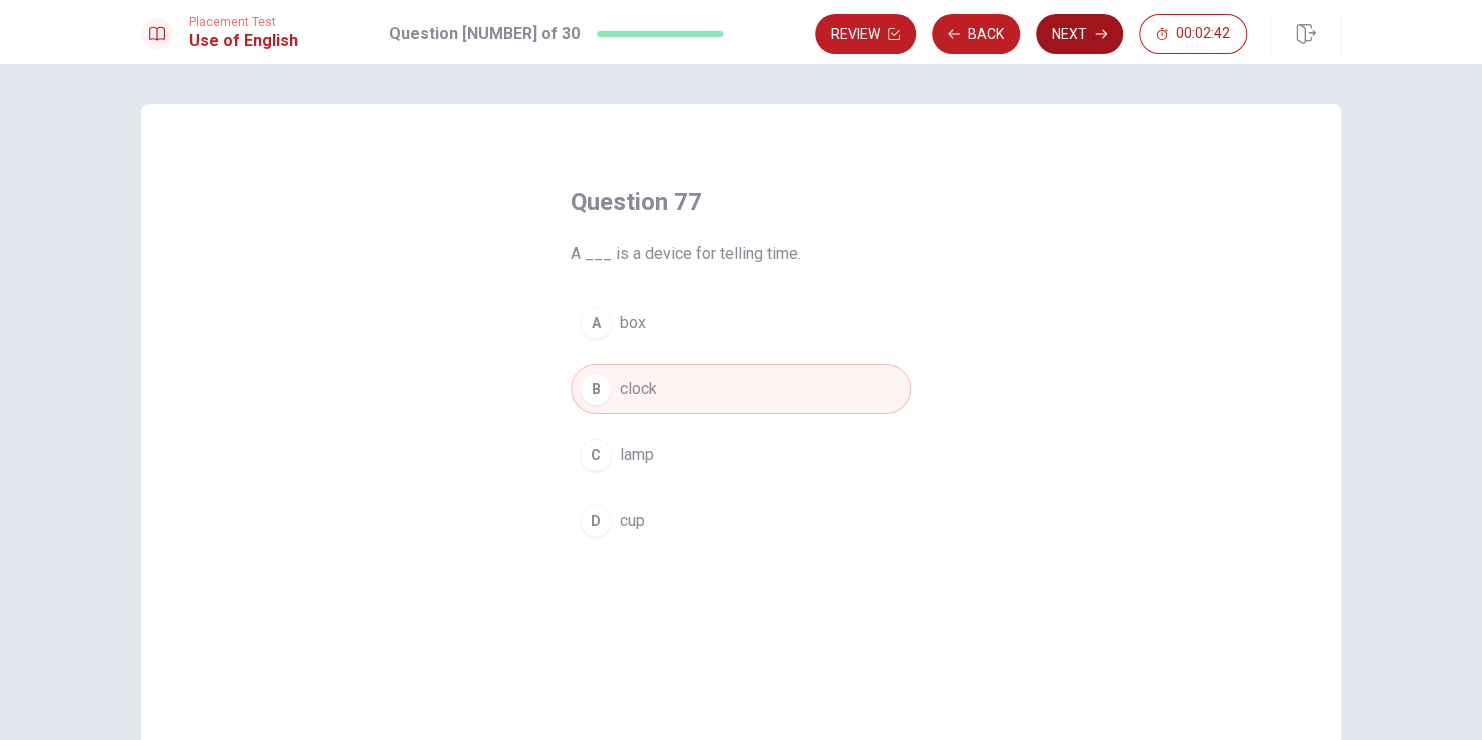 click on "Next" at bounding box center [1079, 34] 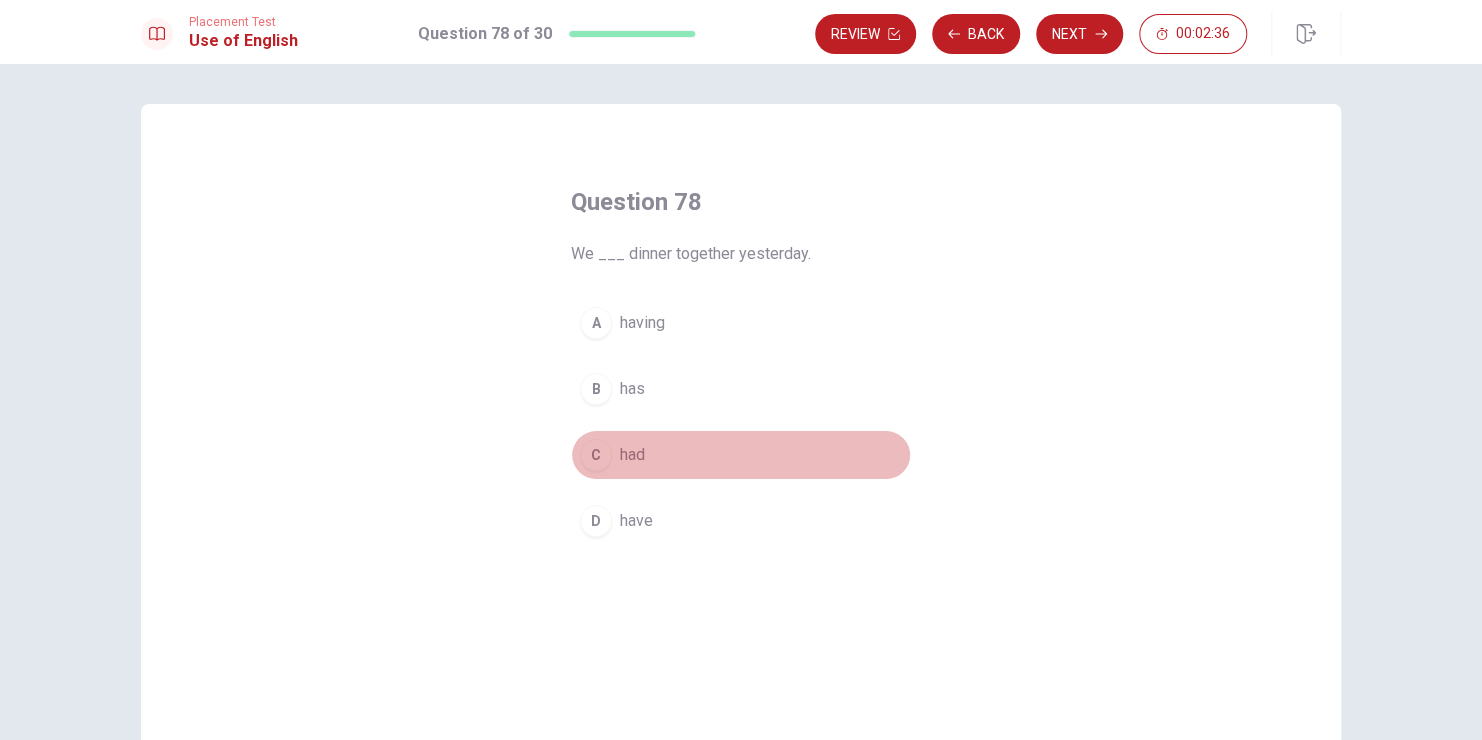 click on "C had" at bounding box center [741, 455] 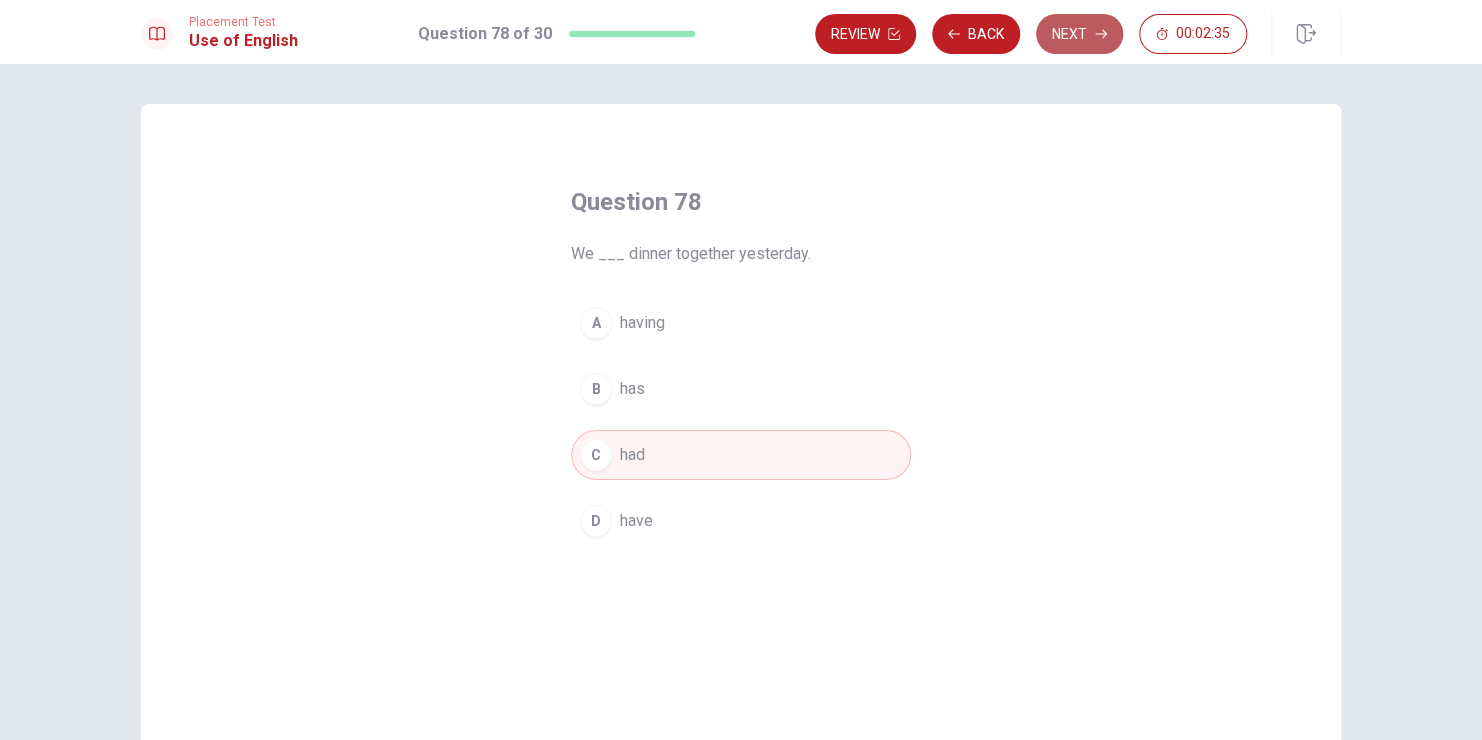 click at bounding box center [894, 34] 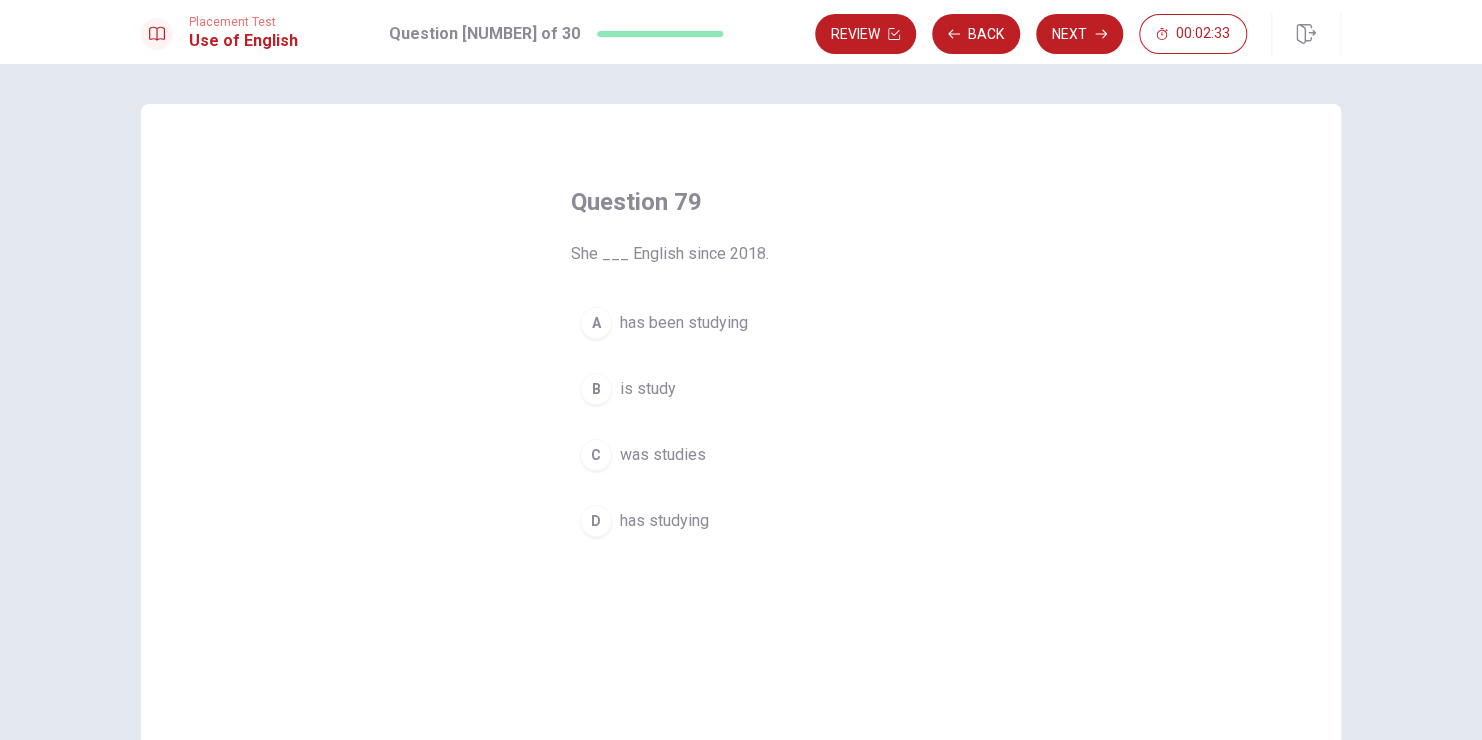 click on "has been studying" at bounding box center [684, 323] 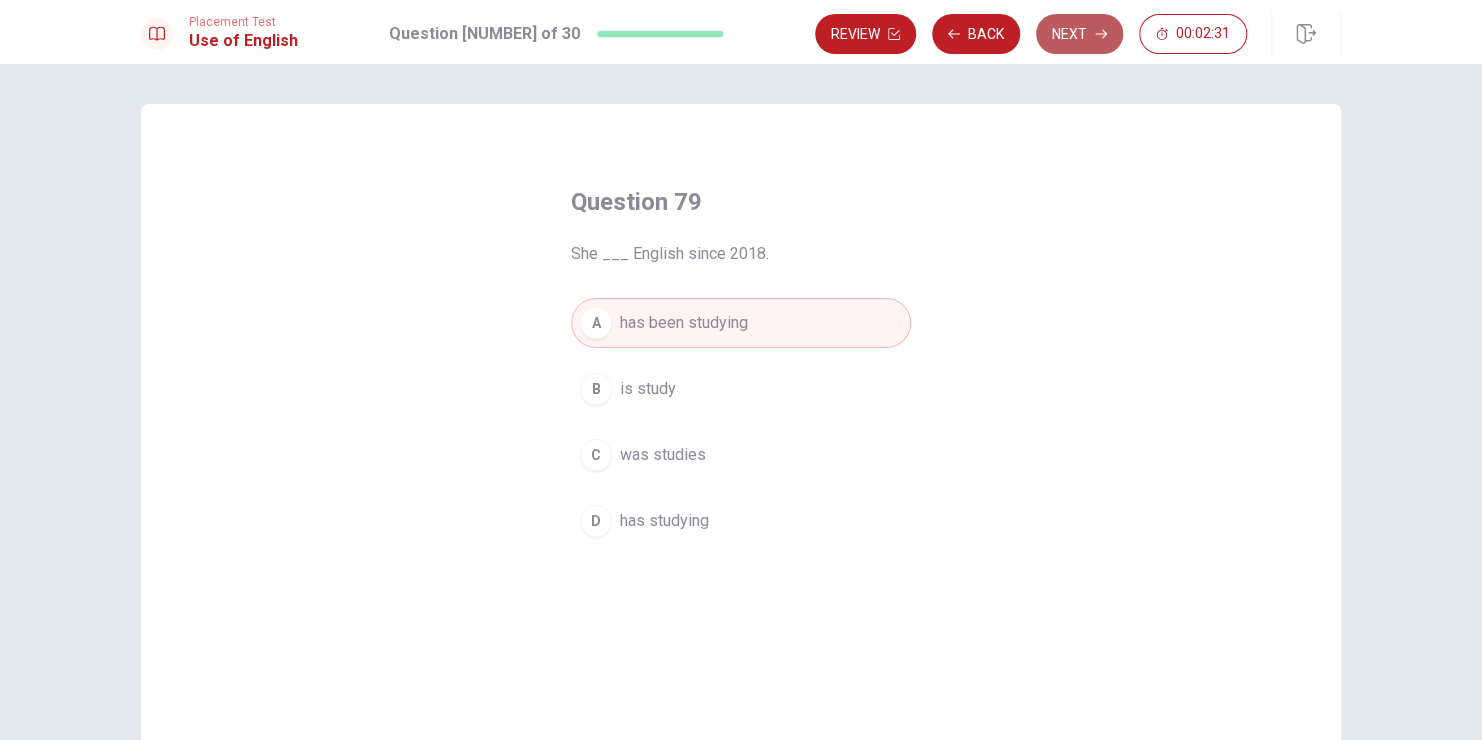 click on "Next" at bounding box center (1079, 34) 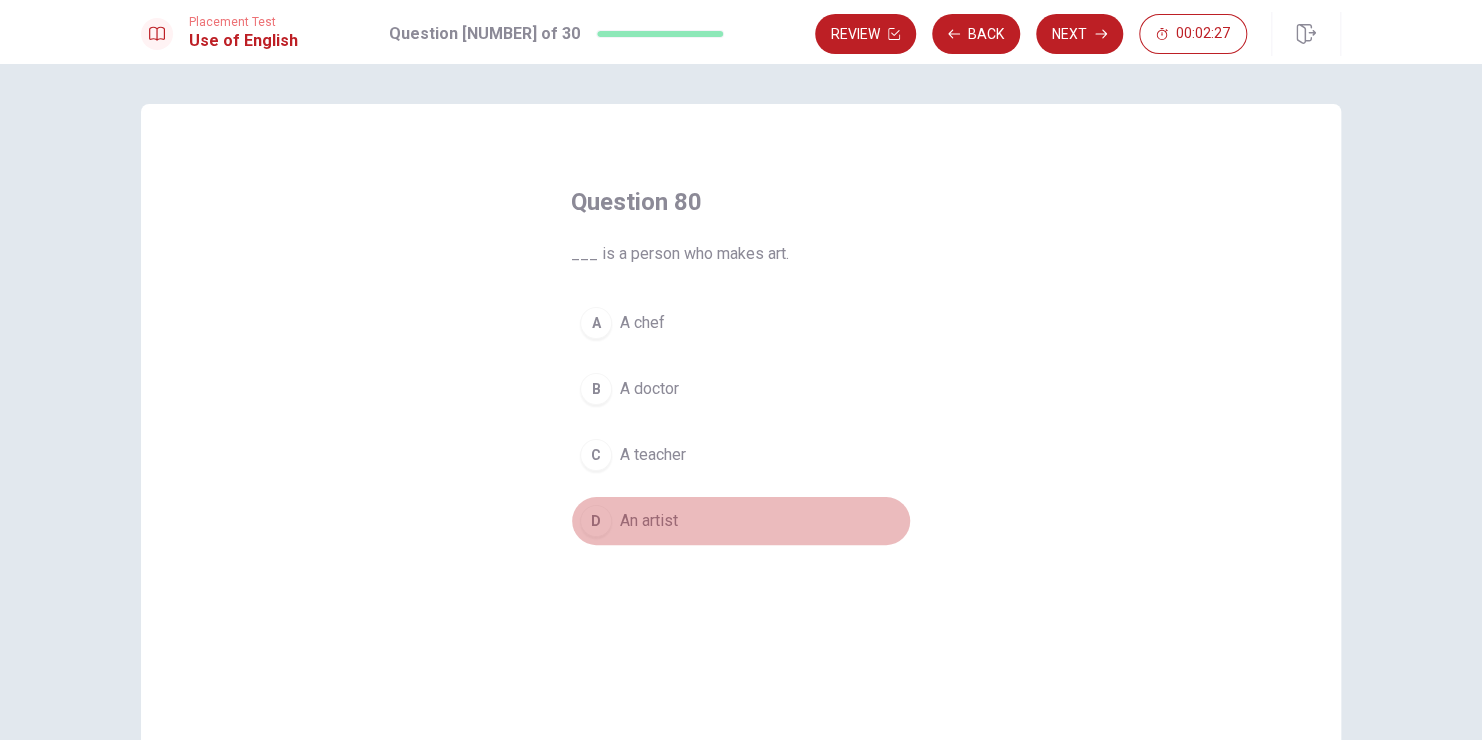 click on "An artist" at bounding box center [642, 323] 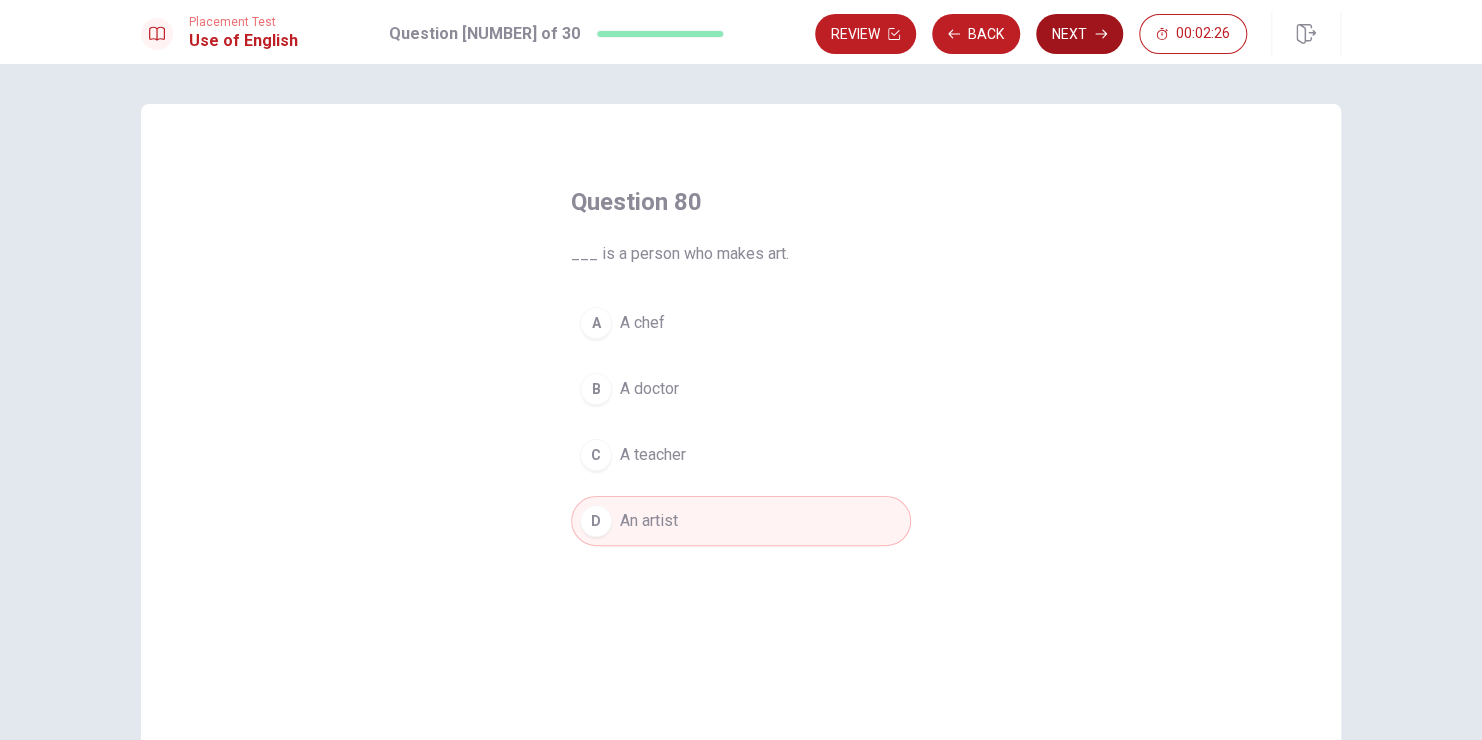 click on "Next" at bounding box center [1079, 34] 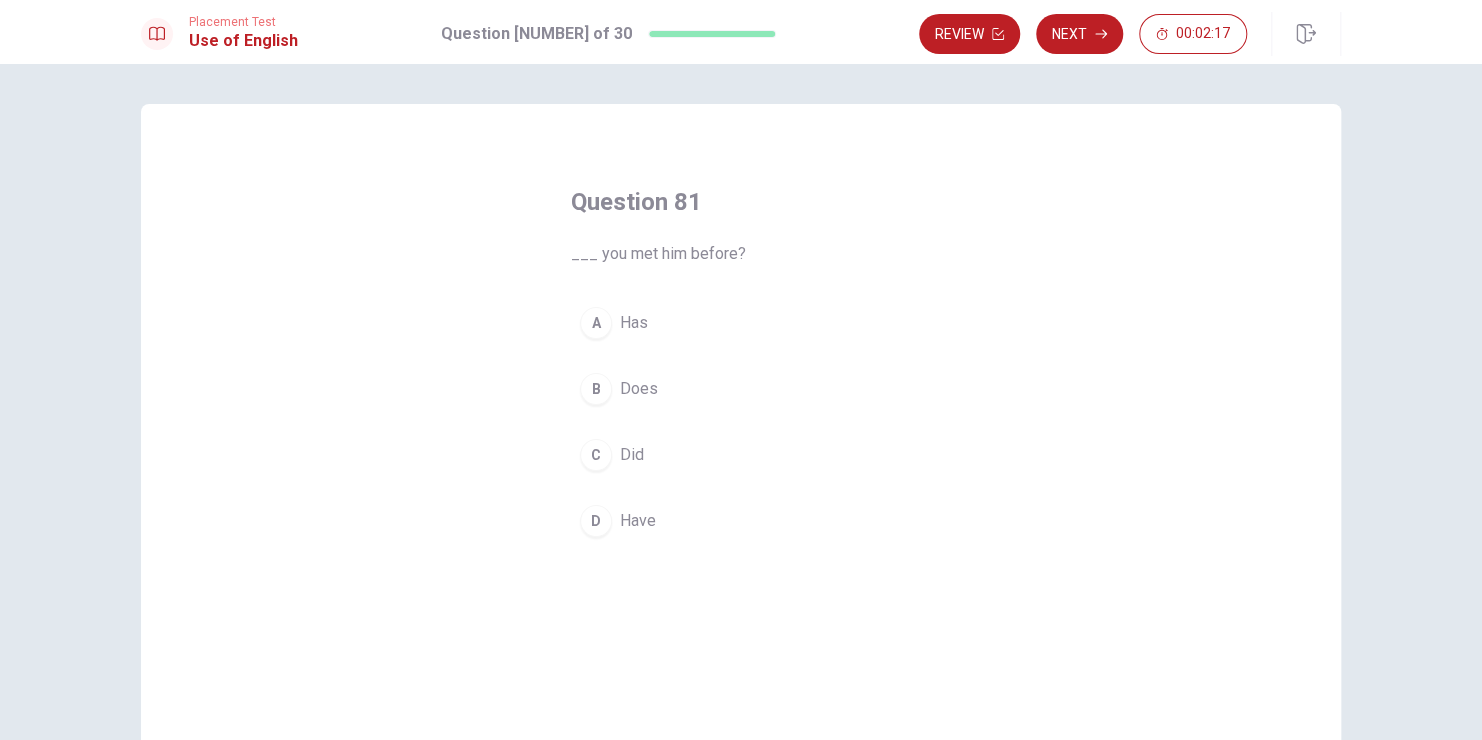 click on "Did" at bounding box center [634, 323] 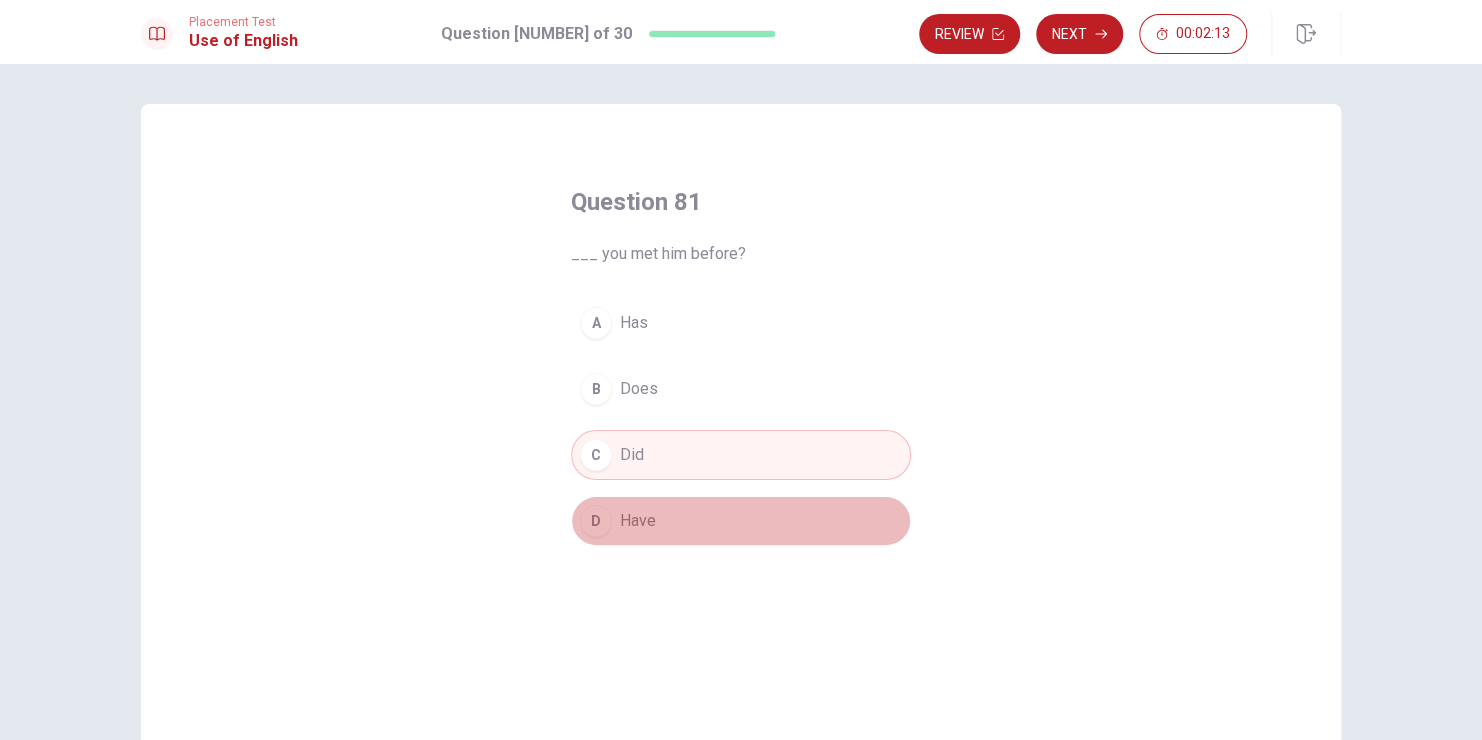 click on "D Have" at bounding box center (741, 521) 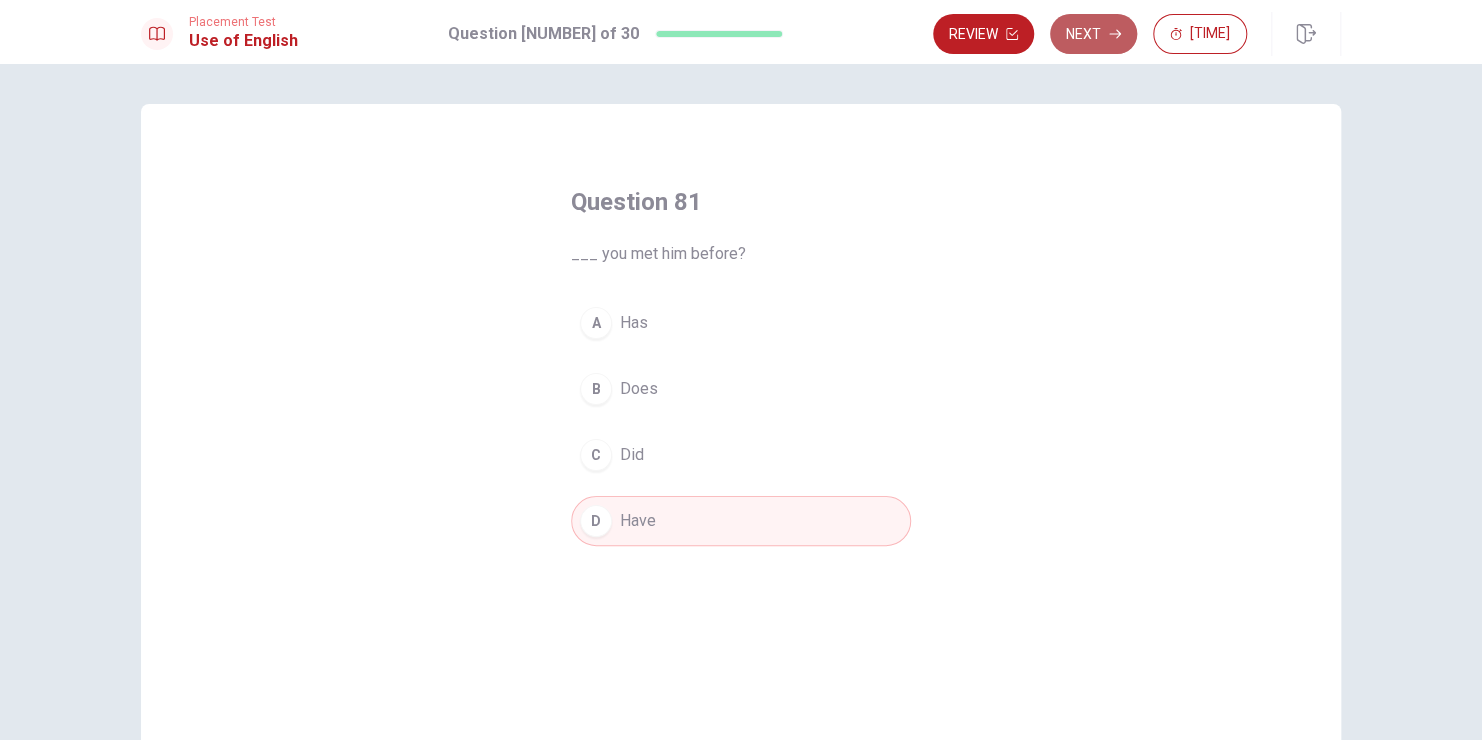 click on "Next" at bounding box center [1093, 34] 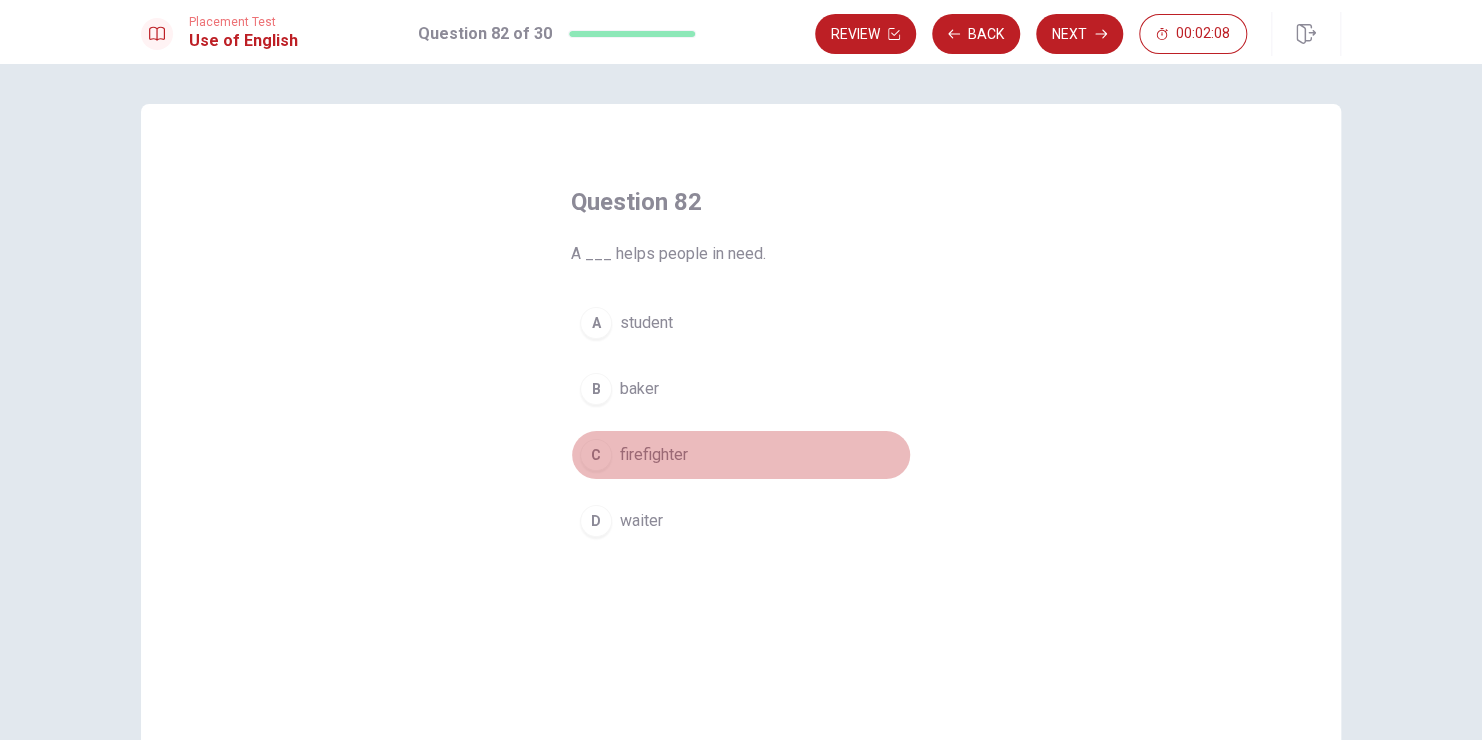 click on "firefighter" at bounding box center (646, 323) 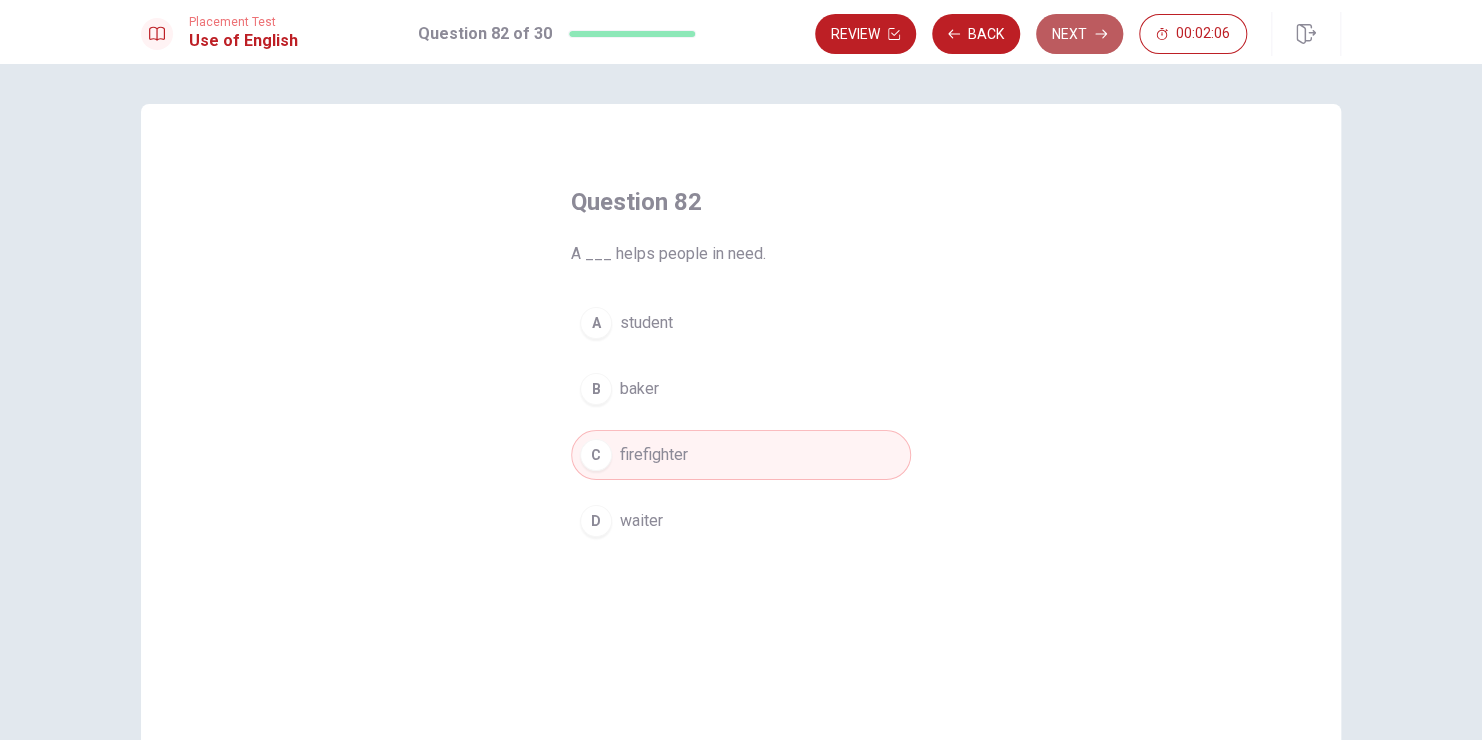 click on "Next" at bounding box center (1079, 34) 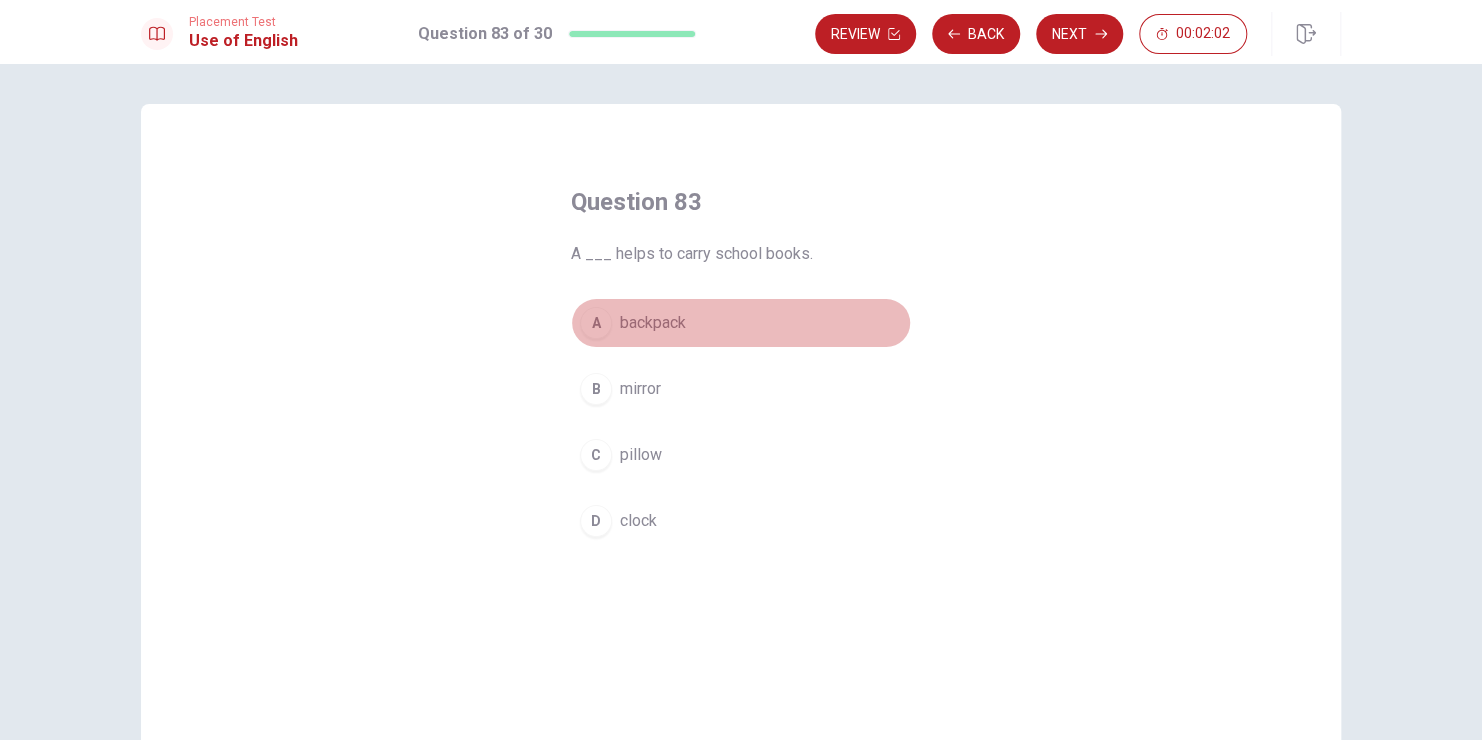 click on "backpack" at bounding box center (653, 323) 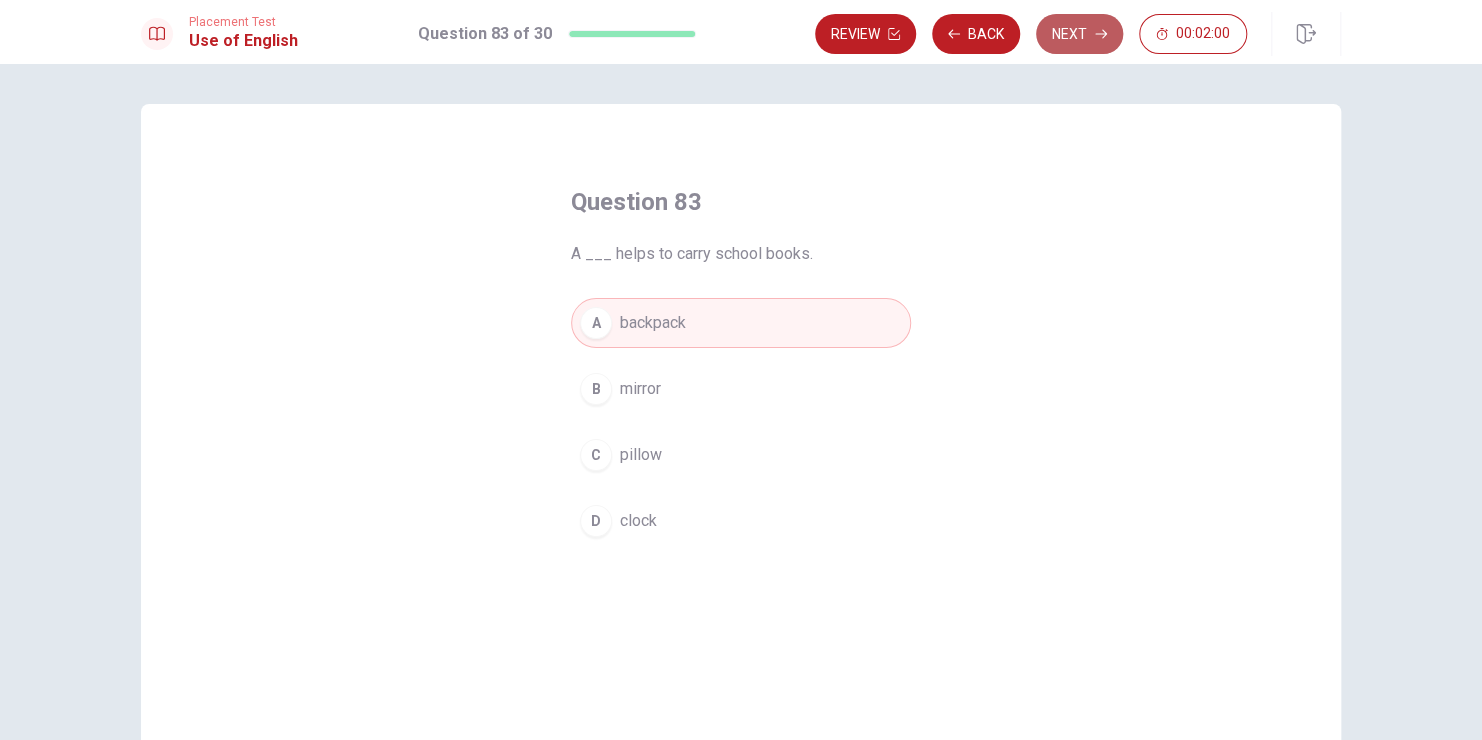 click on "Next" at bounding box center (1079, 34) 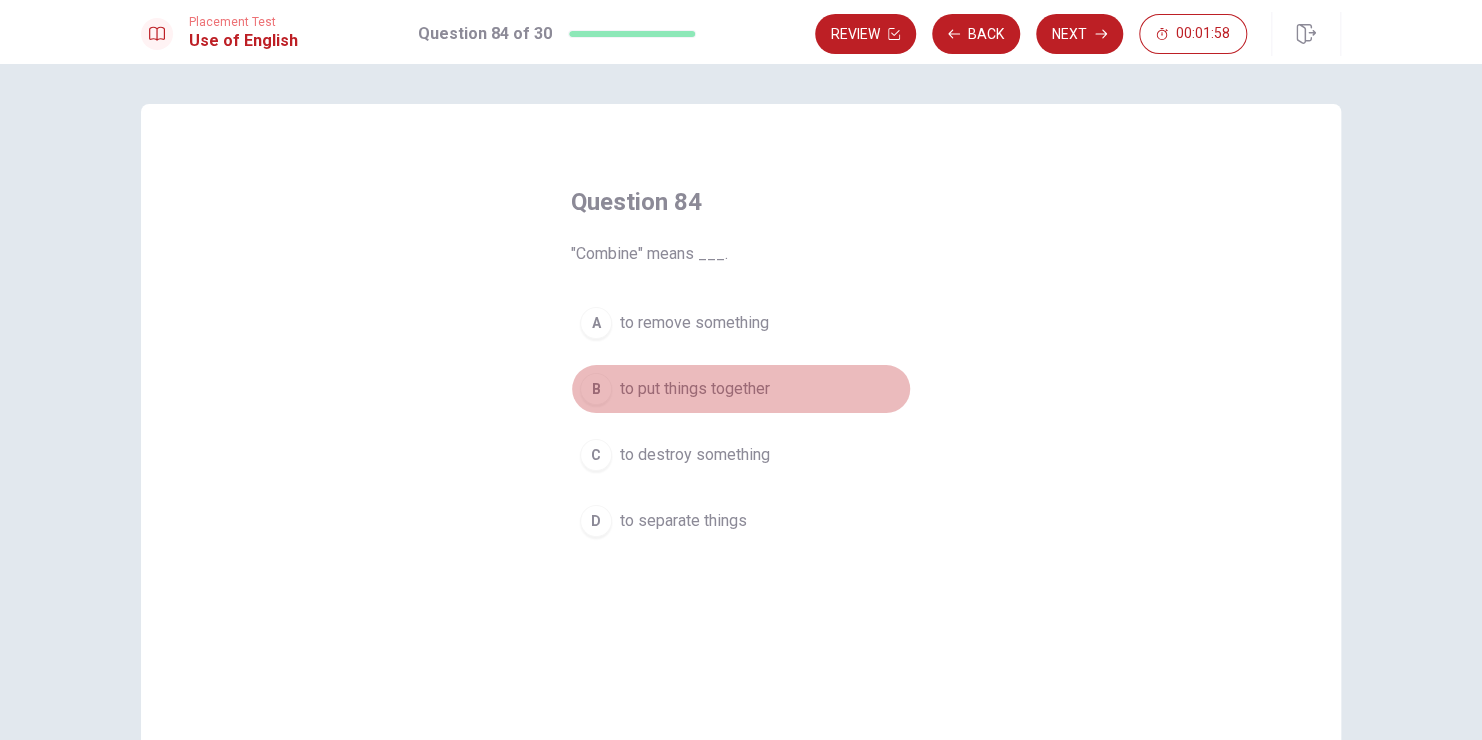 click on "to put things together" at bounding box center [694, 323] 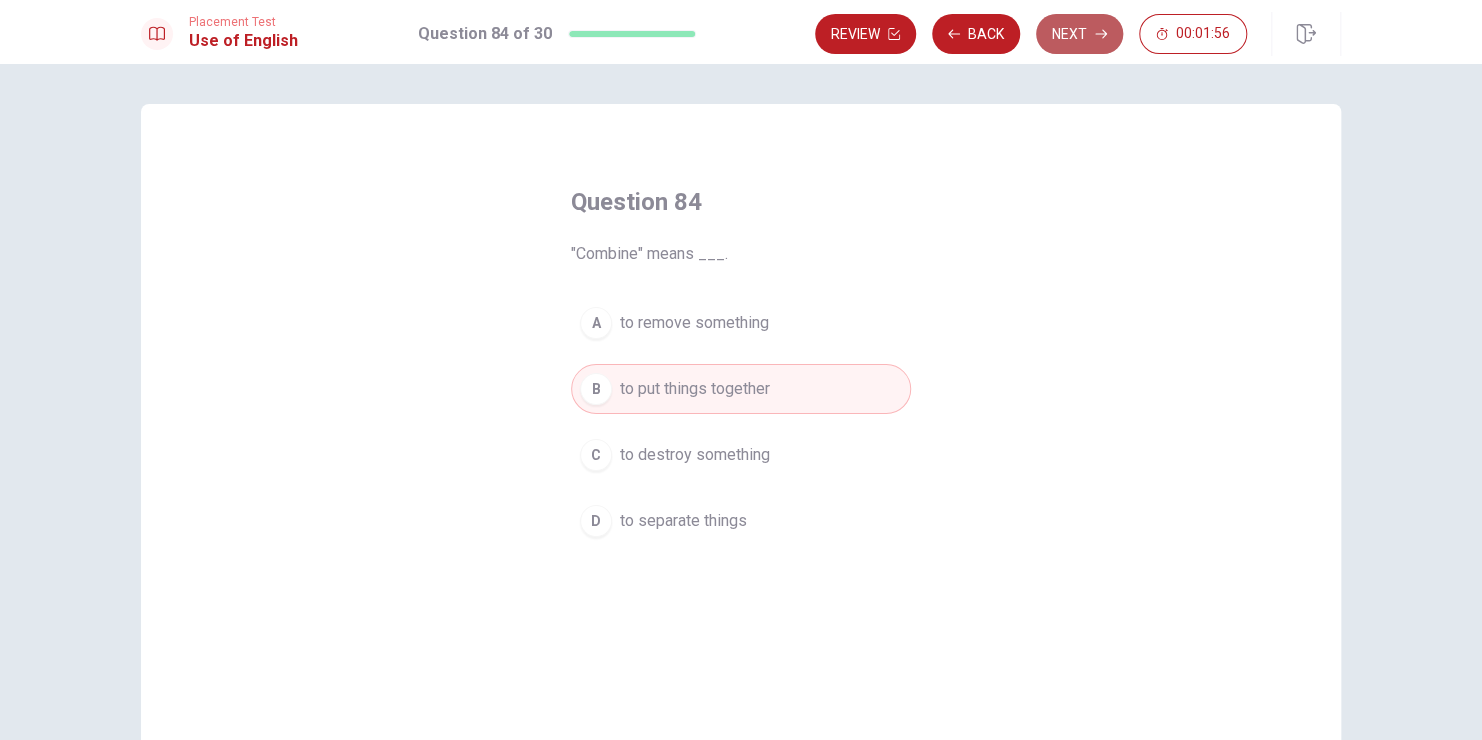 click on "Next" at bounding box center (1079, 34) 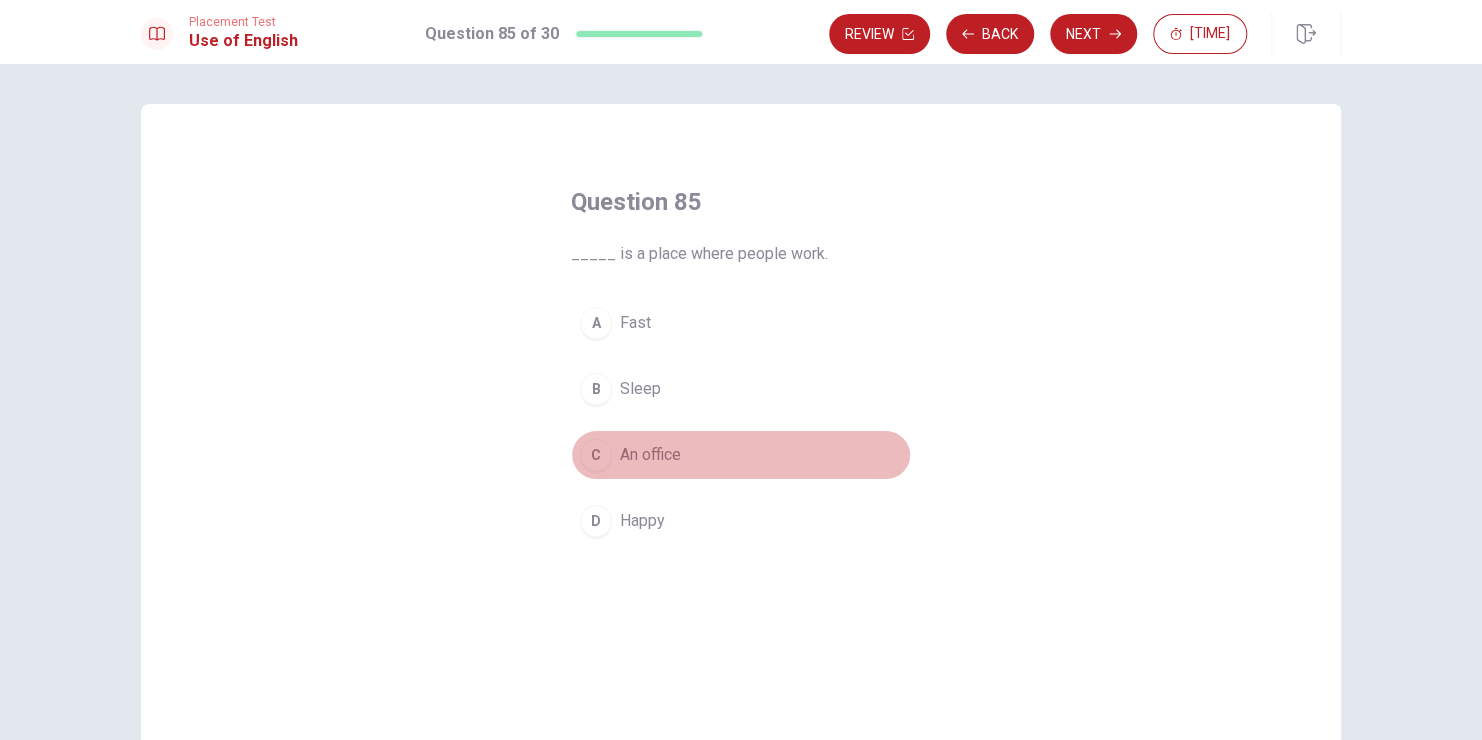 click on "C An office" at bounding box center [741, 455] 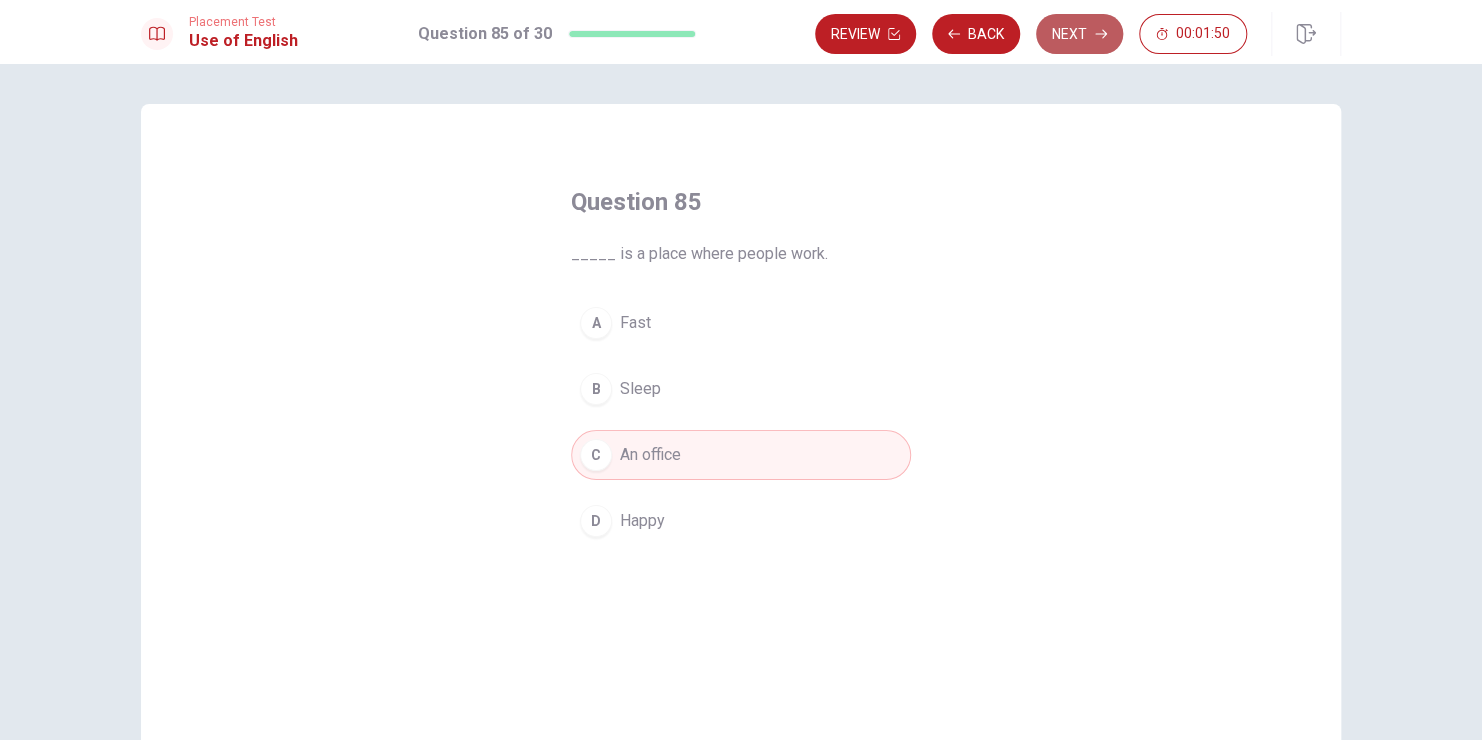 click on "Next" at bounding box center (1079, 34) 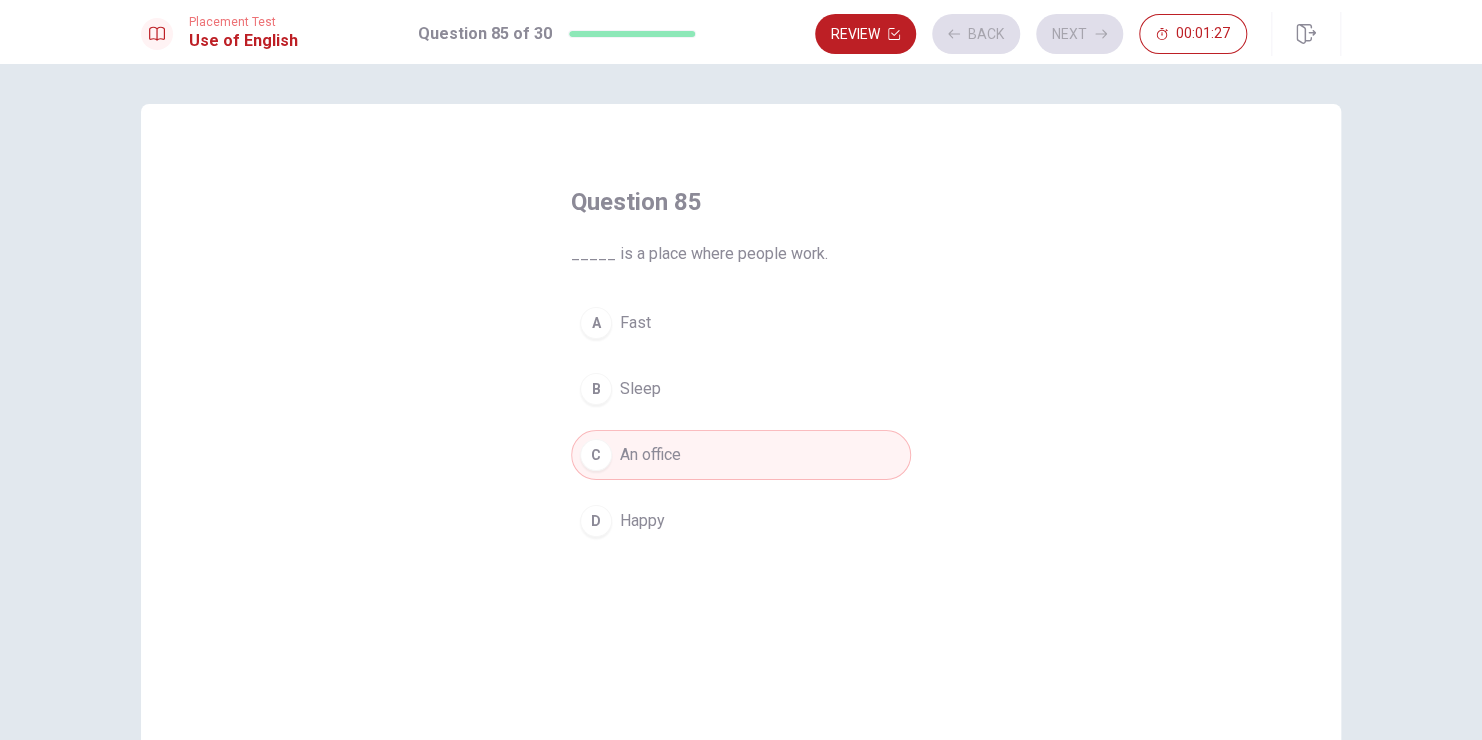 click on "C An office" at bounding box center [741, 455] 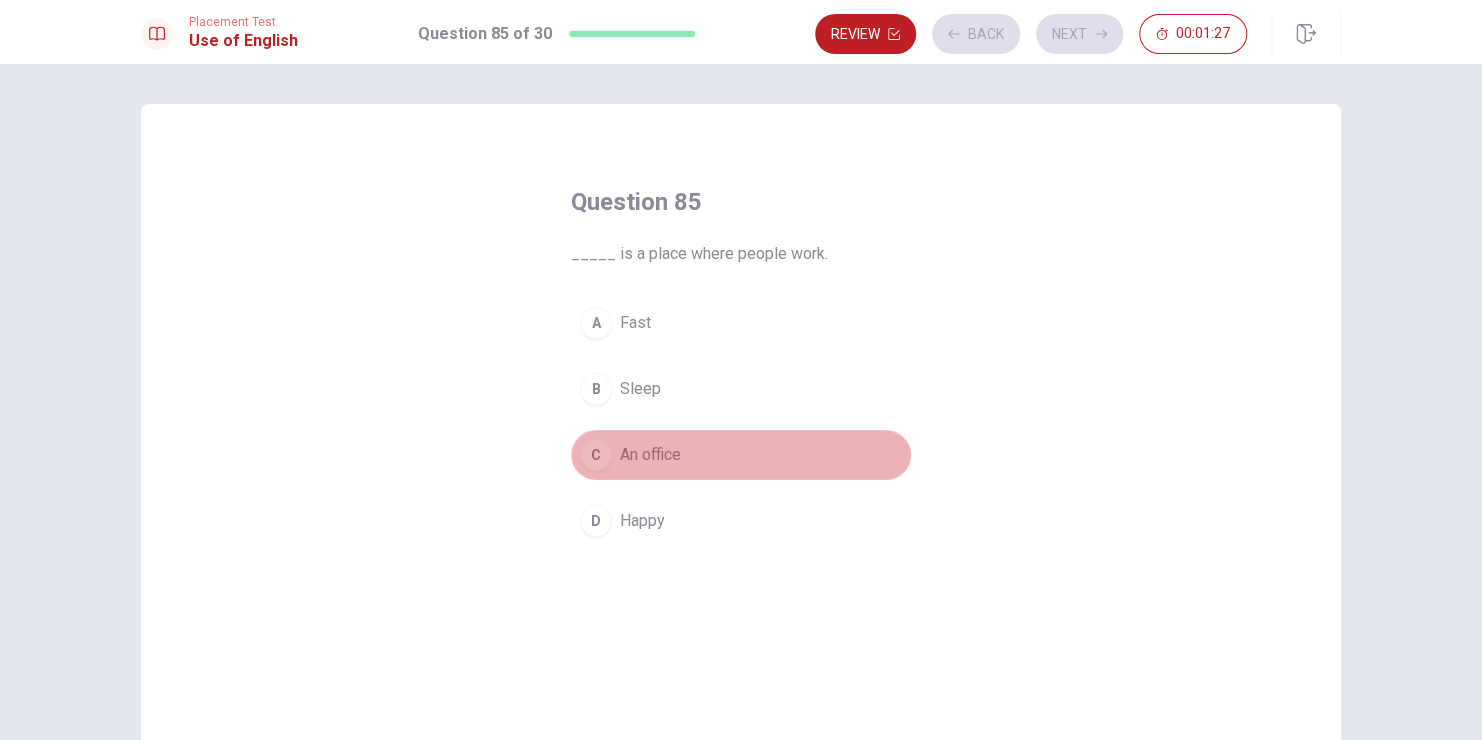 click on "This site uses cookies, as explained in our  Privacy Policy . If you agree to the use of cookies, please click the Accept button and continue to browse our site.   Privacy Policy Accept Placement Test   Use of English Question 85 of 30 Review Back Next [TIME] Question 85 of 30 [TIME] Review Back Next Question 85 _____ is a place where people work. A Fast B Sleep C An office D Happy © Copyright  [YEAR] Going somewhere? You are not allowed to open other tabs/pages or switch windows during a test. Doing this will be reported as cheating to the Administrators. Are you sure you want to leave this page? Please continue until you finish your test. It looks like there is a problem with your internet connection. You have [NUMBER] minutes to reconnect. [TIME] Click to reconnect WARNING:  If you lose connection for more than [NUMBER] minute(s), you will need to contact us for another exam. You’ve run out of time. Your time is up. This is end of the Use of English section. Click on Continue to go on Loading..." at bounding box center (741, 370) 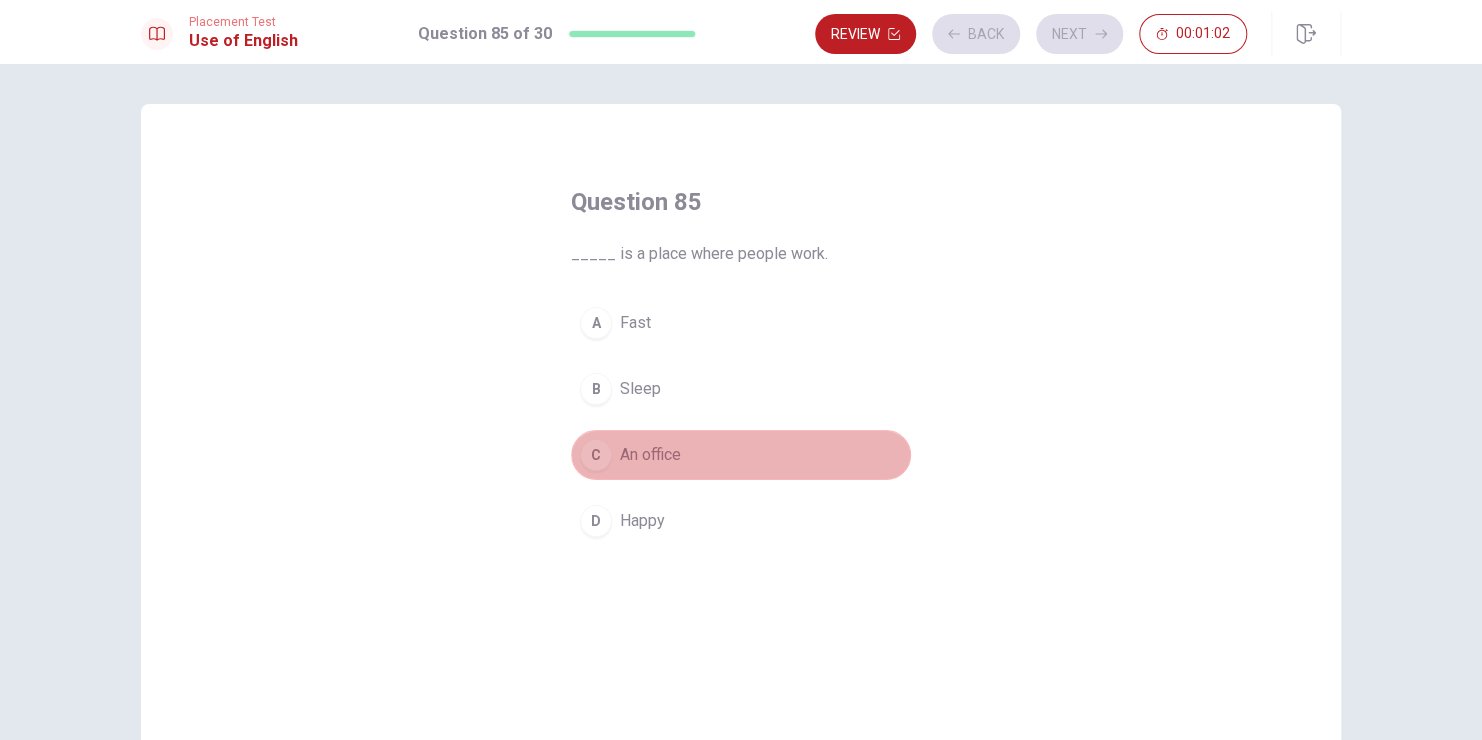 click on "An office" at bounding box center [650, 455] 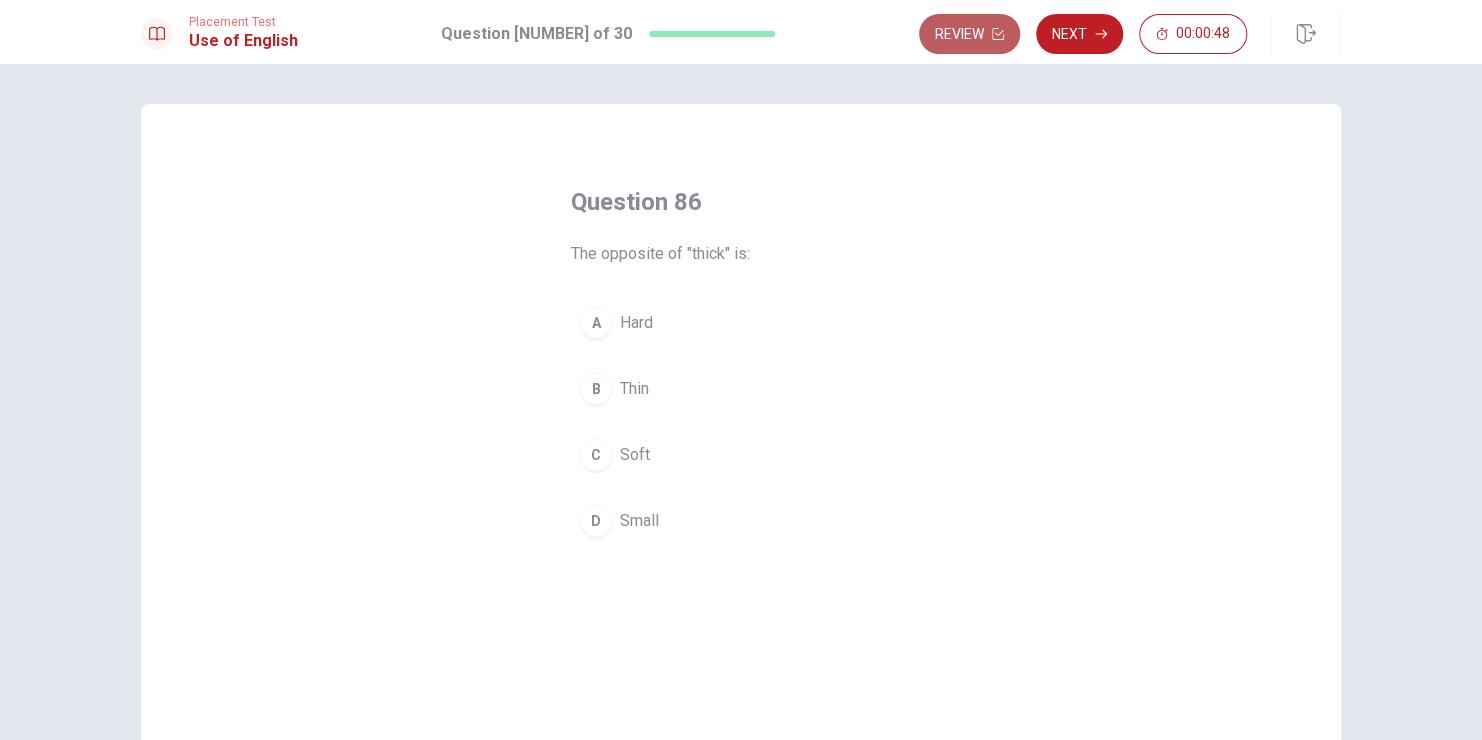 click on "Review" at bounding box center (969, 34) 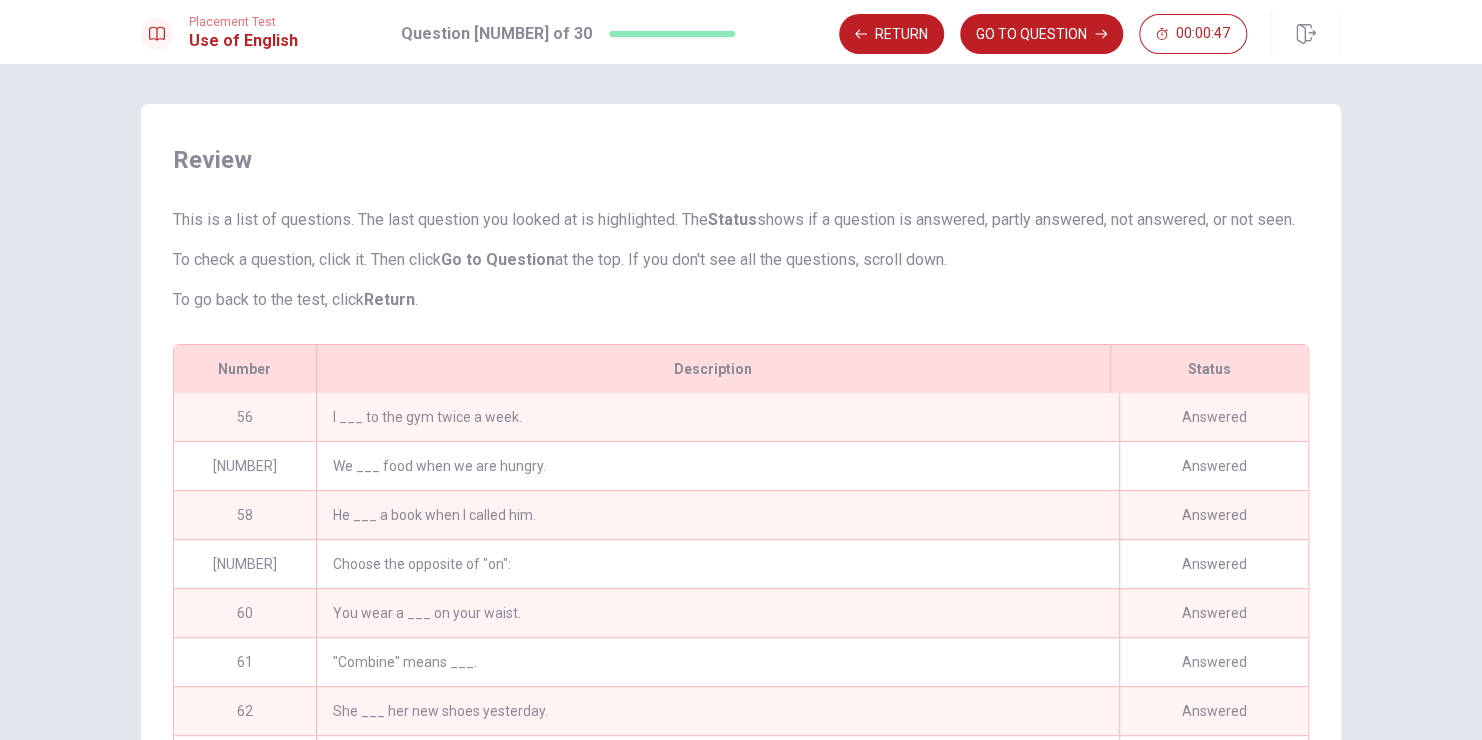 scroll, scrollTop: 269, scrollLeft: 0, axis: vertical 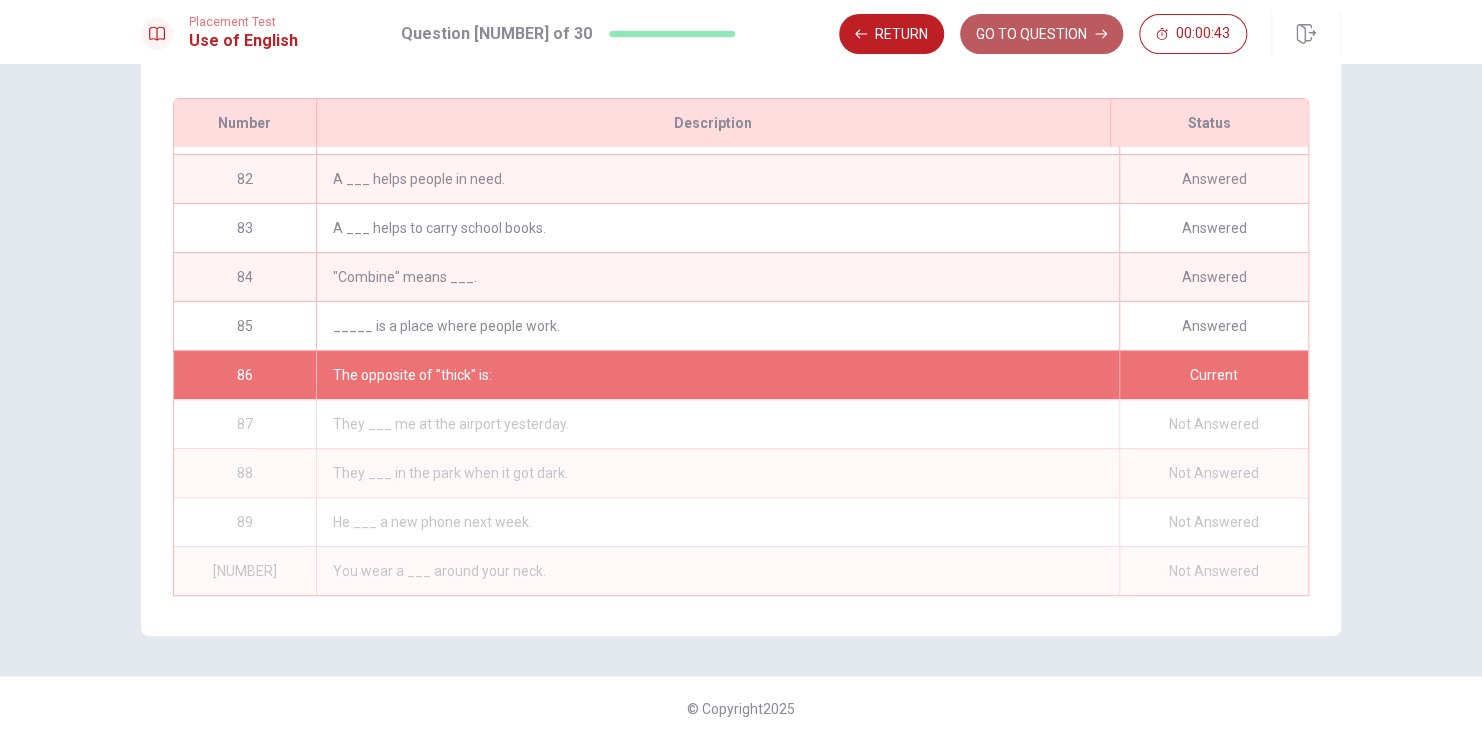 click on "GO TO QUESTION" at bounding box center (1041, 34) 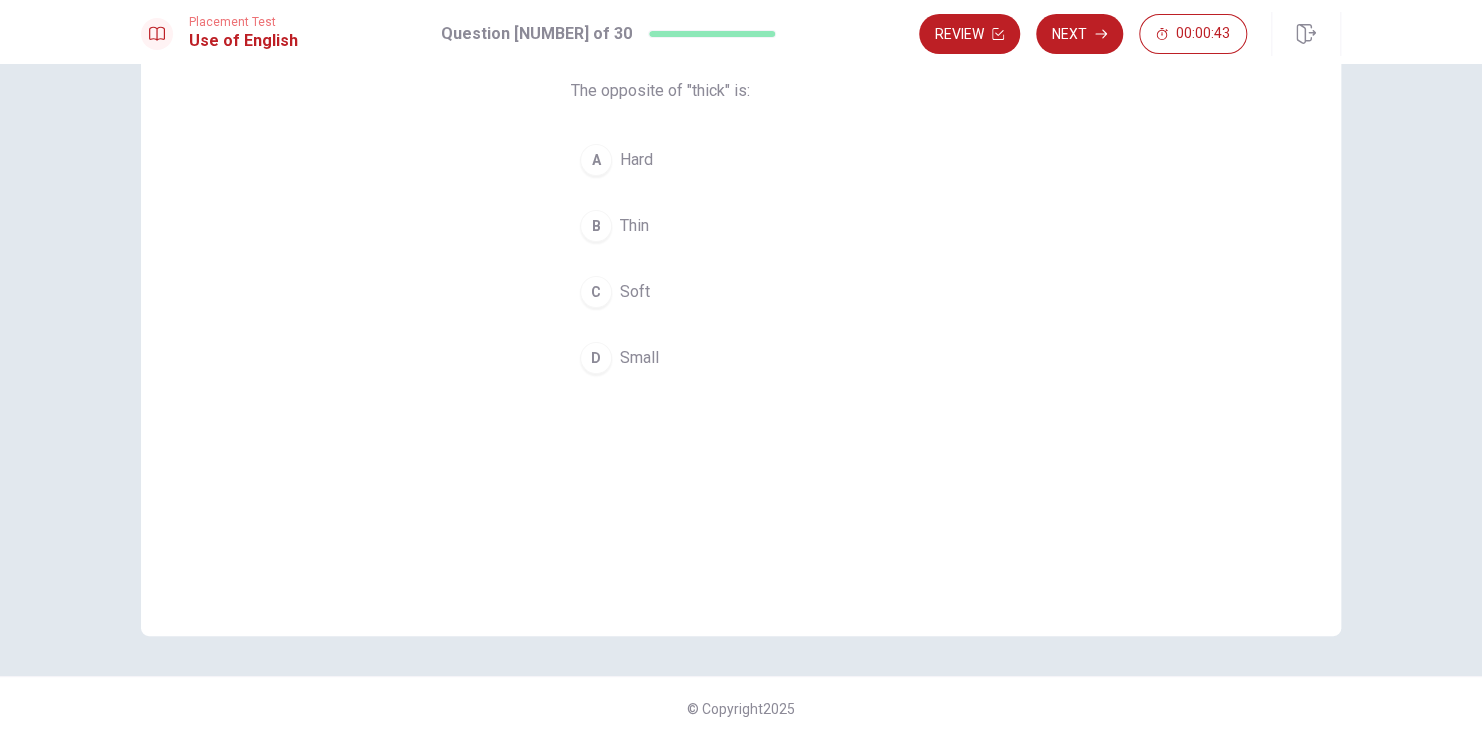 scroll, scrollTop: 163, scrollLeft: 0, axis: vertical 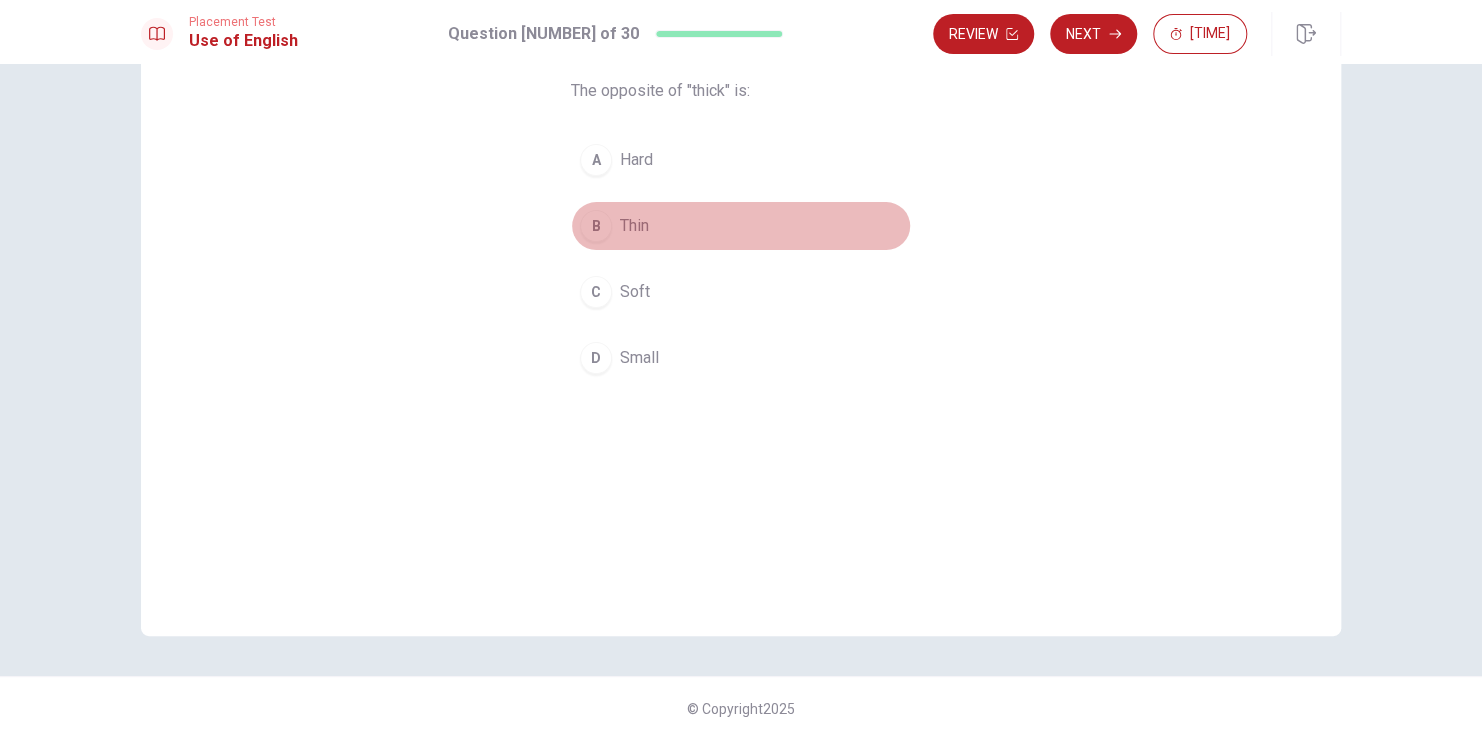 click on "Thin" at bounding box center (636, 160) 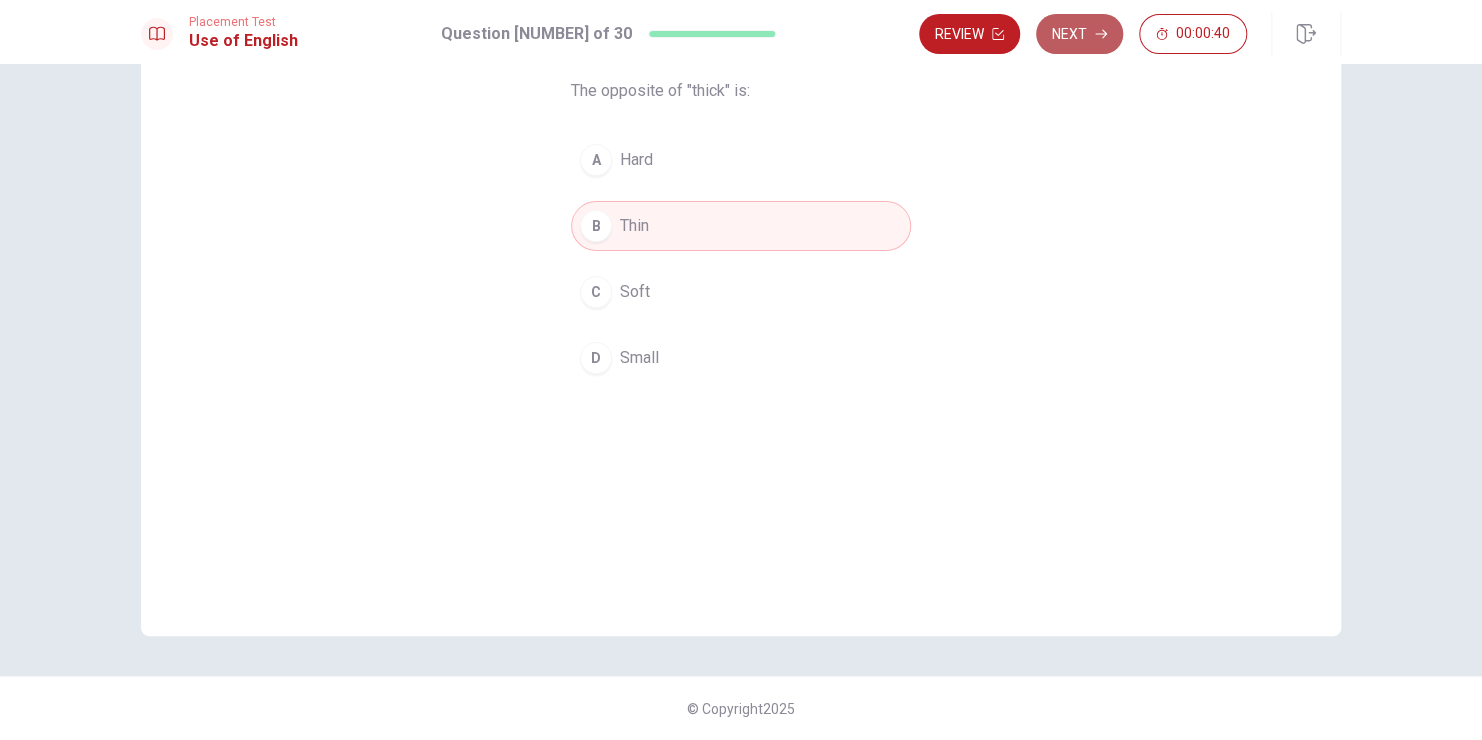 click on "Next" at bounding box center (1079, 34) 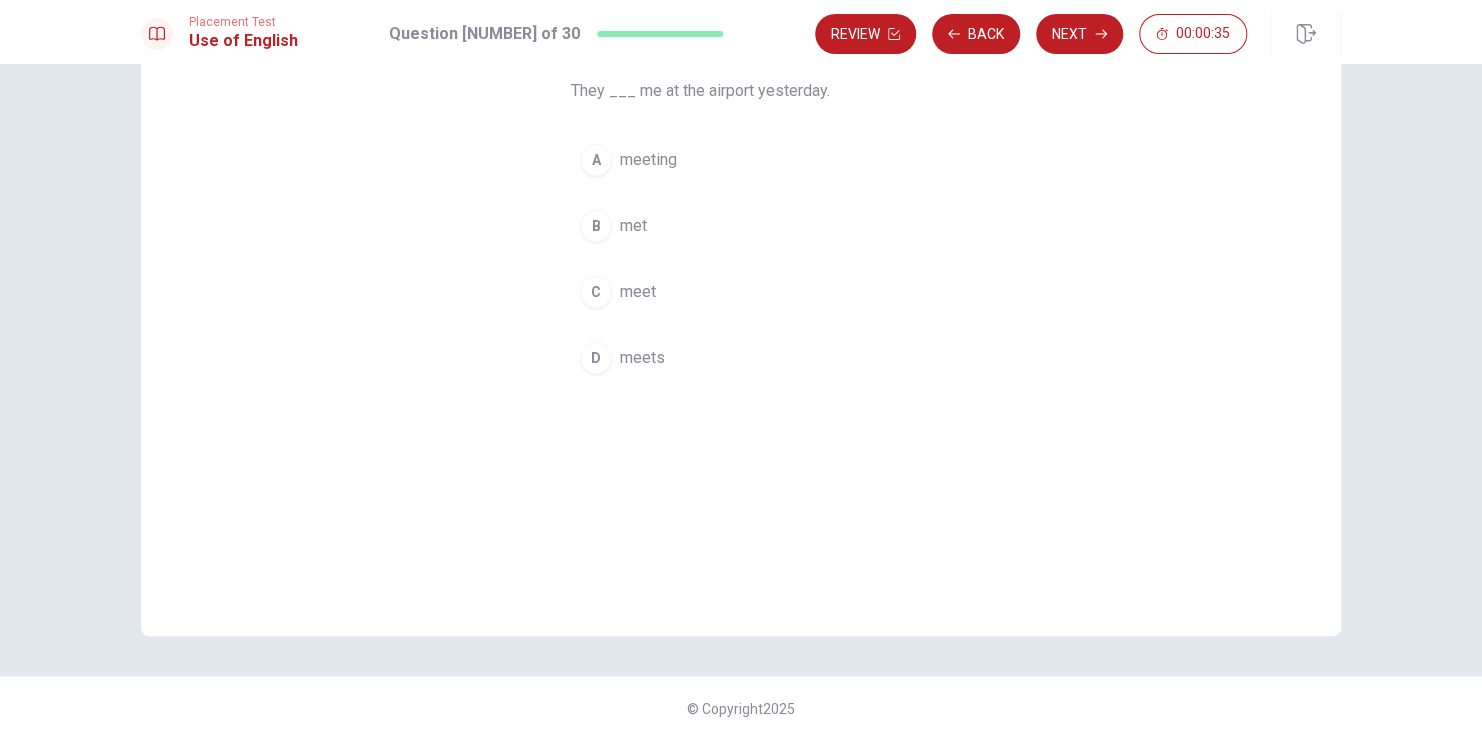 click on "B met" at bounding box center [741, 226] 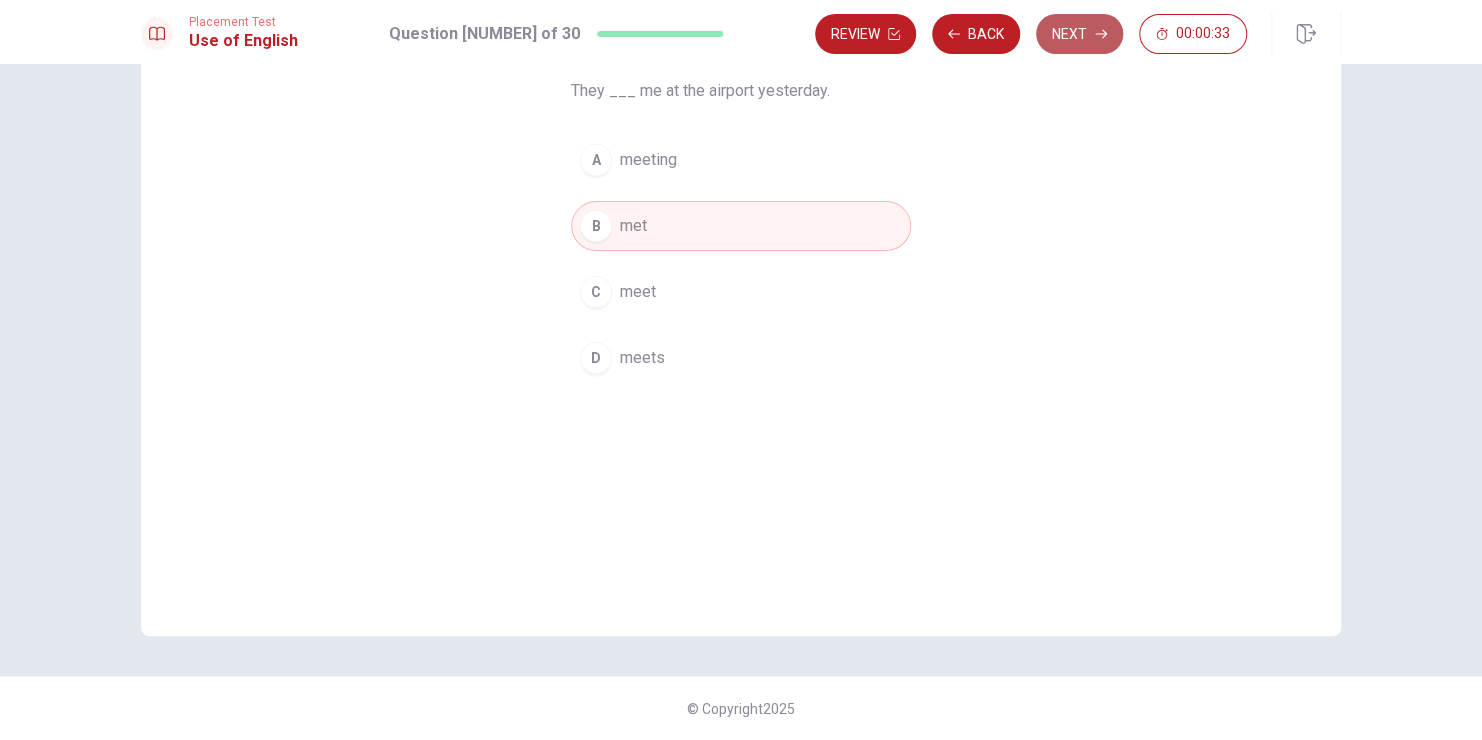 click on "Next" at bounding box center (1079, 34) 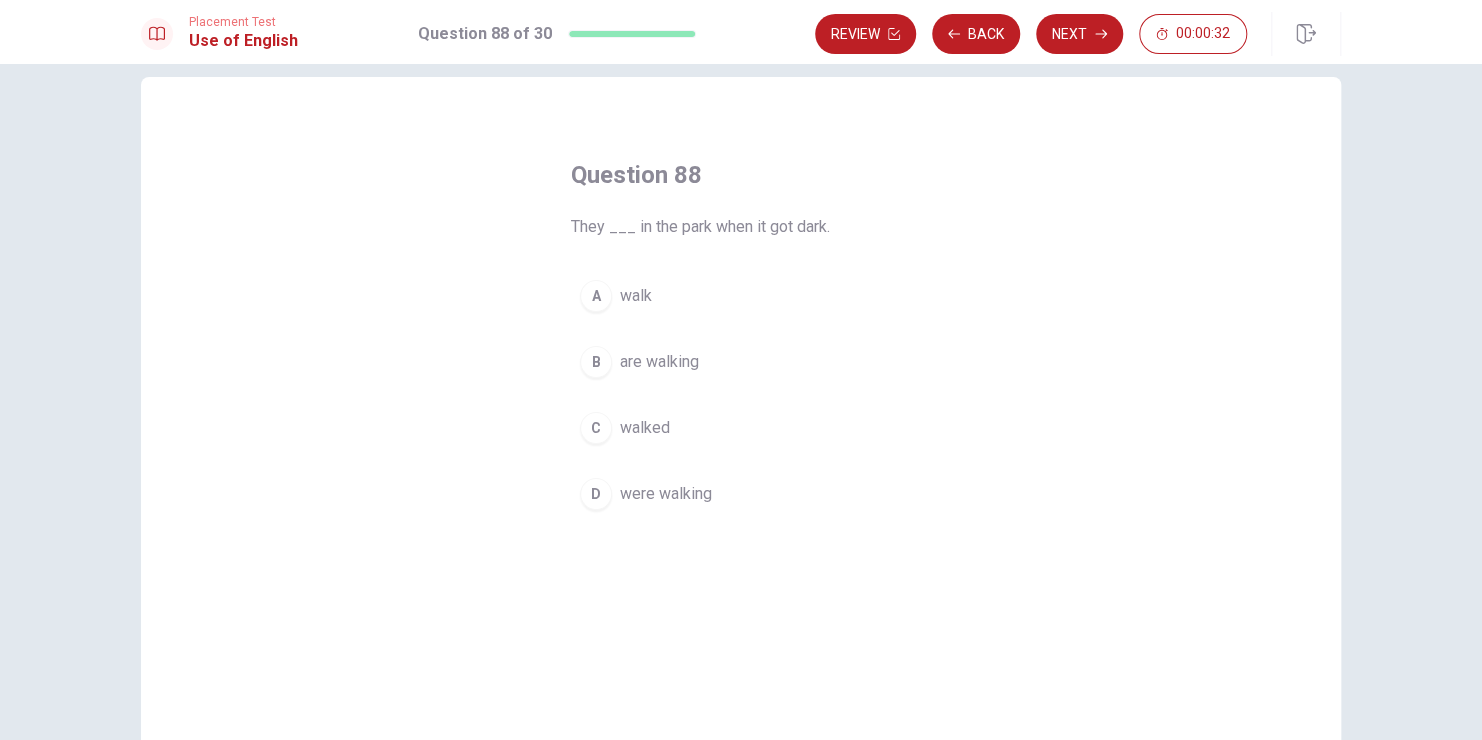 scroll, scrollTop: 26, scrollLeft: 0, axis: vertical 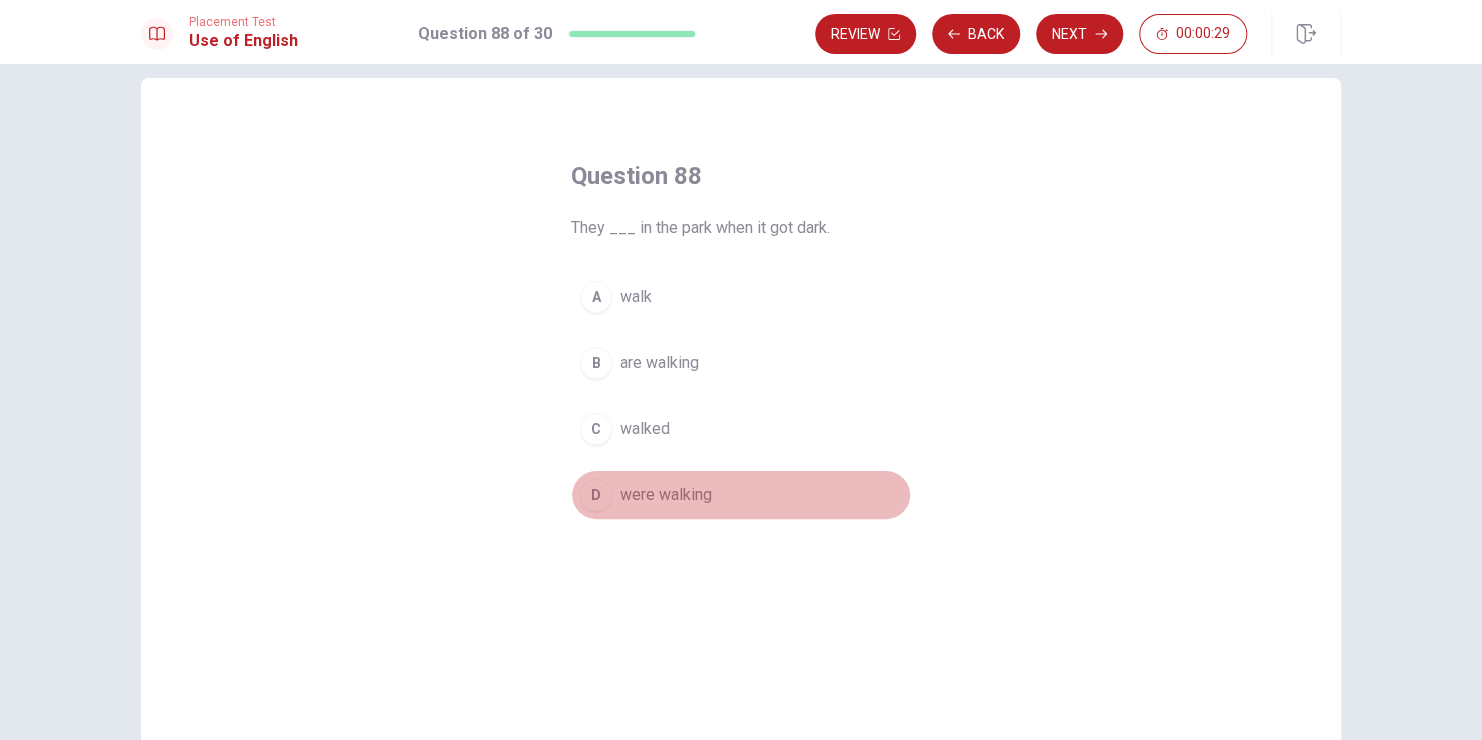 click on "were walking" at bounding box center (636, 297) 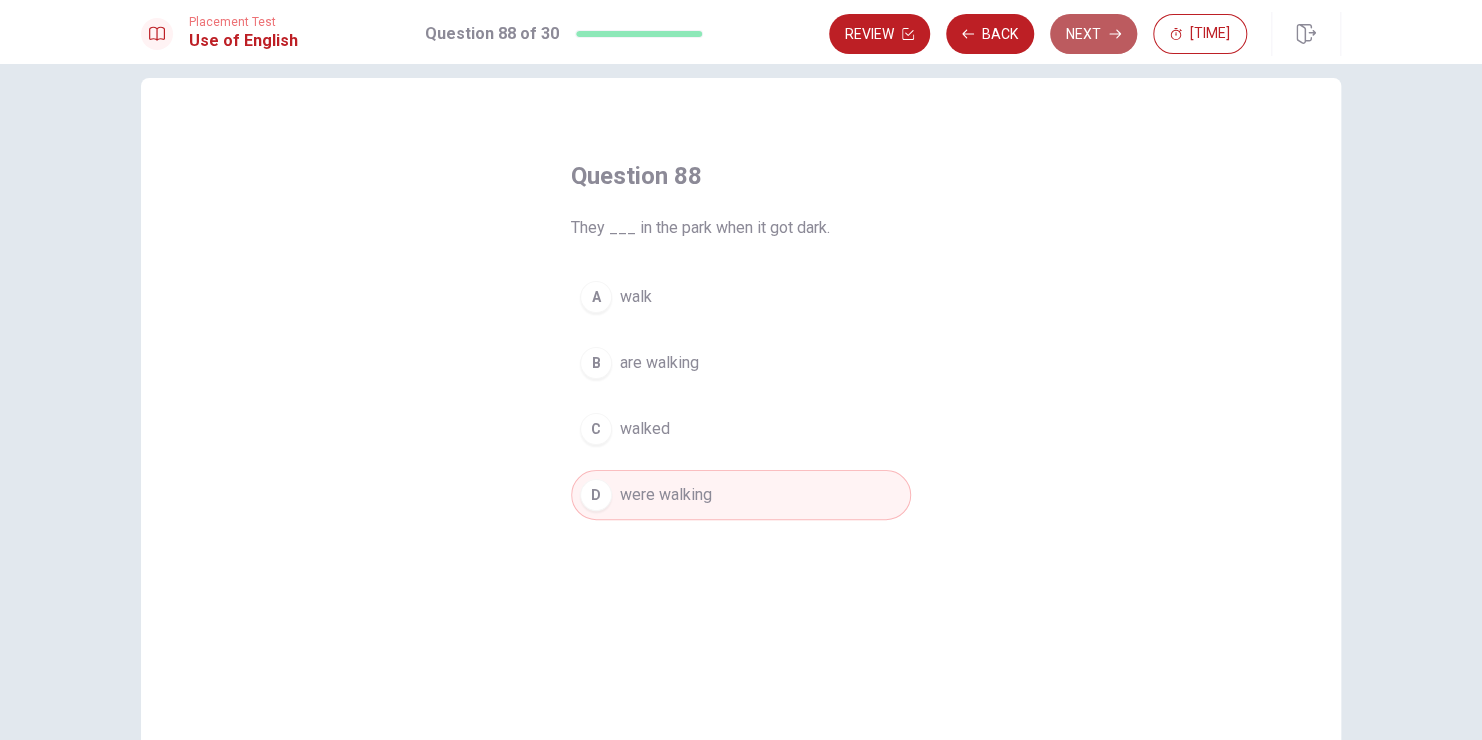 click on "Next" at bounding box center (1093, 34) 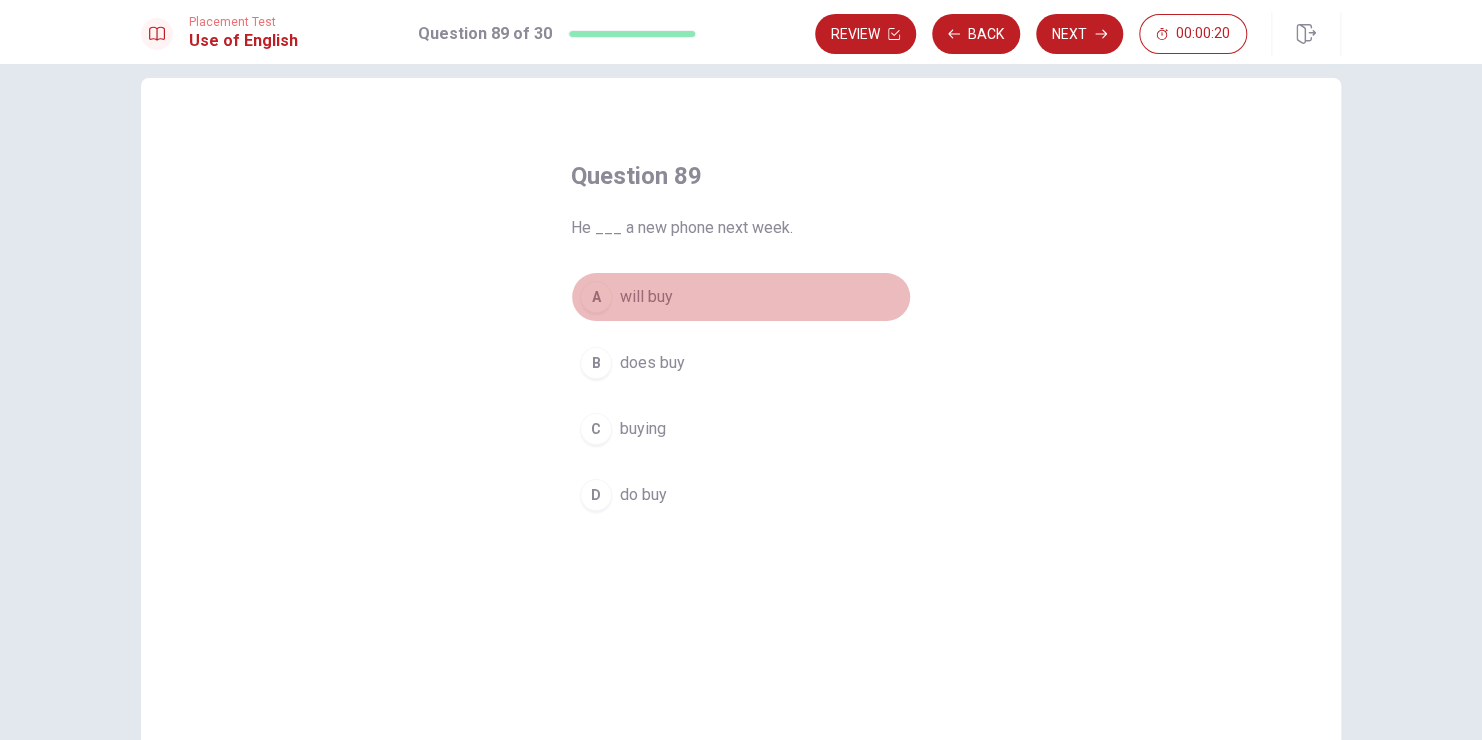 click on "will buy" at bounding box center [646, 297] 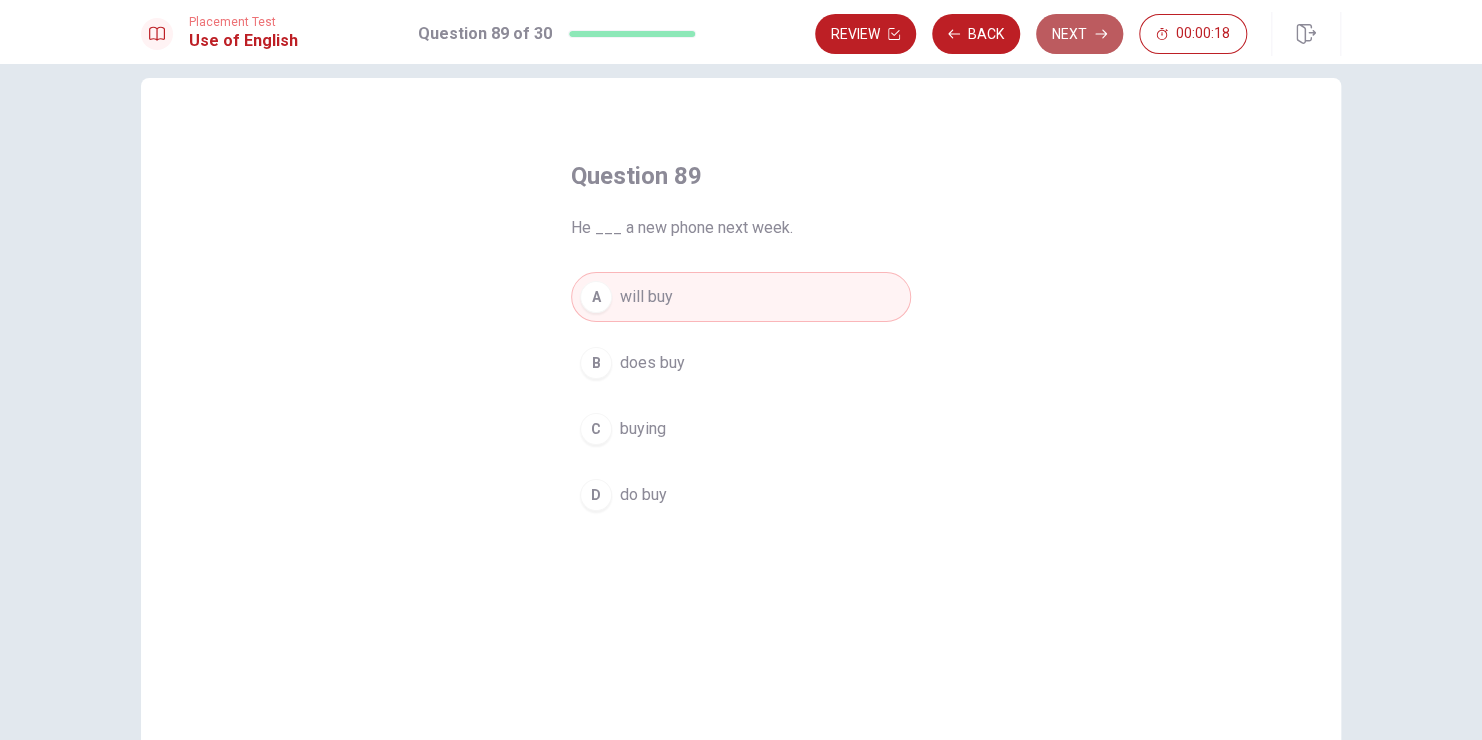 click on "Next" at bounding box center (1079, 34) 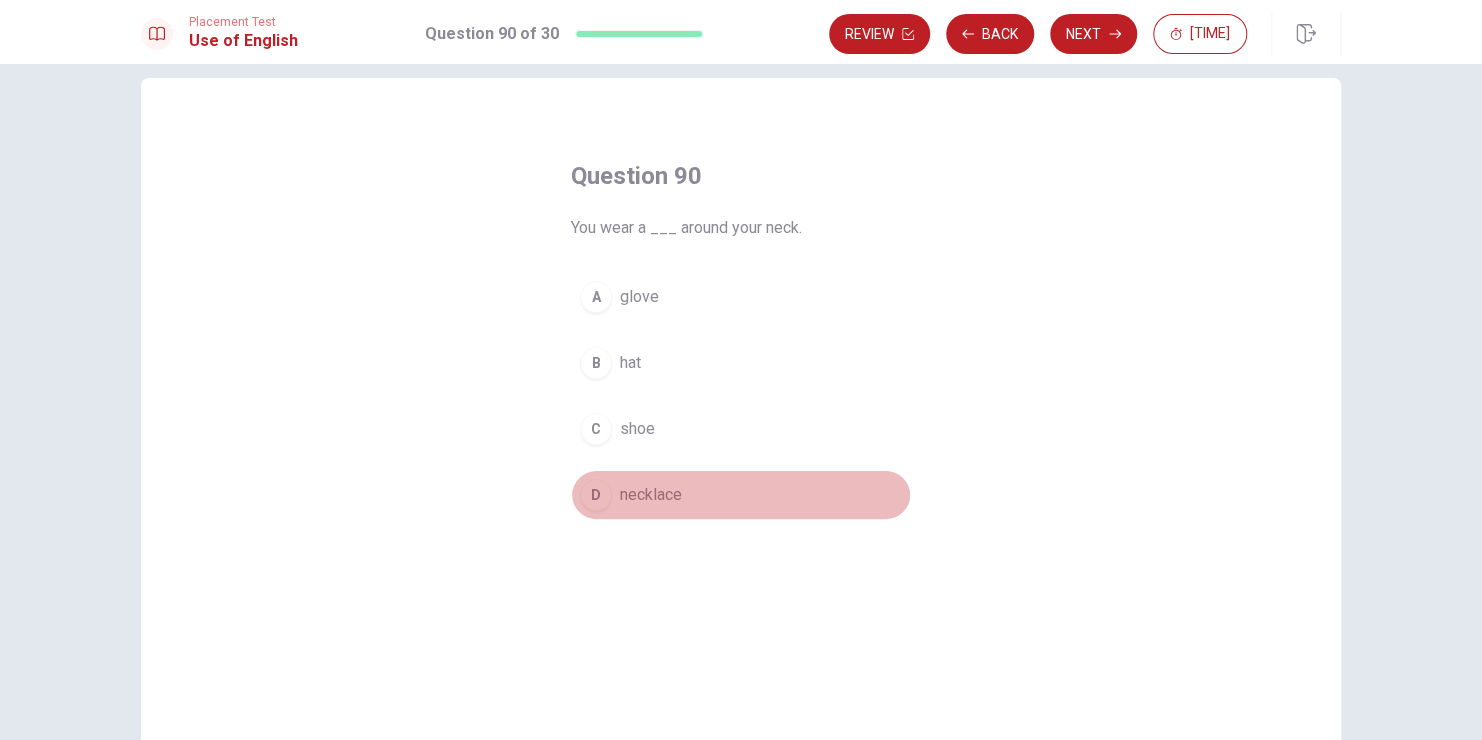 click on "necklace" at bounding box center [639, 297] 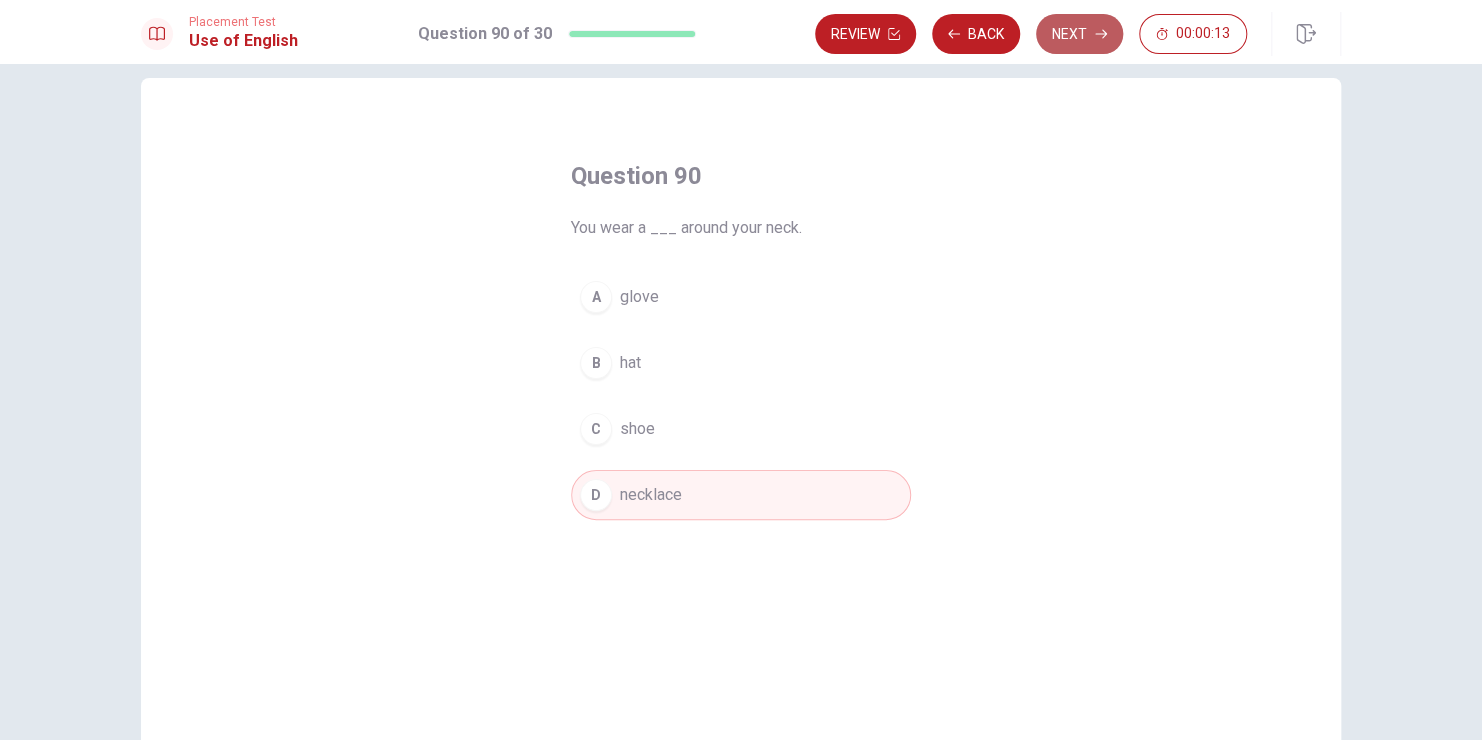 click on "Next" at bounding box center (1079, 34) 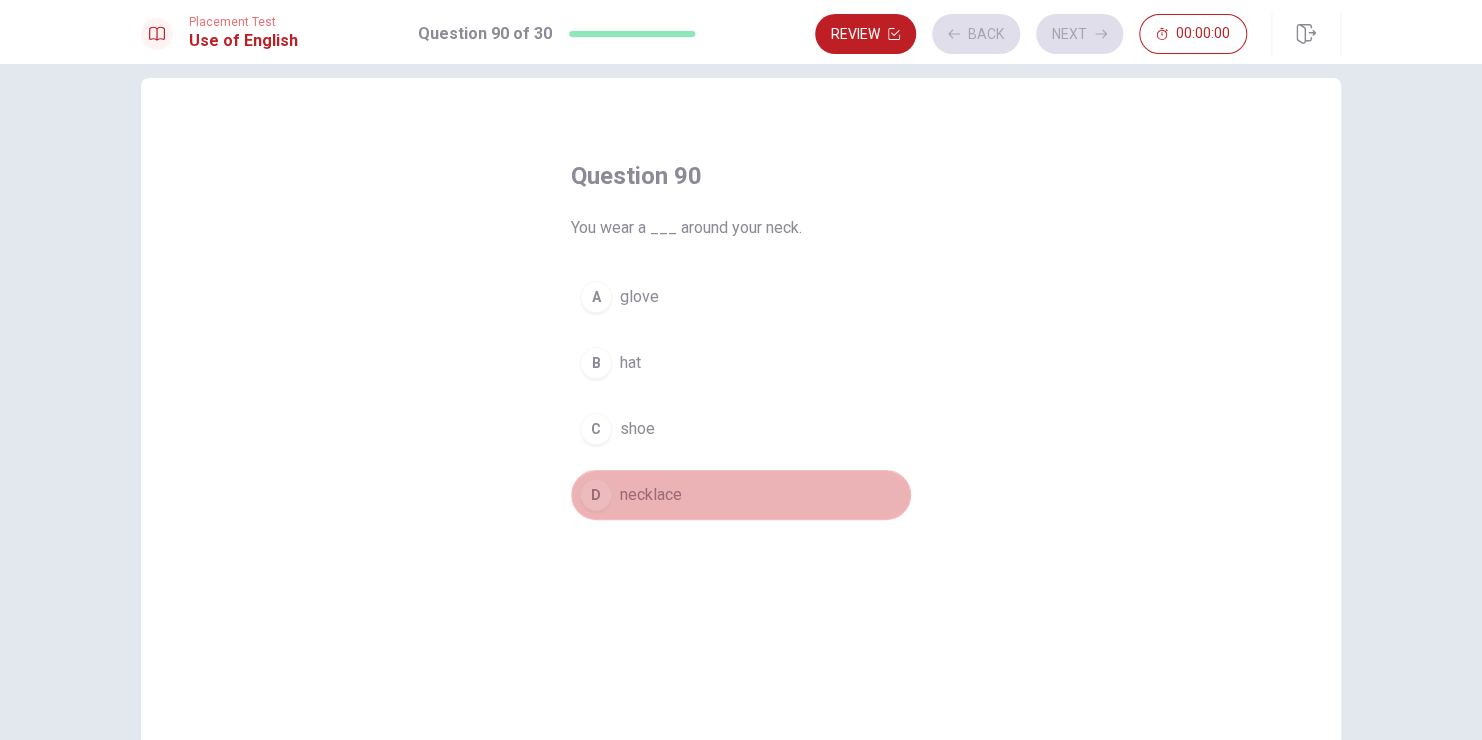 click on "D necklace" at bounding box center (741, 495) 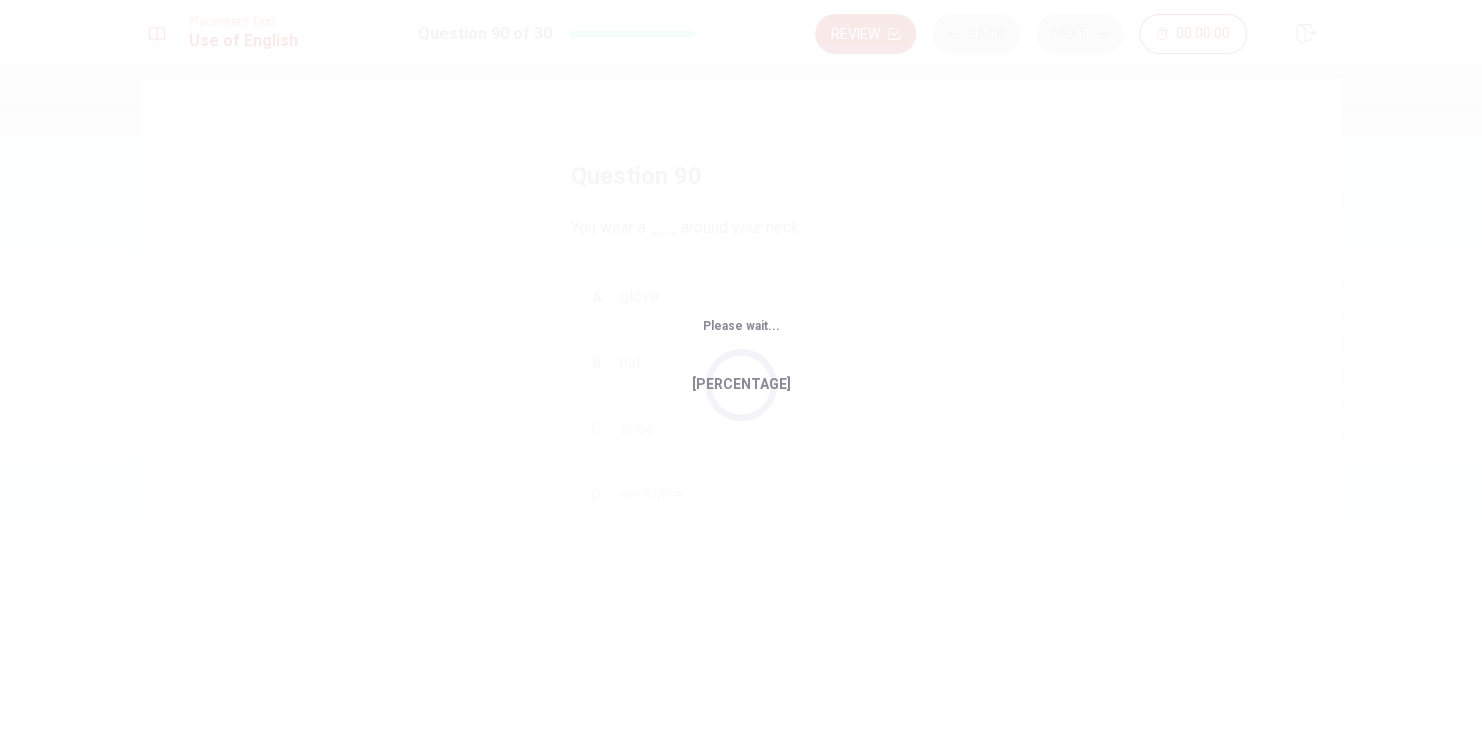 click on "This site uses cookies, as explained in our Privacy Policy. If you agree to the use of cookies, please click the Accept button and continue to browse our site. Privacy Policy Accept Placement Test Use of English Question 90 of 30 Review Back Next 00:00:00 Question 90 of 30 00:00:00 Review Back Next Question 90 You wear a ___ around your neck. A glove B hat C shoe D necklace © Copyright 2025 Going somewhere? You are not allowed to open other tabs/pages or switch windows during a test. Doing this will be reported as cheating to the Administrators. Are you sure you want to leave this page? Please continue until you finish your test. It looks like there is a problem with your internet connection. You have 10 minutes to reconnect. 00:00 Click to reconnect WARNING: If you lose connection for more than 10 minute(s), you will need to contact us for another exam. You’ve run out of time. Your time is up. This is end of the Use of English section. Click on Continue to go on Loading... Please wait... 0%" at bounding box center [741, 370] 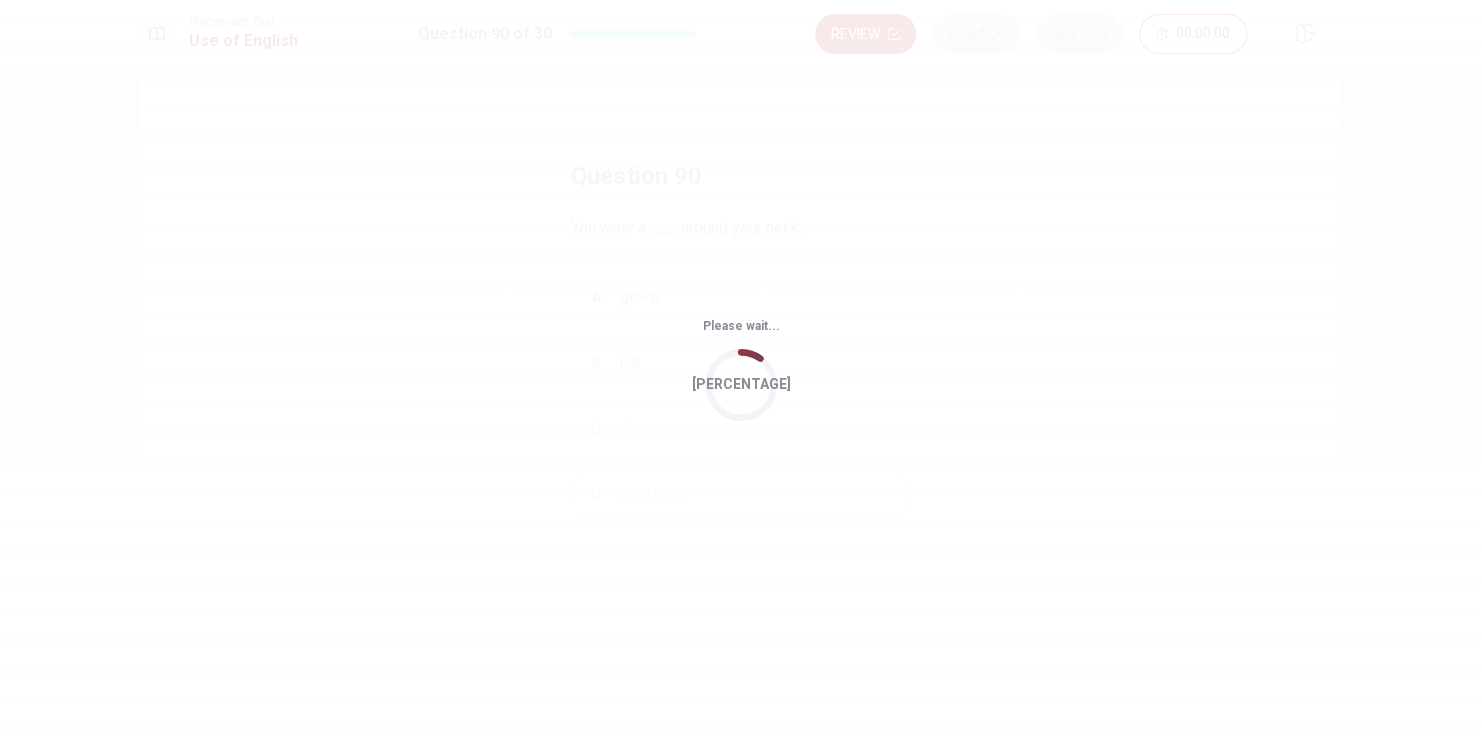 scroll, scrollTop: 0, scrollLeft: 0, axis: both 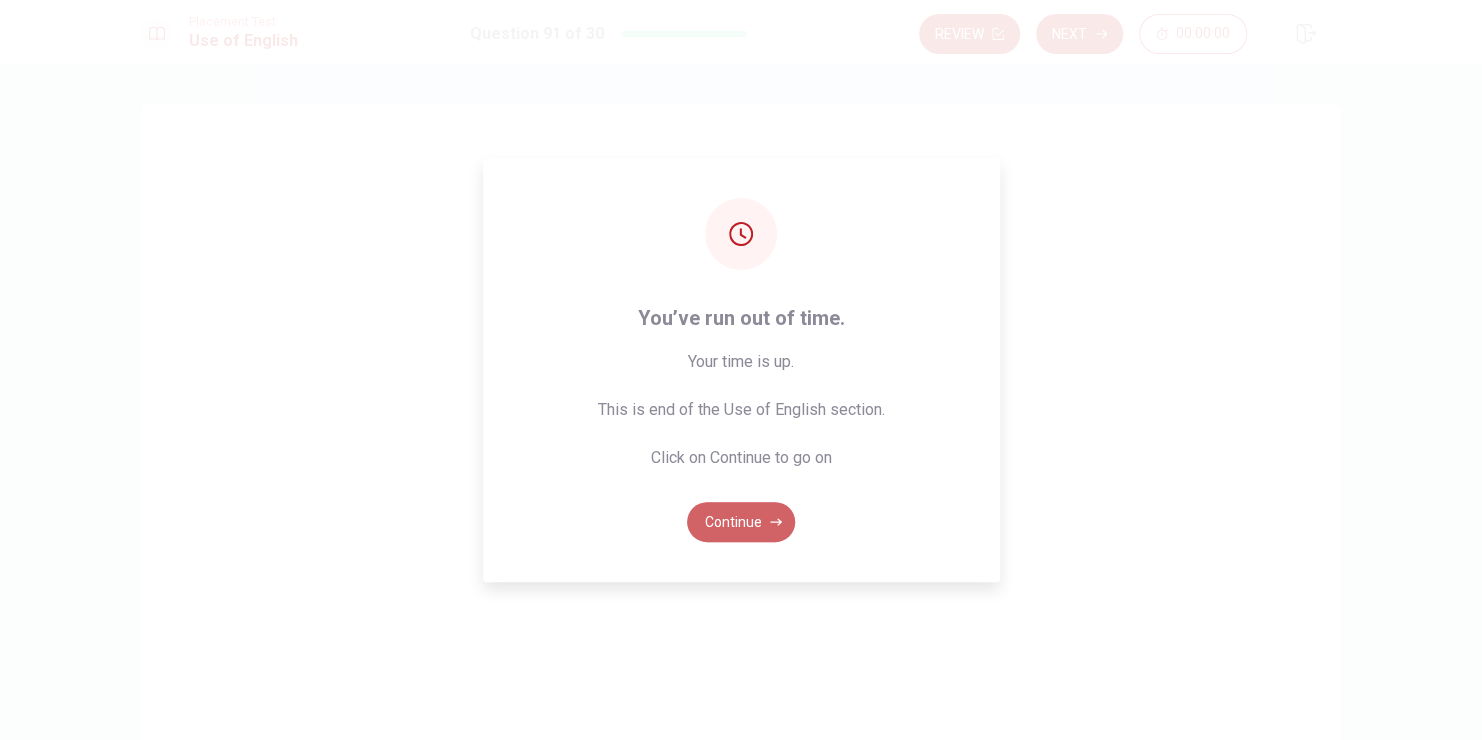 click on "Continue" at bounding box center [741, 522] 